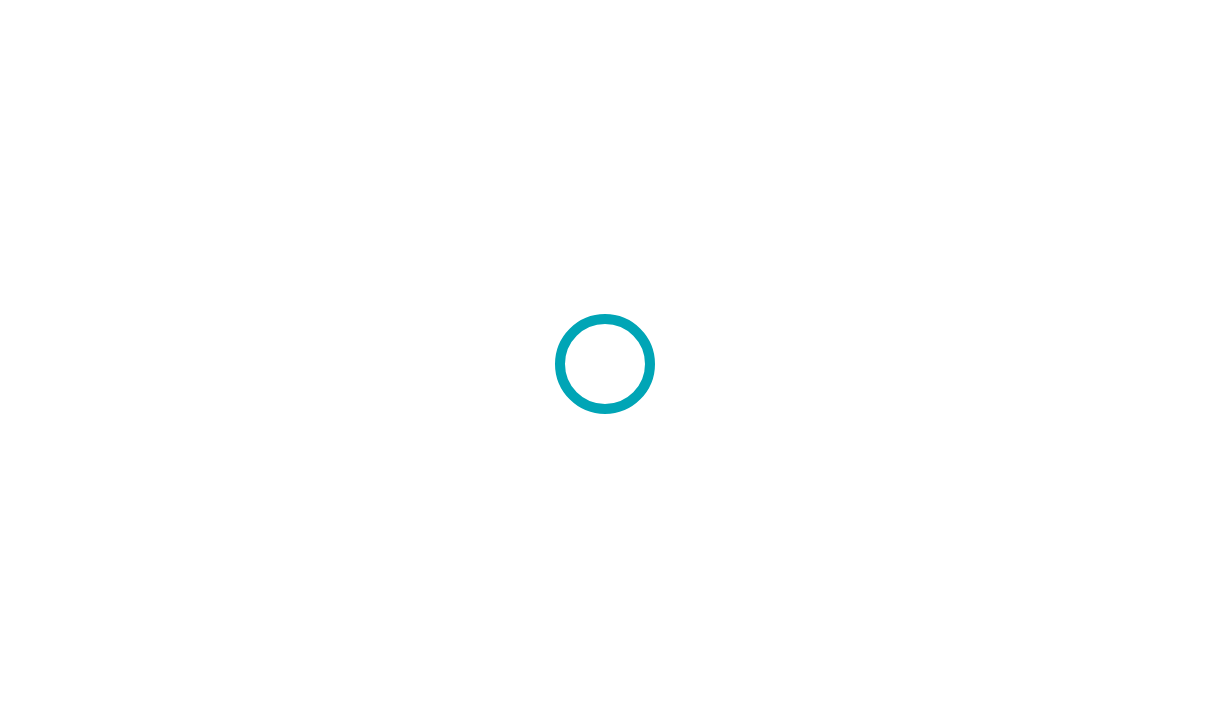 scroll, scrollTop: 0, scrollLeft: 0, axis: both 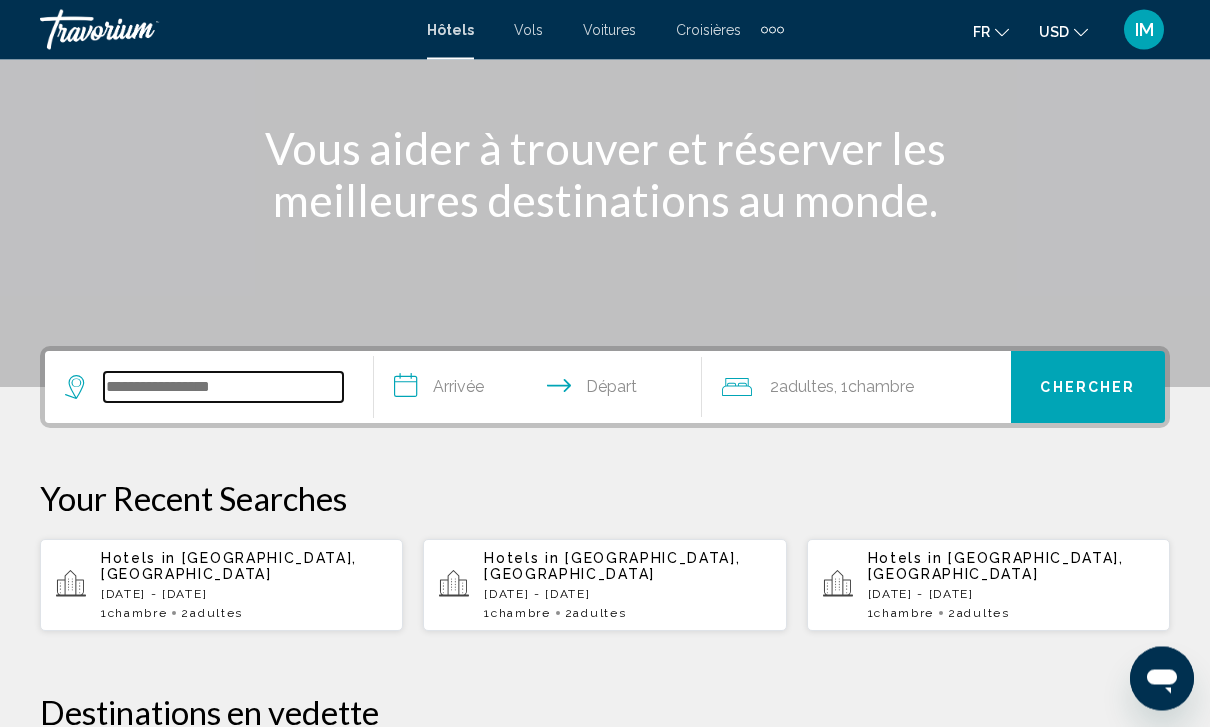 click at bounding box center [223, 388] 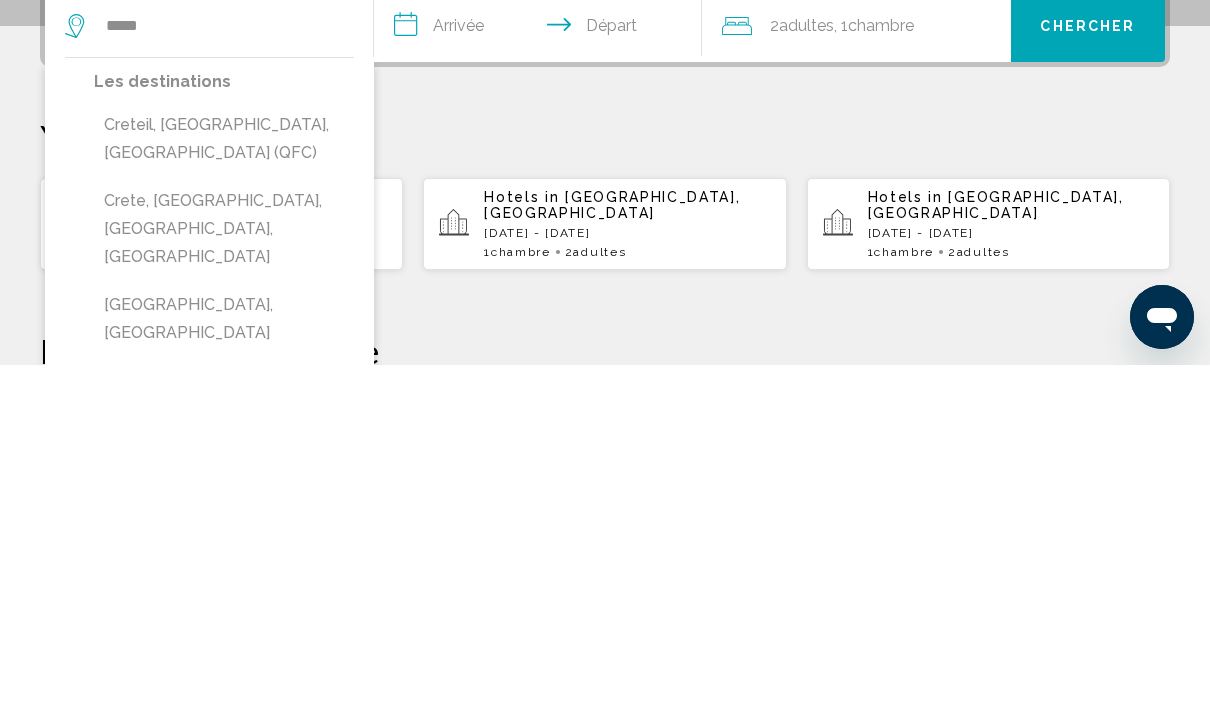 click on "[GEOGRAPHIC_DATA], [GEOGRAPHIC_DATA]" at bounding box center [224, 681] 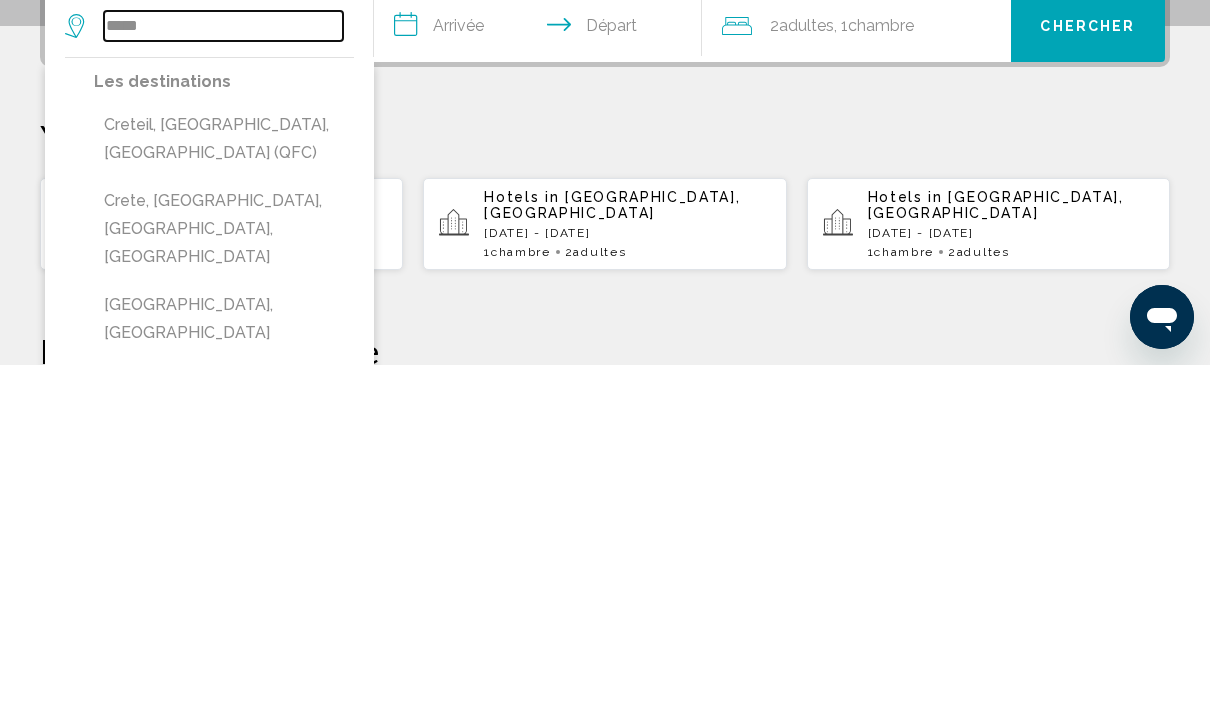 type on "**********" 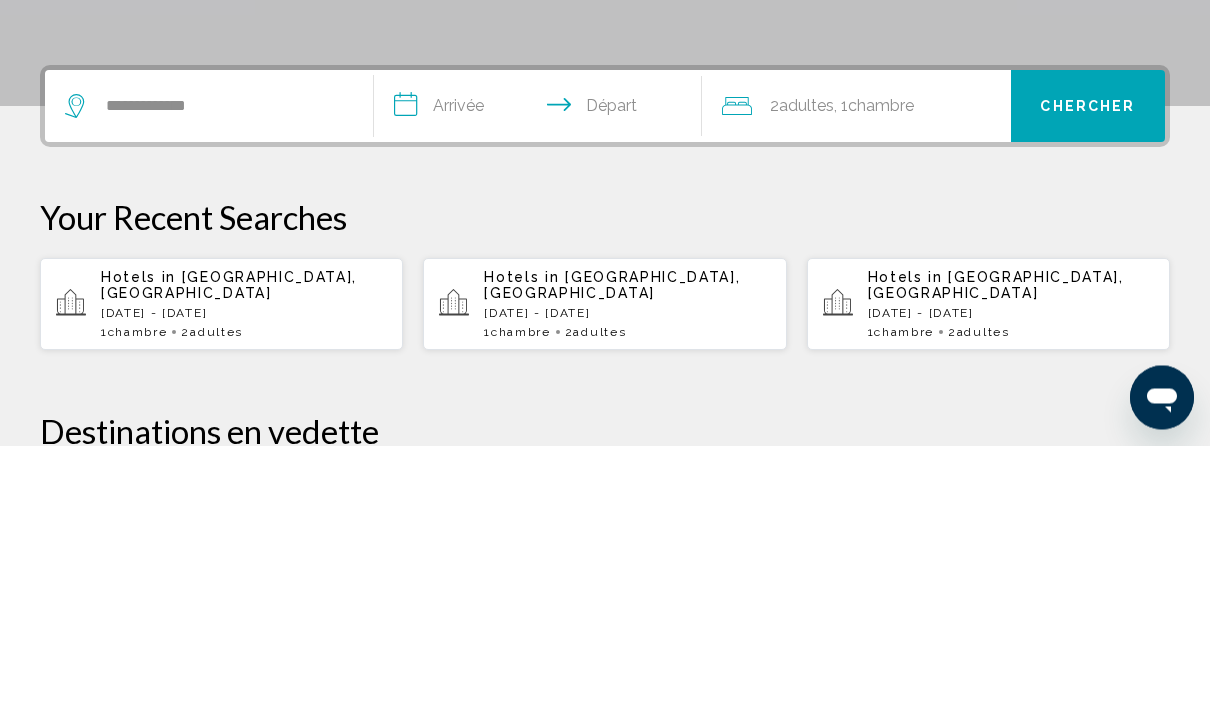 click on "**********" at bounding box center (542, 391) 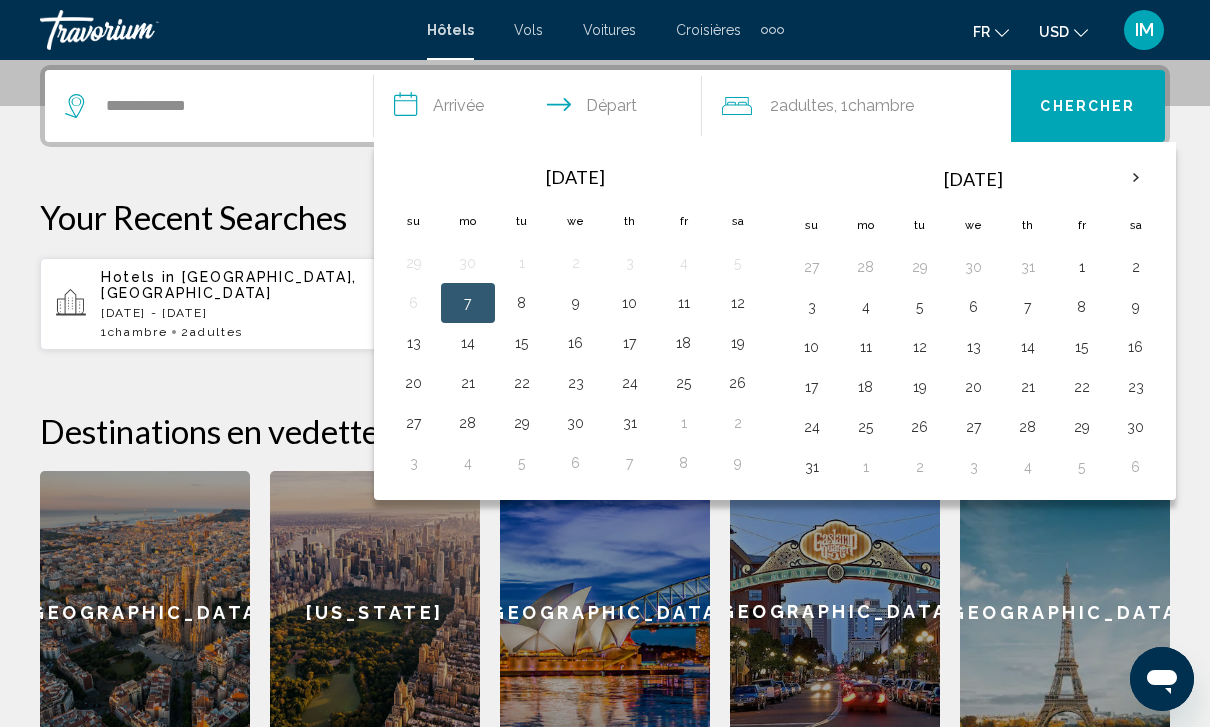 click on "19" at bounding box center (920, 387) 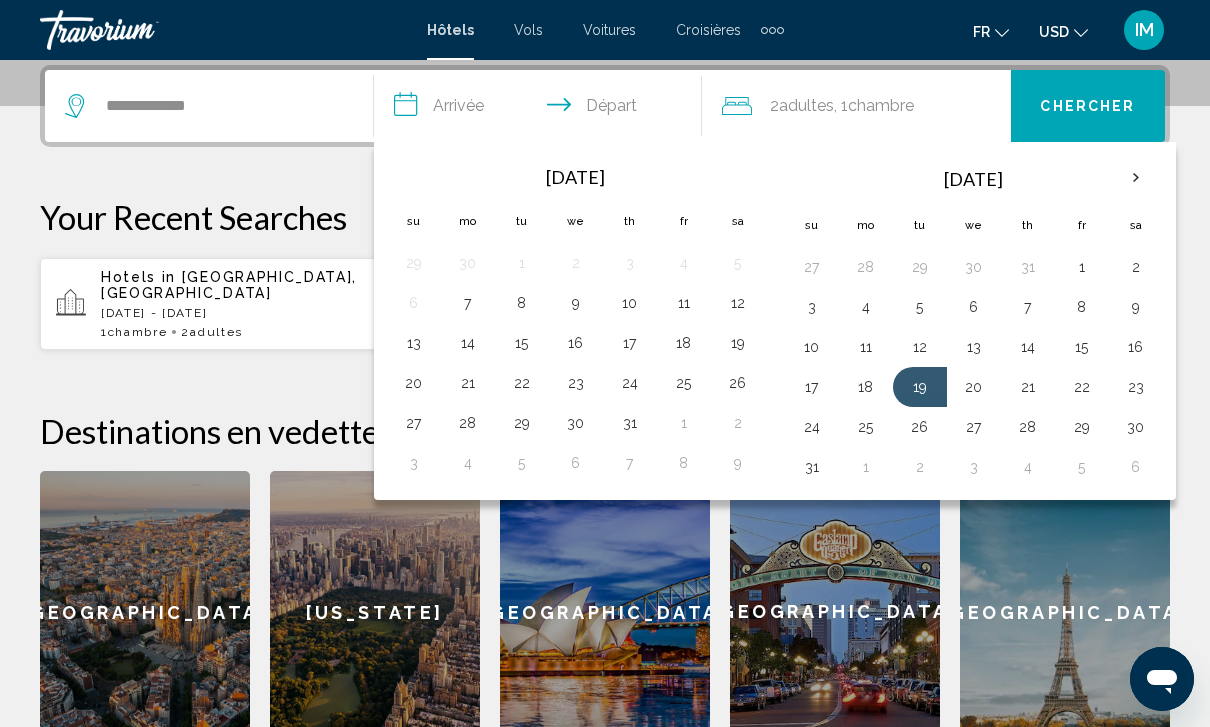 click on "31" at bounding box center [812, 467] 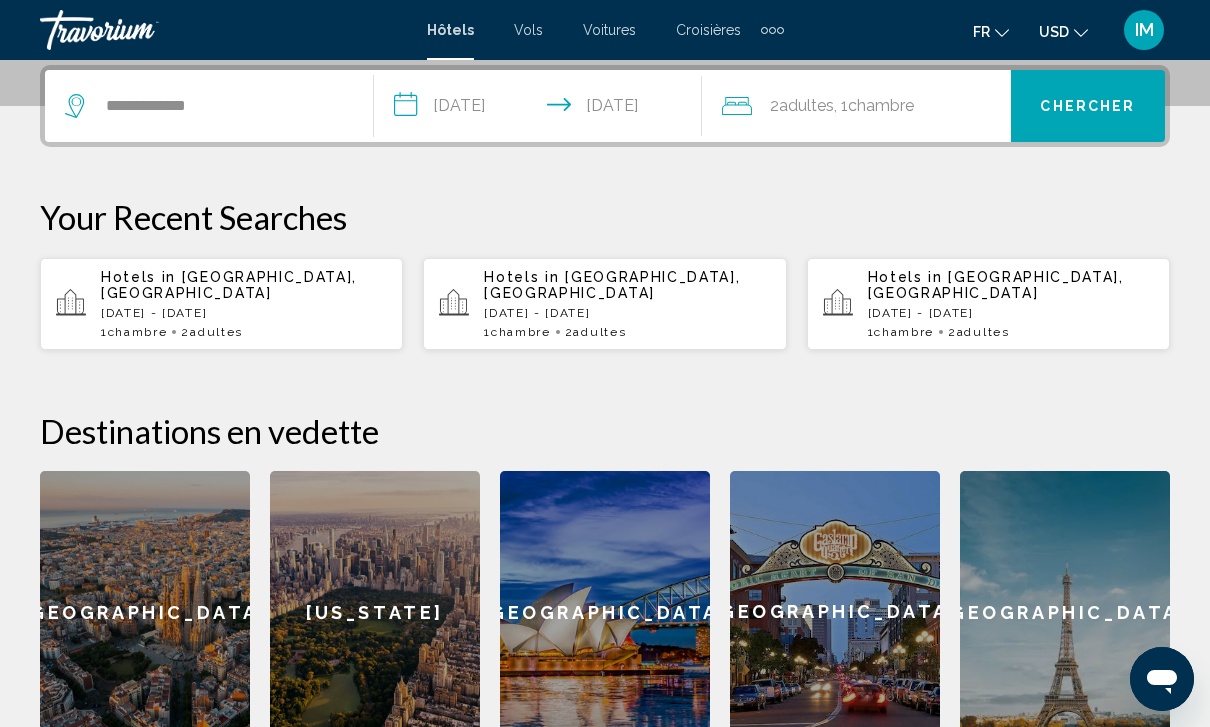 click on "Chercher" at bounding box center [1088, 106] 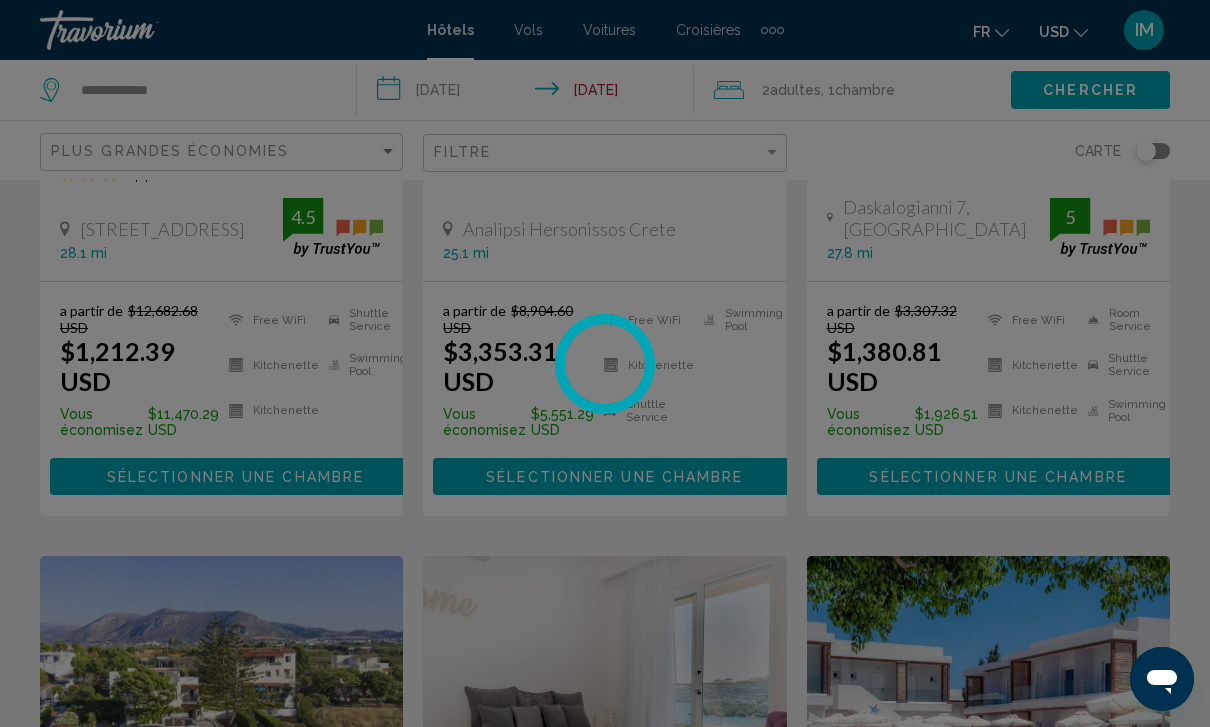 scroll, scrollTop: 0, scrollLeft: 0, axis: both 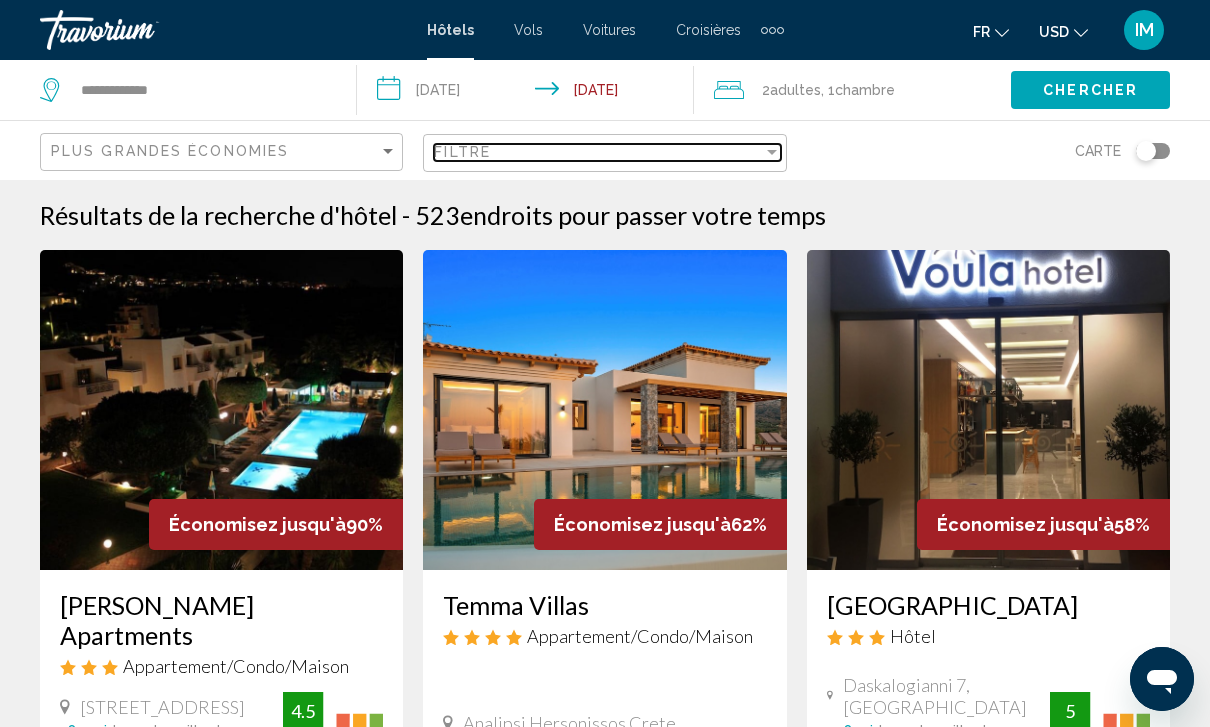 click on "Filtre" at bounding box center (598, 152) 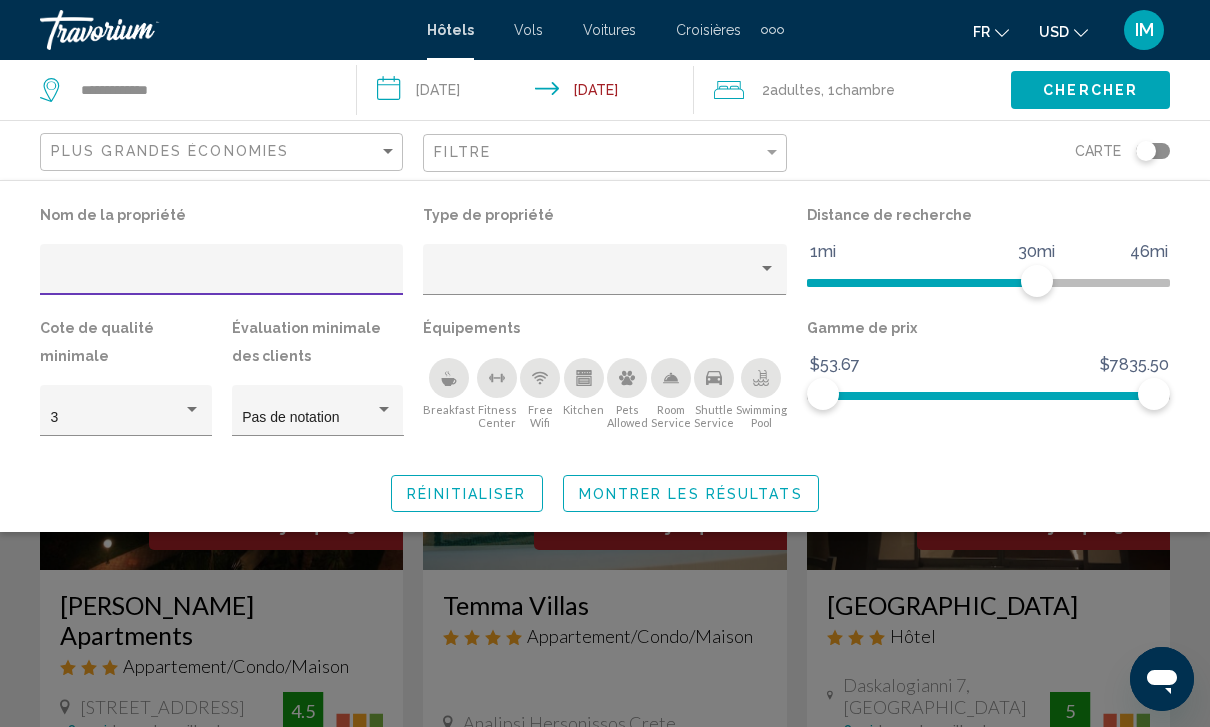click at bounding box center (222, 277) 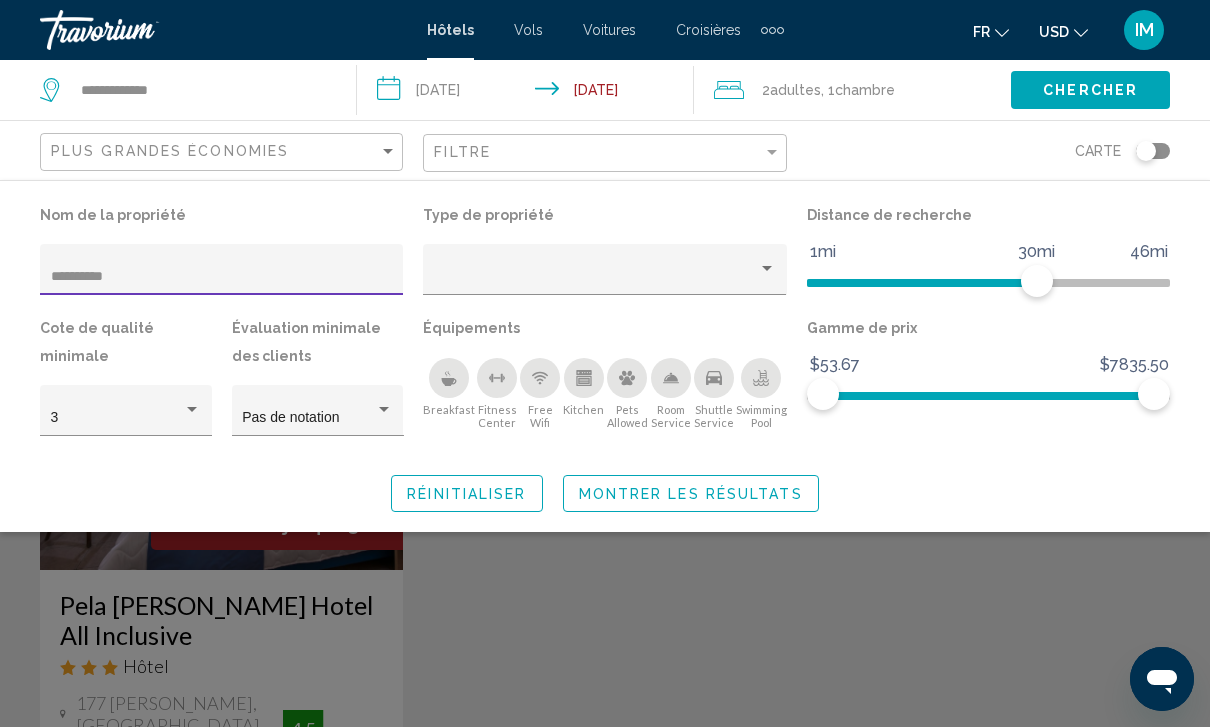 type on "**********" 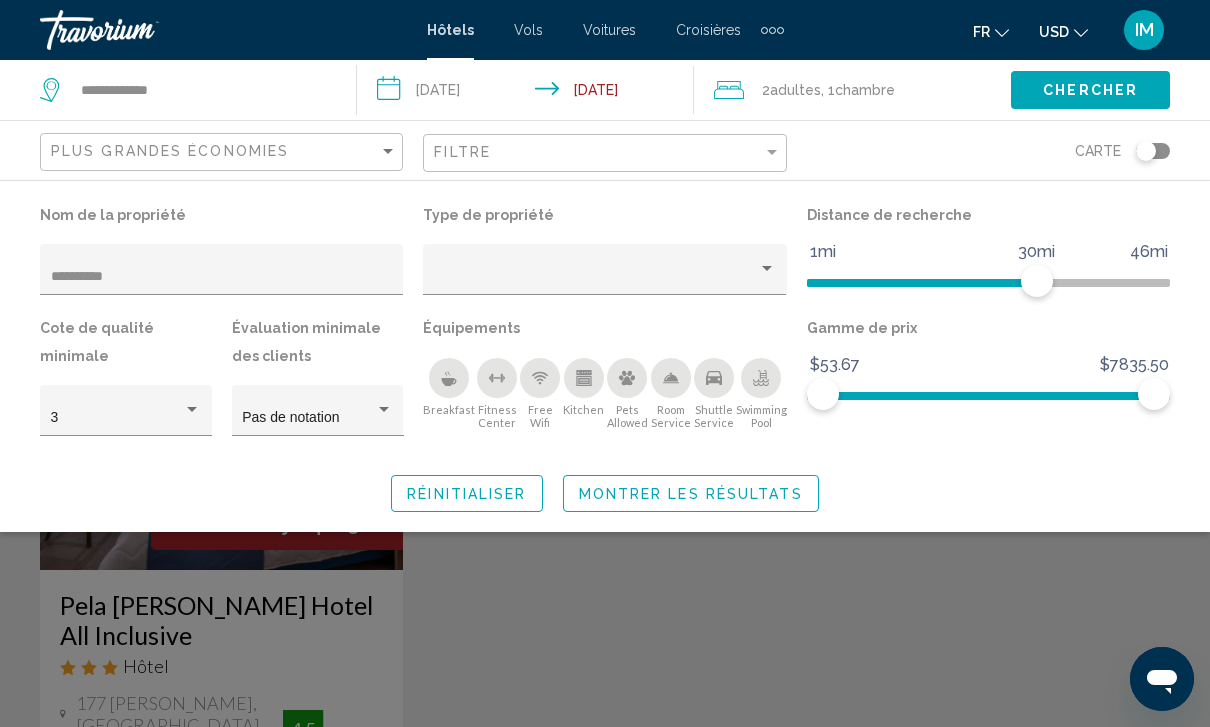 click on "Montrer les résultats" 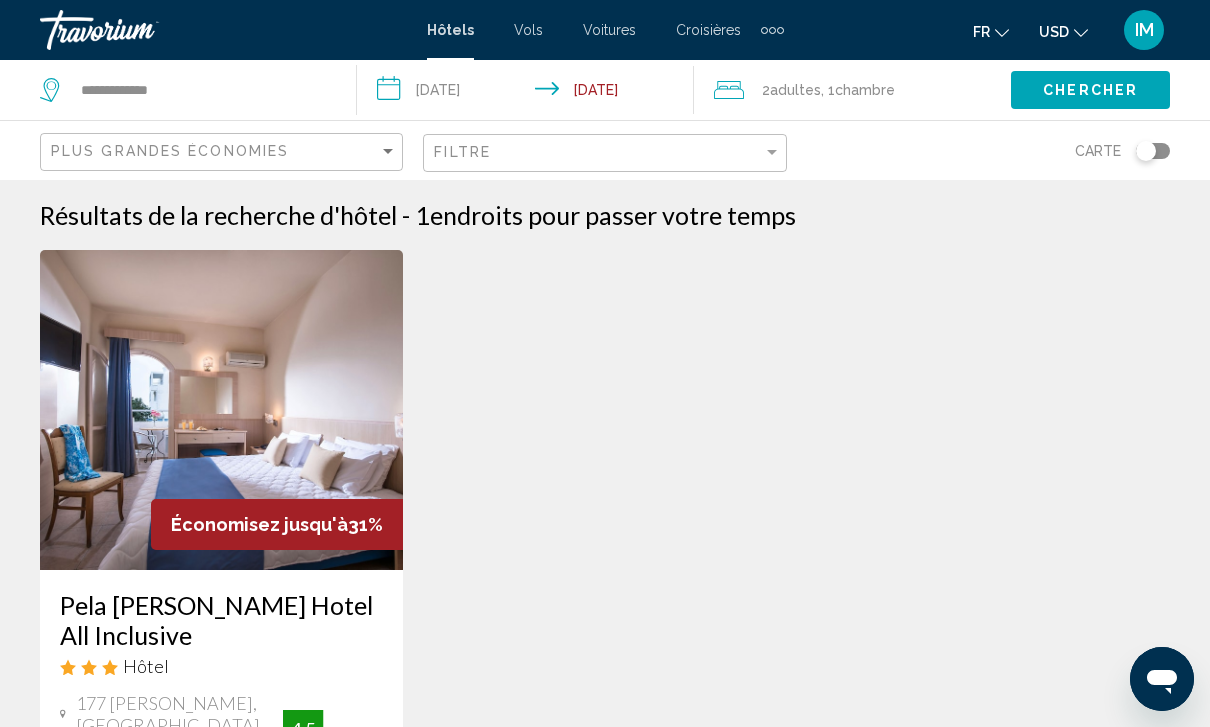 click at bounding box center (221, 410) 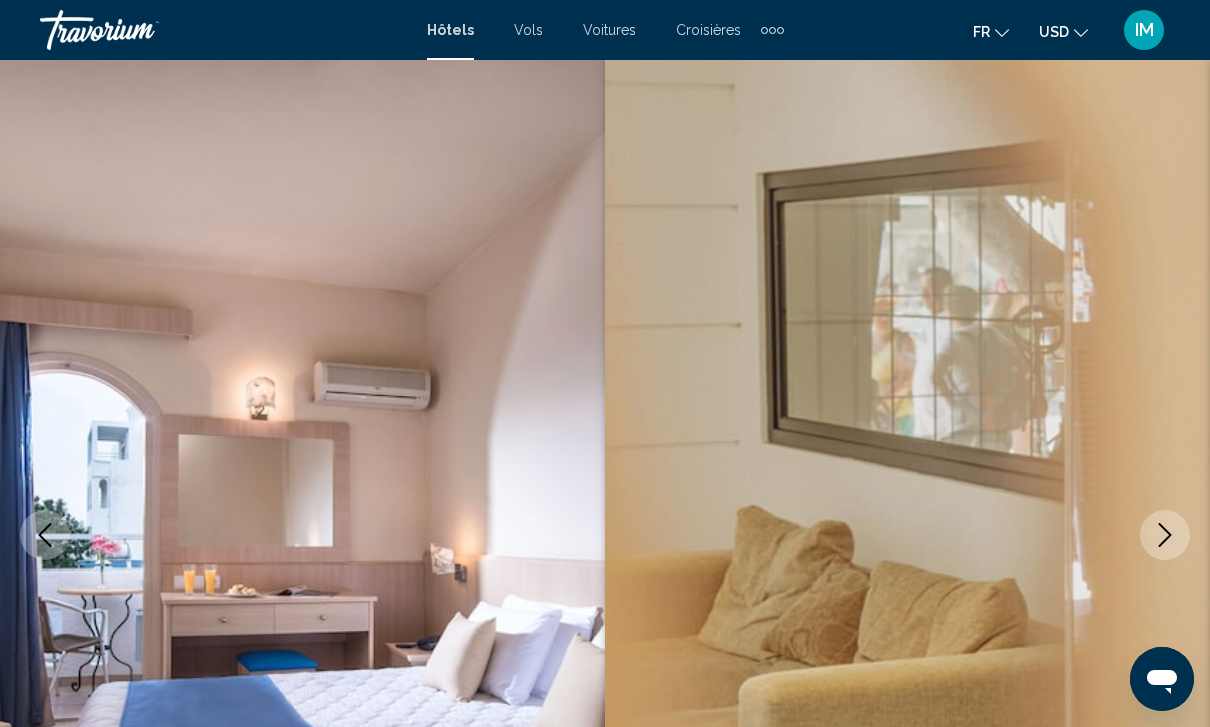 scroll, scrollTop: 3, scrollLeft: 0, axis: vertical 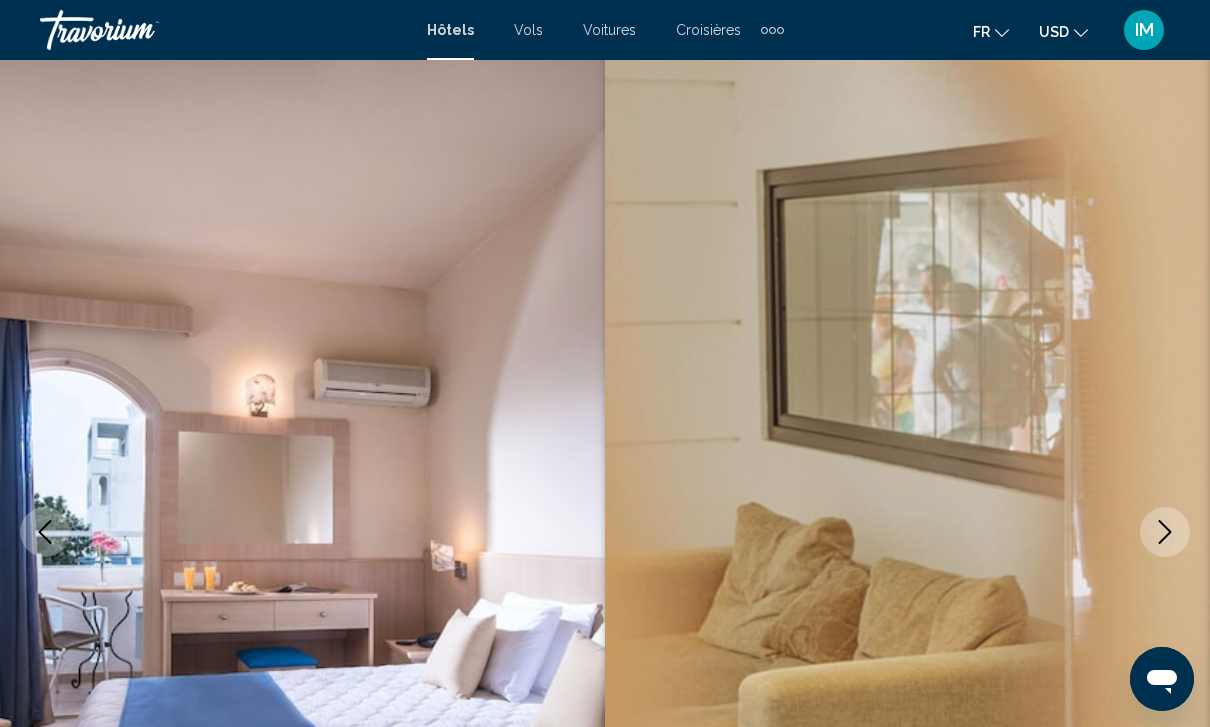 click 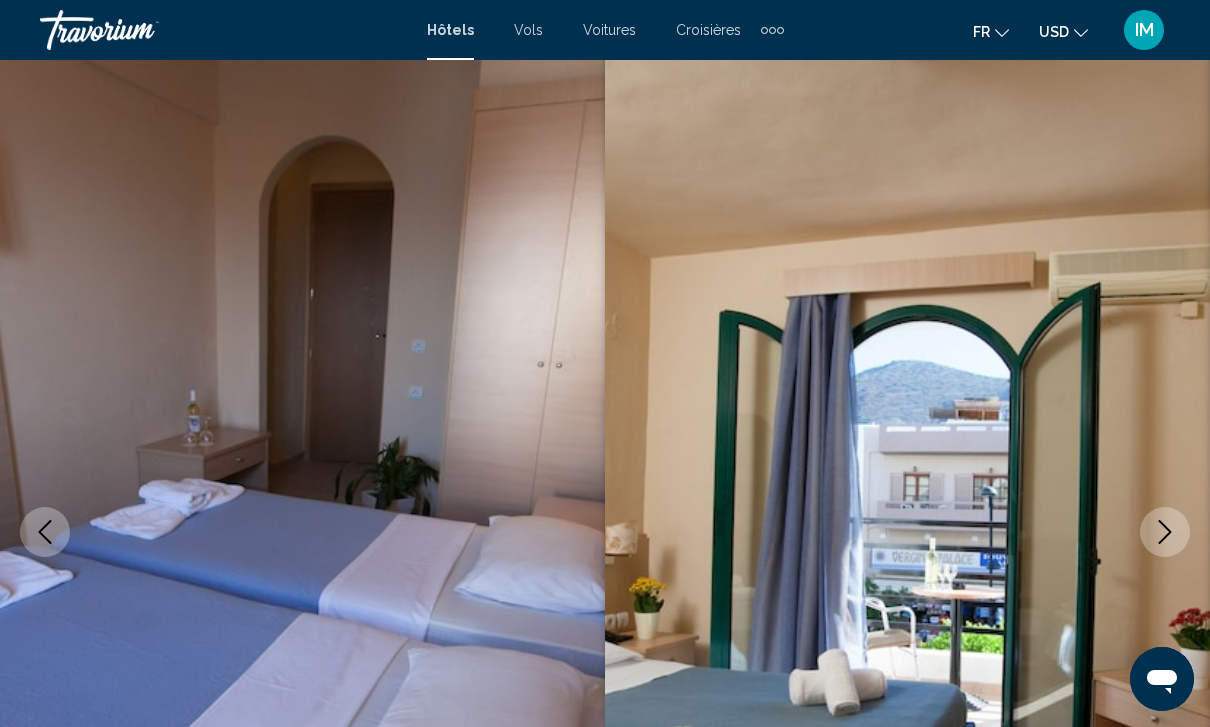click 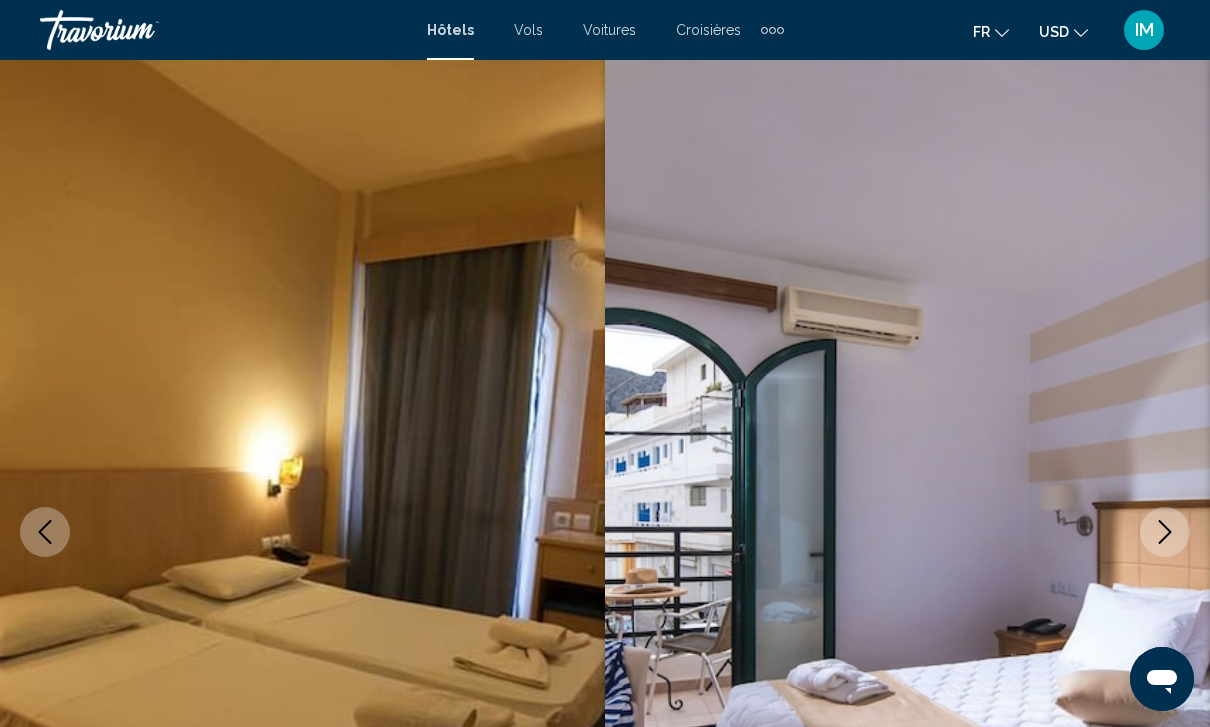click 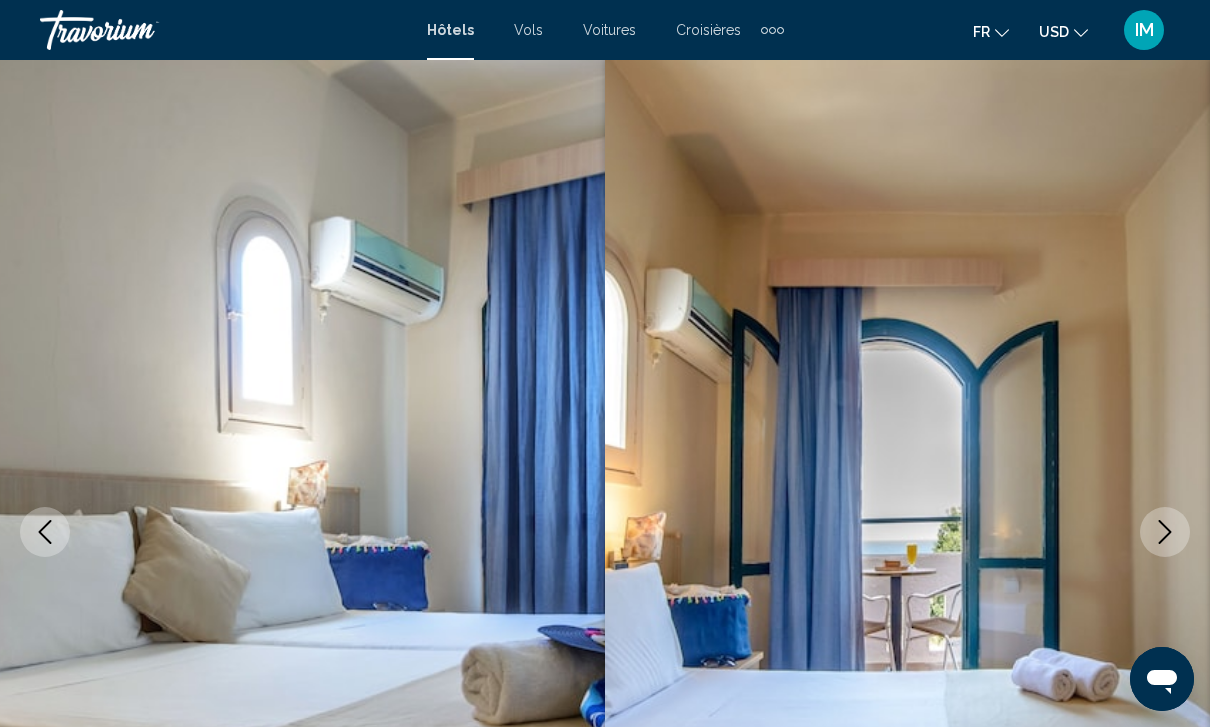click 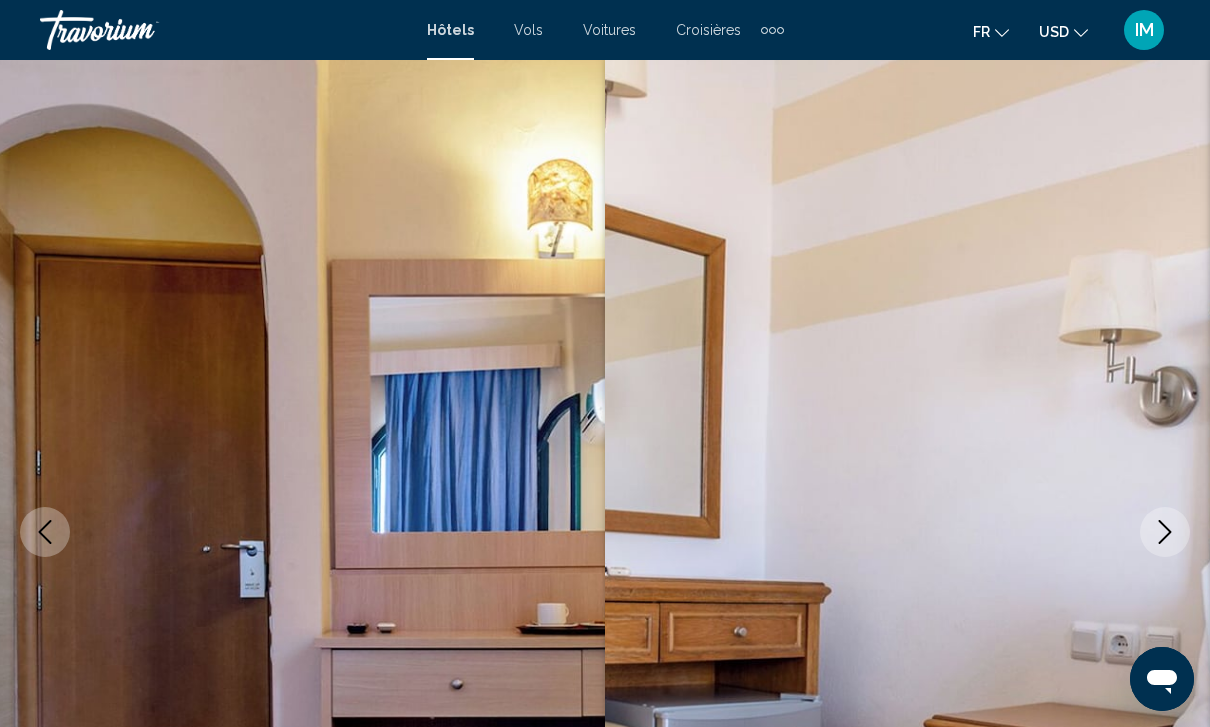 click 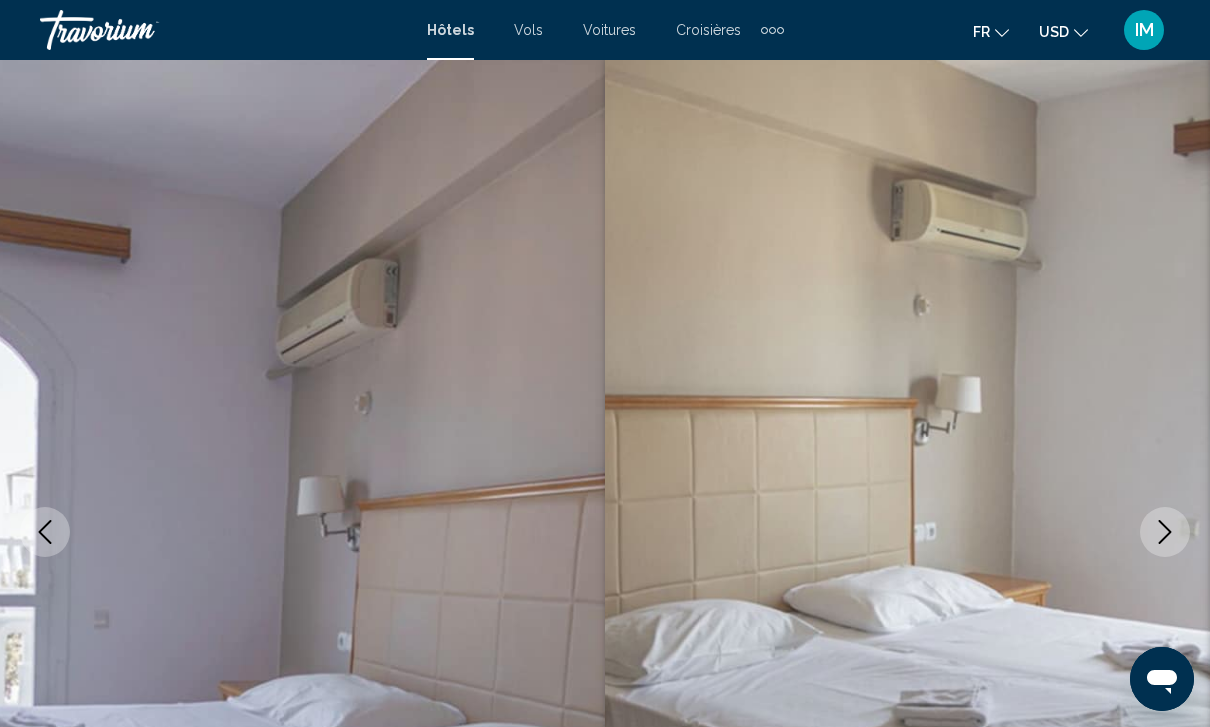click 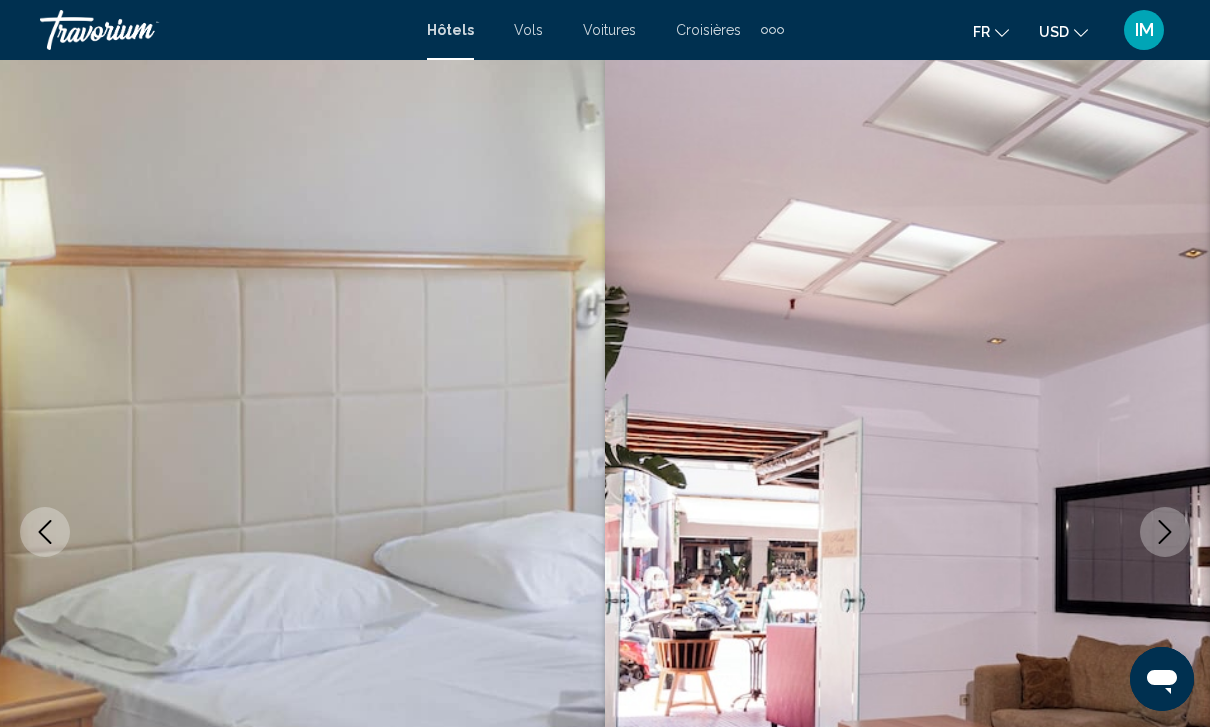 click 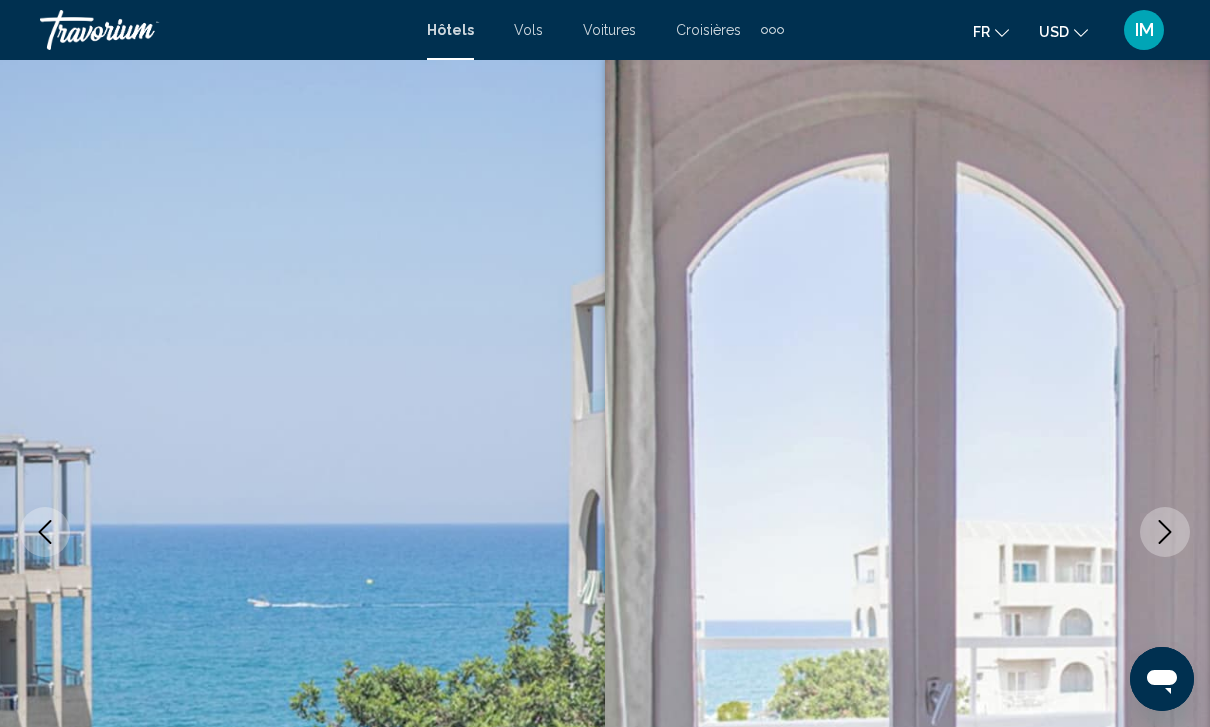 click 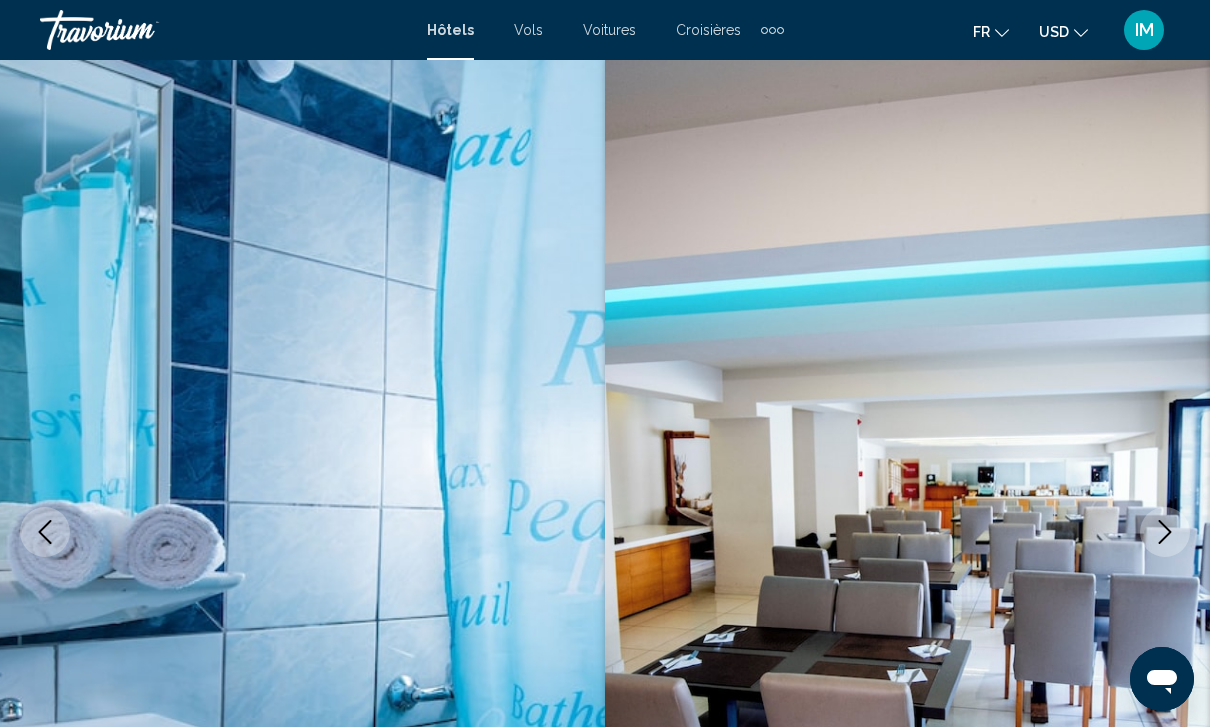 click at bounding box center (1165, 532) 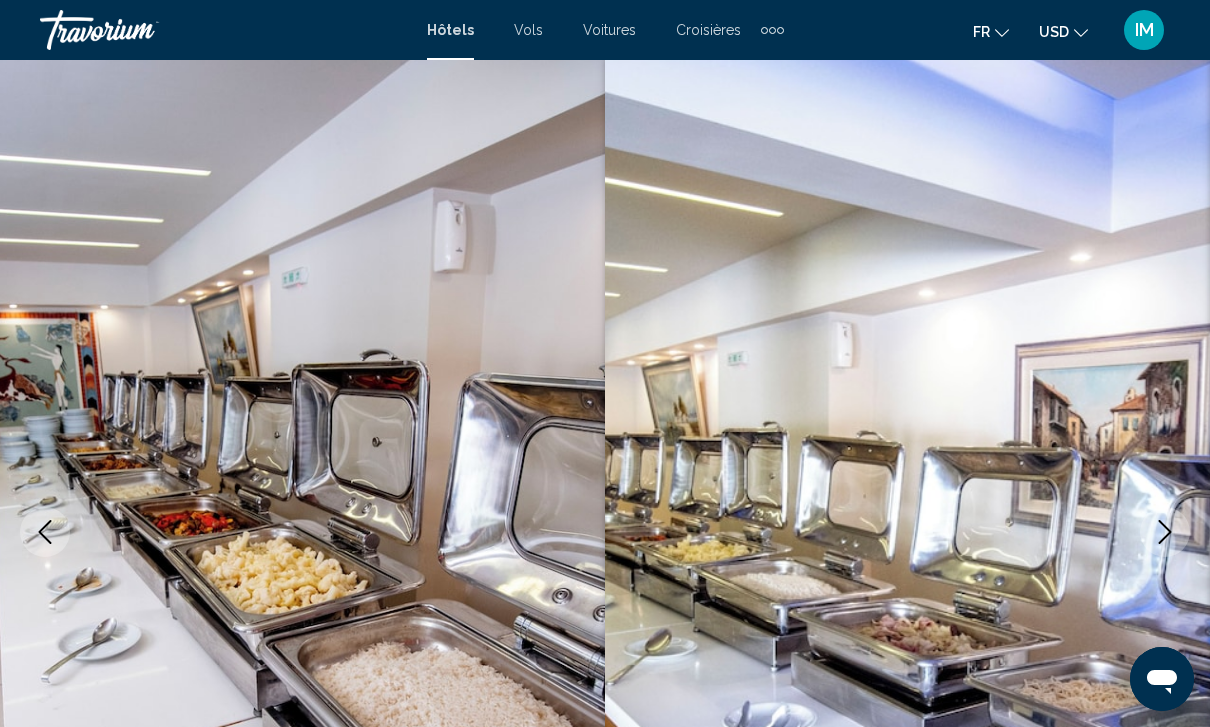 click 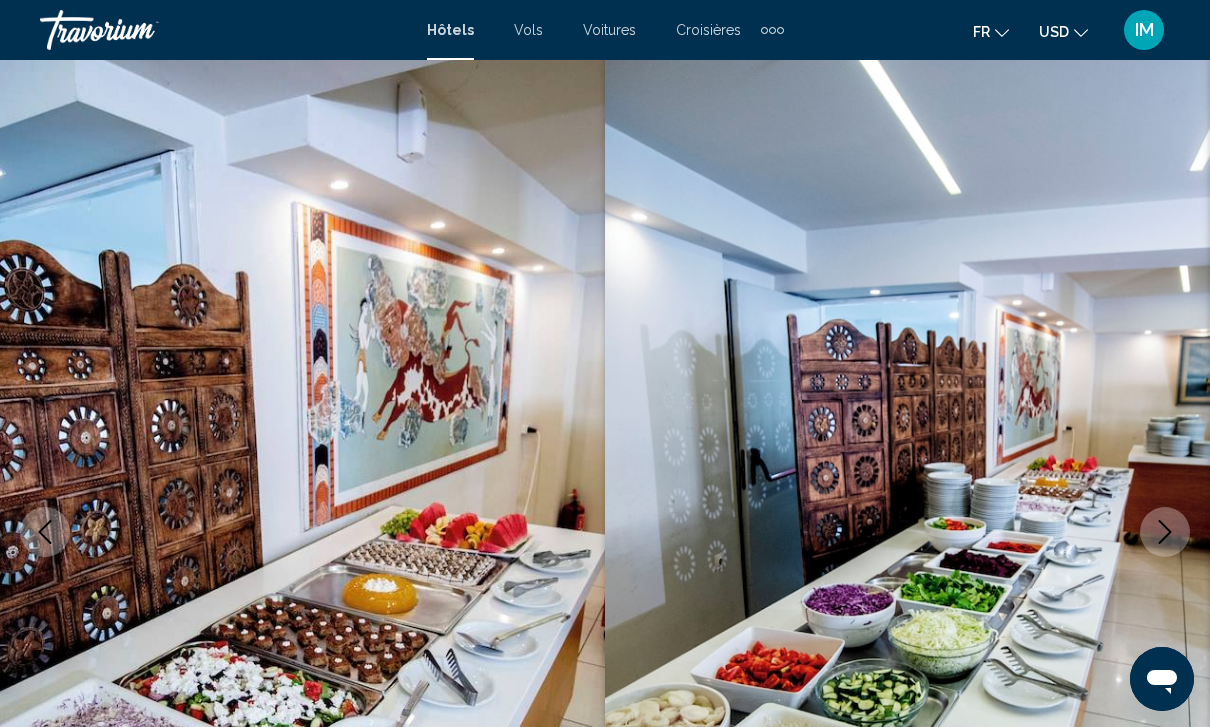 click 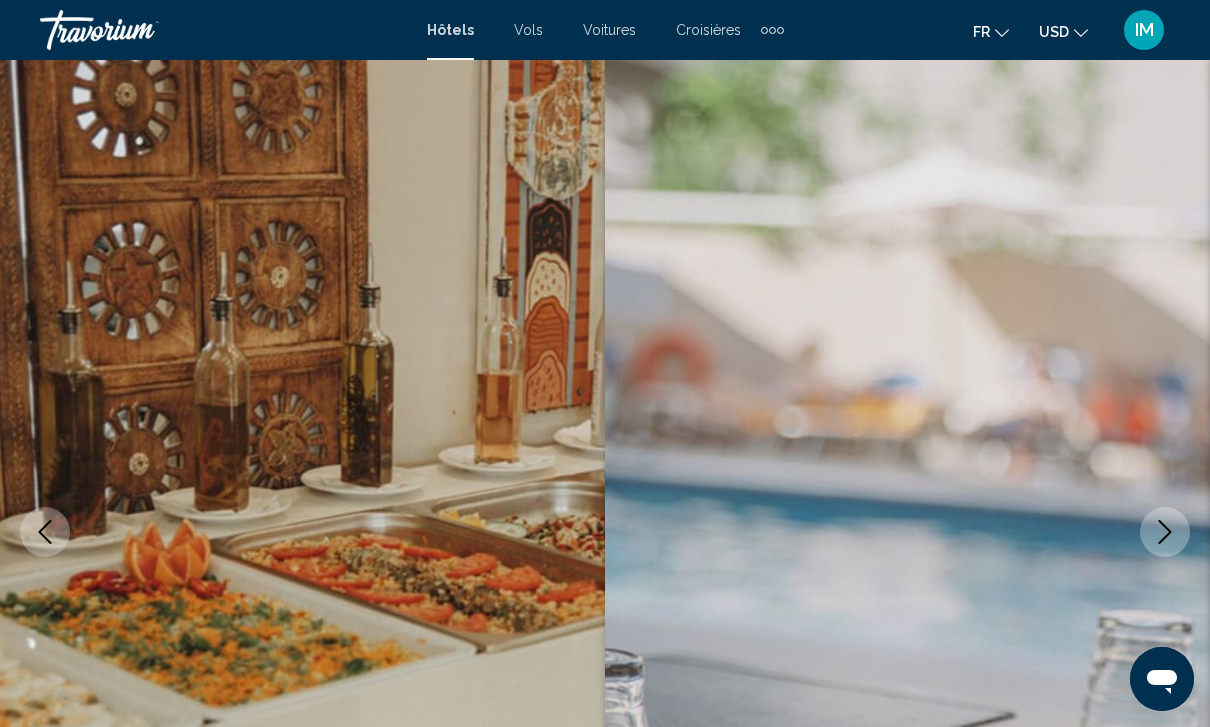 click at bounding box center (1165, 532) 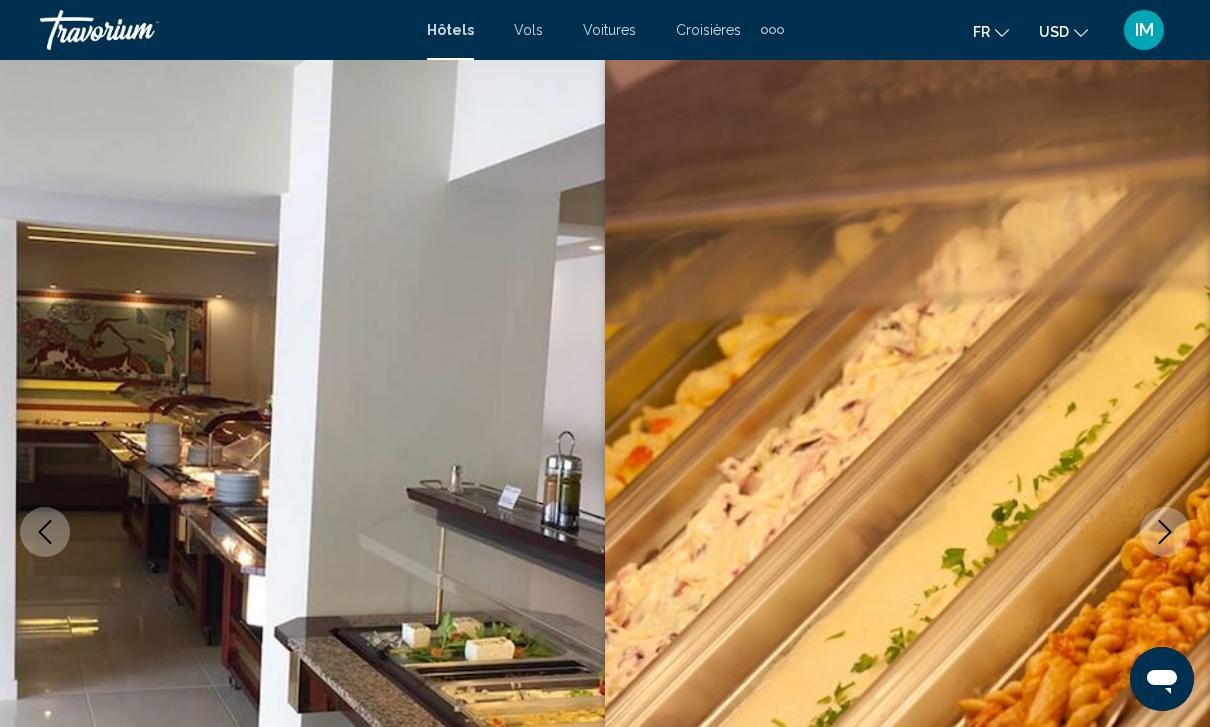click 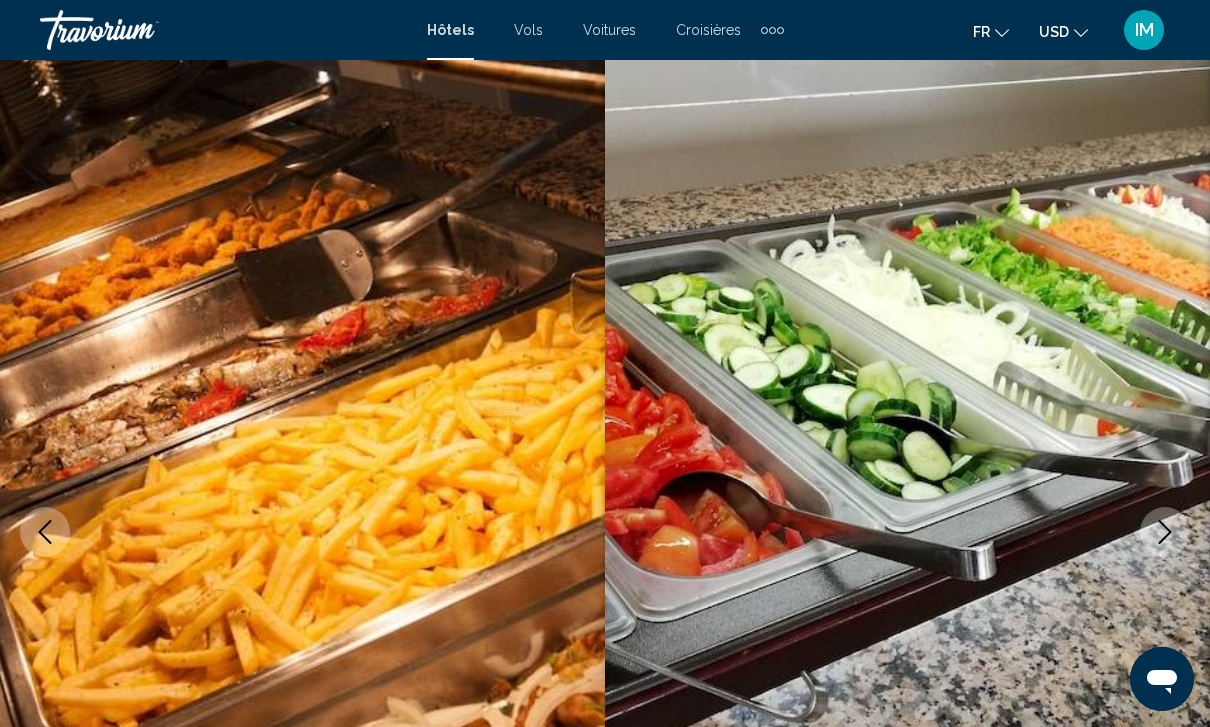 click 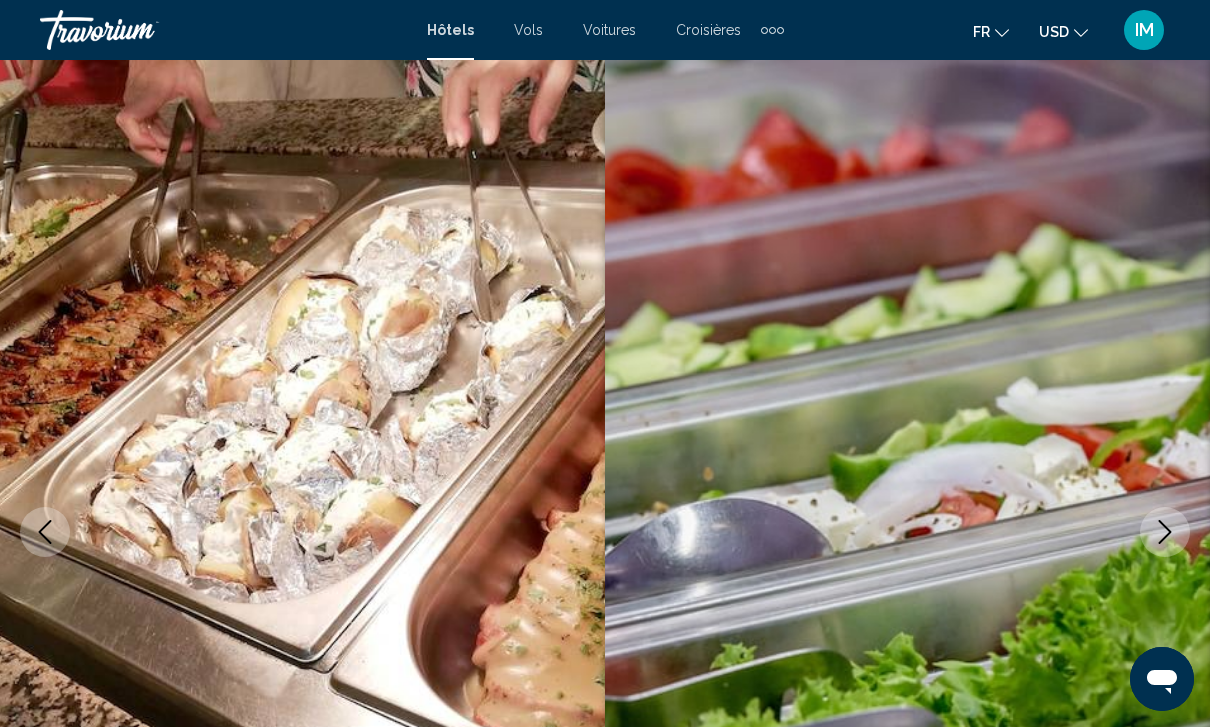 click 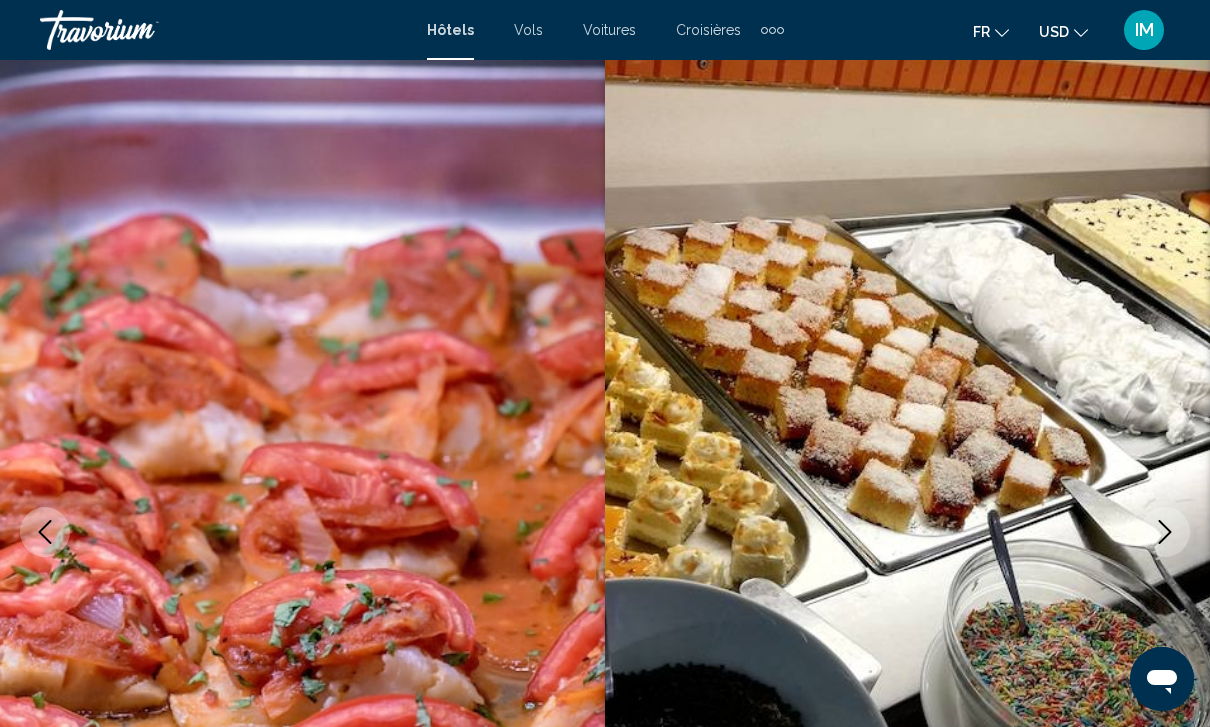 click 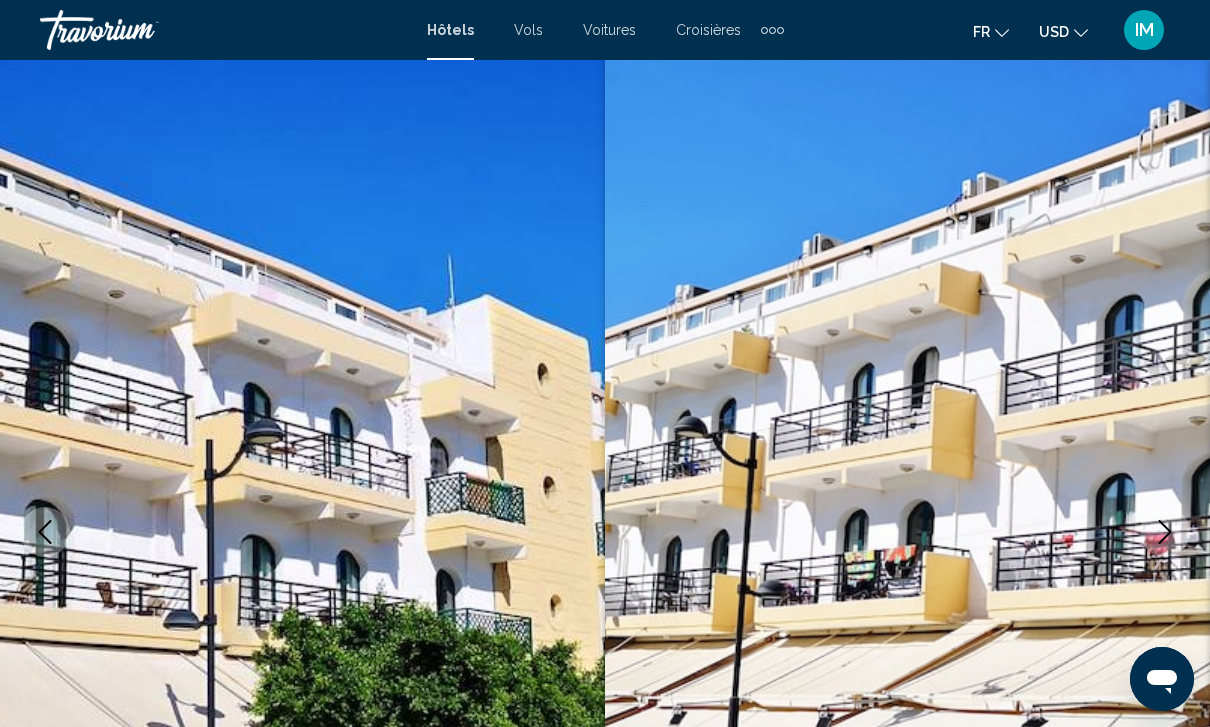 click 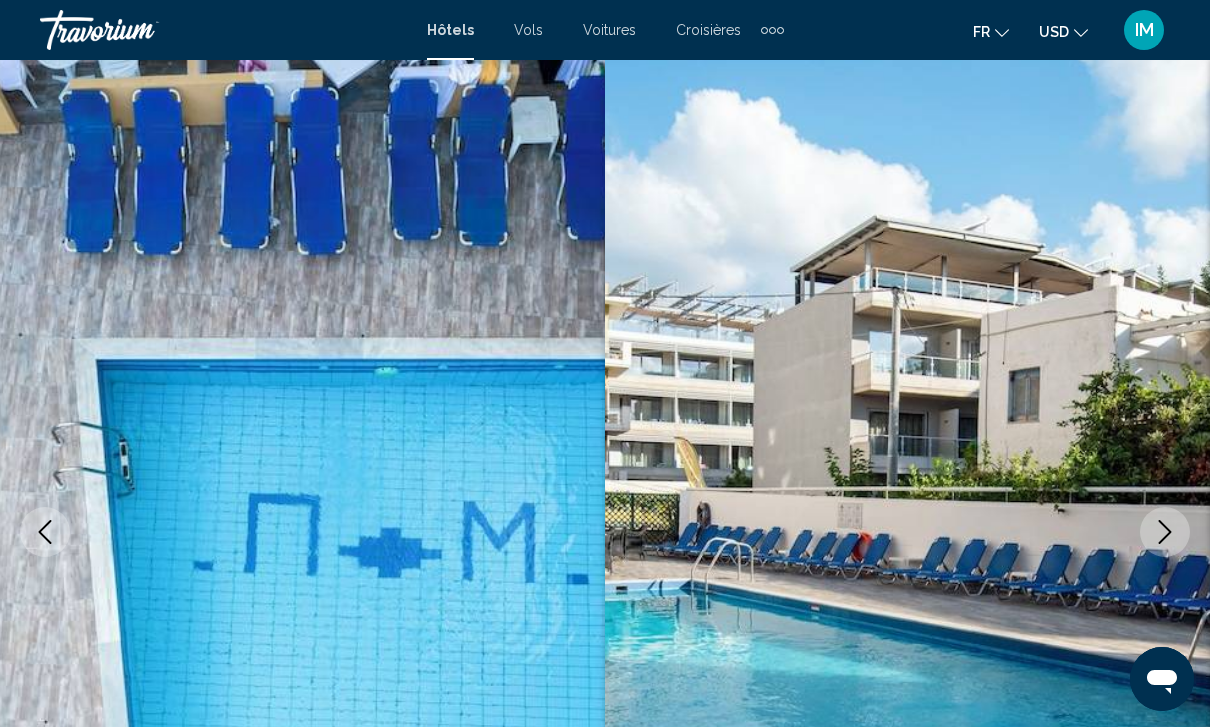 click 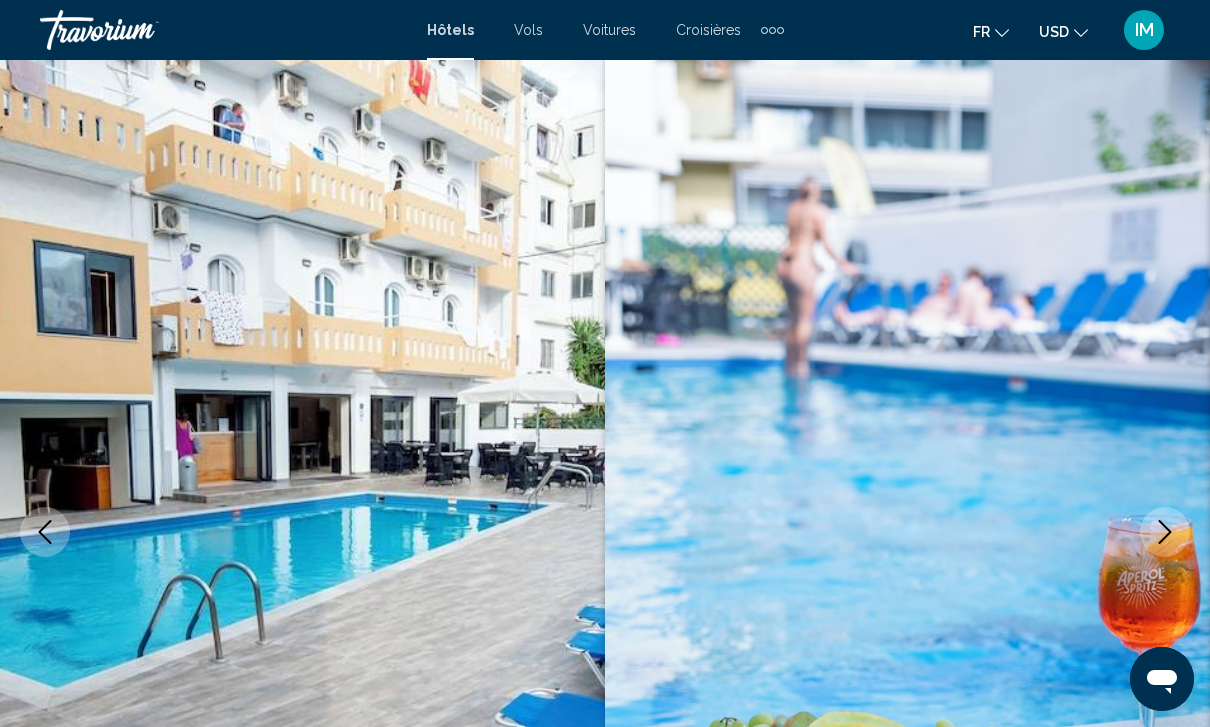 click at bounding box center (1165, 532) 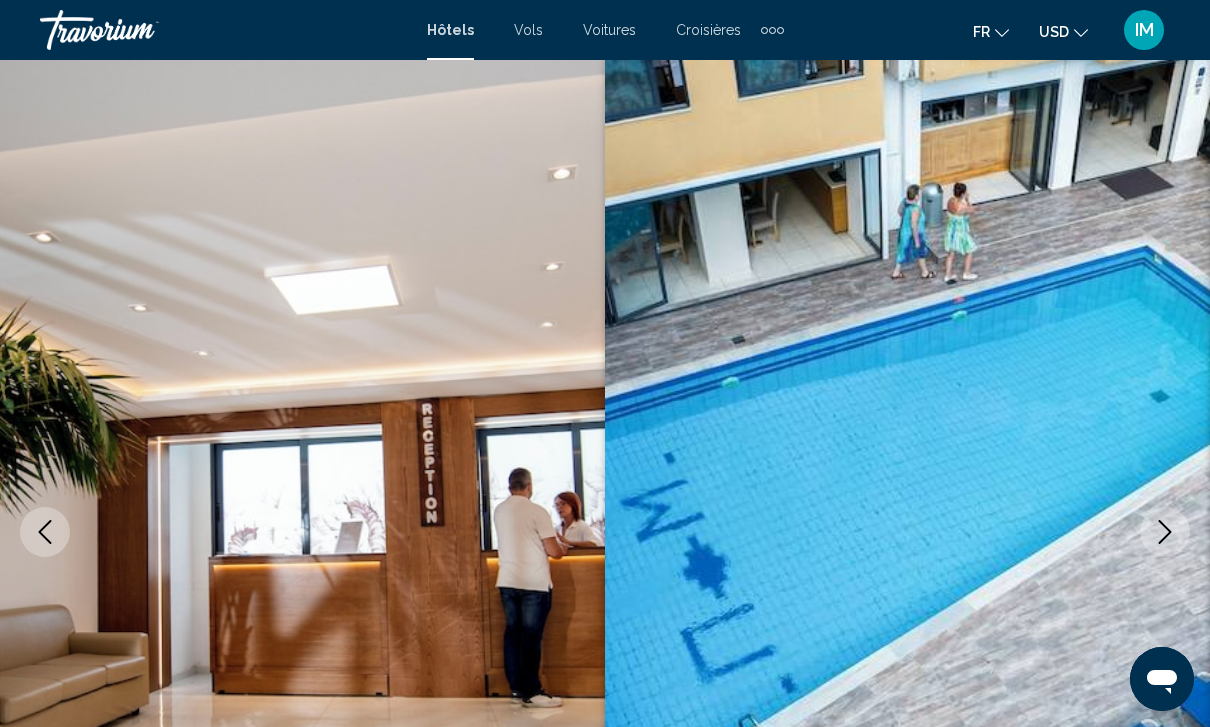click 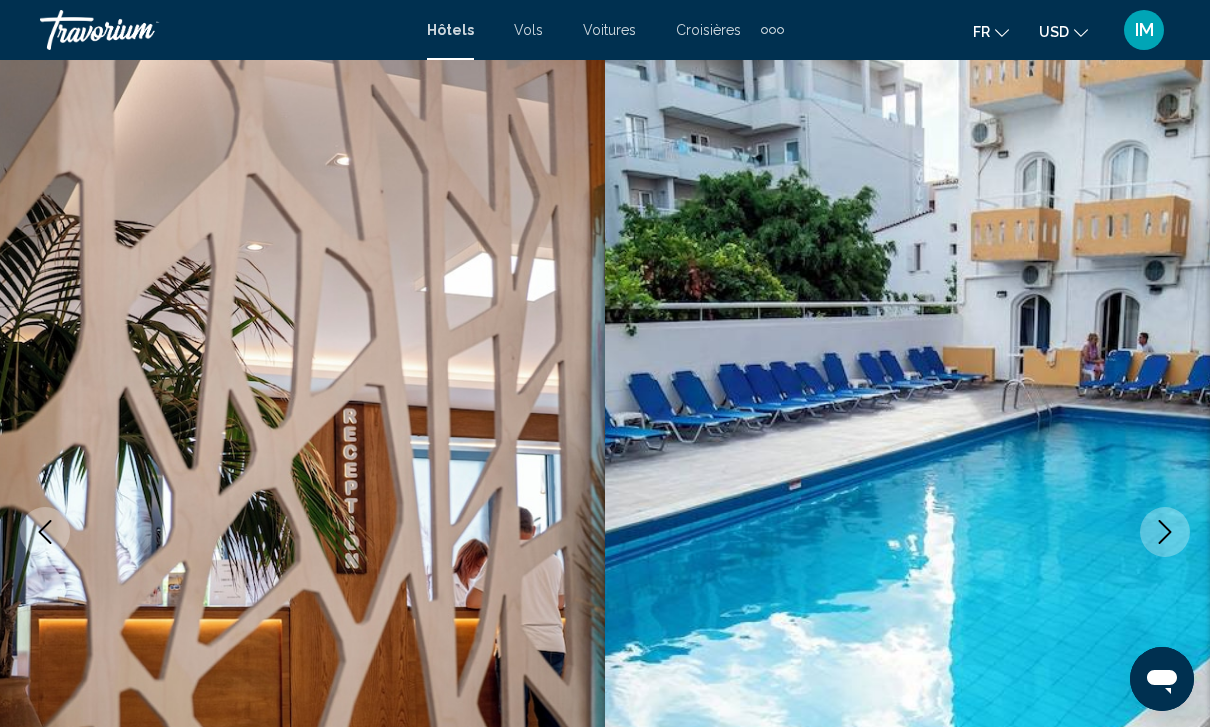 click 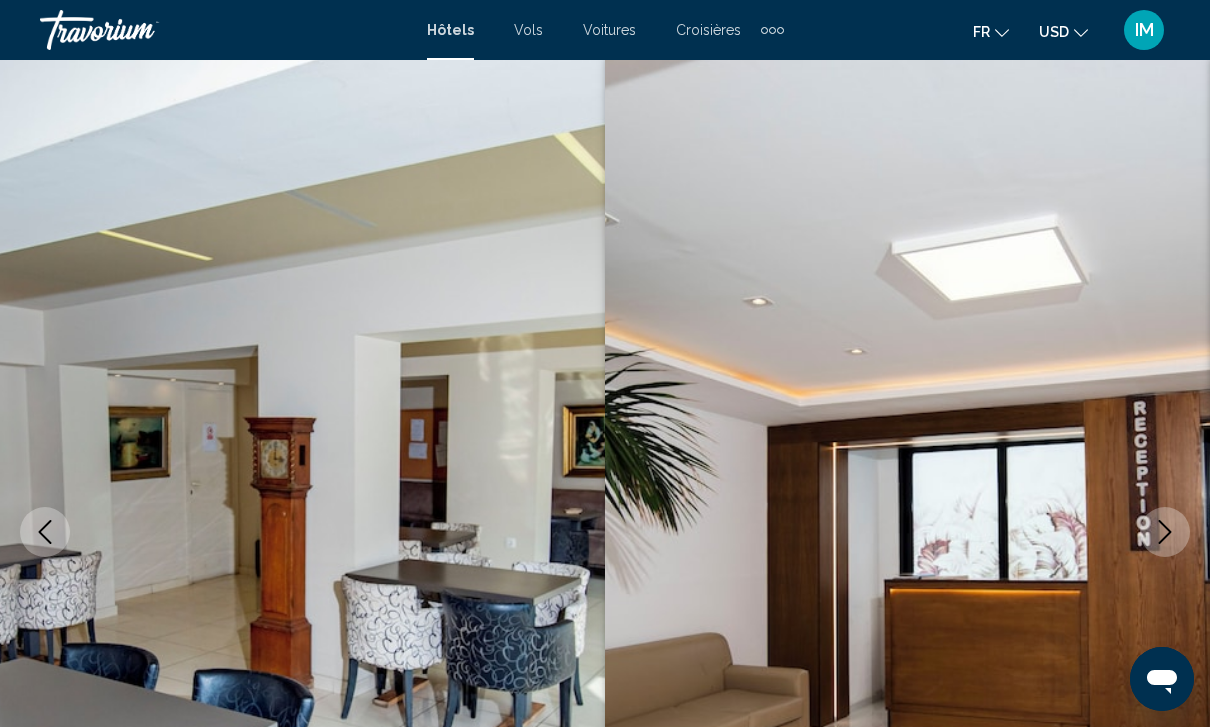 click 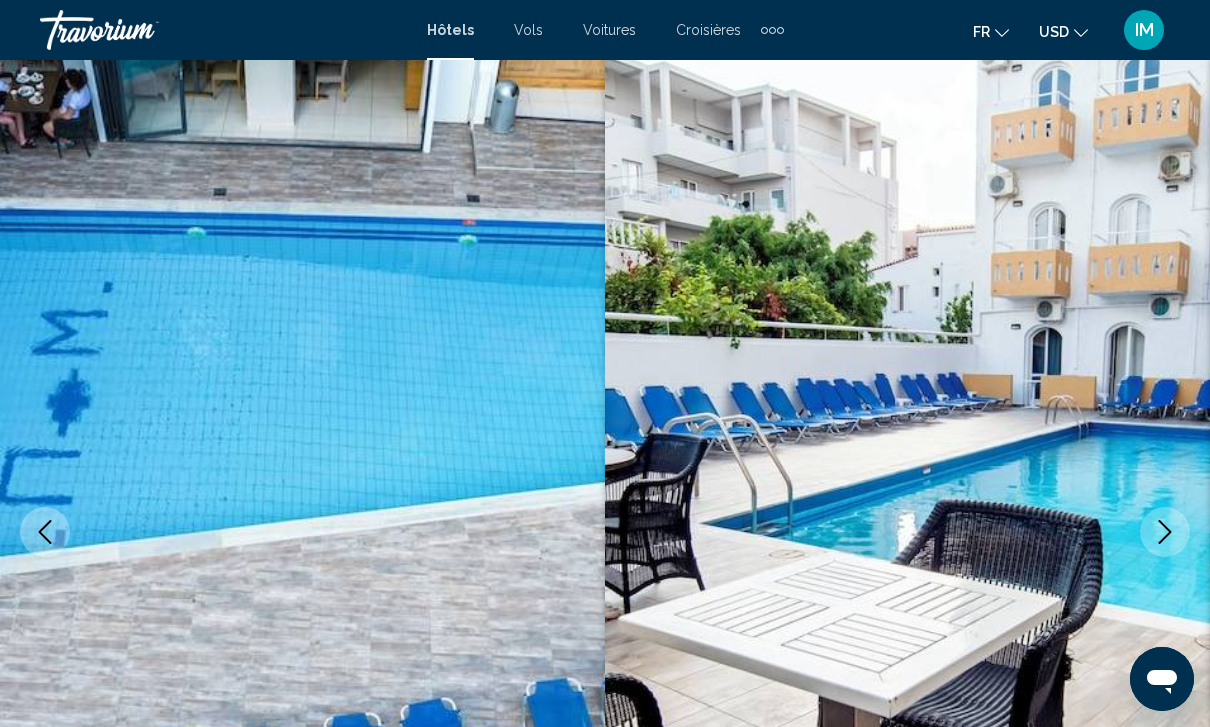 click 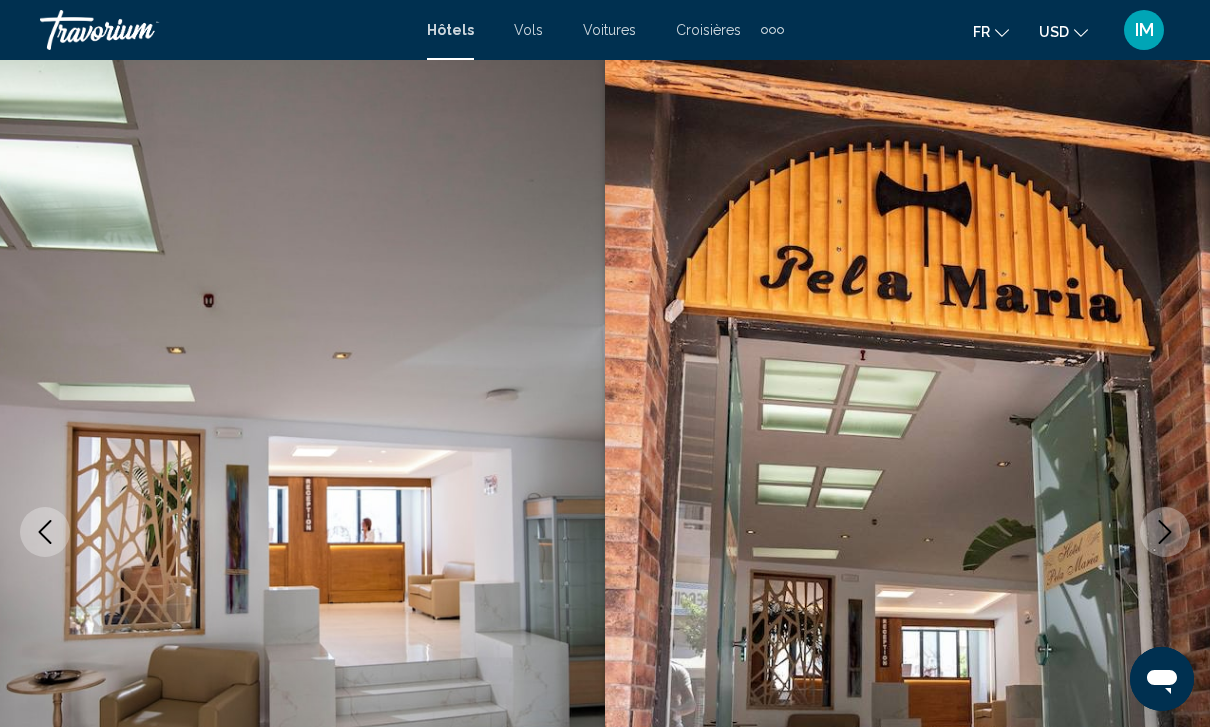 click 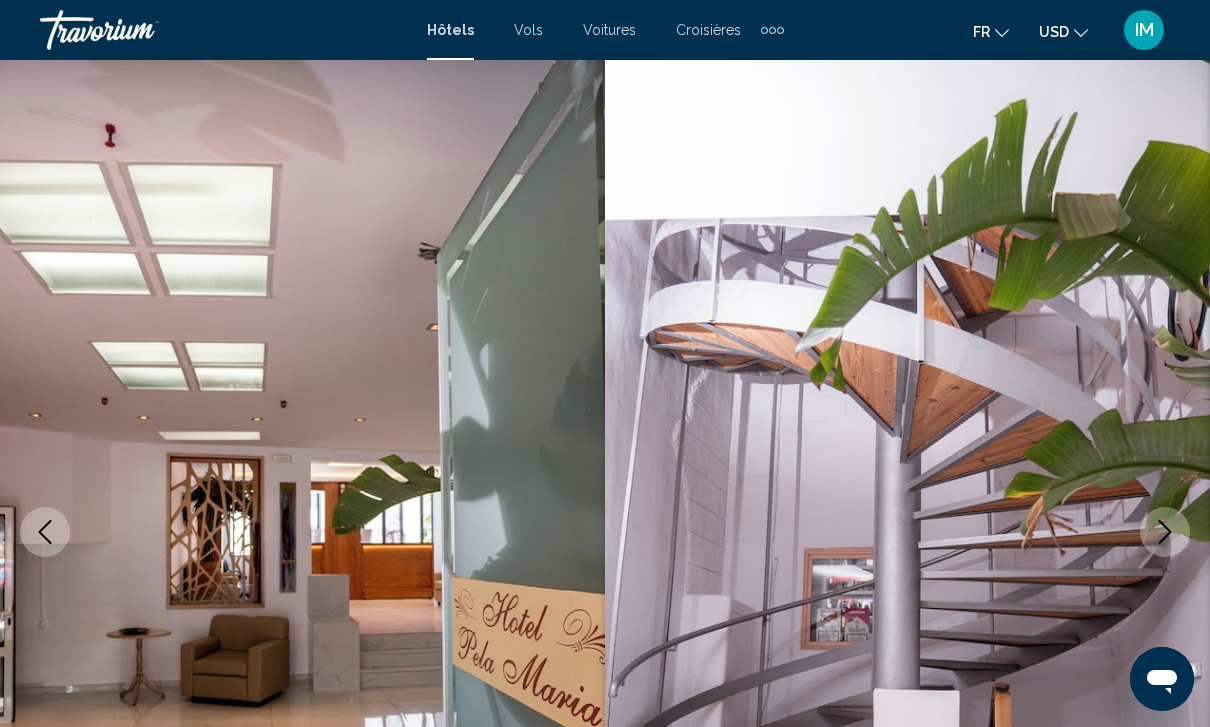 click 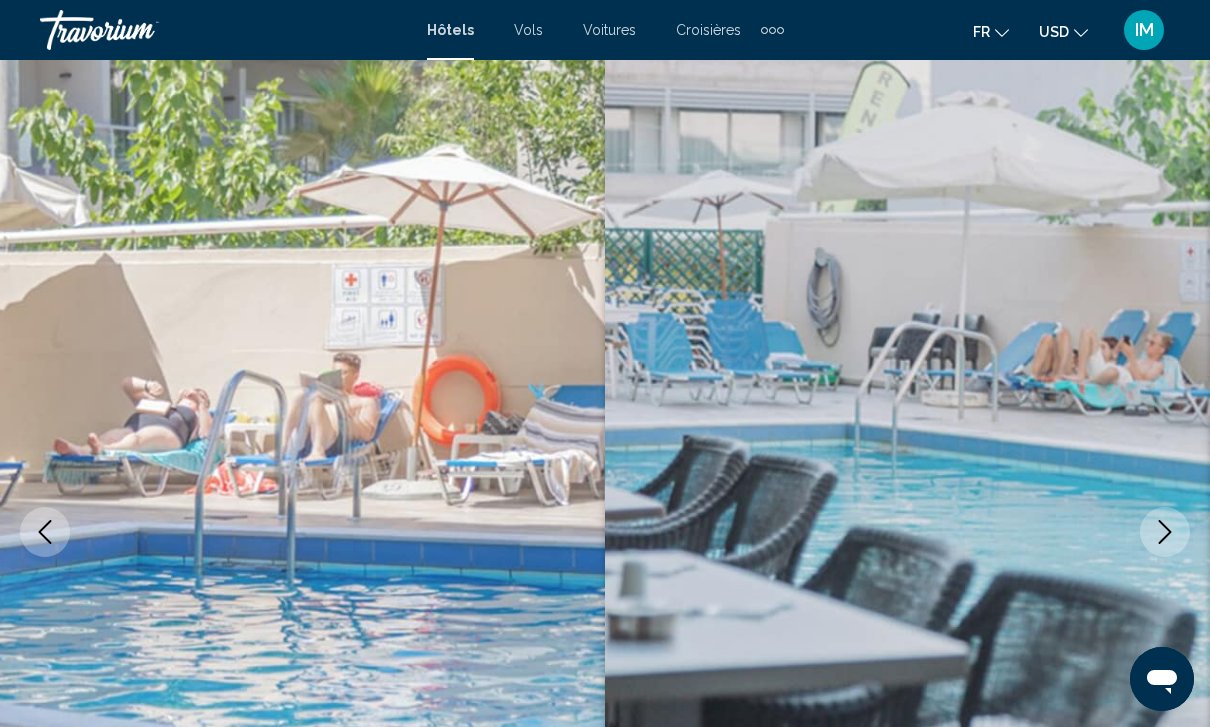 click 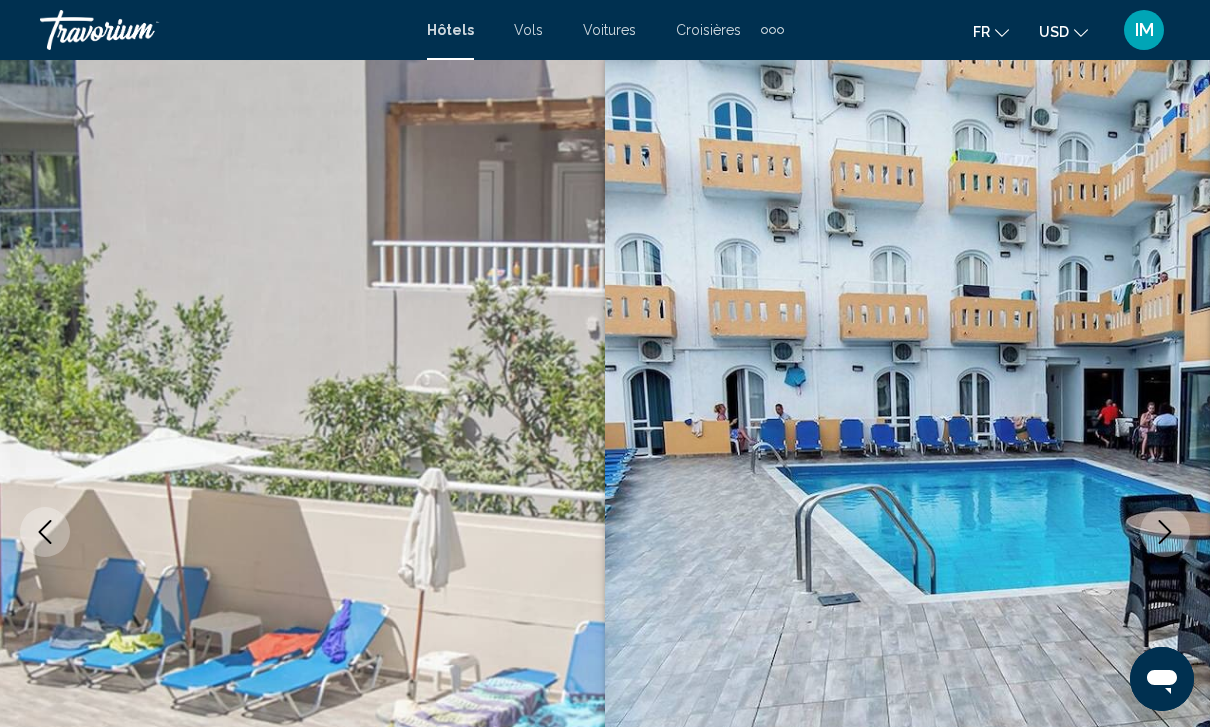 click 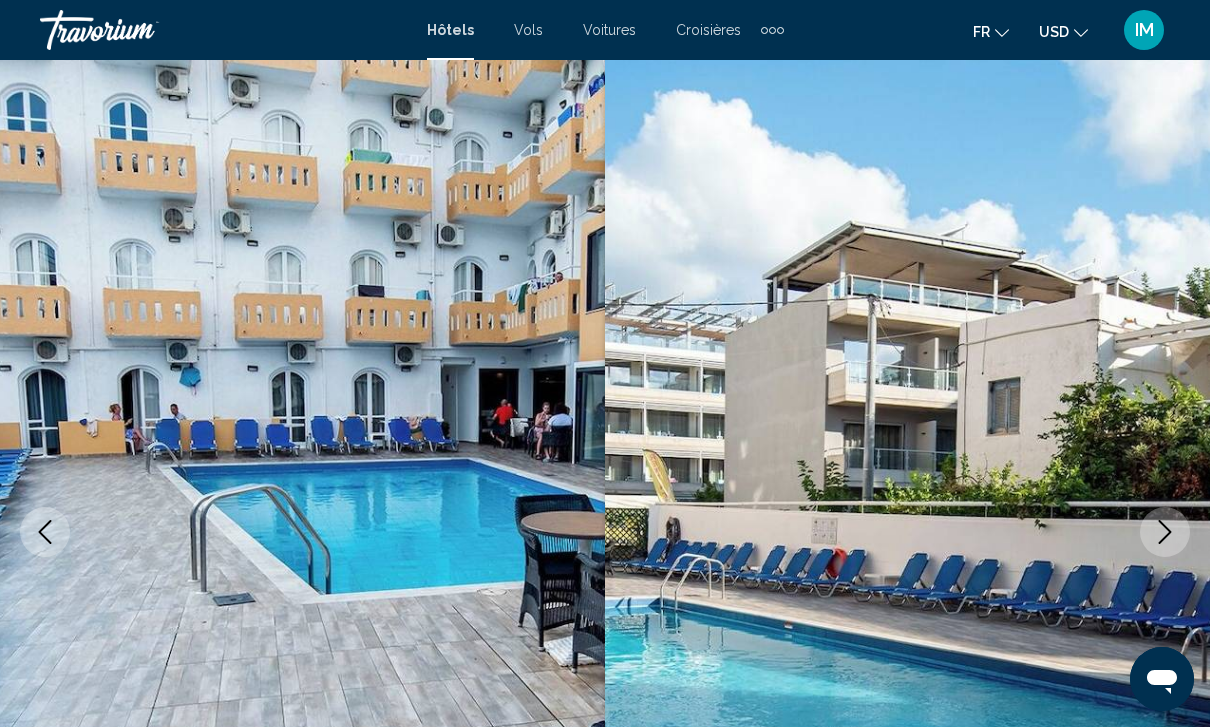 click 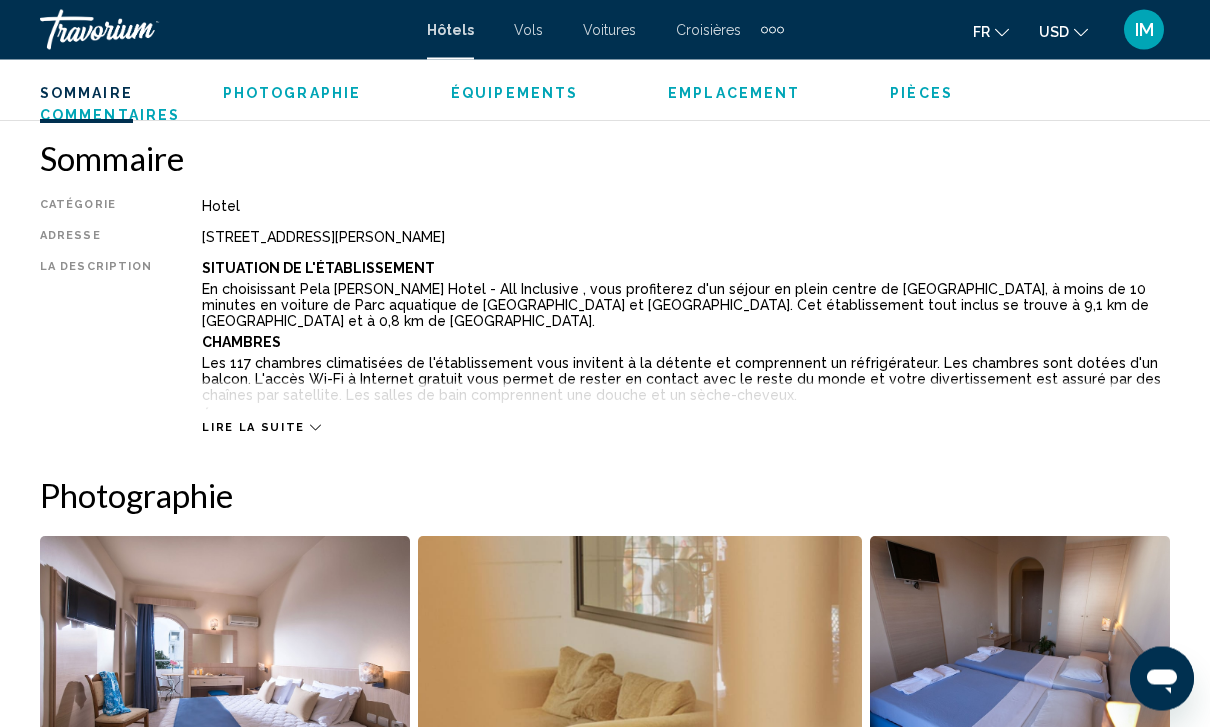 scroll, scrollTop: 973, scrollLeft: 0, axis: vertical 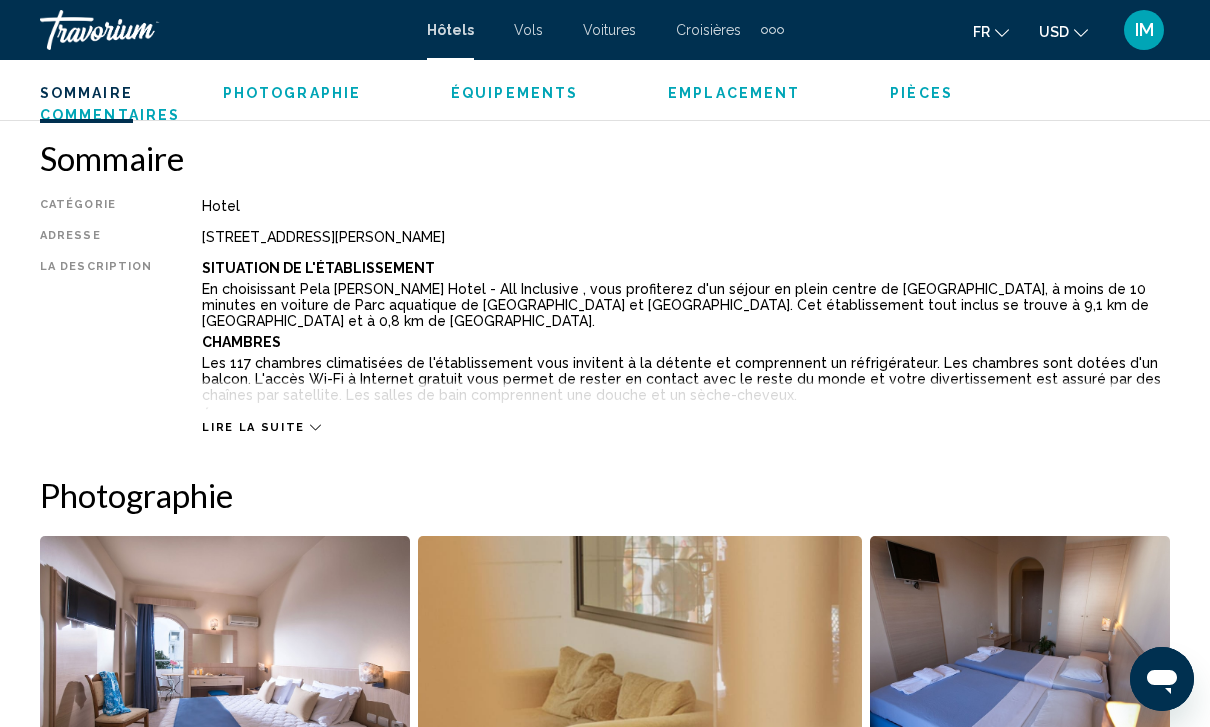 click on "Lire la suite" at bounding box center [253, 427] 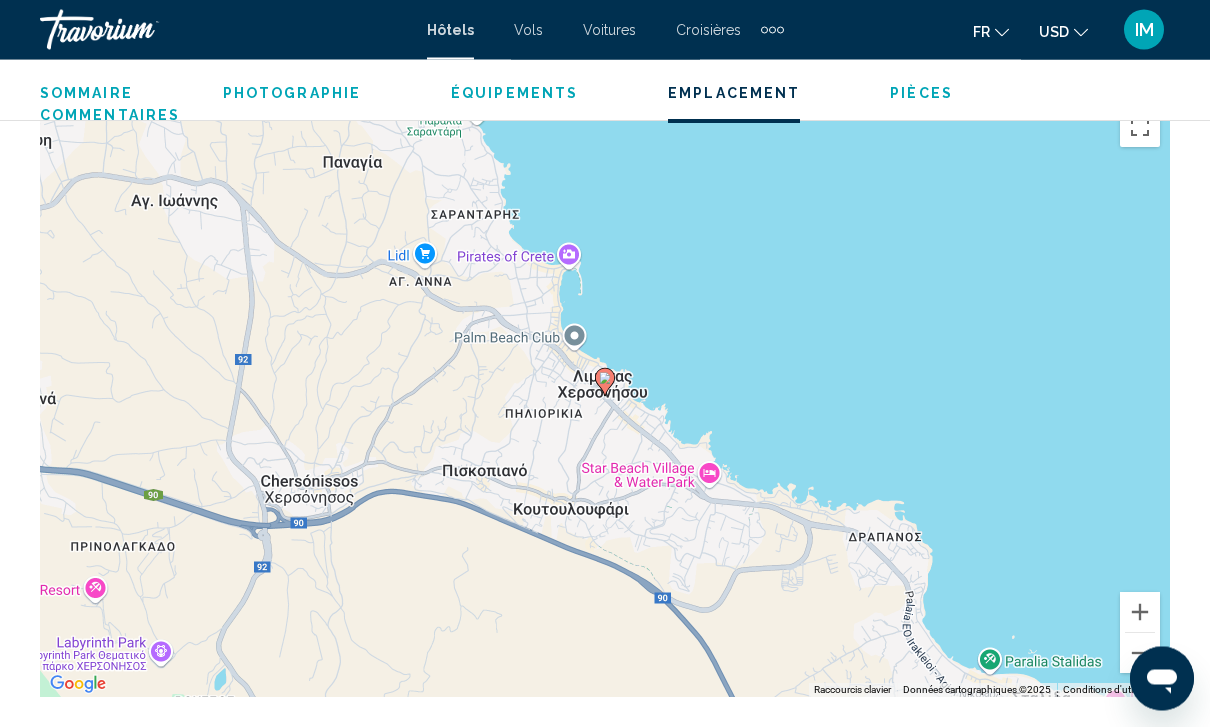 scroll, scrollTop: 2522, scrollLeft: 0, axis: vertical 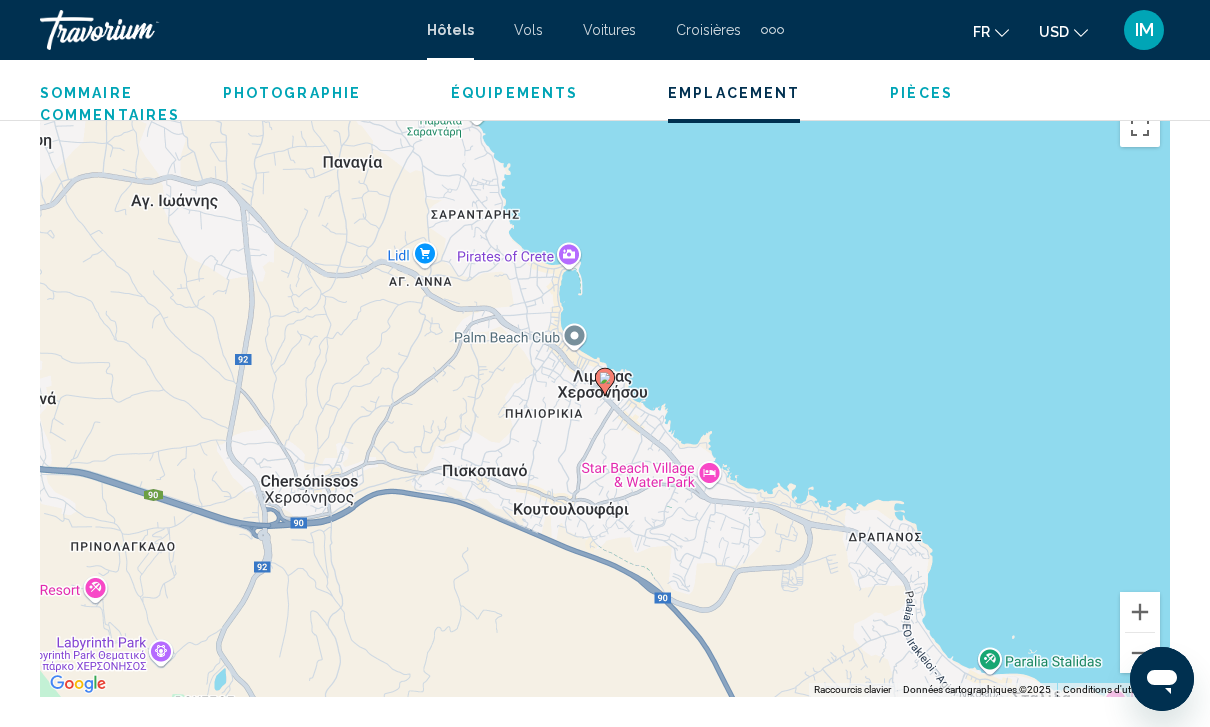 click on "Pour naviguer, appuyez sur les touches fléchées. Pour activer le glissement avec le clavier, appuyez sur Alt+Entrée. Une fois ce mode activé, utilisez les touches fléchées pour déplacer le repère. Pour valider le déplacement, appuyez sur Entrée. Pour annuler, appuyez sur Échap." at bounding box center [605, 397] 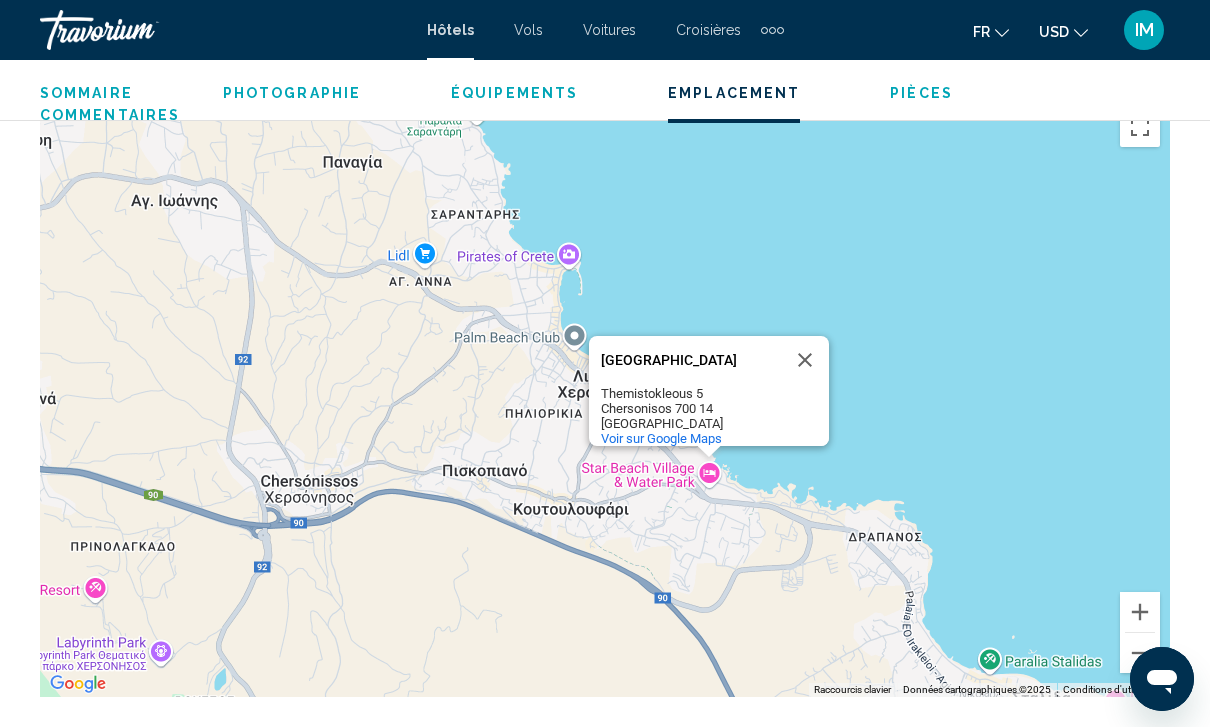 click on "Pour naviguer, appuyez sur les touches fléchées. Pour activer le glissement avec le clavier, appuyez sur Alt+Entrée. Une fois ce mode activé, utilisez les touches fléchées pour déplacer le repère. Pour valider le déplacement, appuyez sur Entrée. Pour annuler, appuyez sur Échap.     [GEOGRAPHIC_DATA]                 Themistokleous 5 Chersonisos 700 14 Grèce             Voir sur Google Maps" at bounding box center (605, 397) 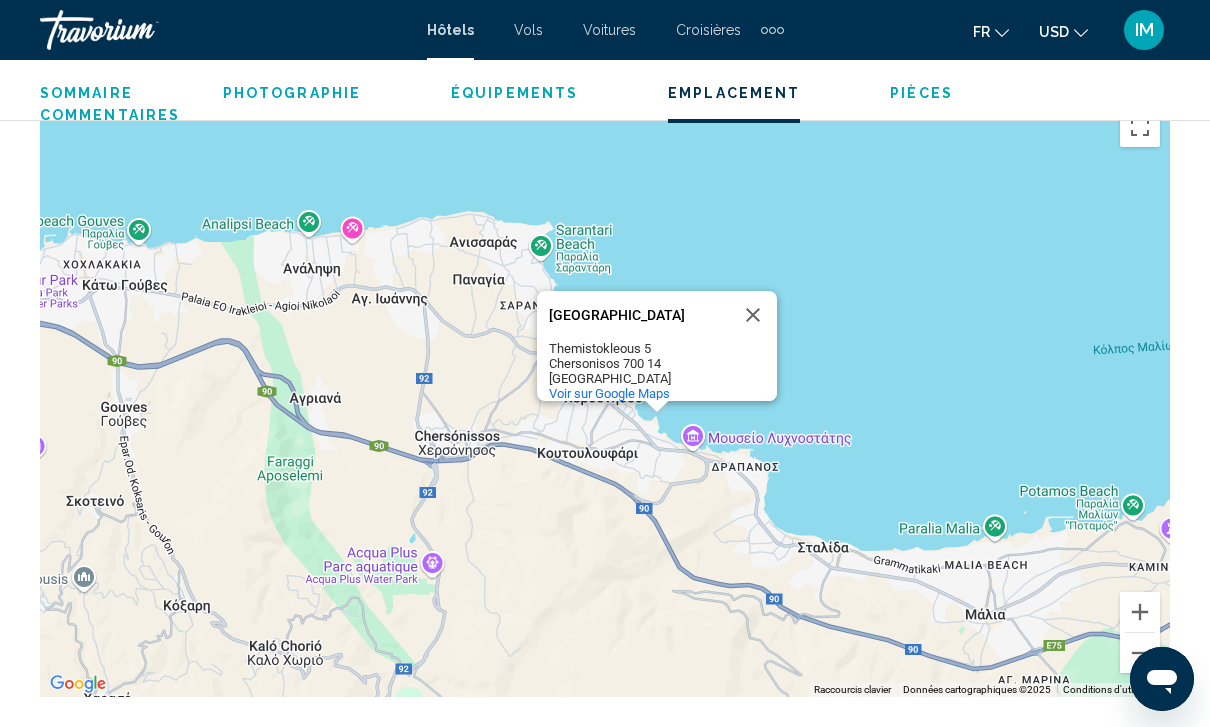 click at bounding box center [753, 315] 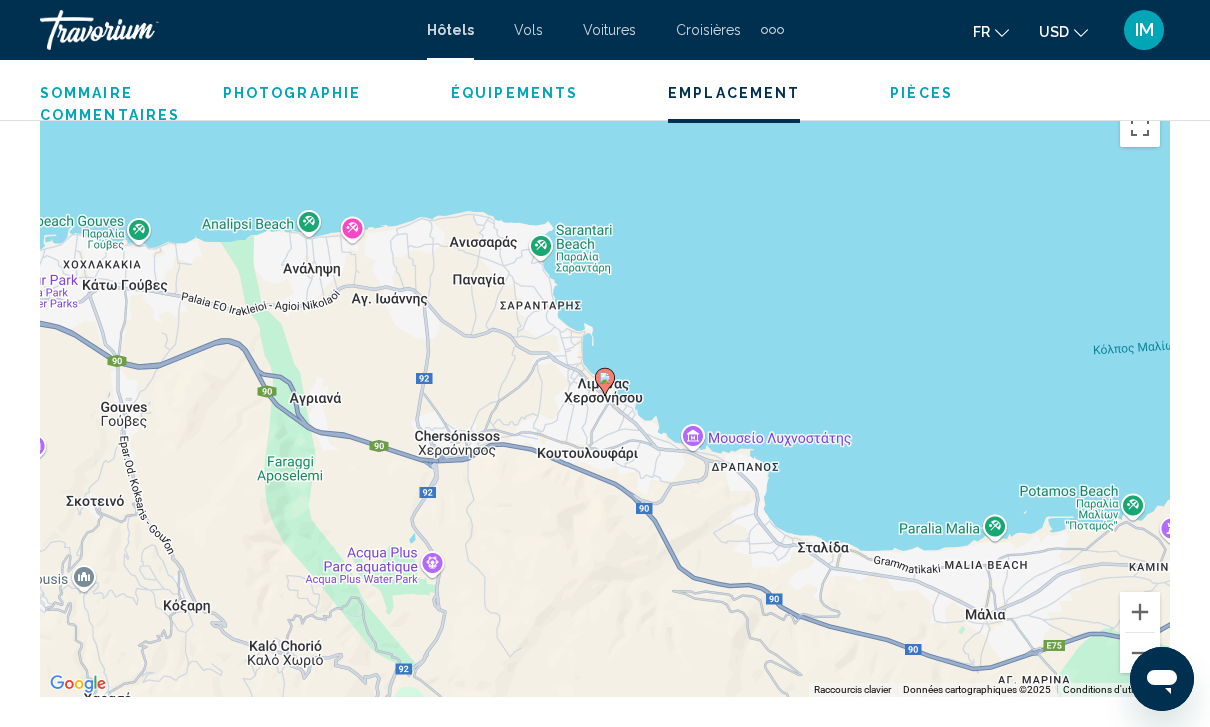 click at bounding box center [1140, 653] 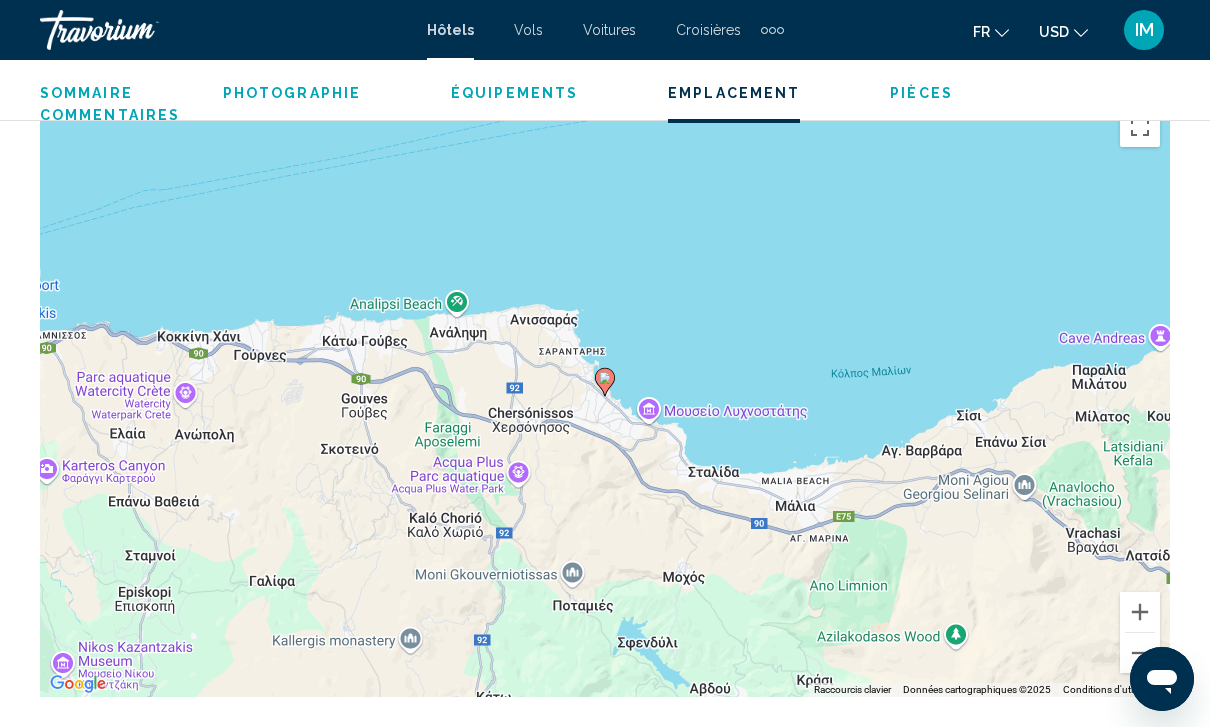 click at bounding box center (1140, 653) 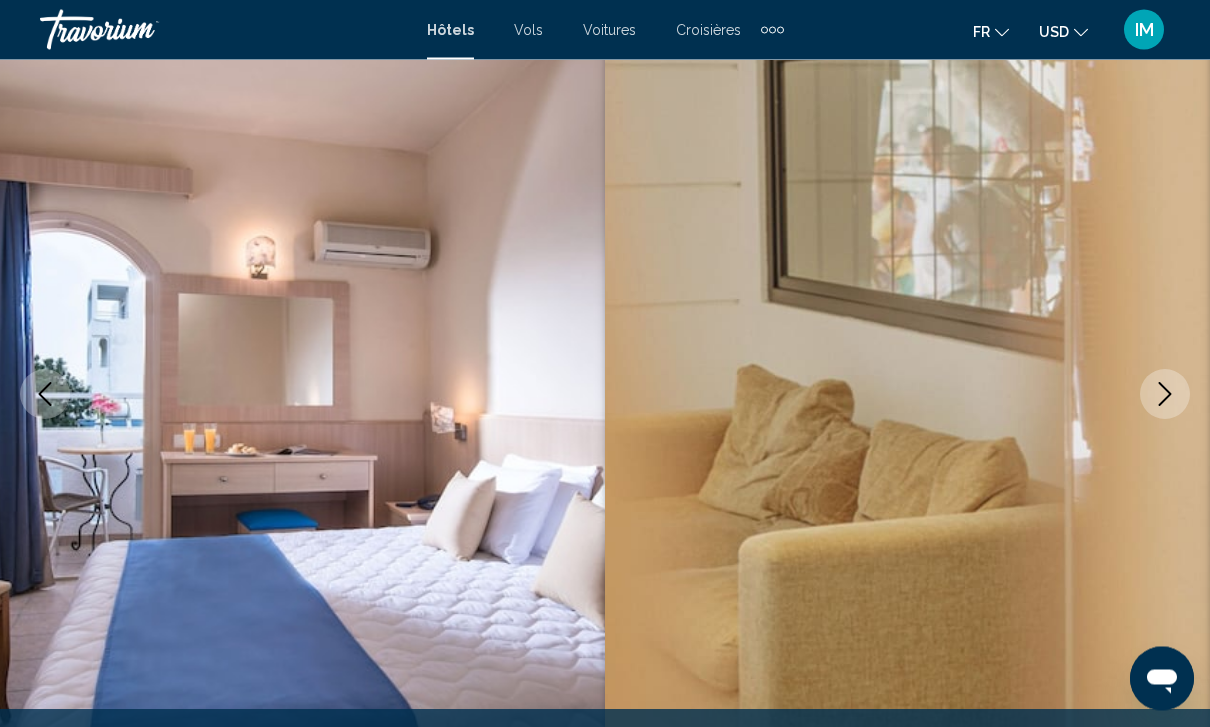 scroll, scrollTop: 0, scrollLeft: 0, axis: both 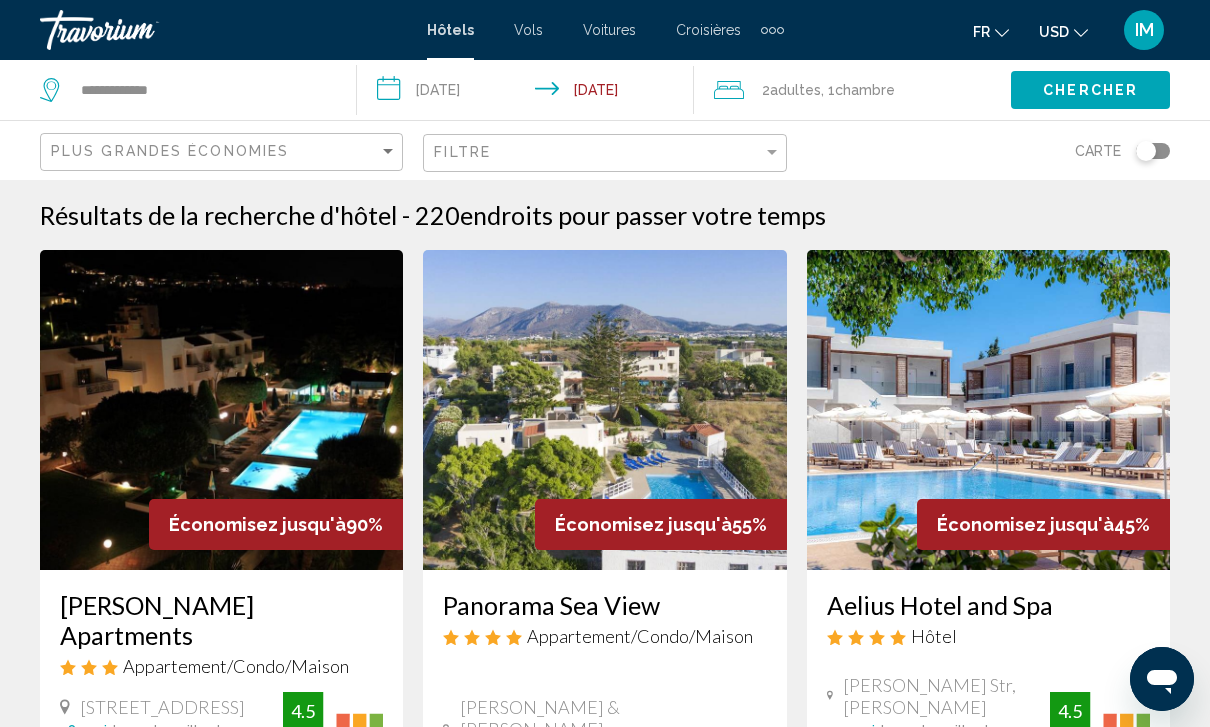 click 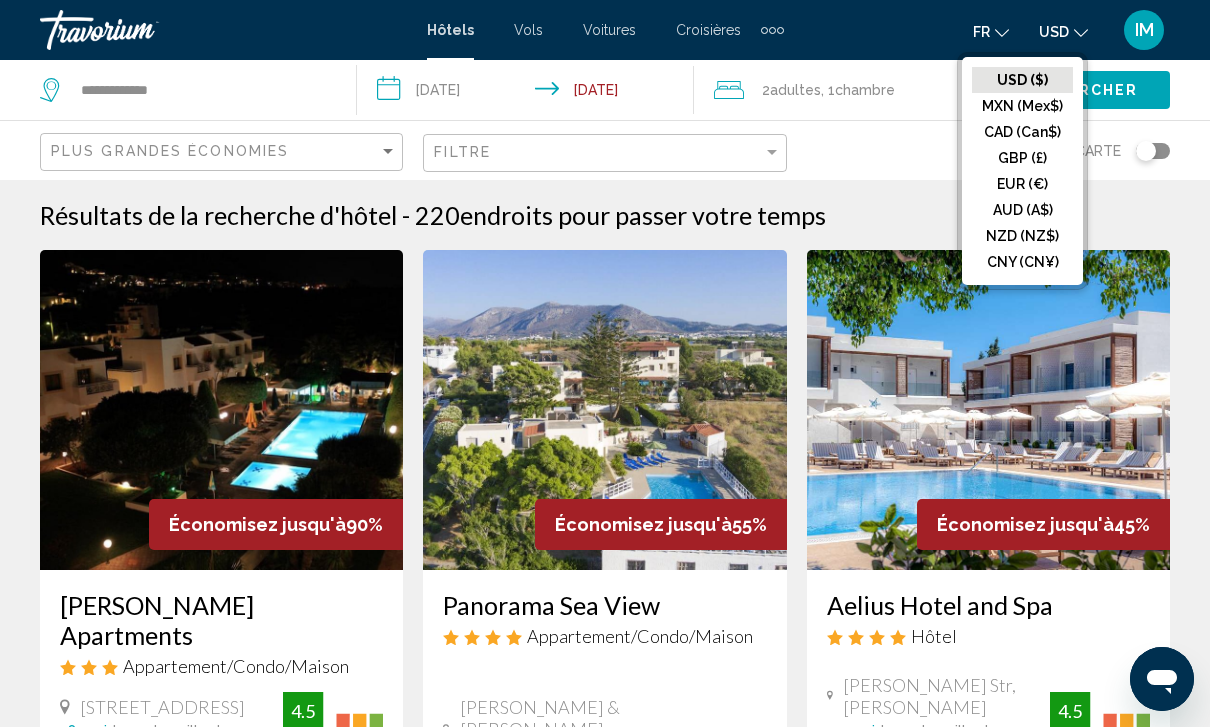 click on "EUR (€)" 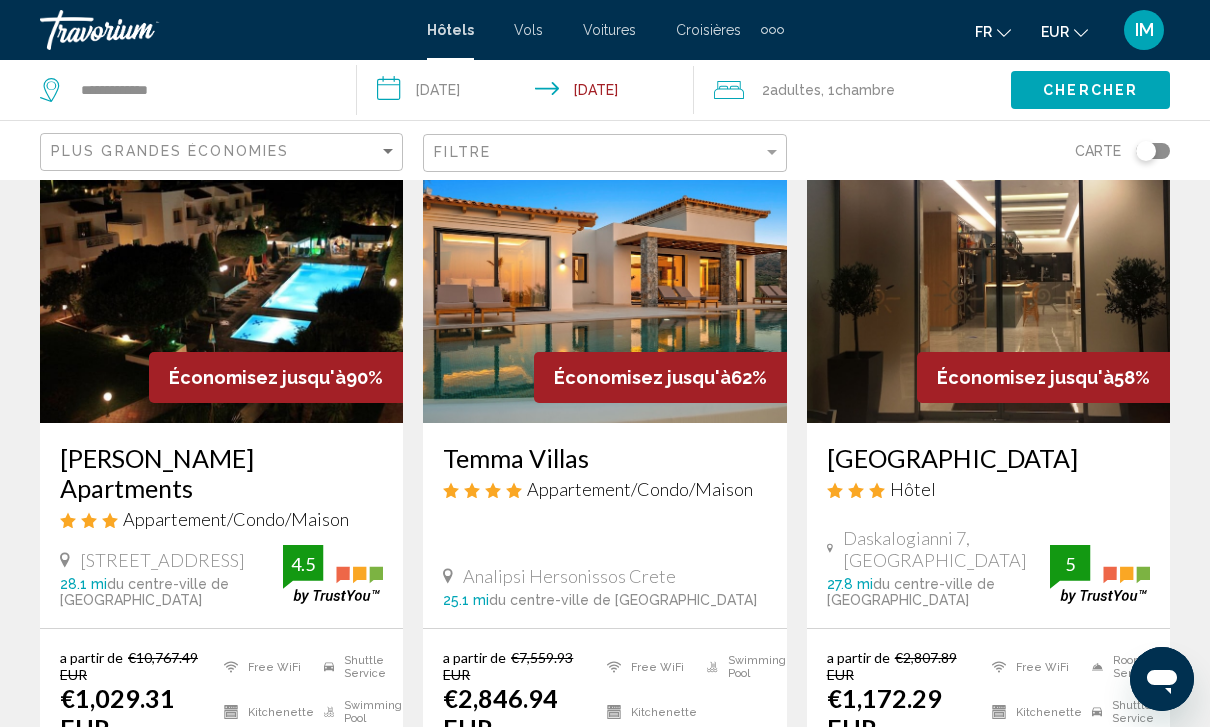 scroll, scrollTop: 141, scrollLeft: 0, axis: vertical 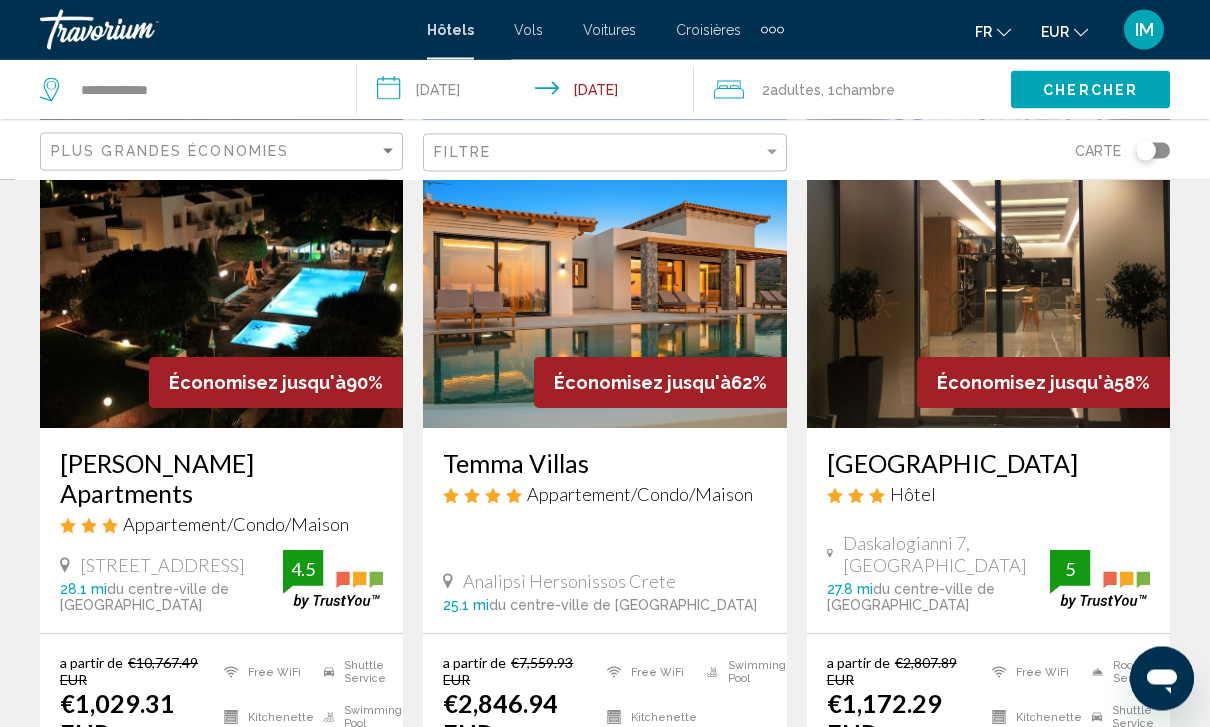 click at bounding box center [221, 269] 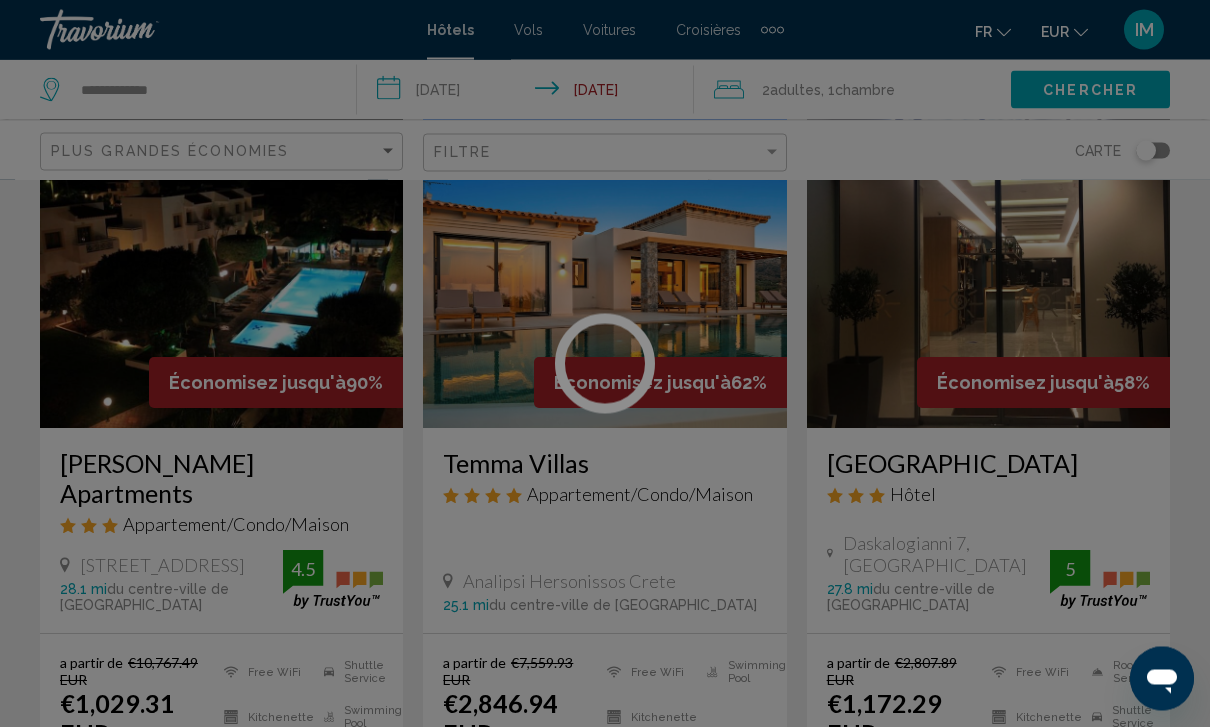 scroll, scrollTop: 142, scrollLeft: 0, axis: vertical 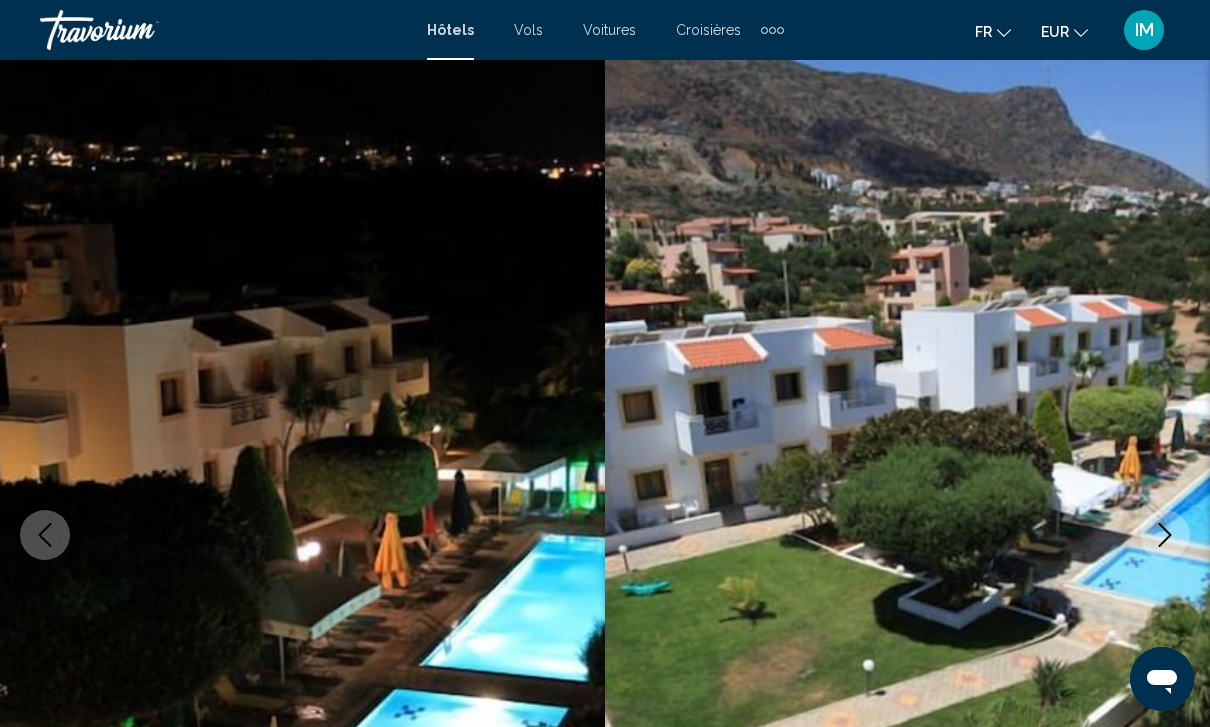 click 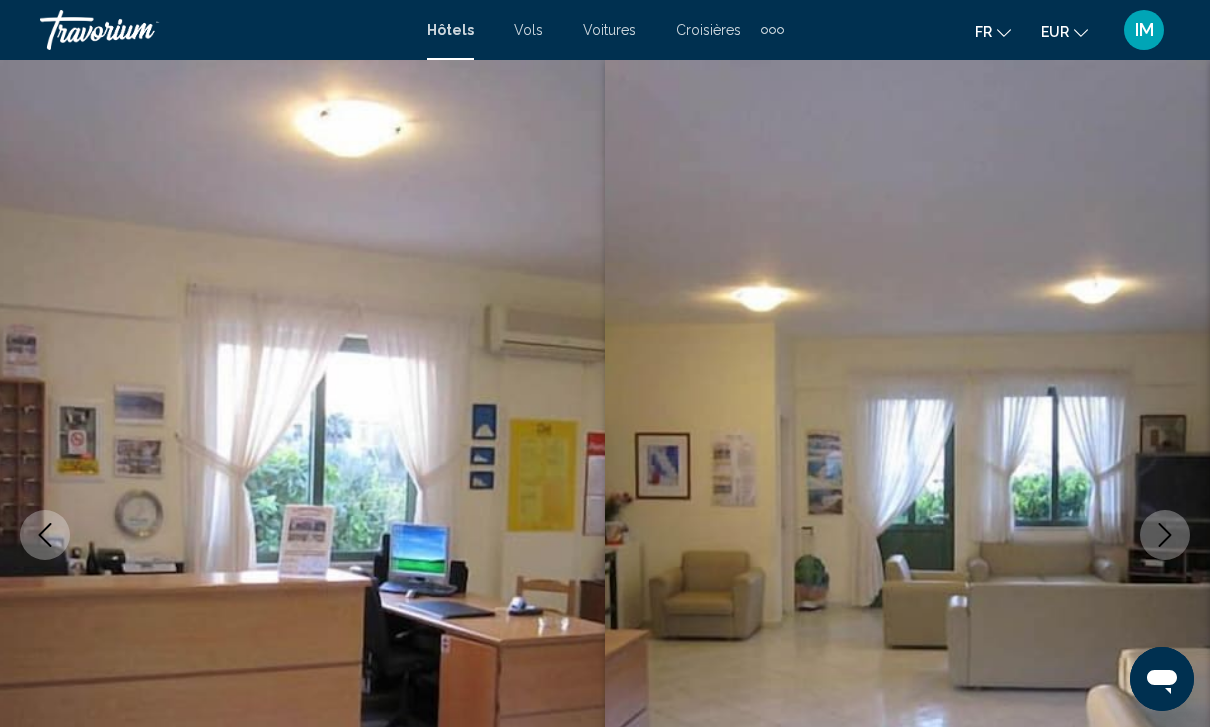 click 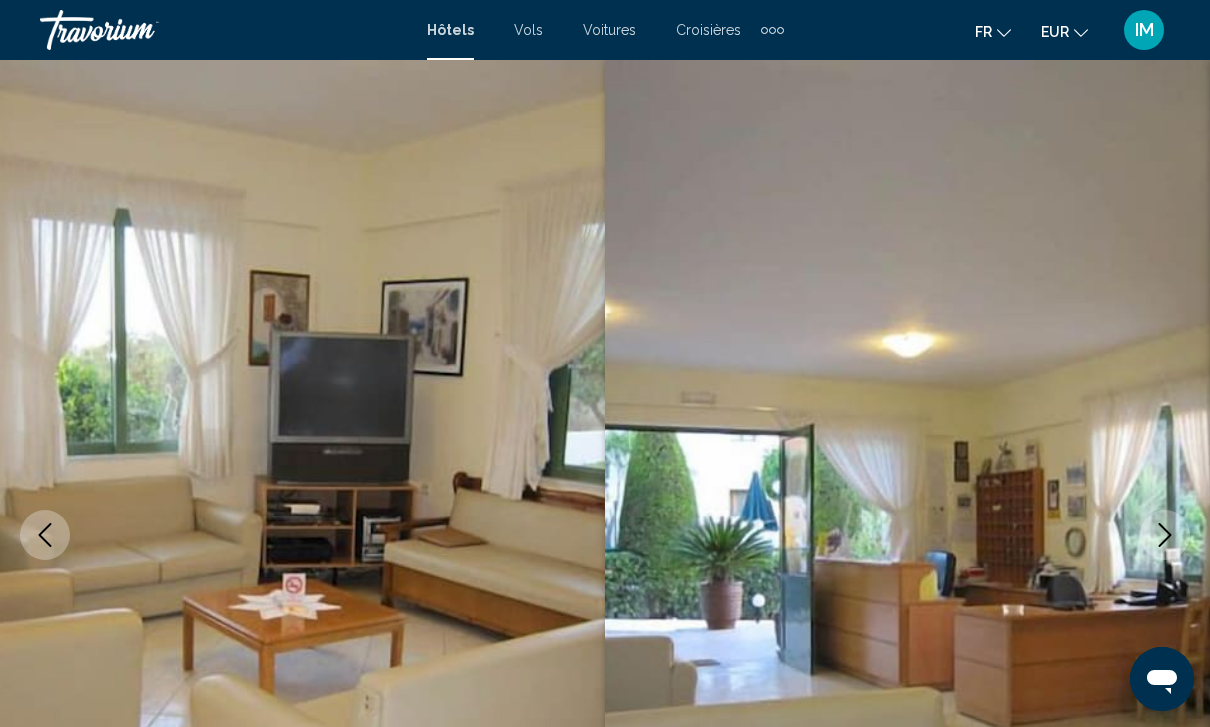 click 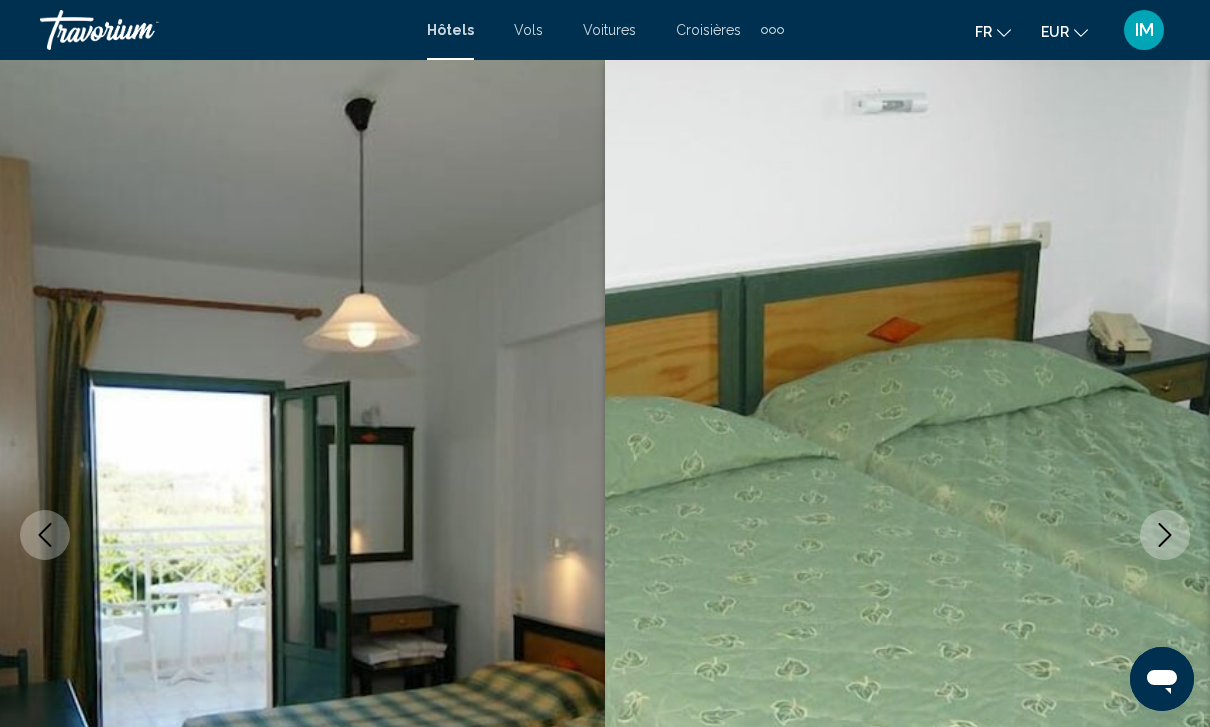 click 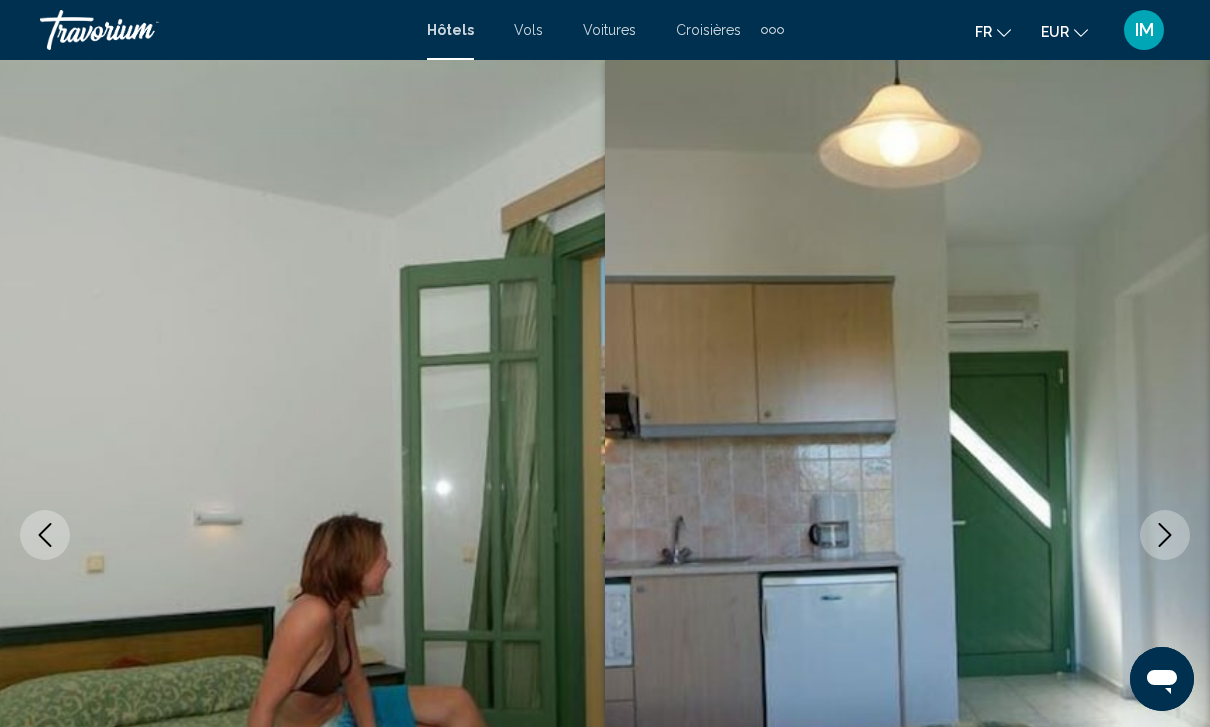 click at bounding box center (1165, 535) 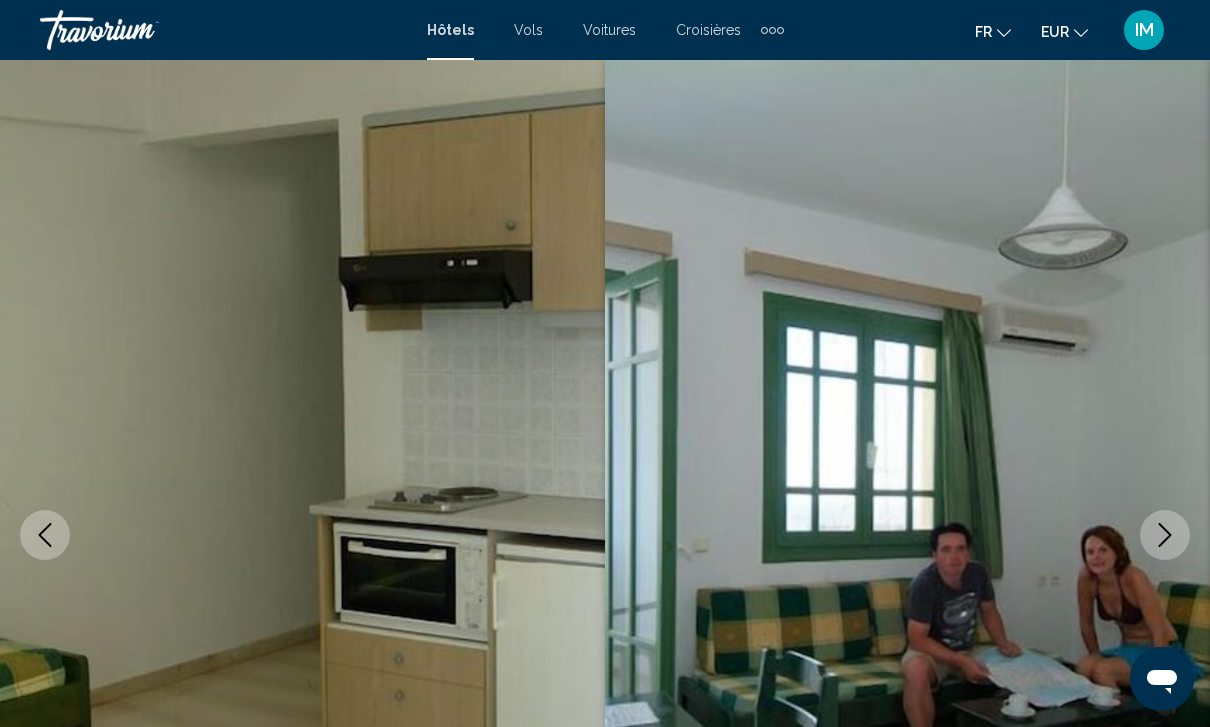 click at bounding box center (1165, 535) 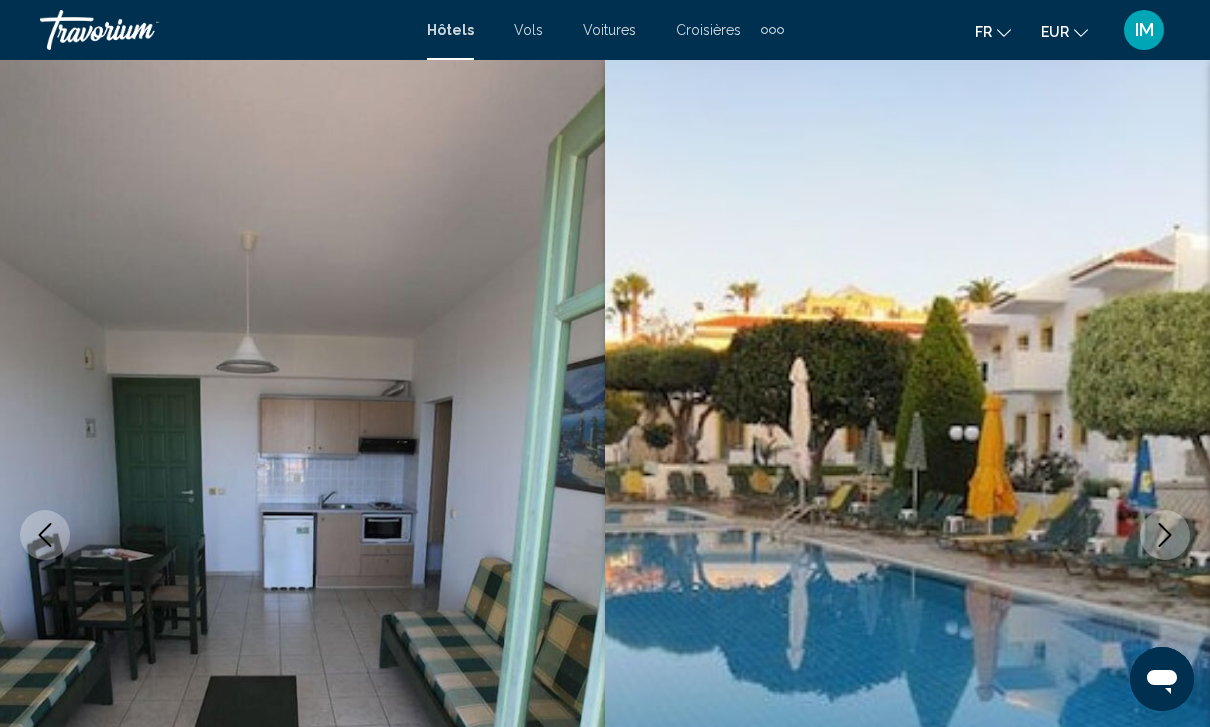 click 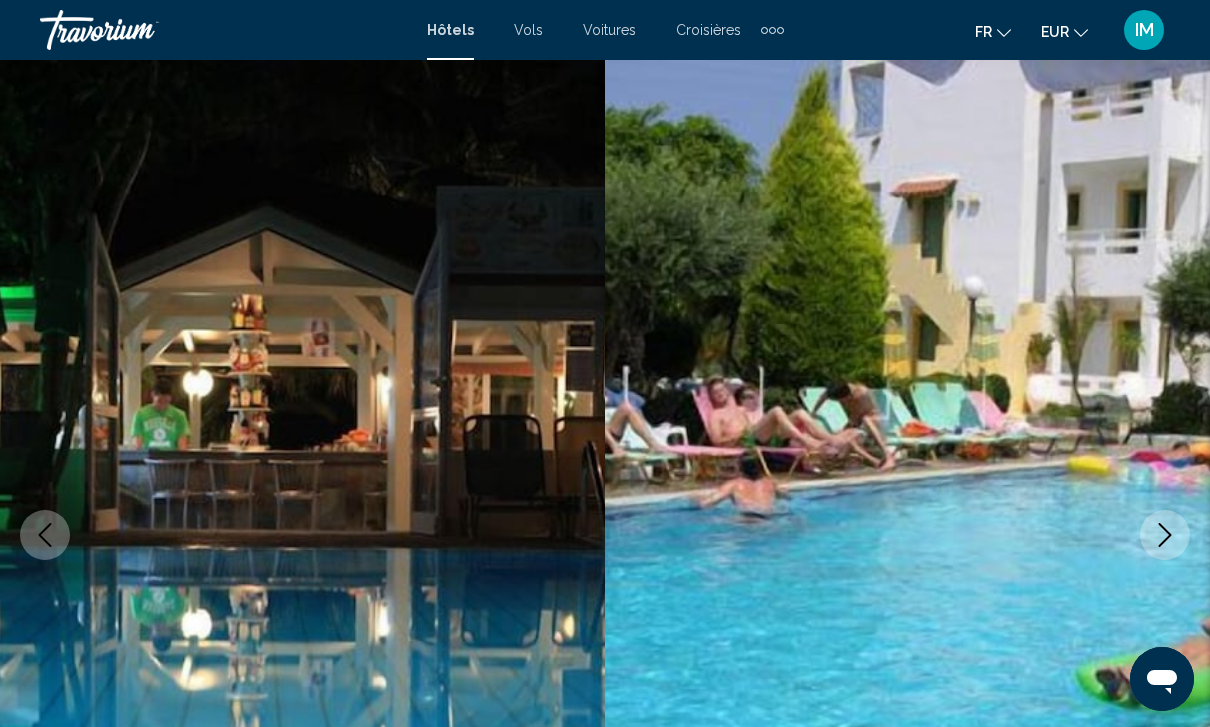 click 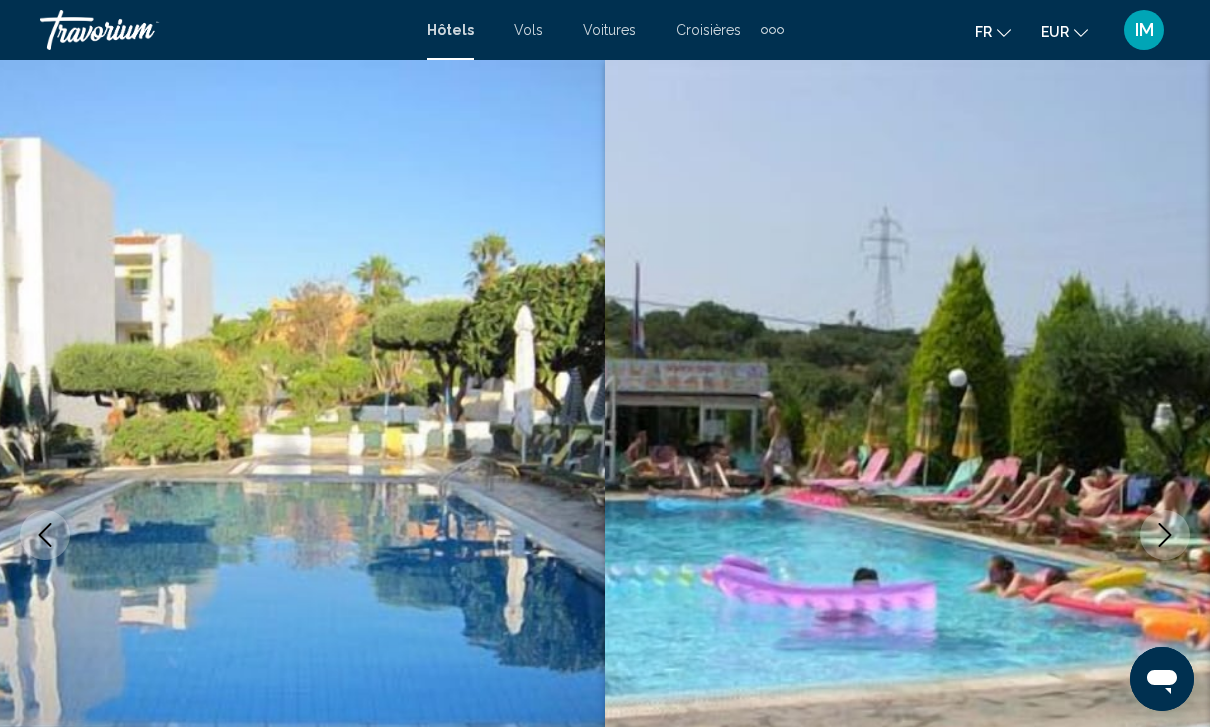 click 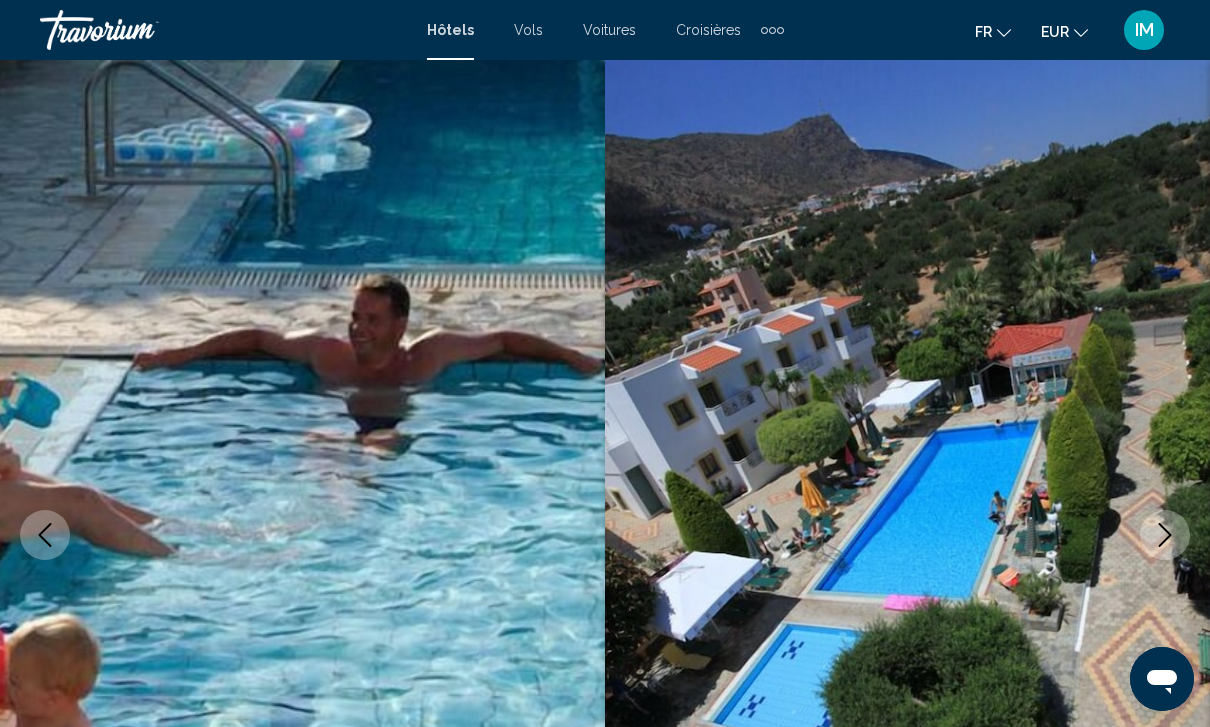 click 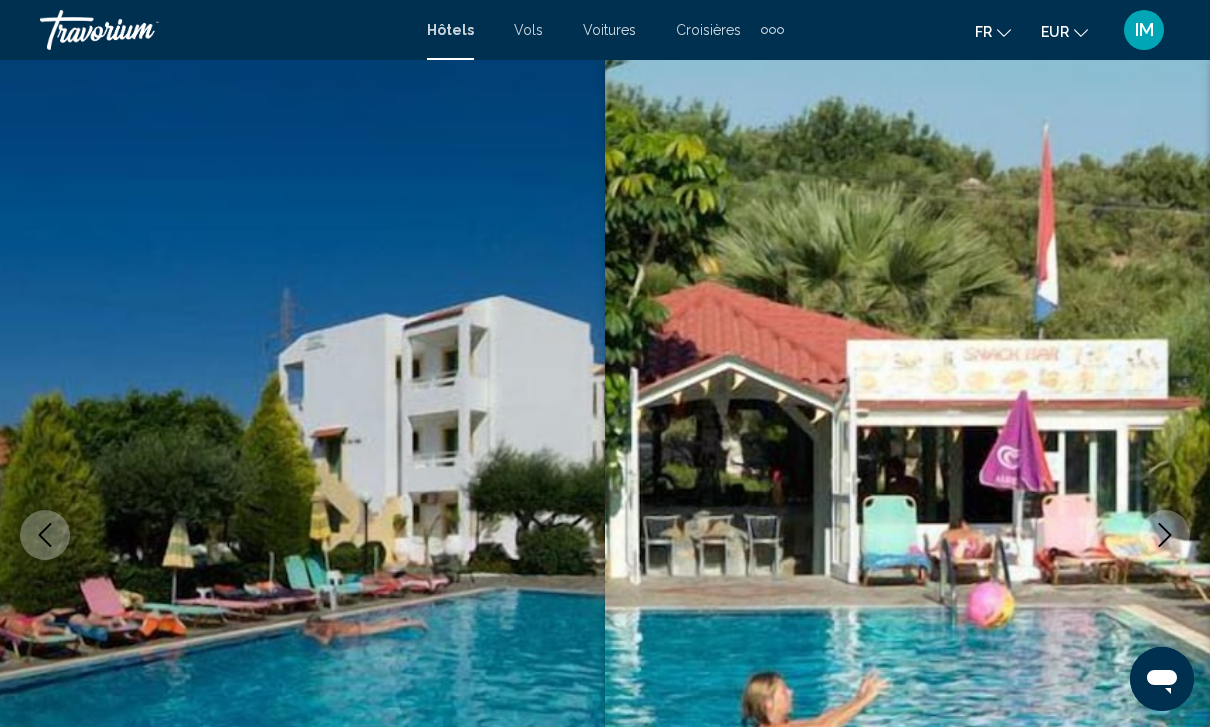 click 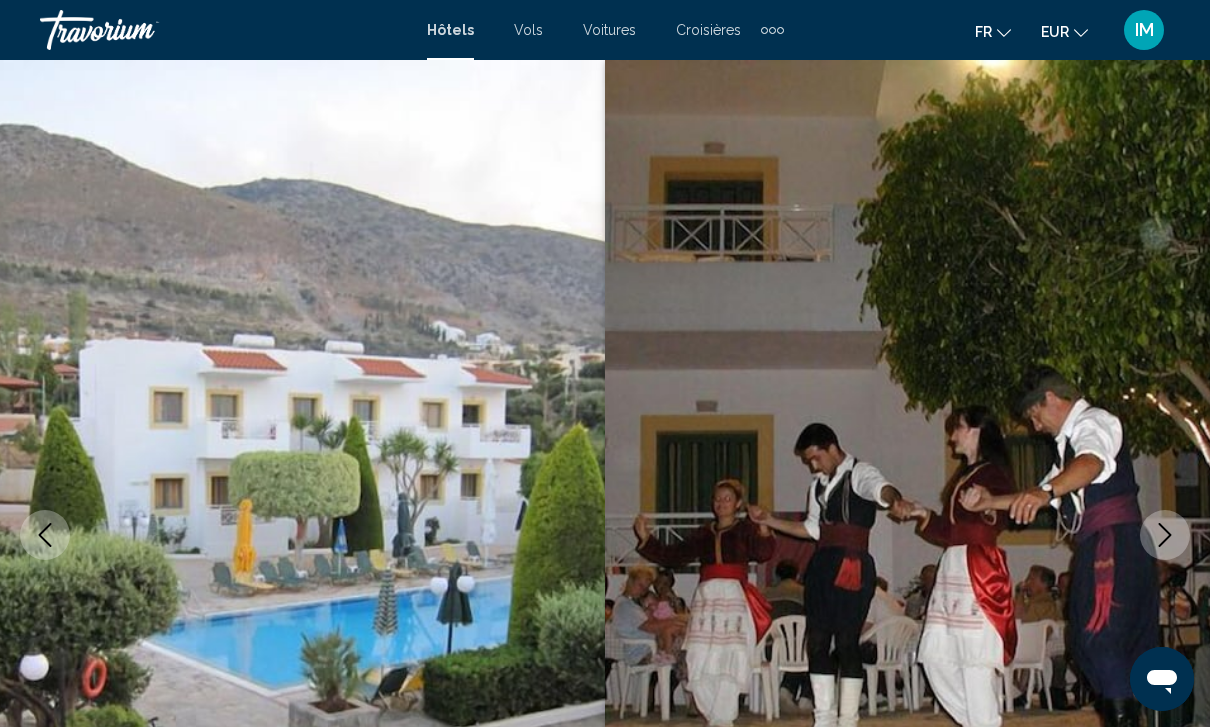 click at bounding box center (1165, 535) 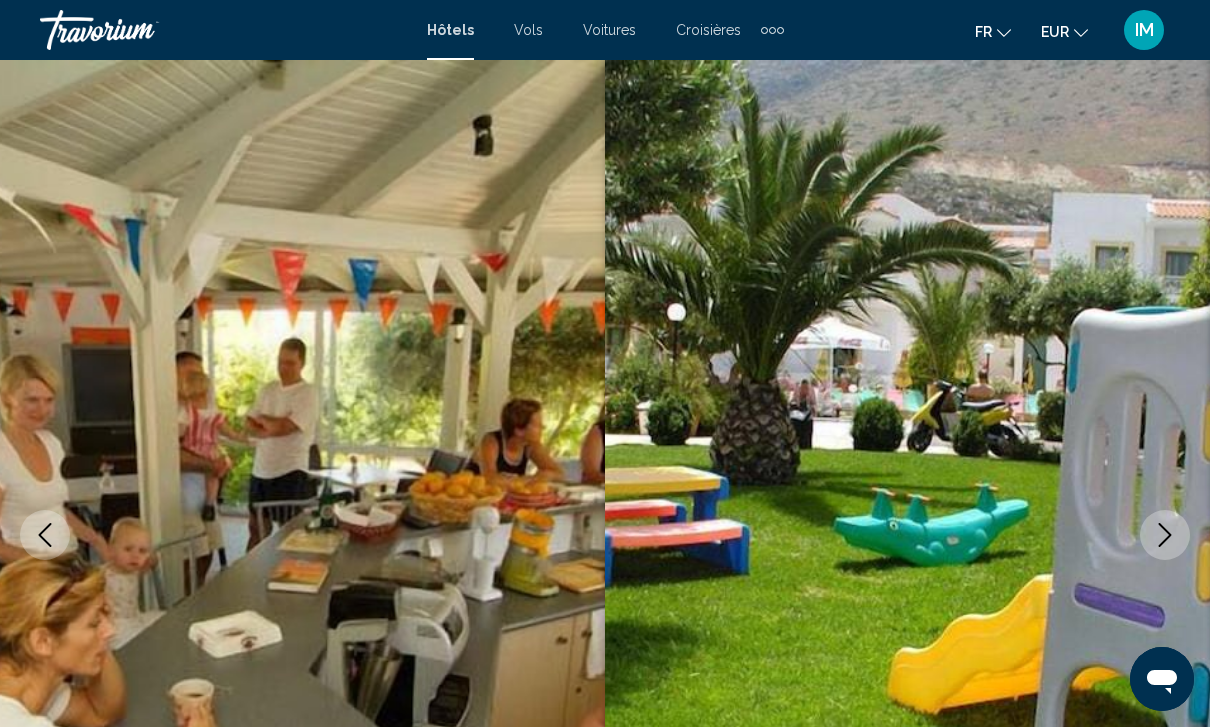 click 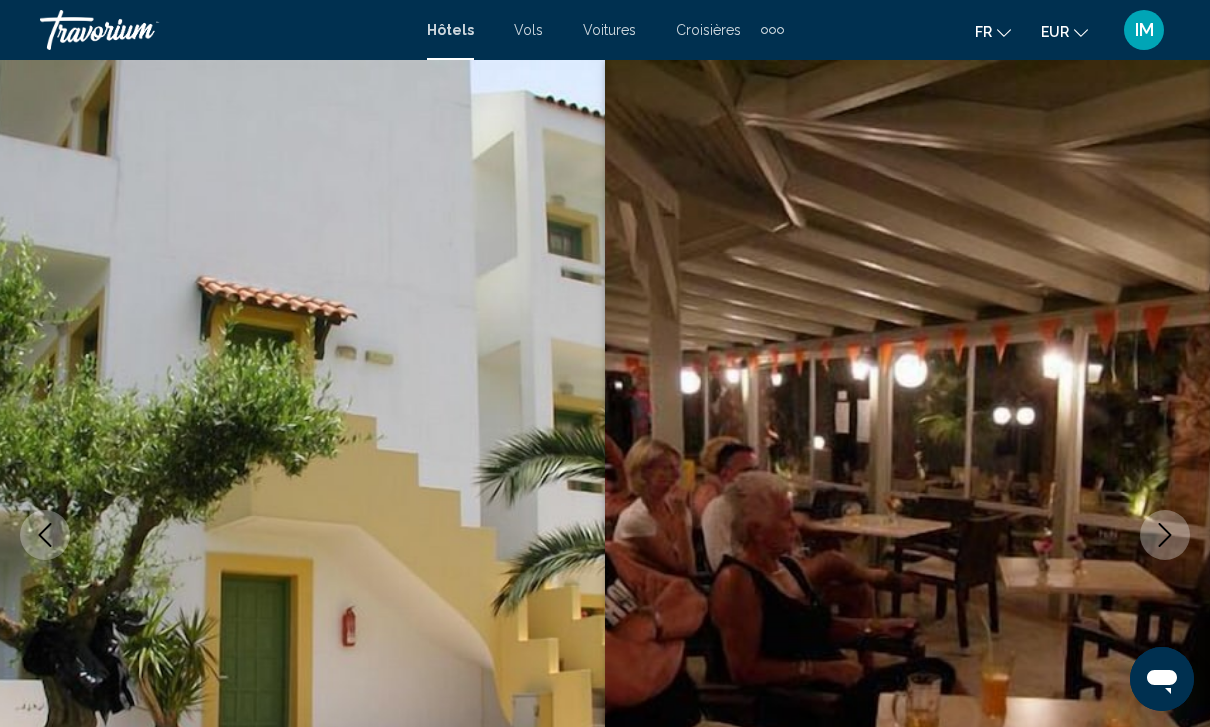 click at bounding box center (1165, 535) 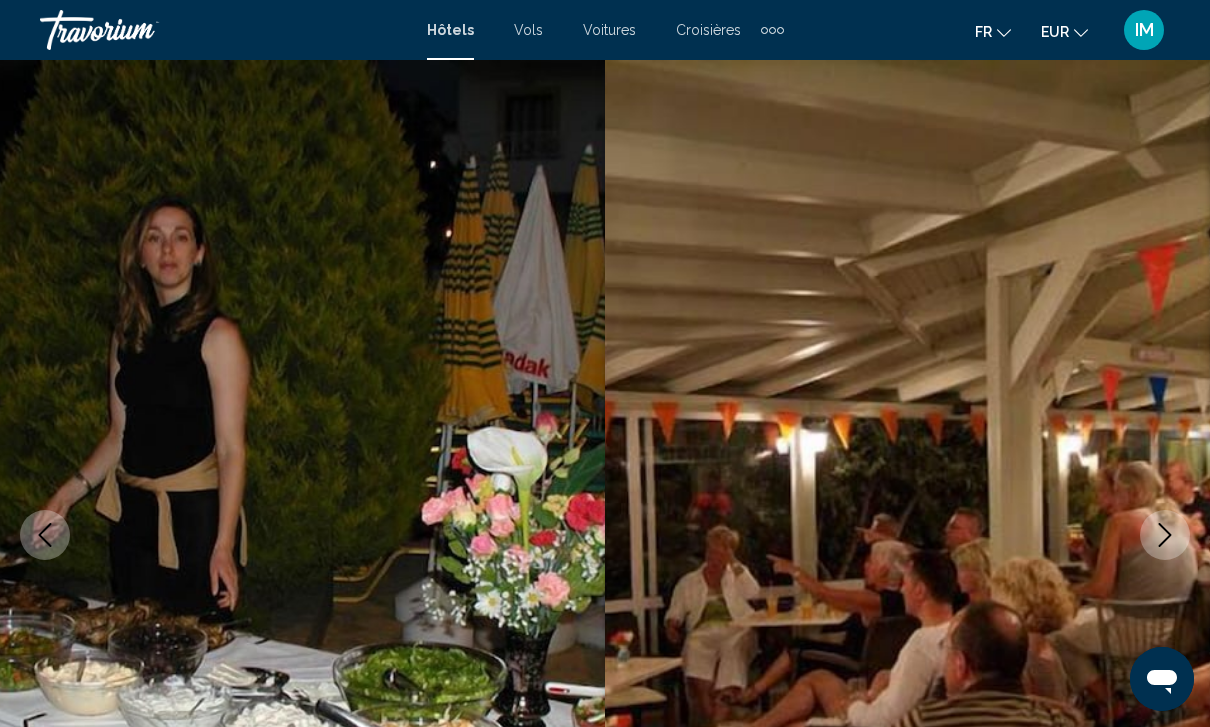 click at bounding box center (907, 535) 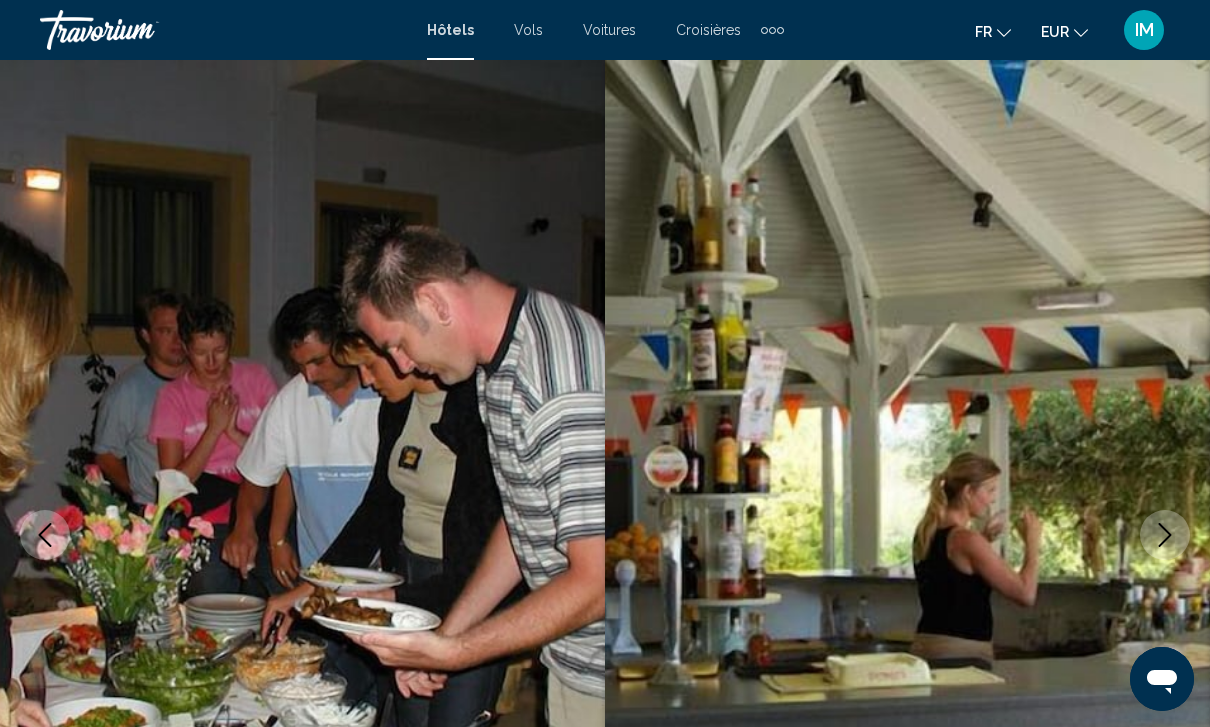 click at bounding box center [1165, 535] 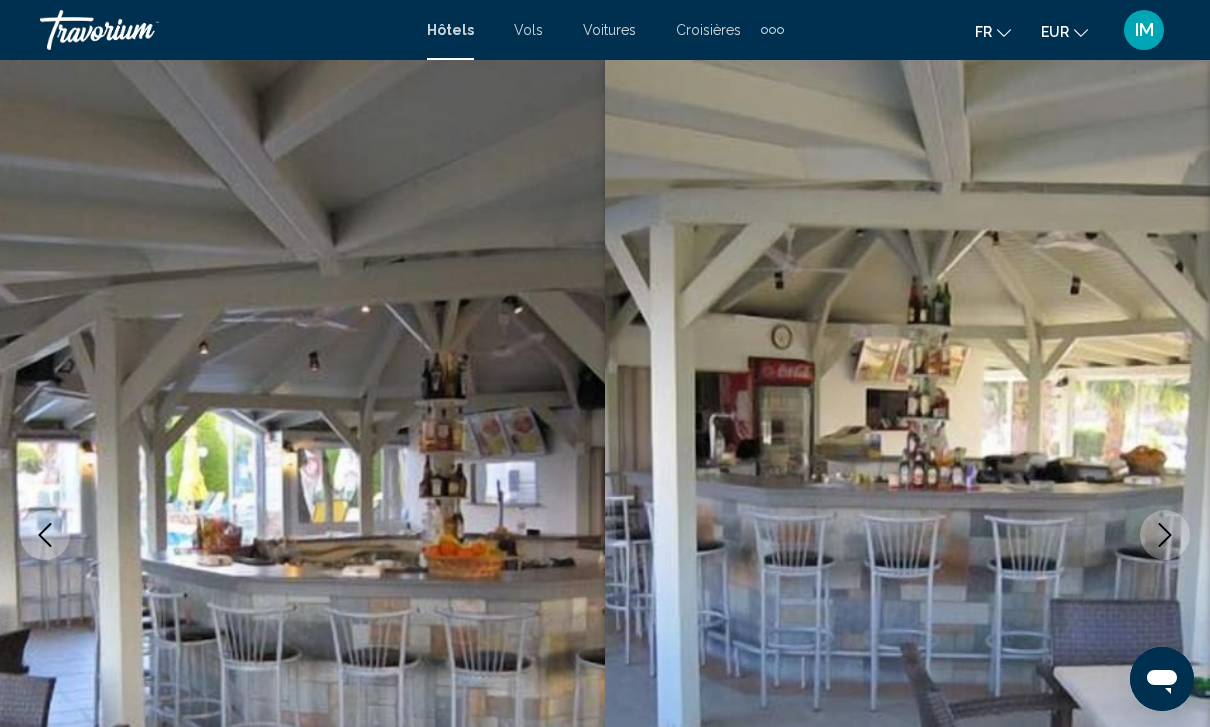 click 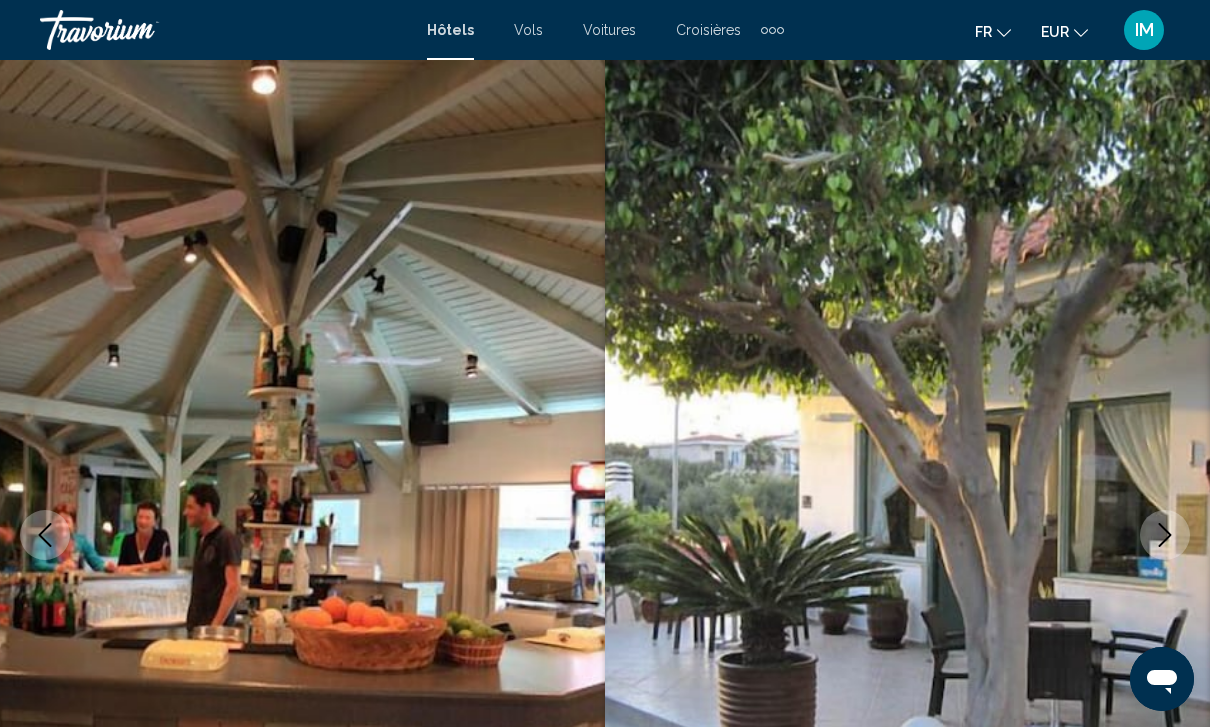 click 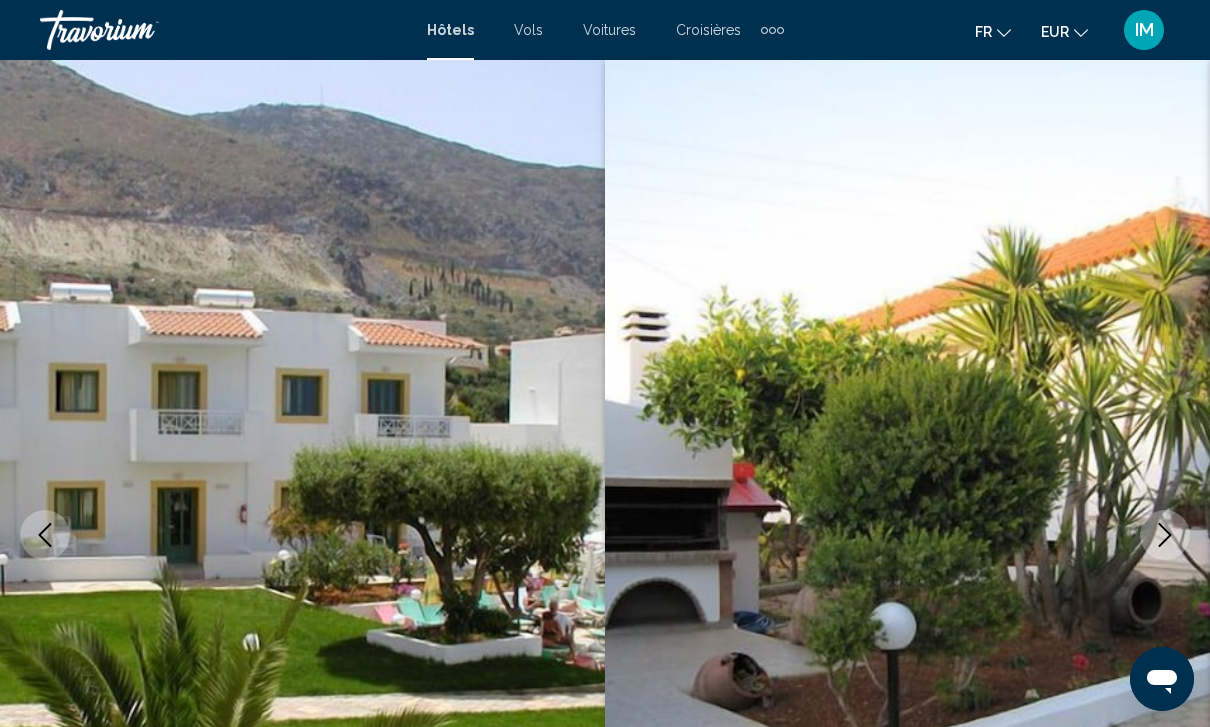 click at bounding box center [1165, 535] 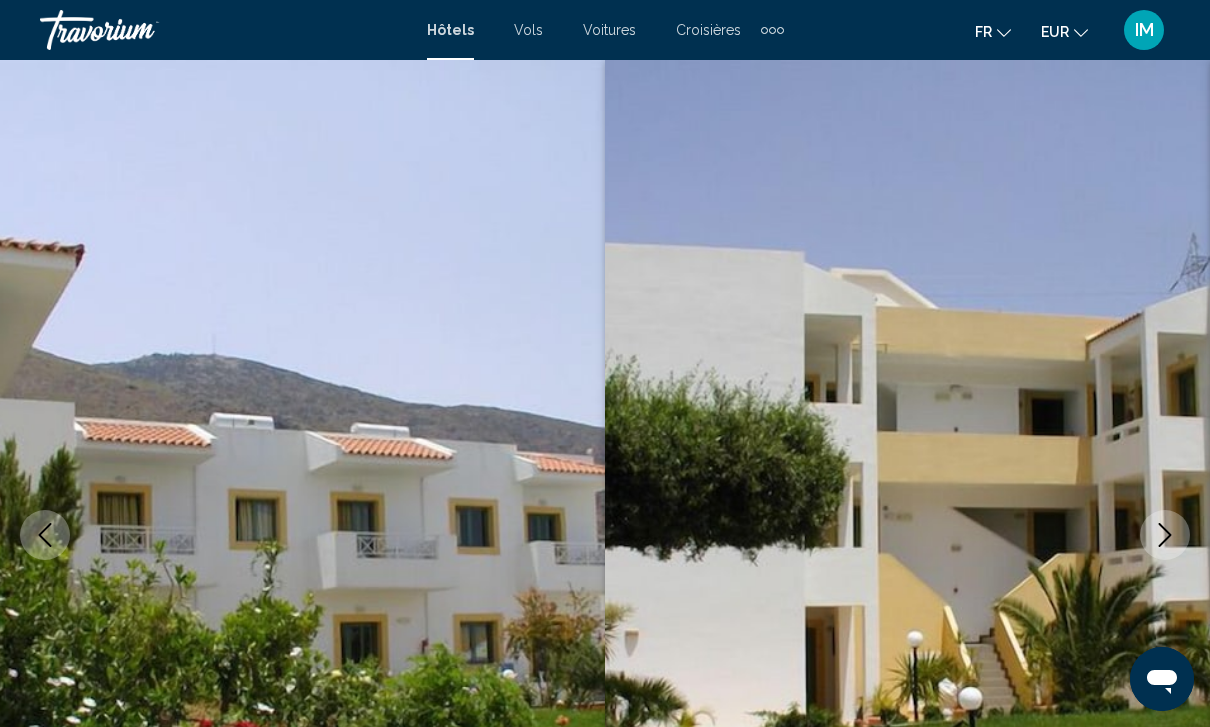 click 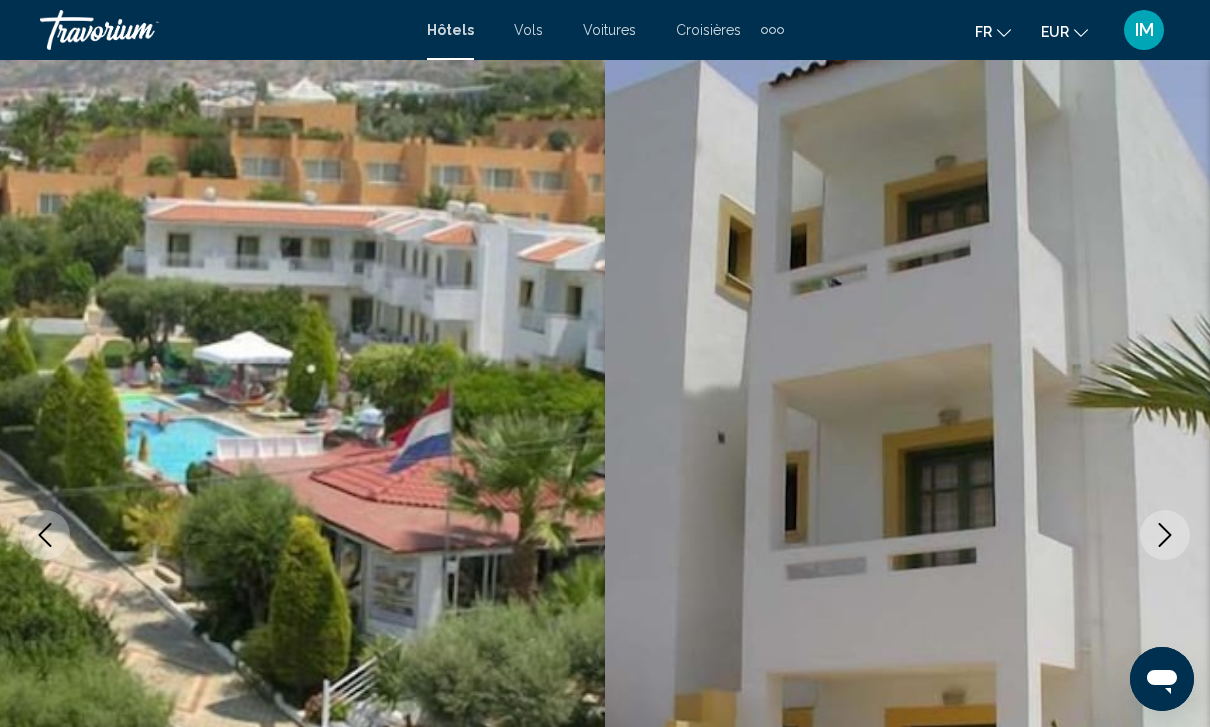 click 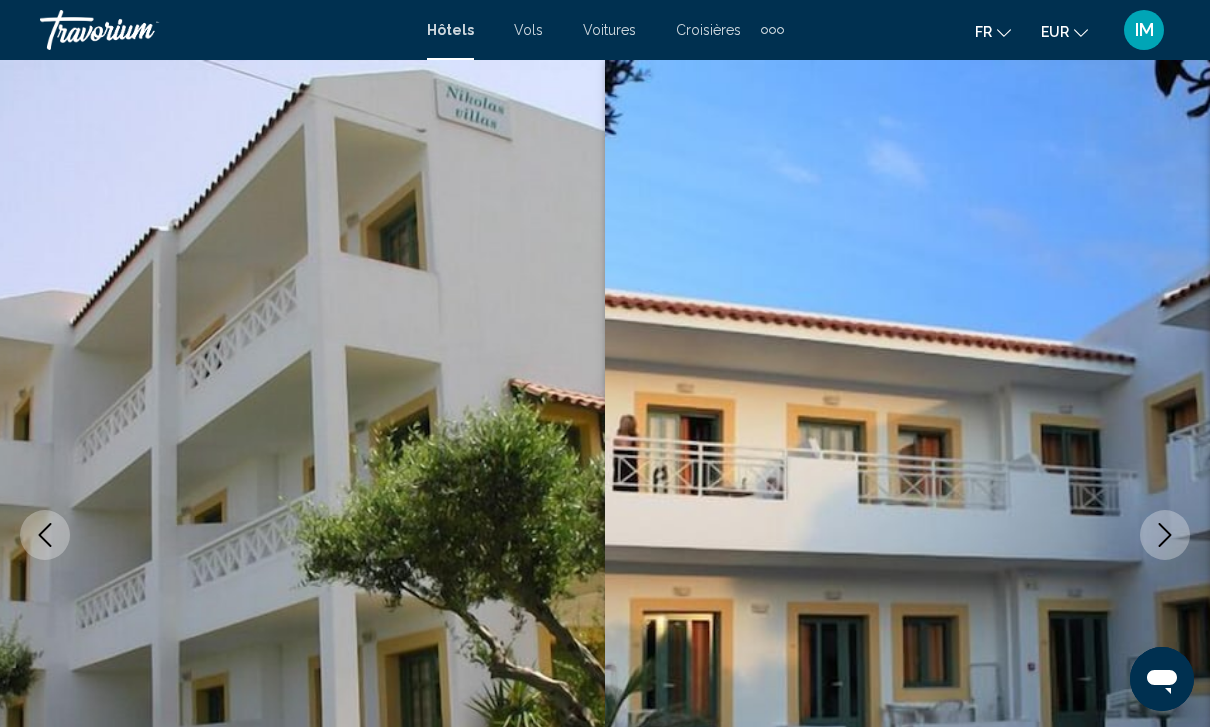 click 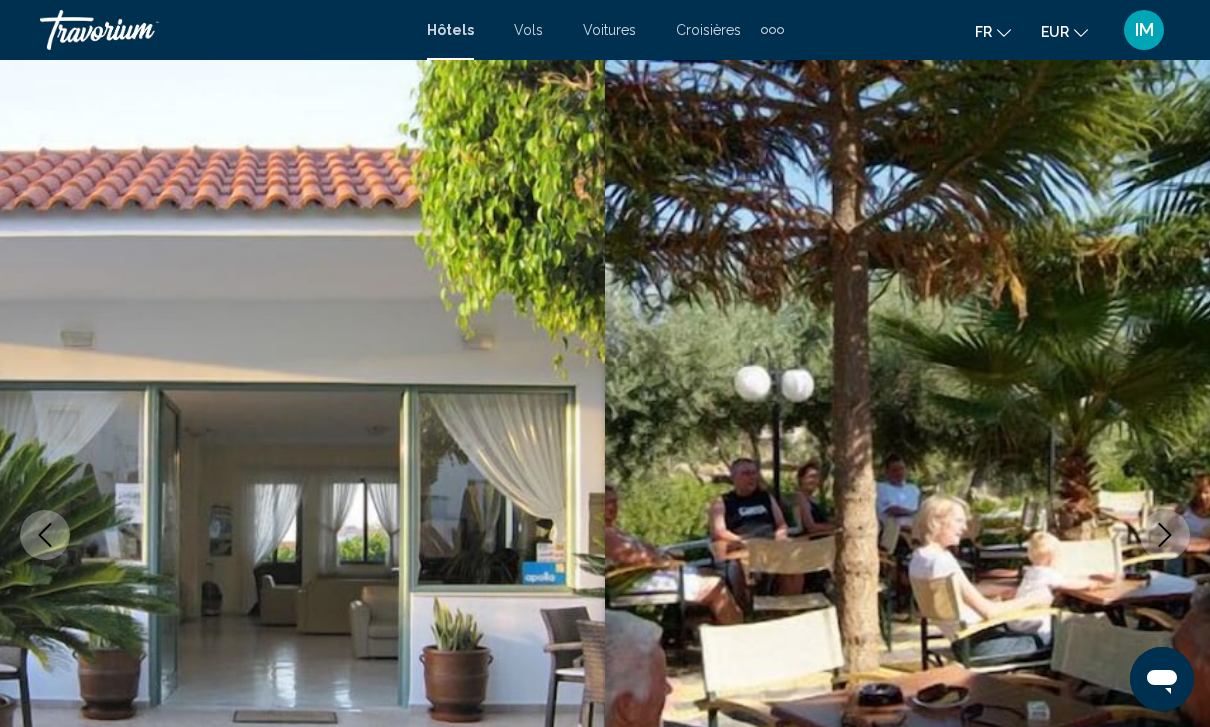 click 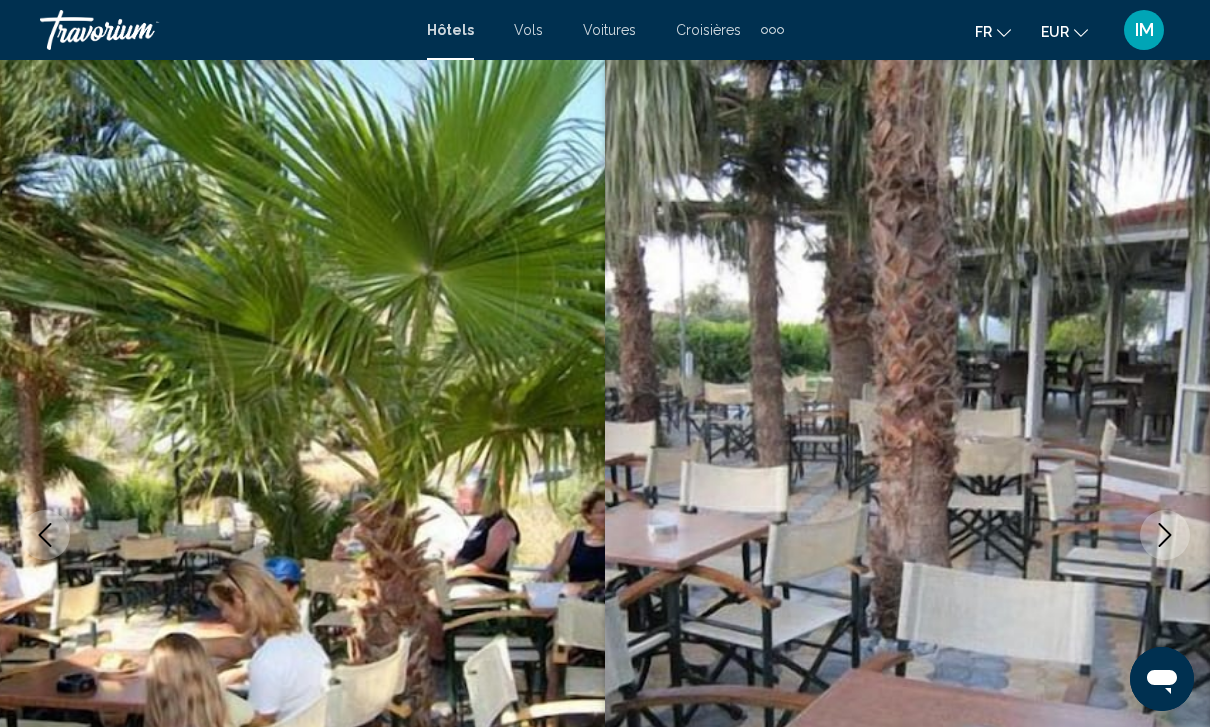click 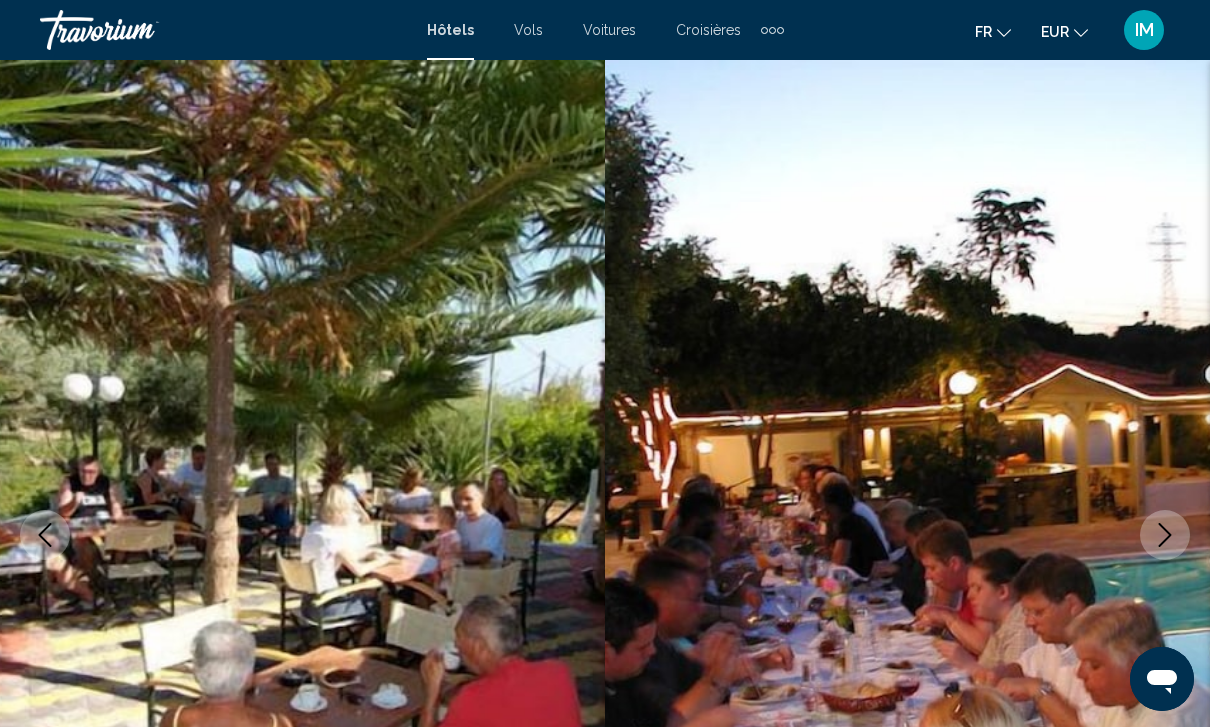 click 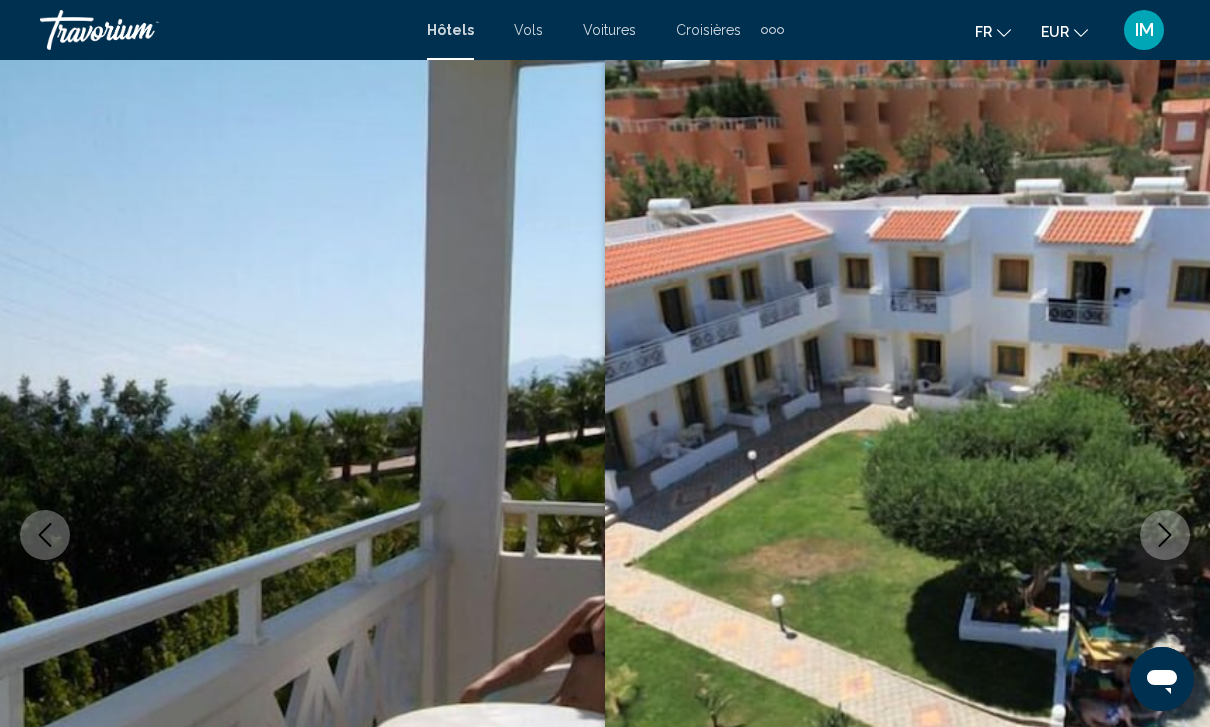 click at bounding box center (1165, 535) 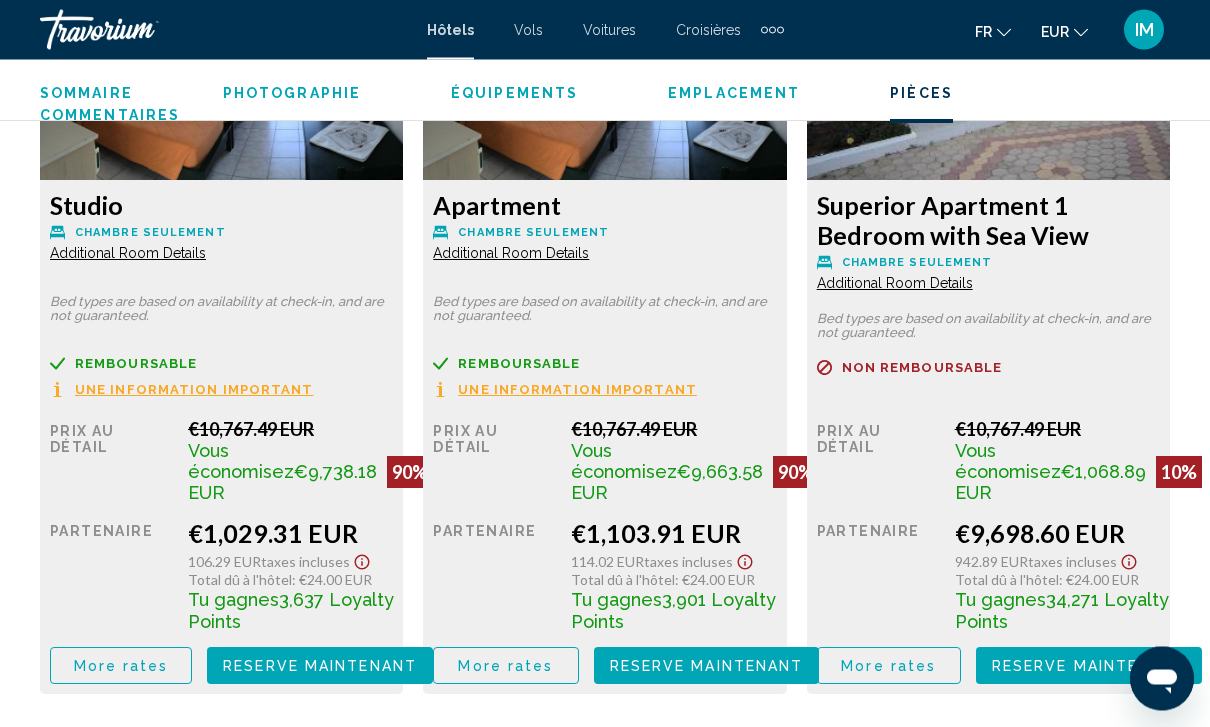 scroll, scrollTop: 3245, scrollLeft: 0, axis: vertical 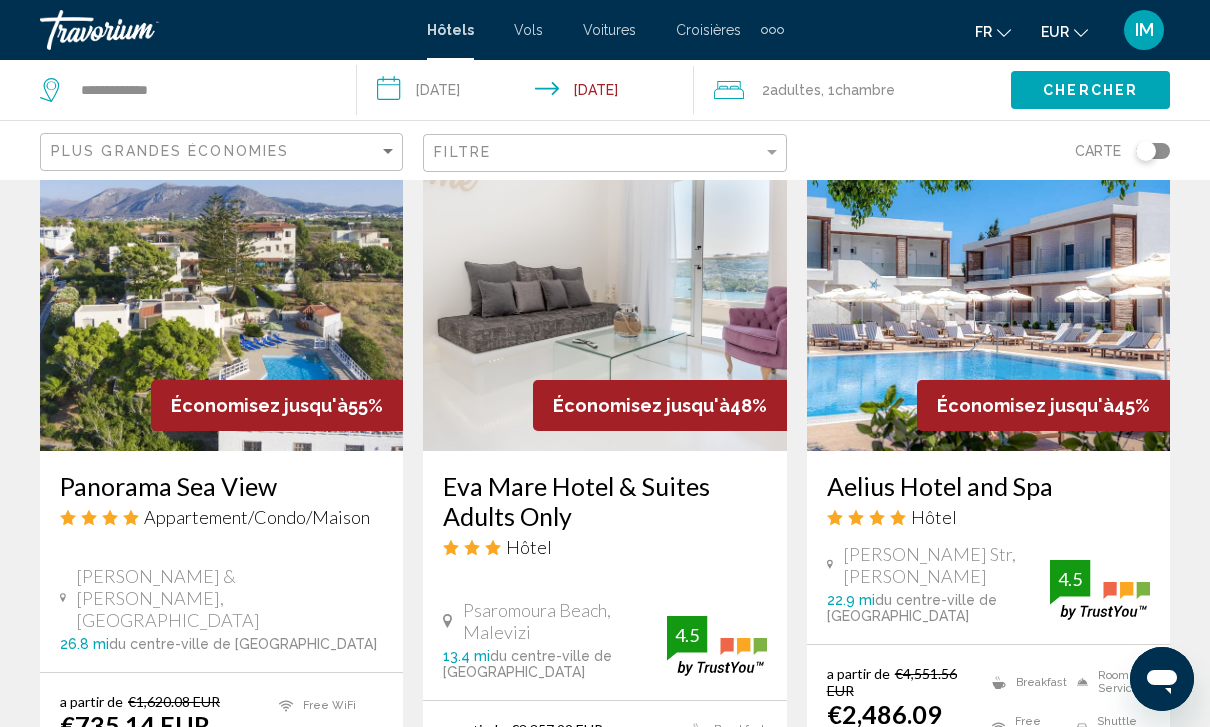 click at bounding box center (221, 291) 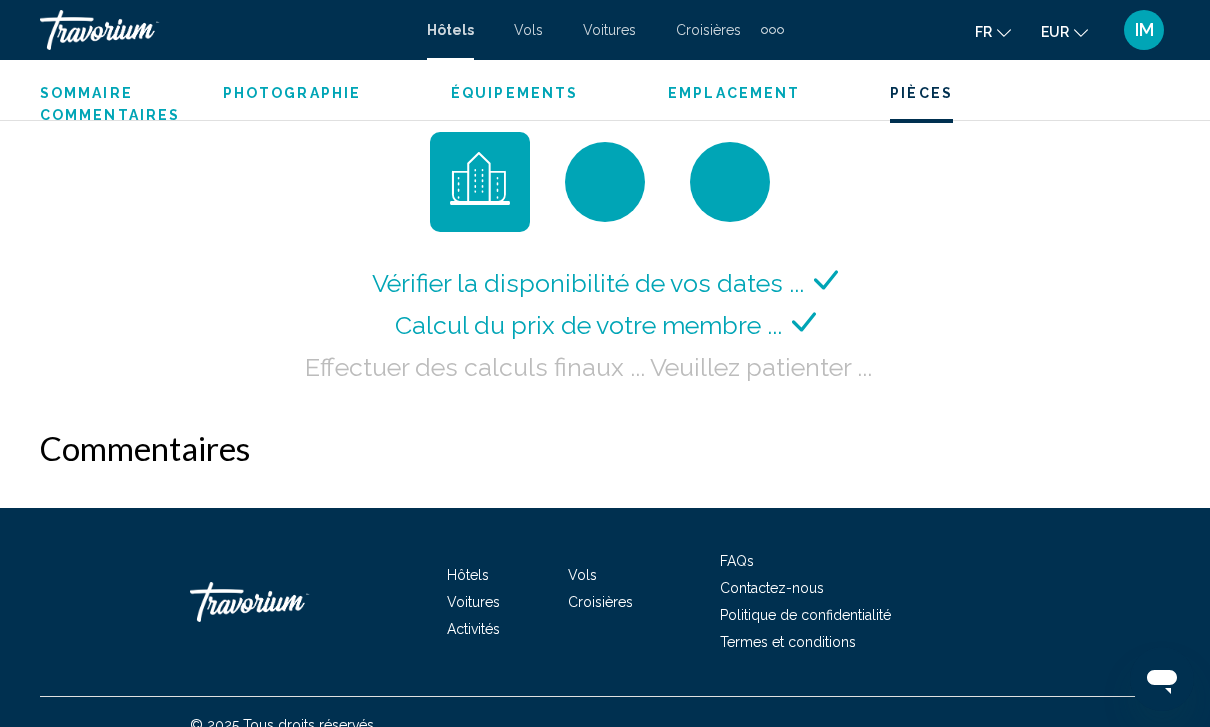 scroll, scrollTop: 3012, scrollLeft: 0, axis: vertical 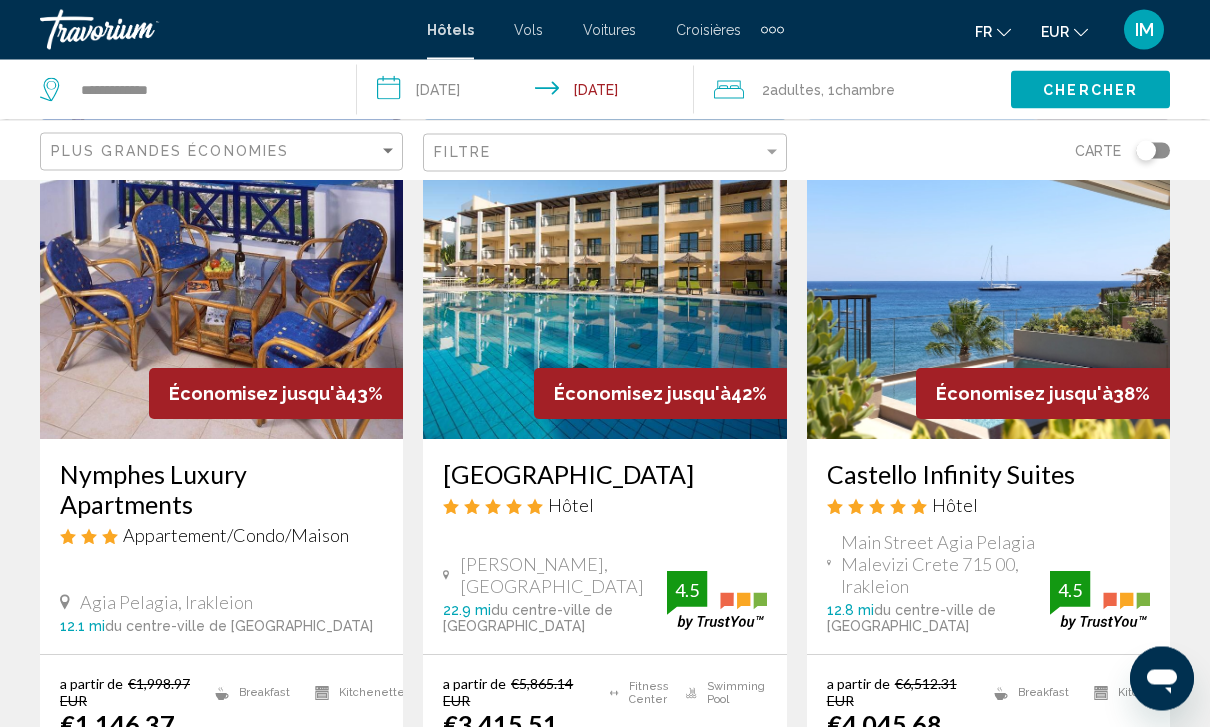 click on "Nymphes Luxury Apartments
Appartement/Condo/Maison
[GEOGRAPHIC_DATA], Irakleion 12.1 mi  du centre-ville de [GEOGRAPHIC_DATA] de l'hôtel" at bounding box center (221, 547) 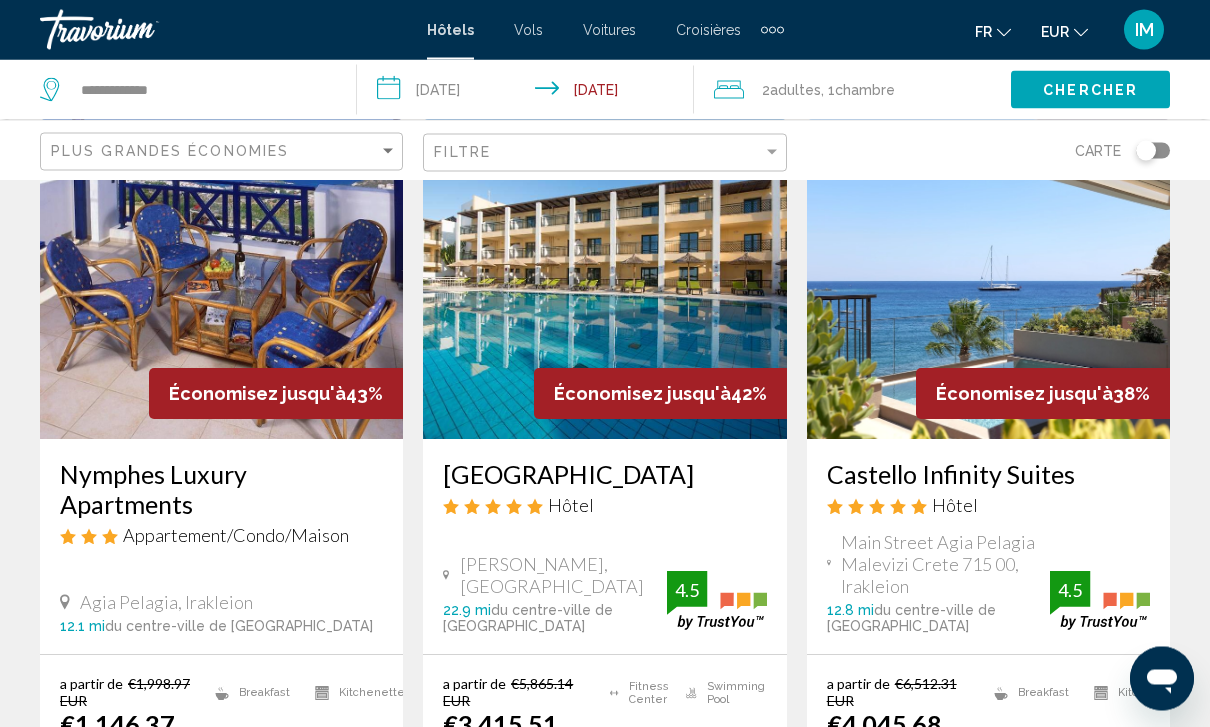 click at bounding box center (221, 280) 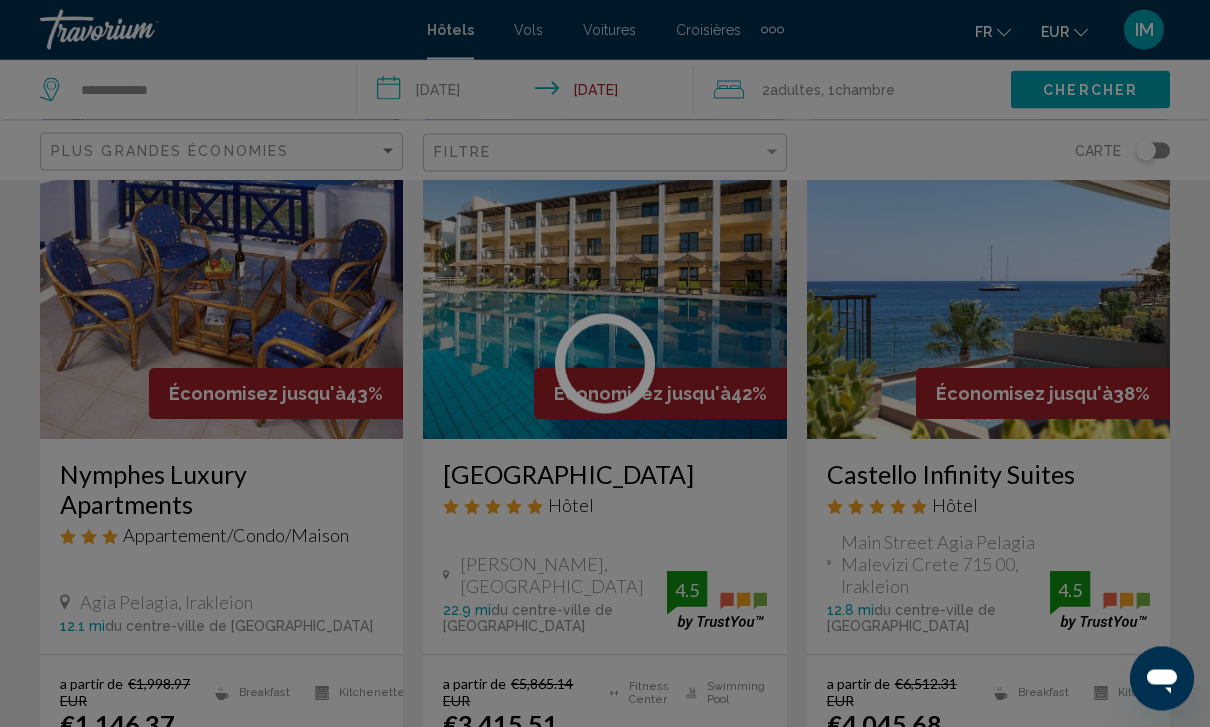 scroll, scrollTop: 1718, scrollLeft: 0, axis: vertical 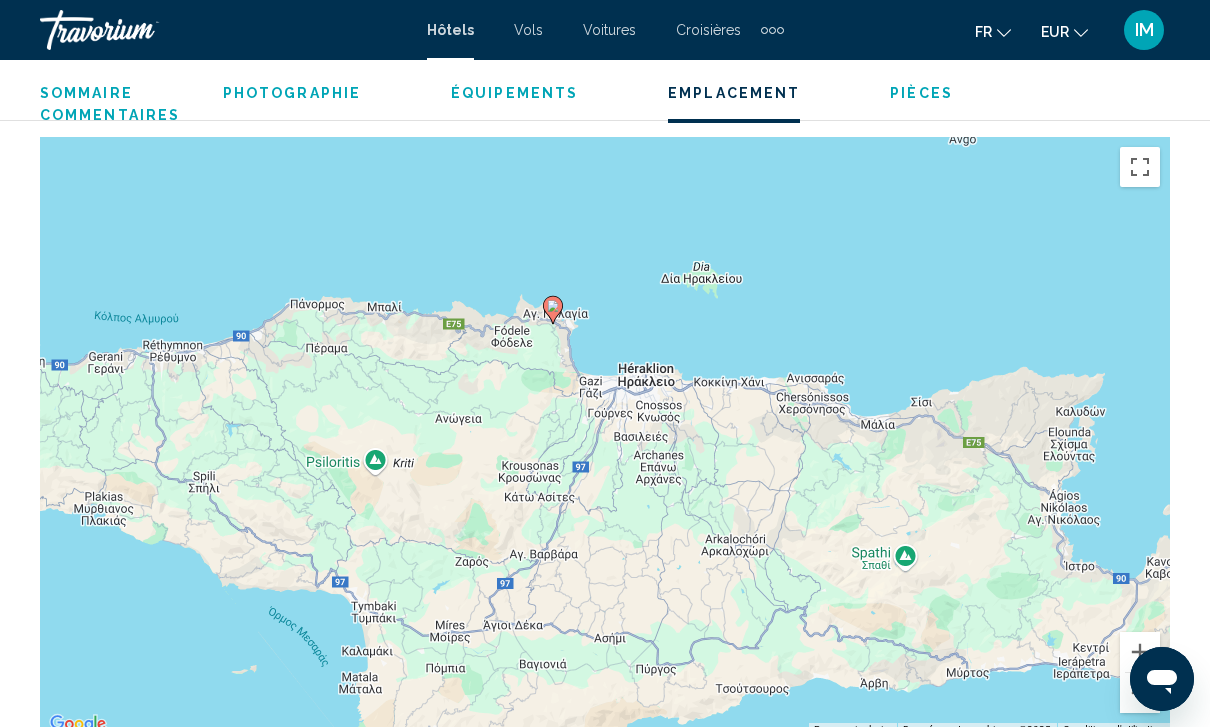 click on "Pour naviguer, appuyez sur les touches fléchées. Pour activer le glissement avec le clavier, appuyez sur Alt+Entrée. Une fois ce mode activé, utilisez les touches fléchées pour déplacer le repère. Pour valider le déplacement, appuyez sur Entrée. Pour annuler, appuyez sur Échap." at bounding box center [605, 437] 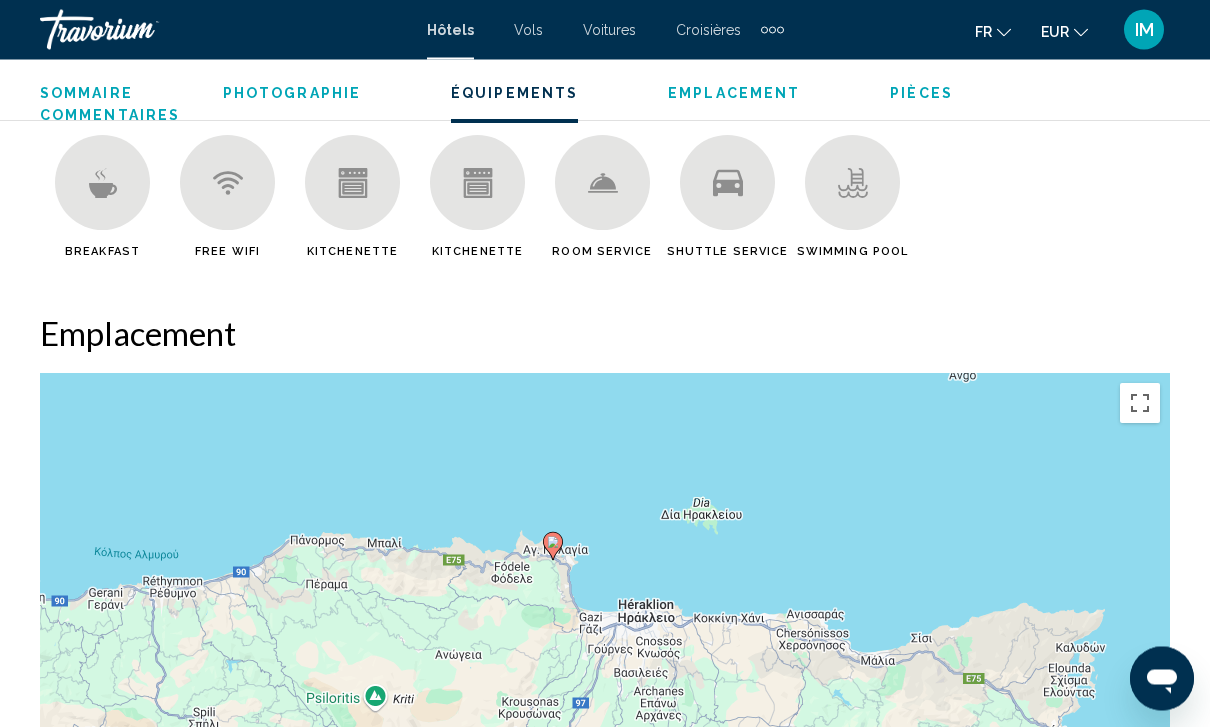 scroll, scrollTop: 1933, scrollLeft: 0, axis: vertical 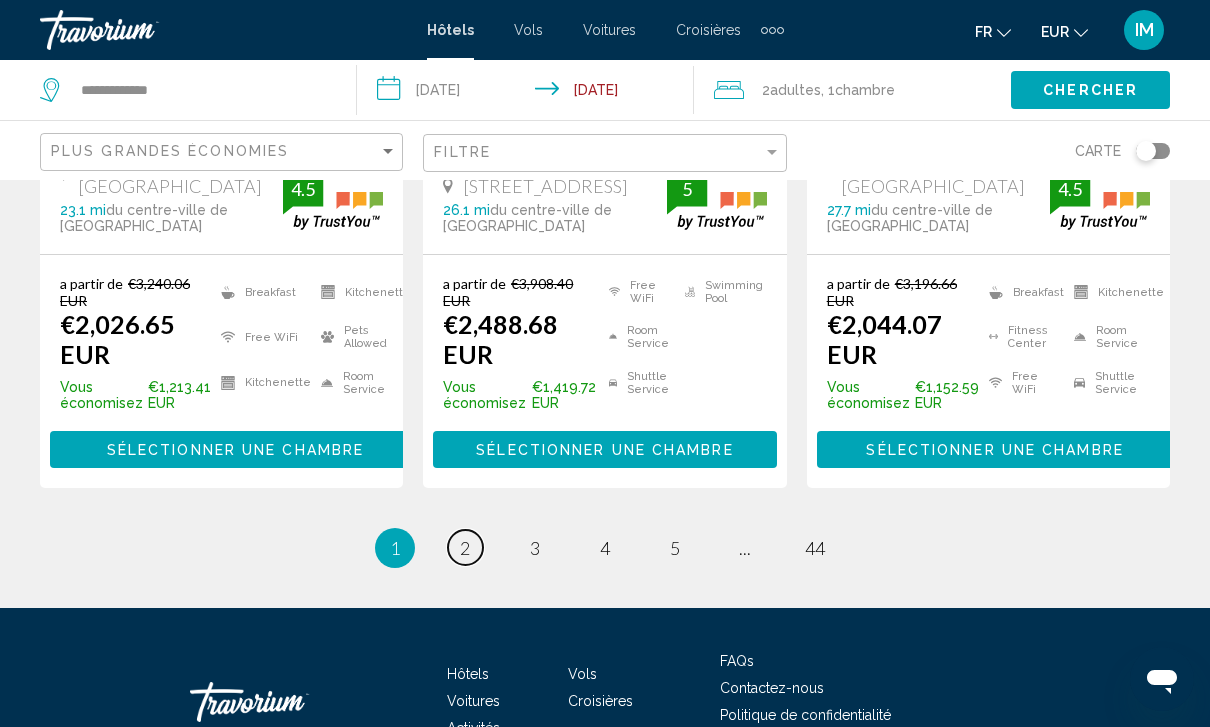 click on "page  2" at bounding box center [465, 547] 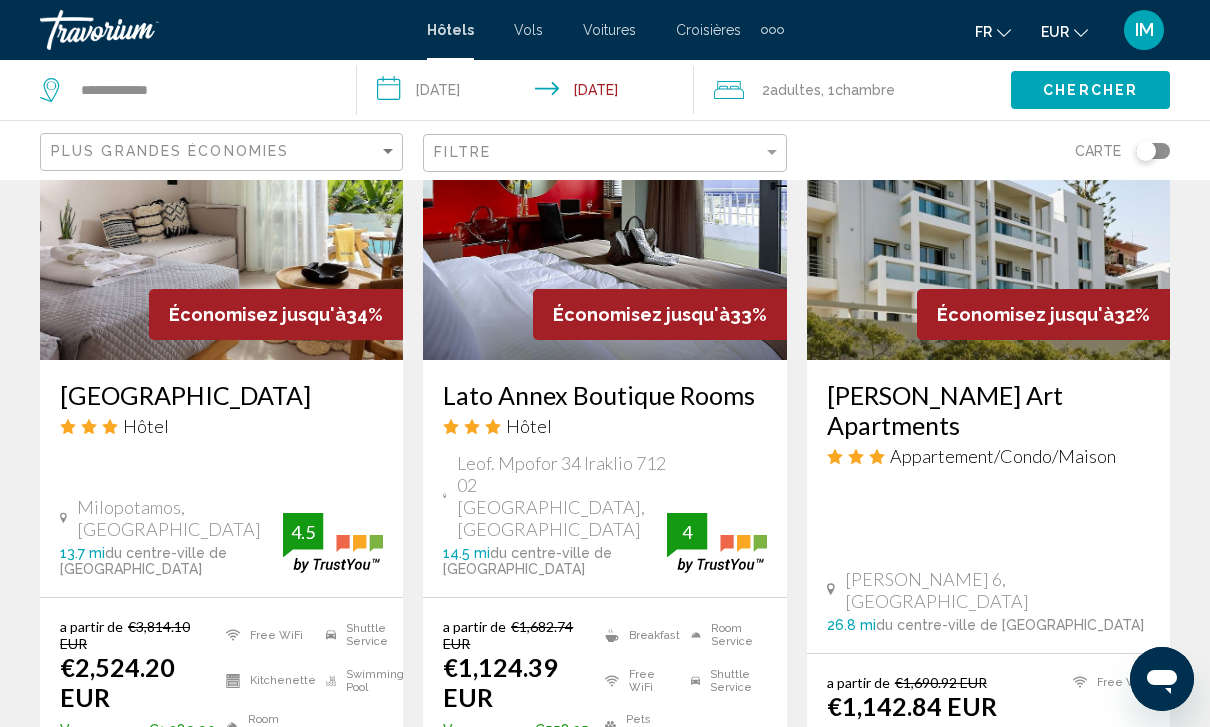 scroll, scrollTop: 1003, scrollLeft: 0, axis: vertical 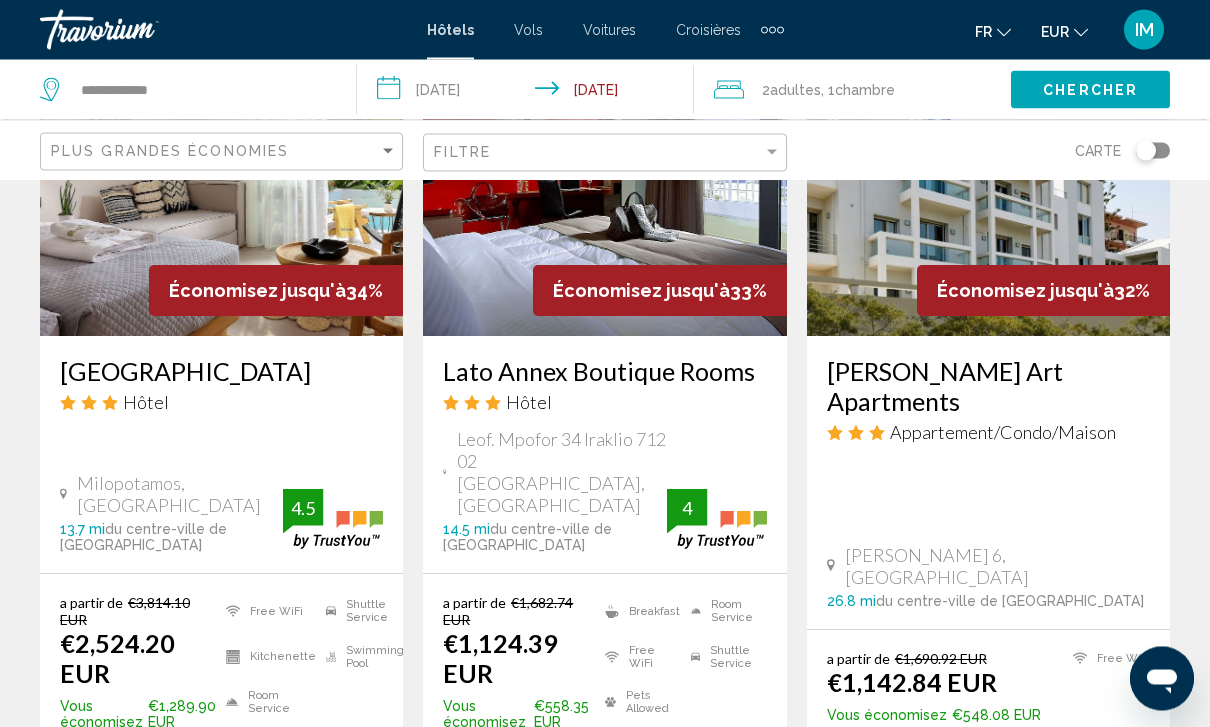 click on "€1,682.74 EUR" at bounding box center [508, 612] 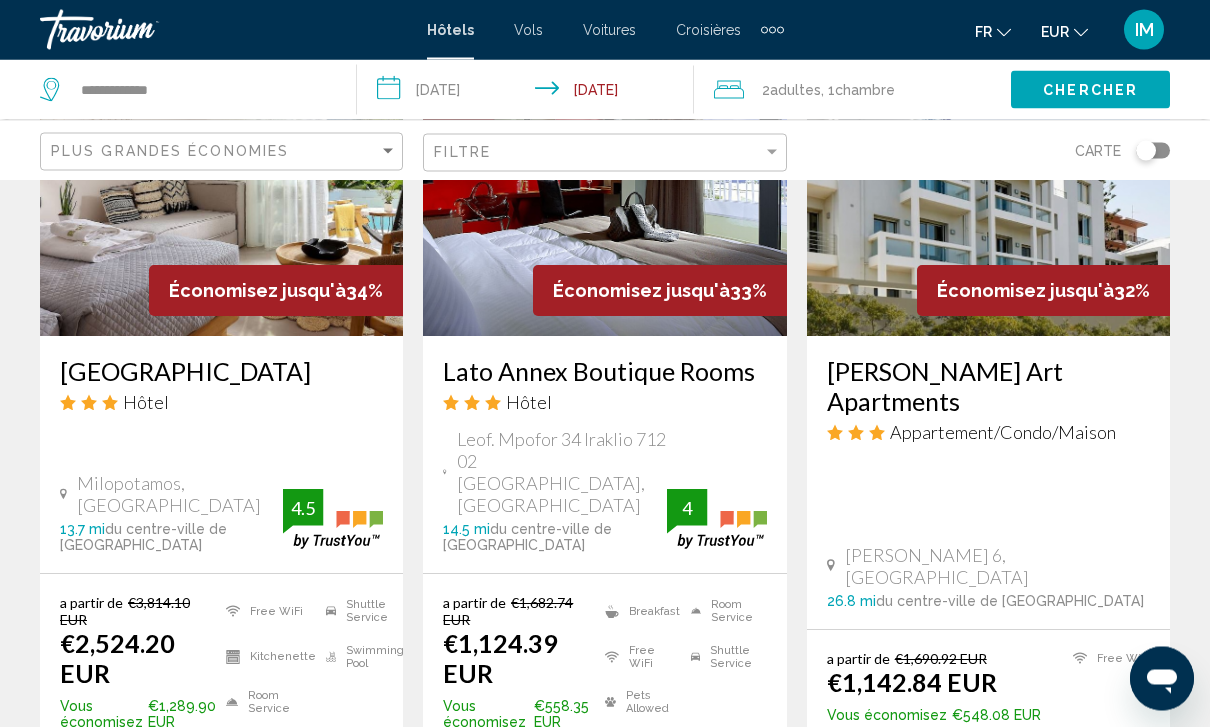 click on "Sélectionner une chambre" at bounding box center [604, 770] 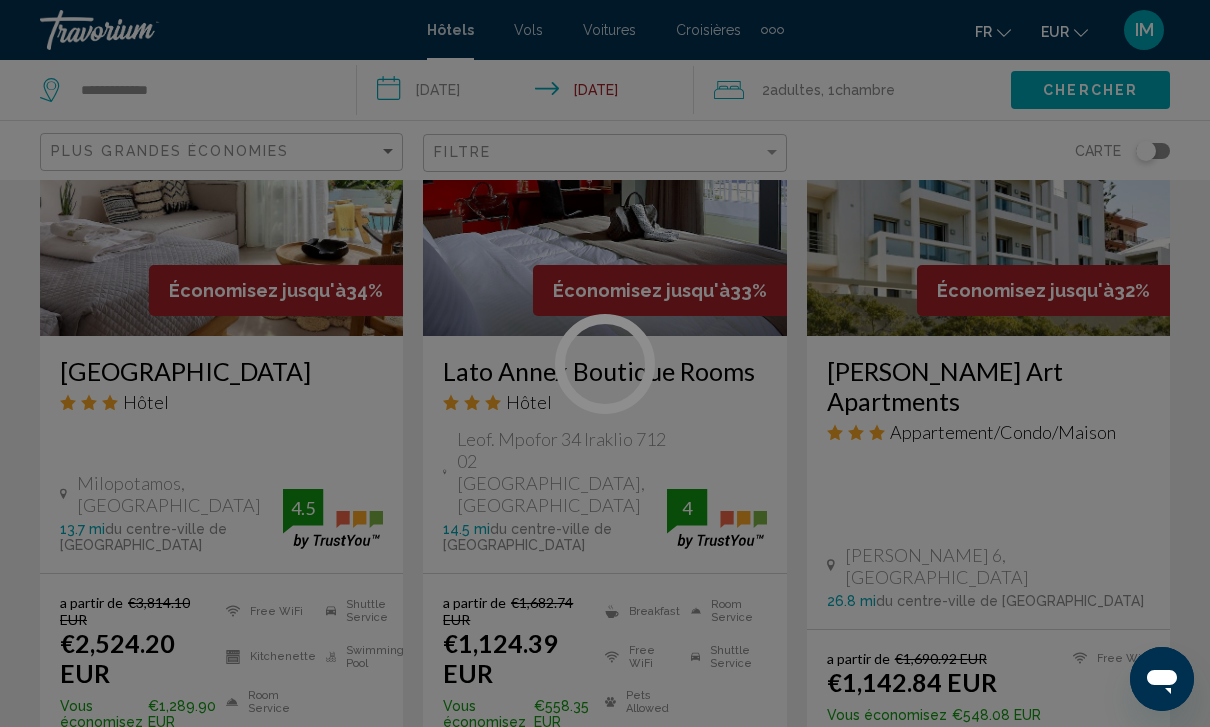 scroll, scrollTop: 0, scrollLeft: 0, axis: both 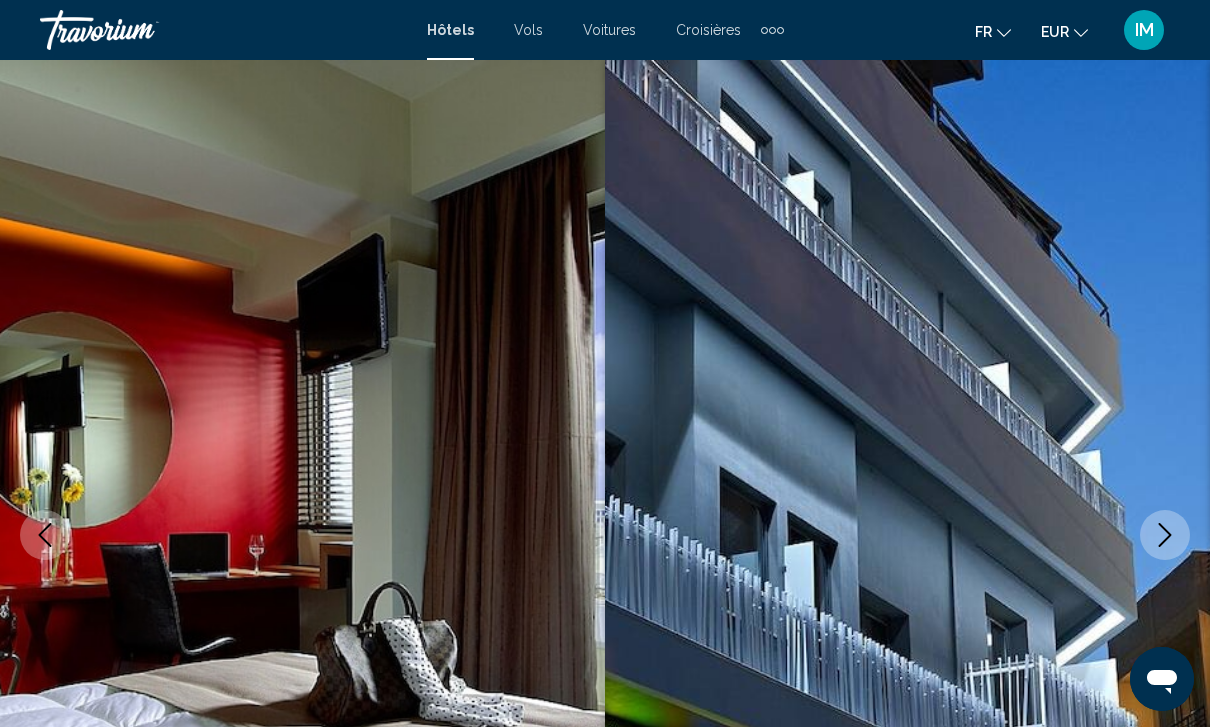 click 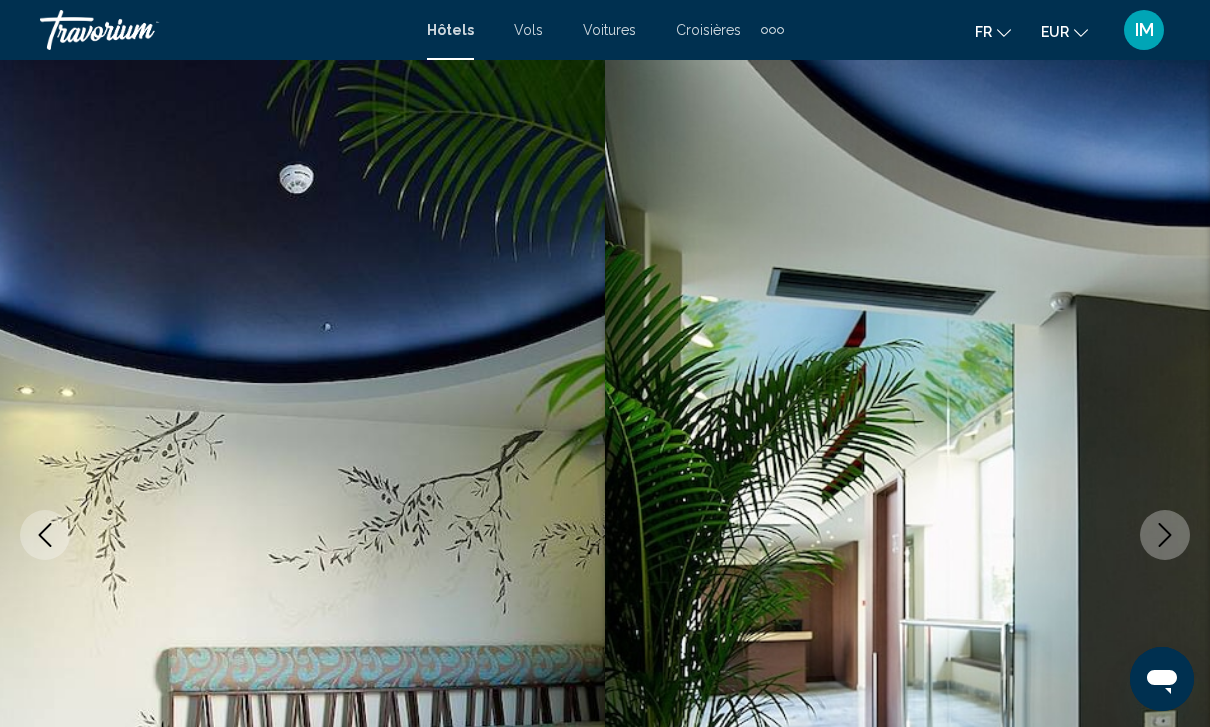 click 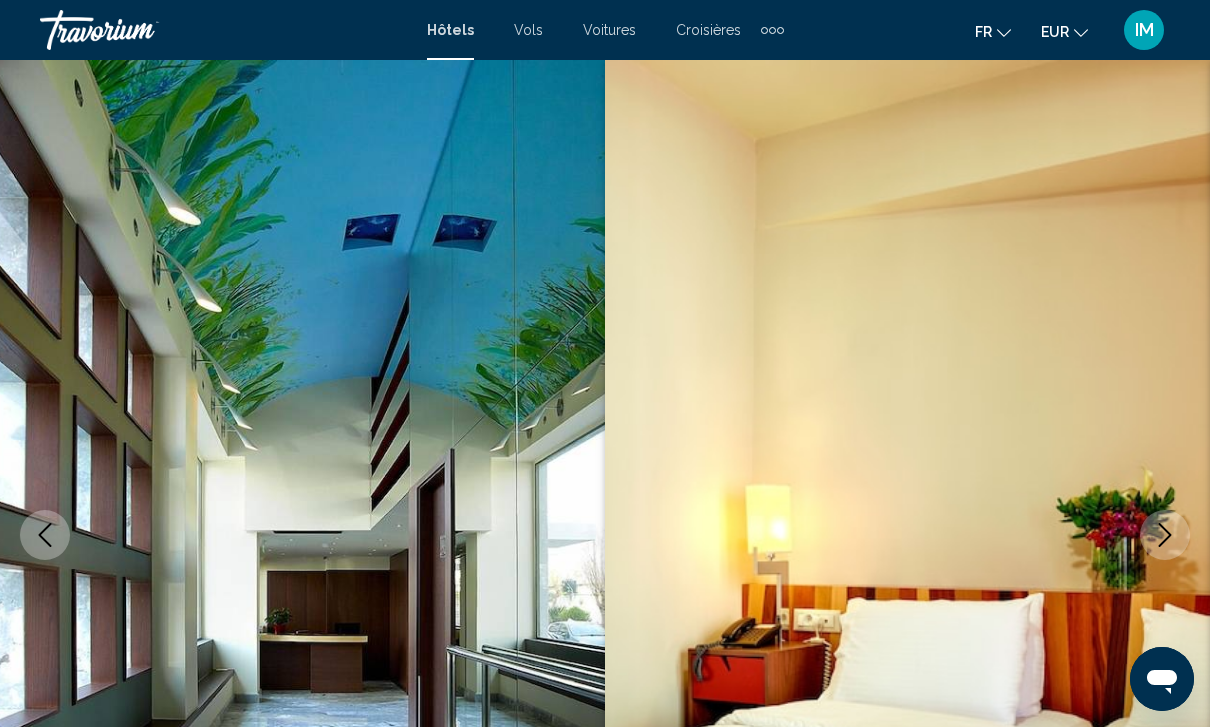 click 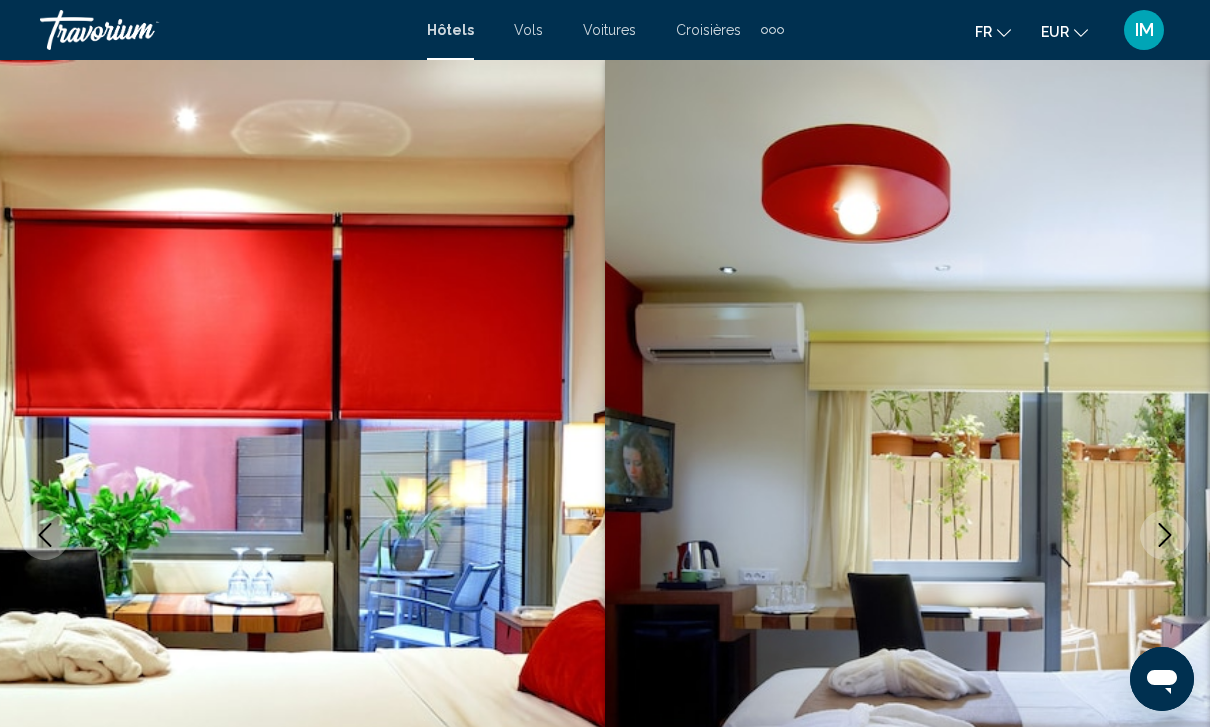 click 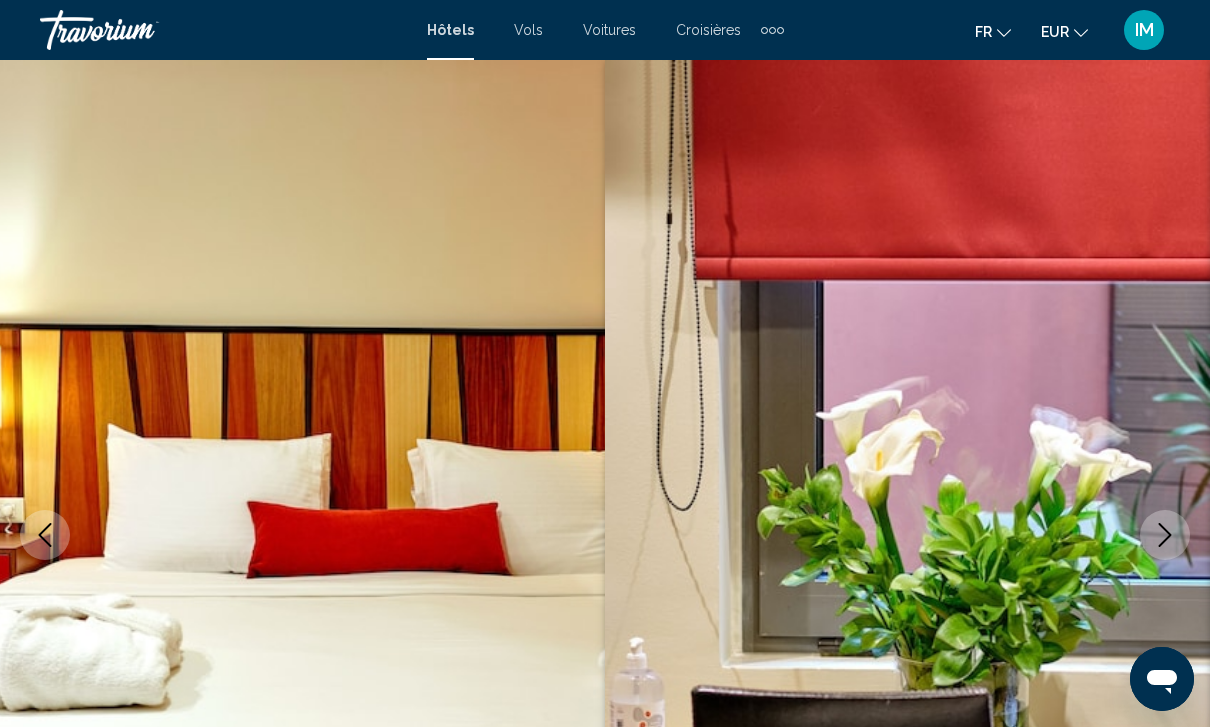 click 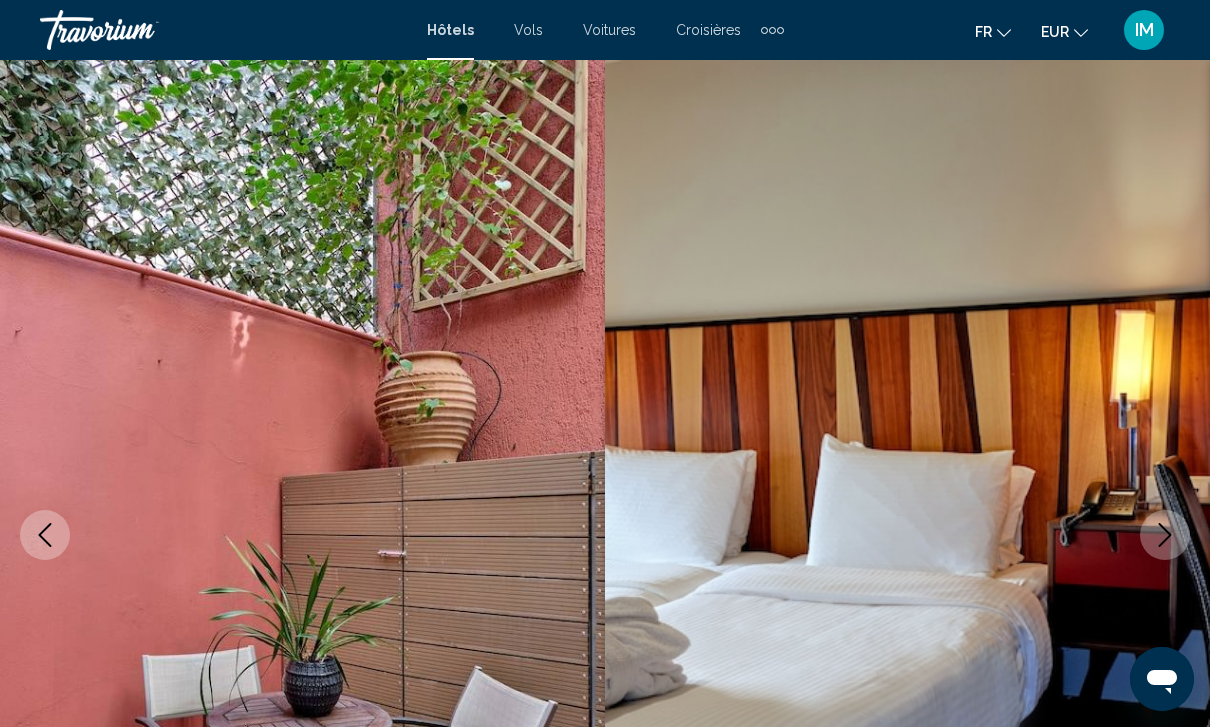 click 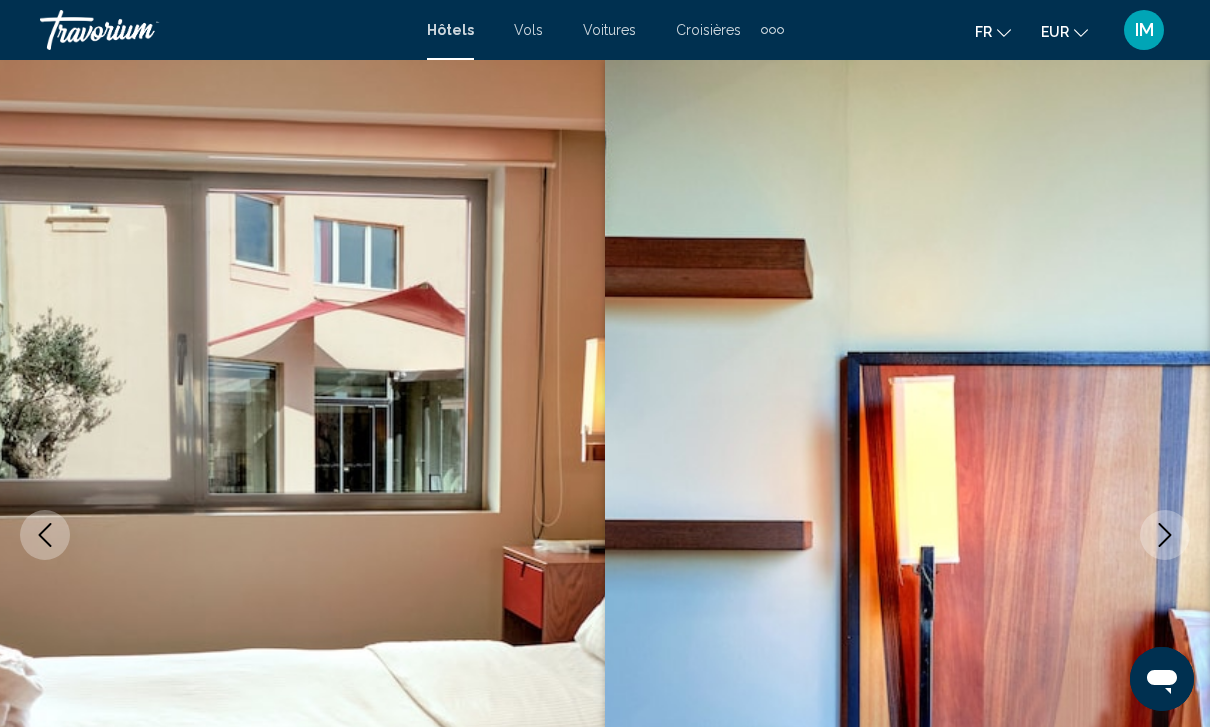 click 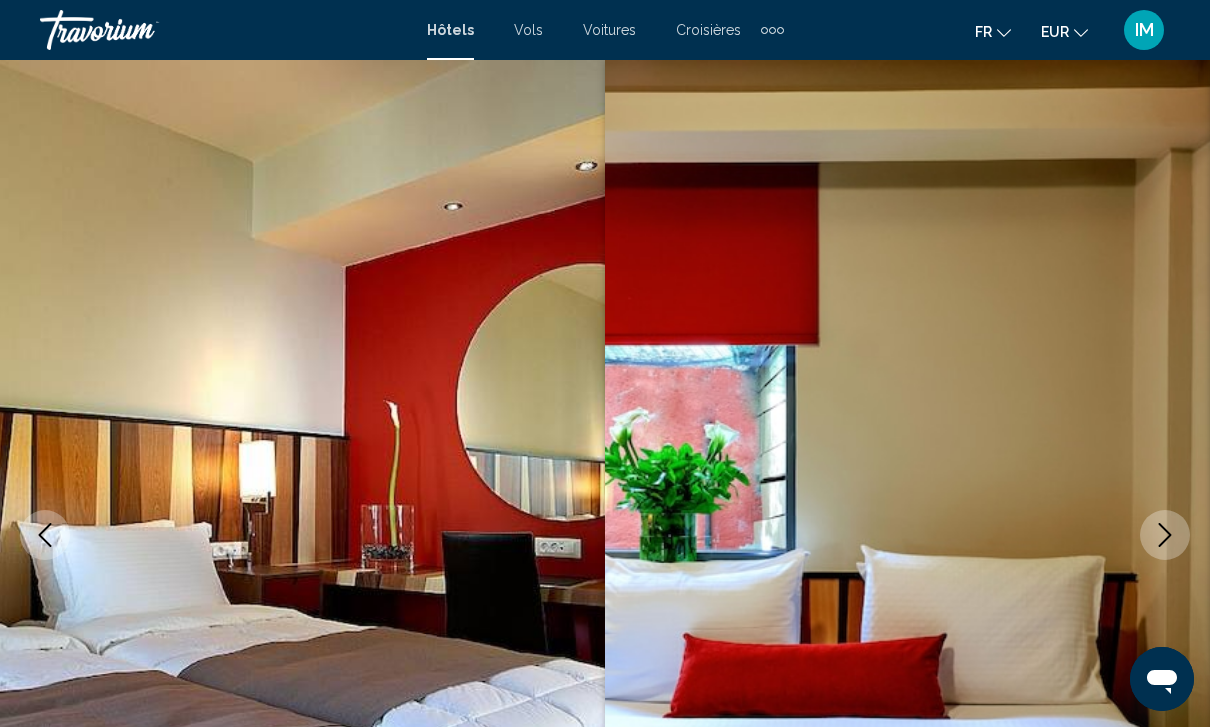 click 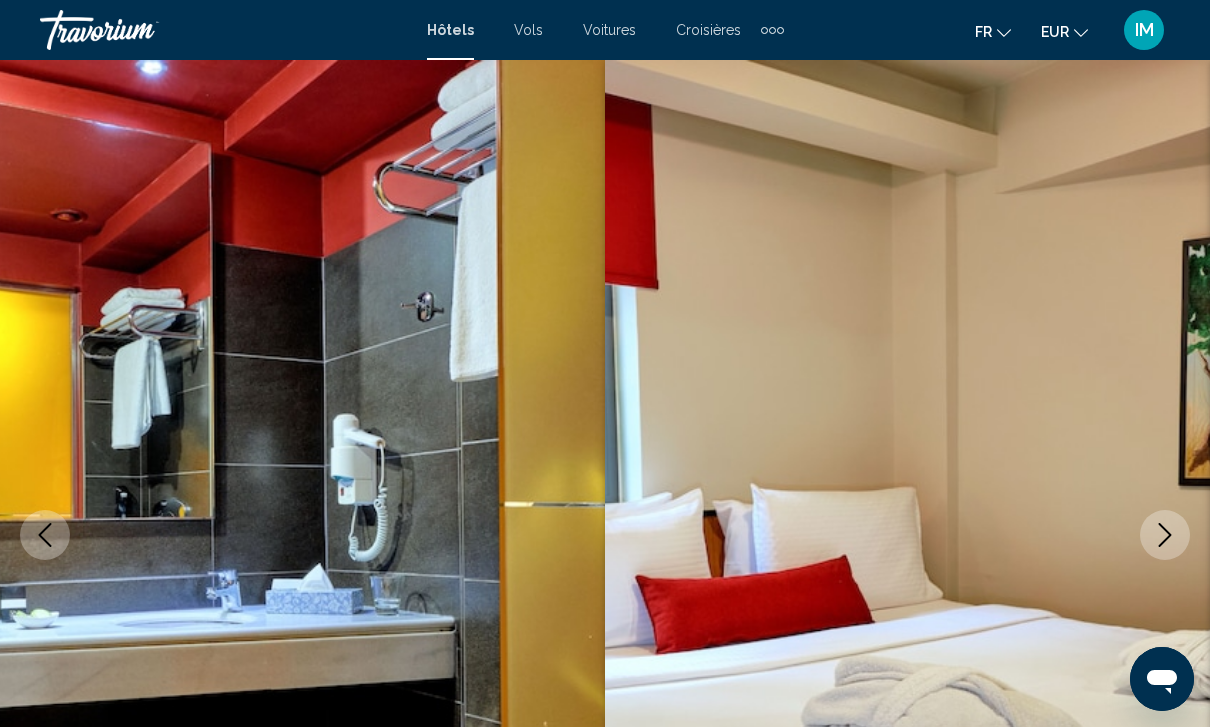 click at bounding box center [1165, 535] 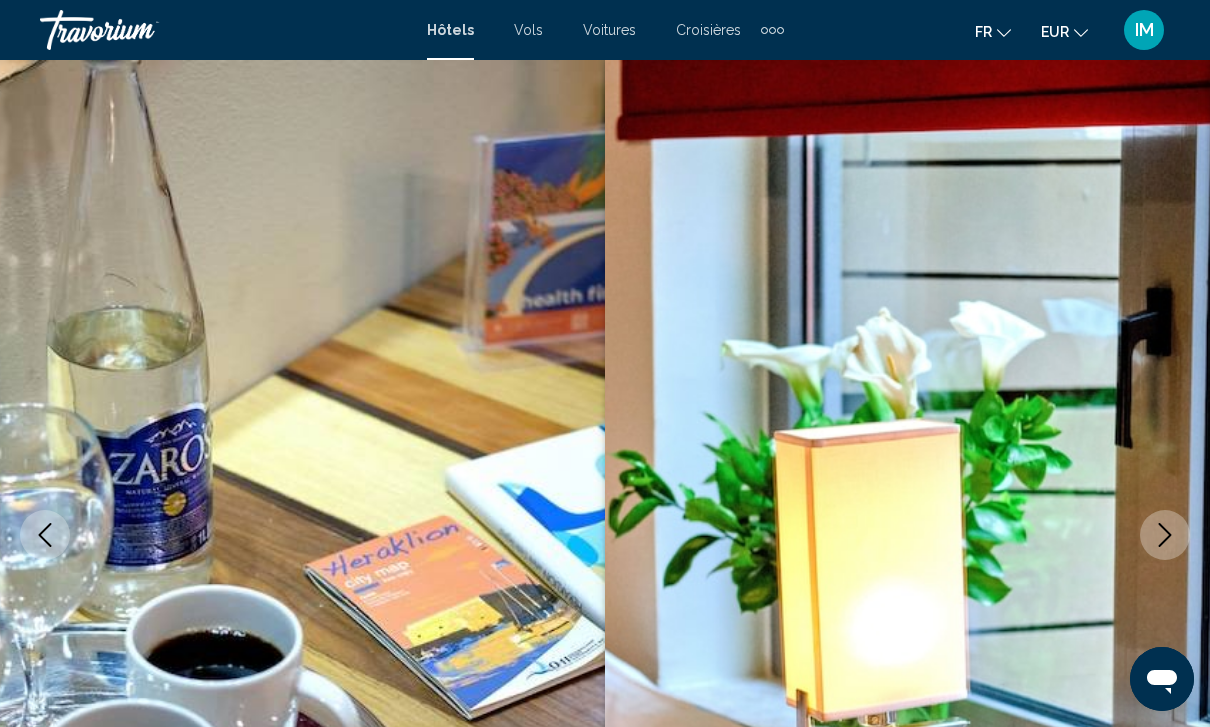 click at bounding box center (1165, 535) 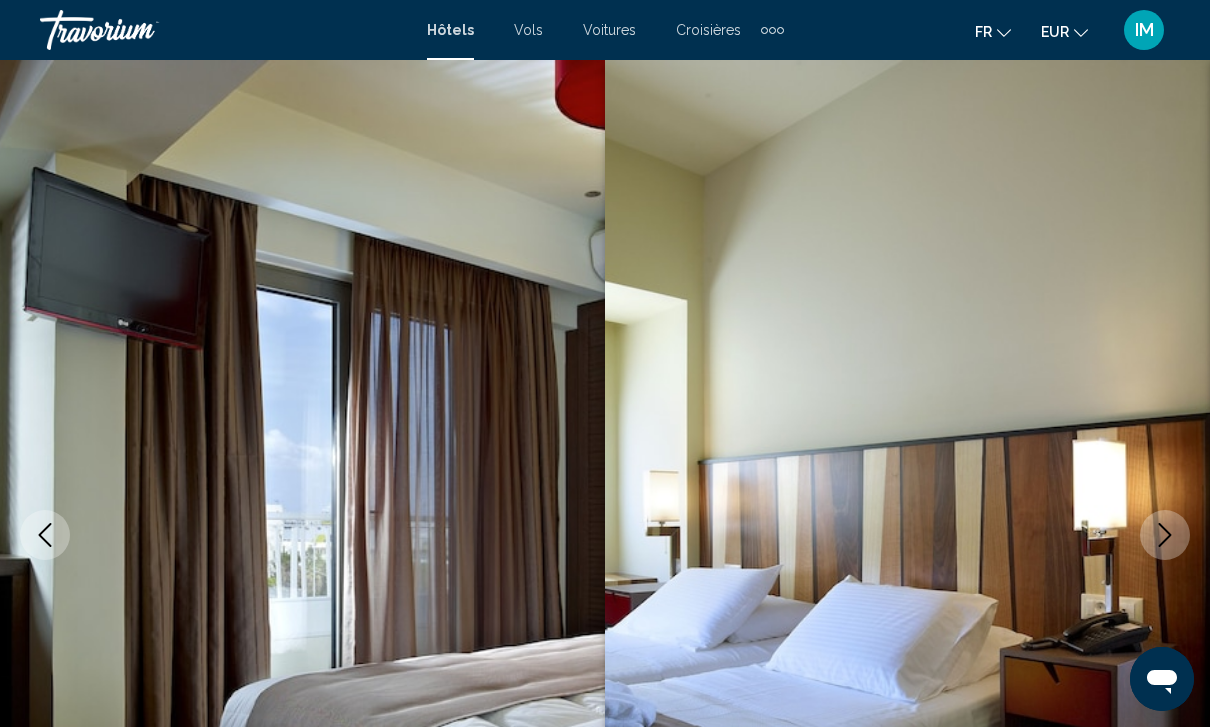 click 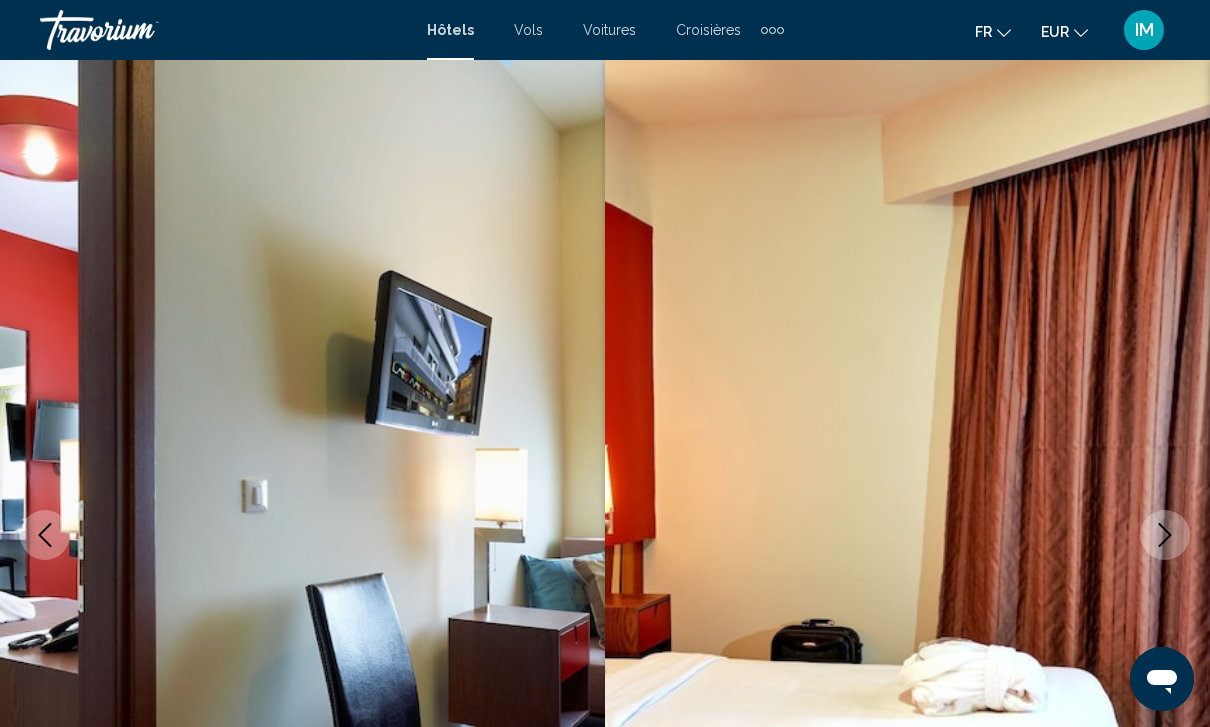 click 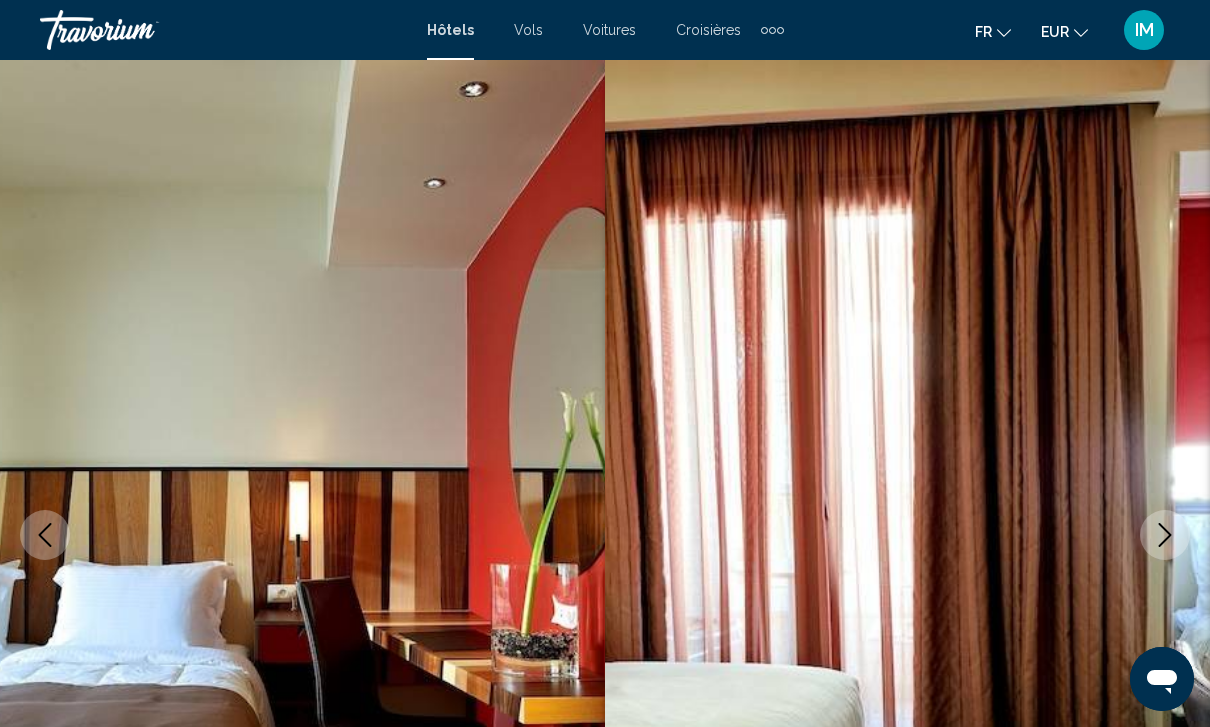 click 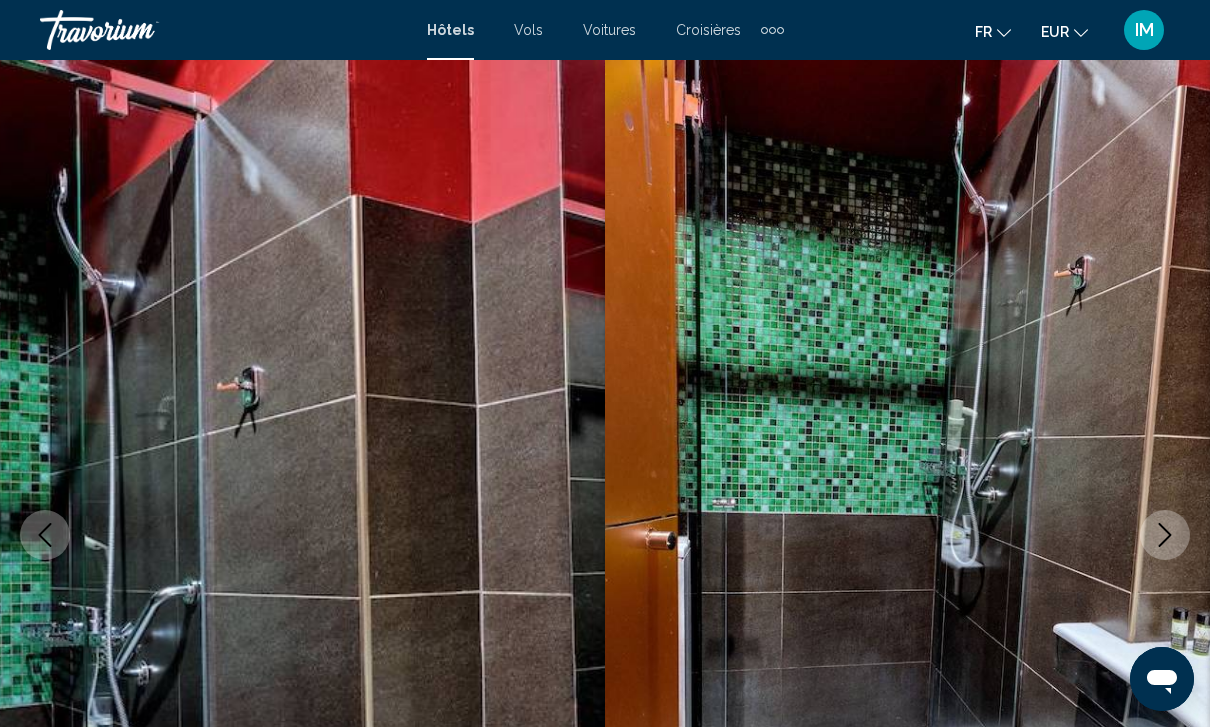 click 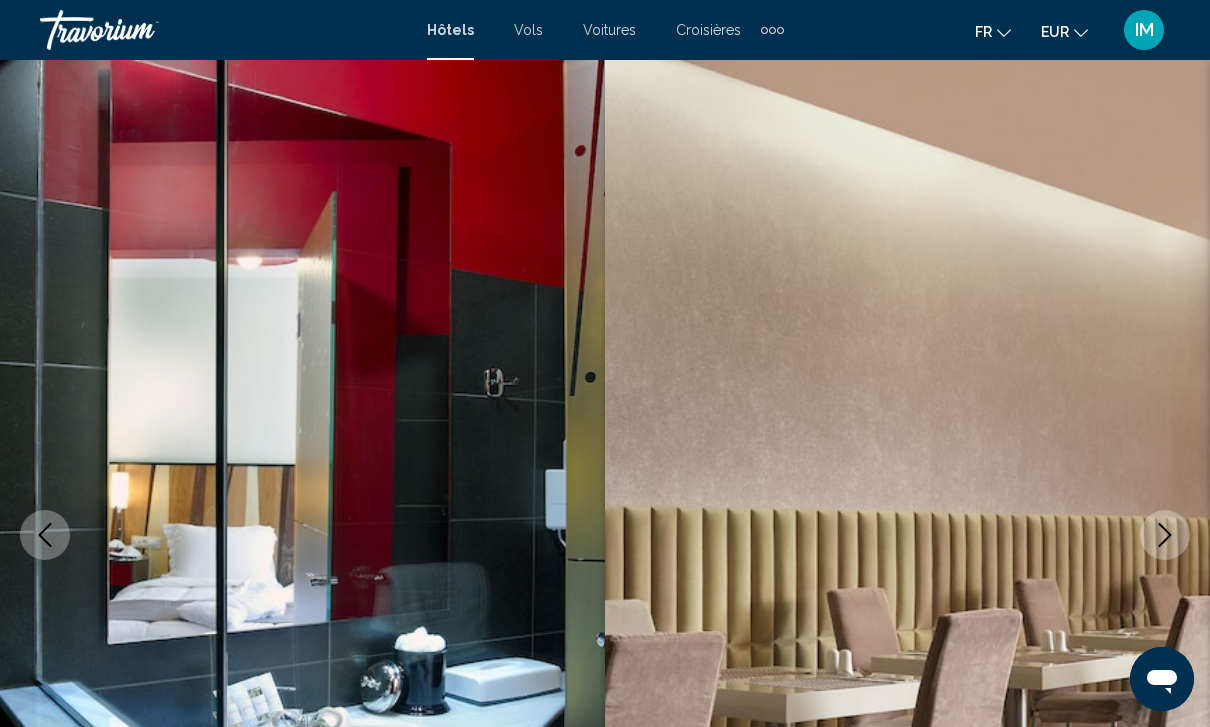 click at bounding box center [1165, 535] 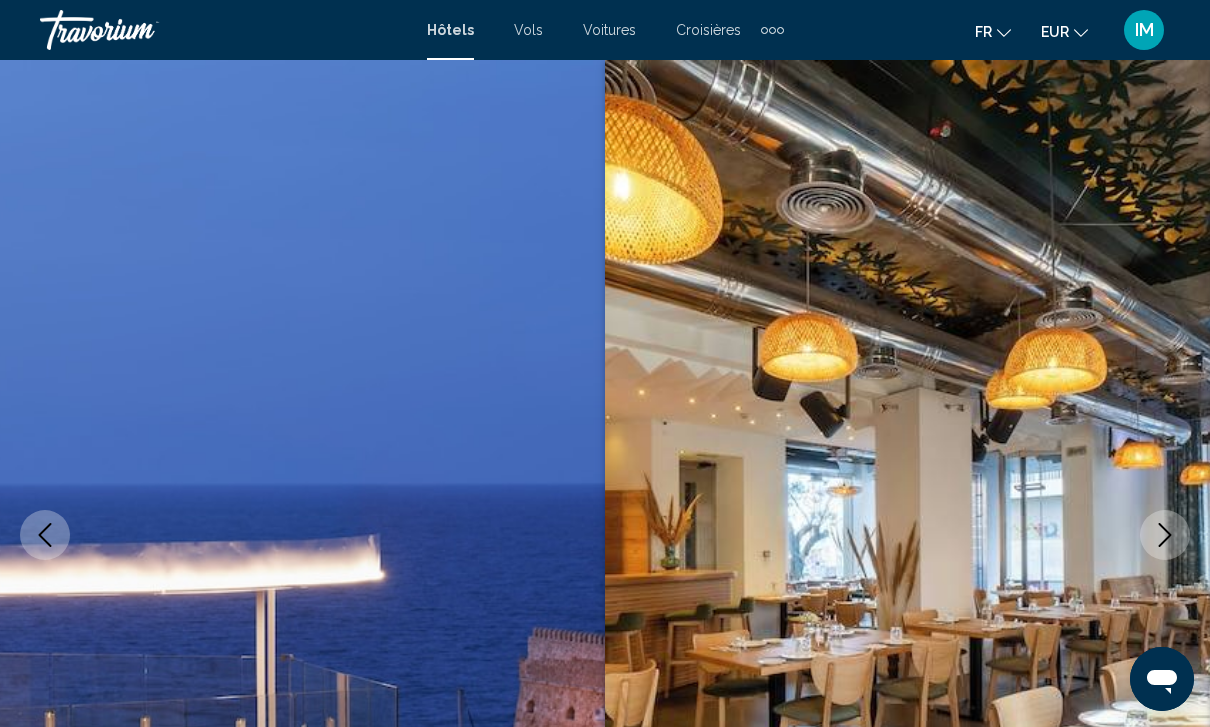click at bounding box center (1165, 535) 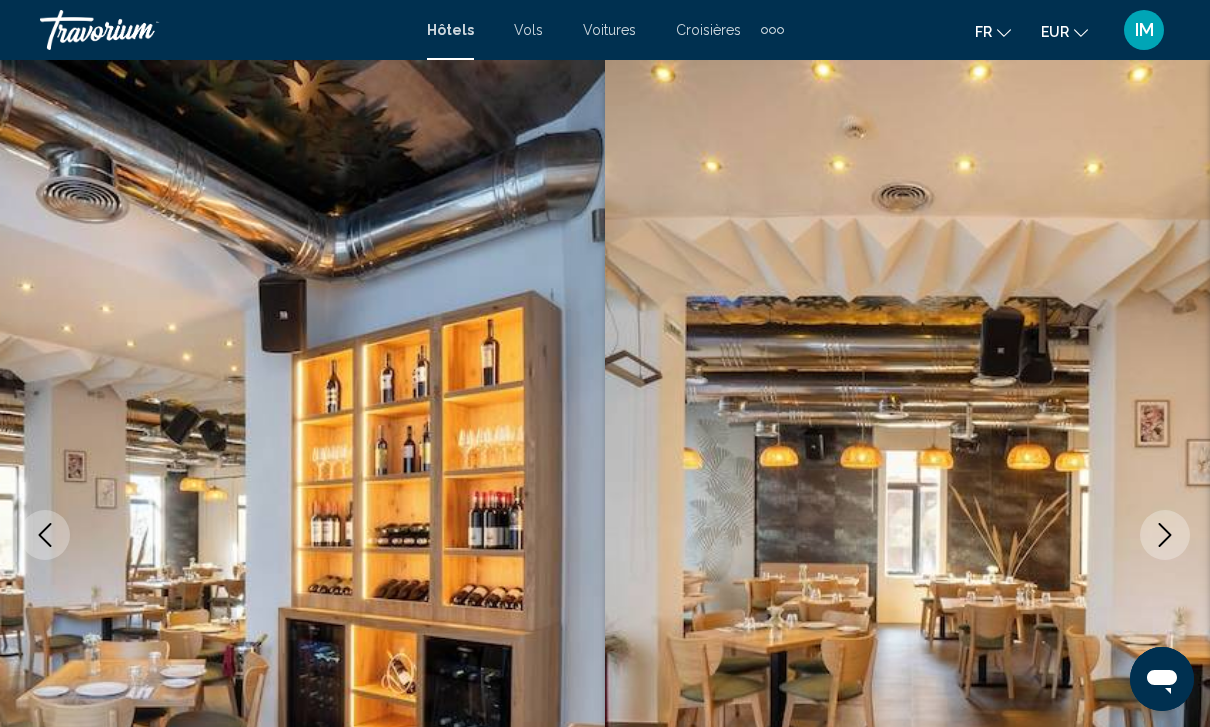 click at bounding box center [907, 535] 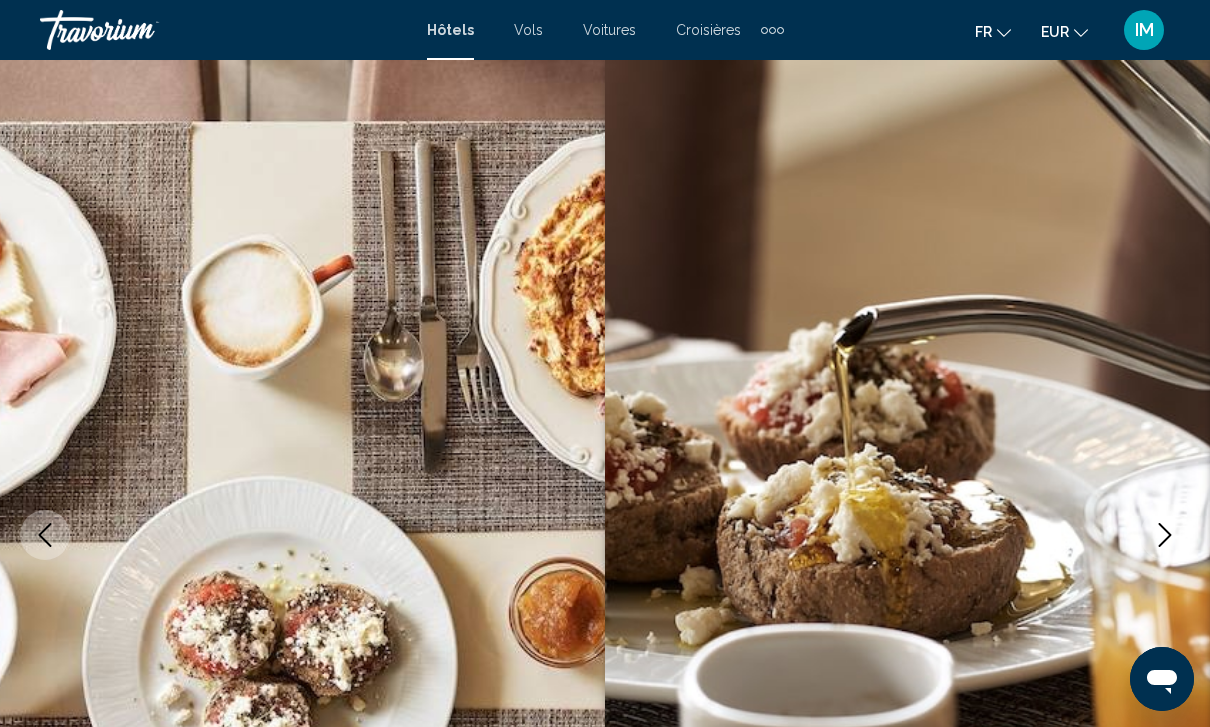 click 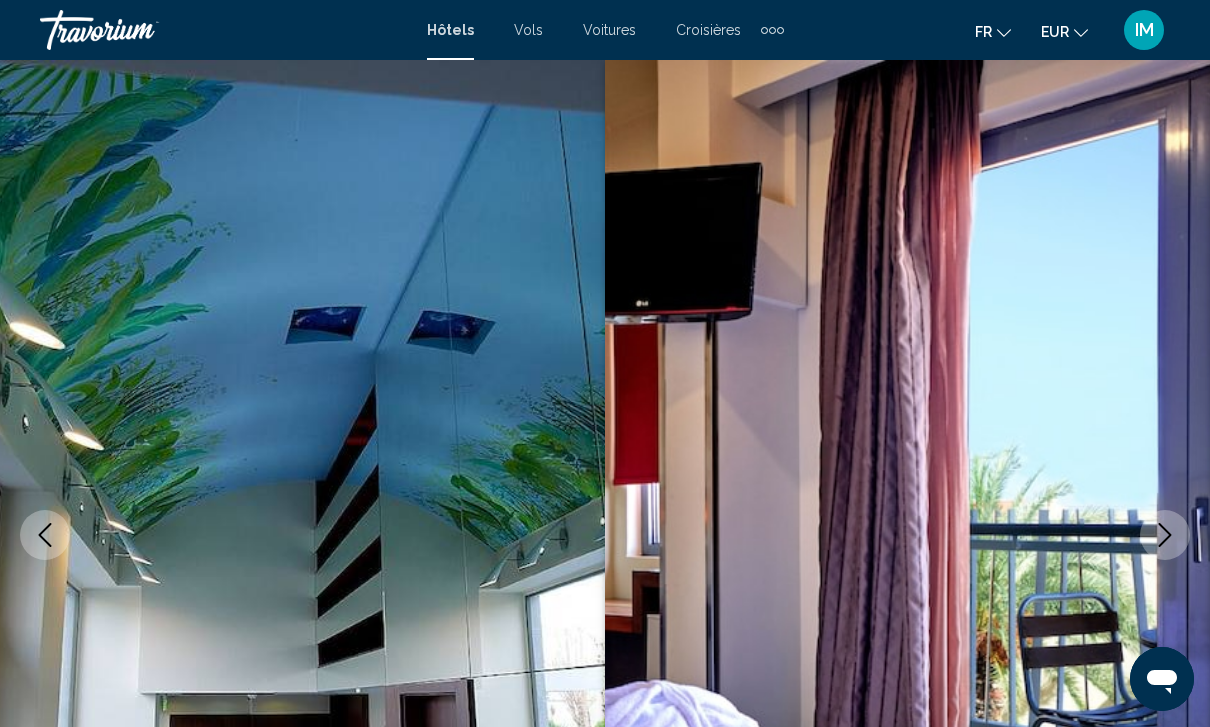 click at bounding box center [1165, 535] 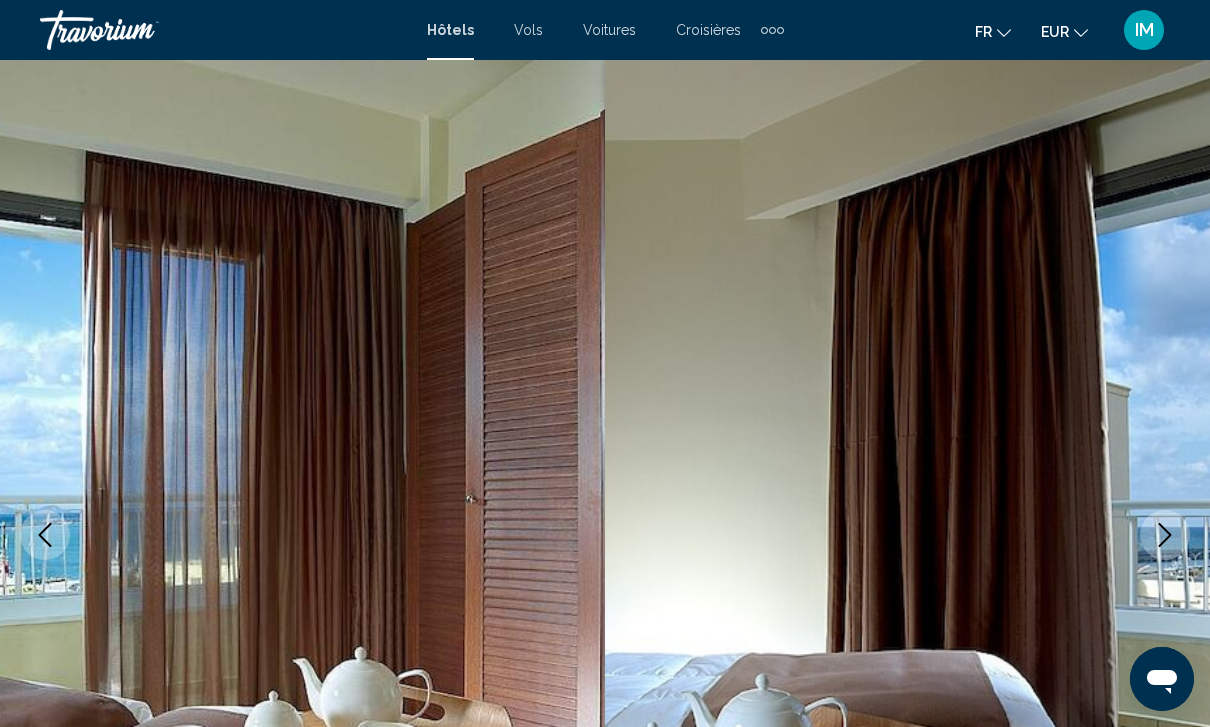click 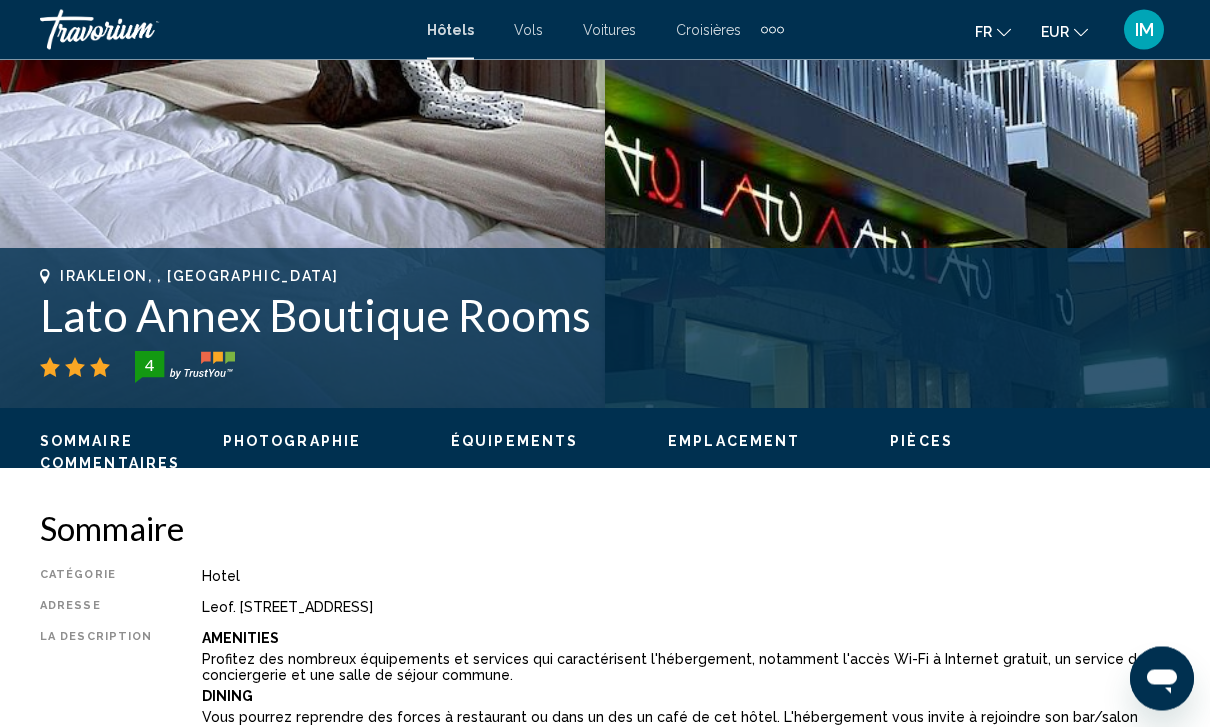 scroll, scrollTop: 559, scrollLeft: 0, axis: vertical 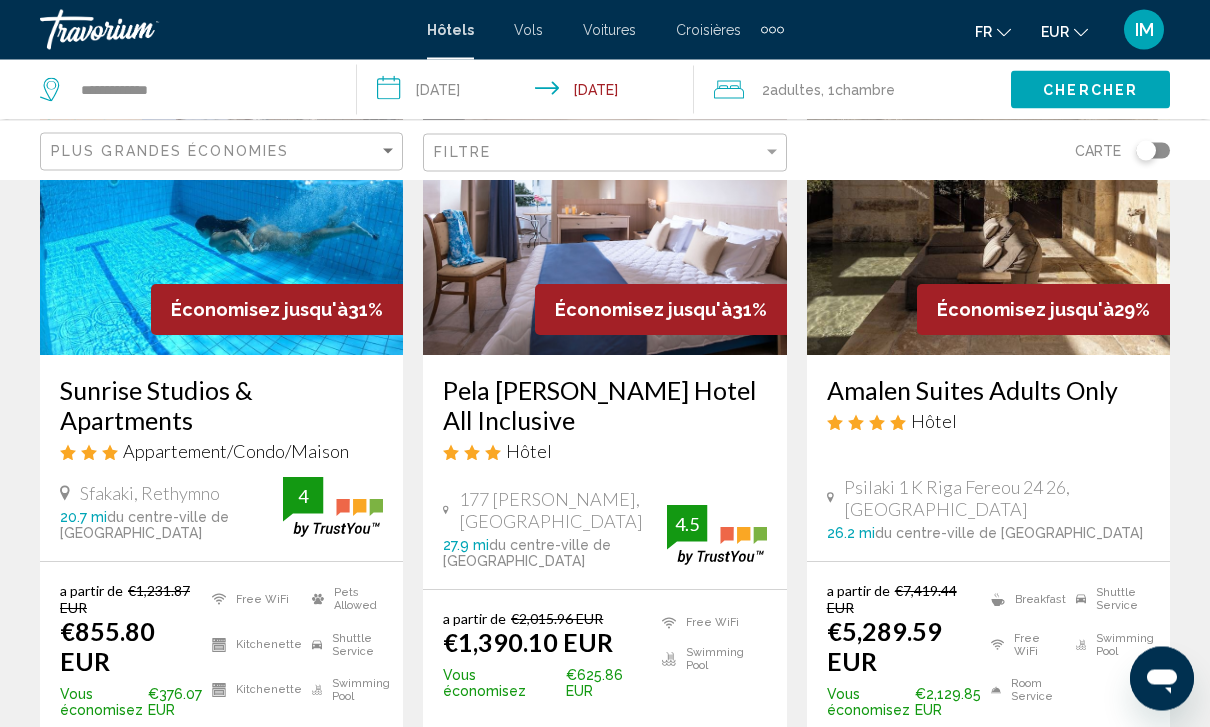 click on "Sunrise Studios & Apartments" at bounding box center (221, 406) 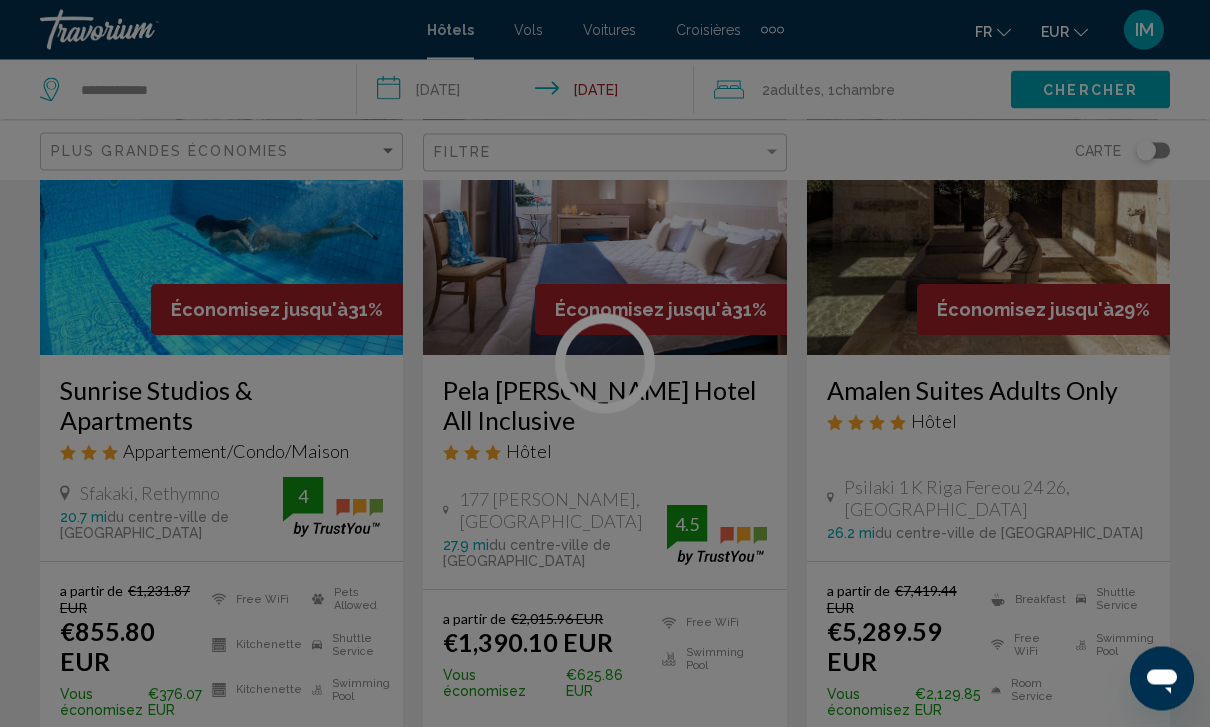 scroll, scrollTop: 1816, scrollLeft: 0, axis: vertical 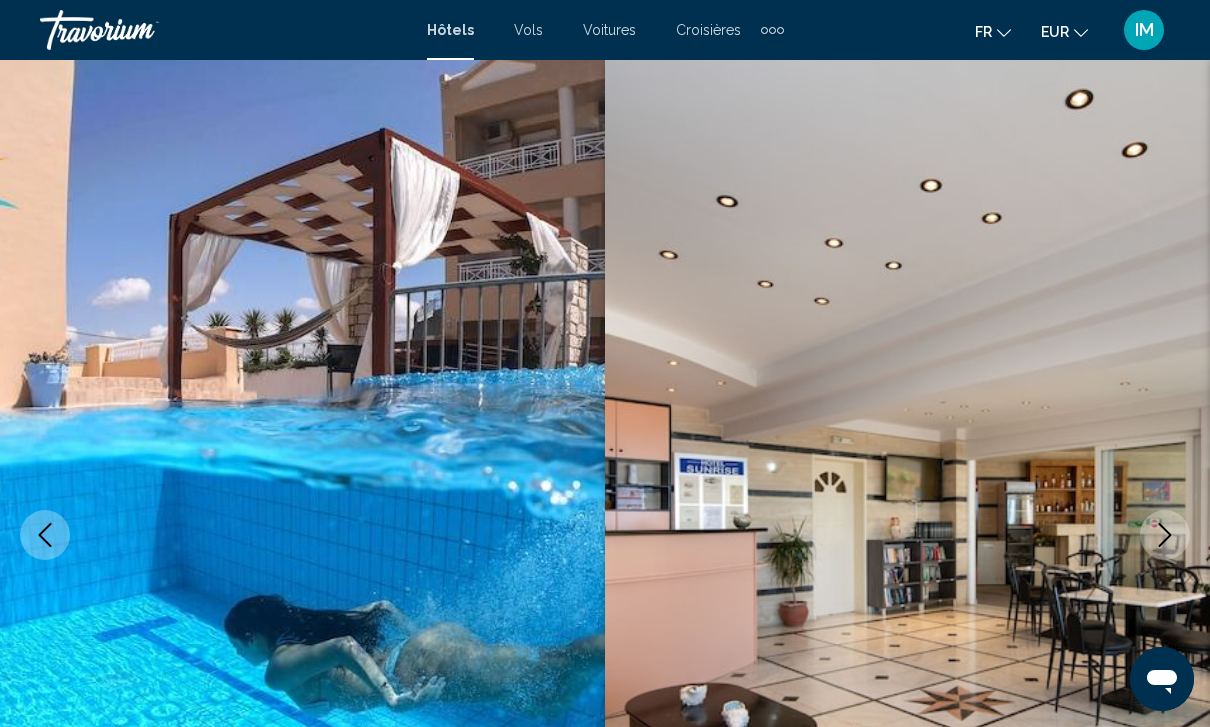 click 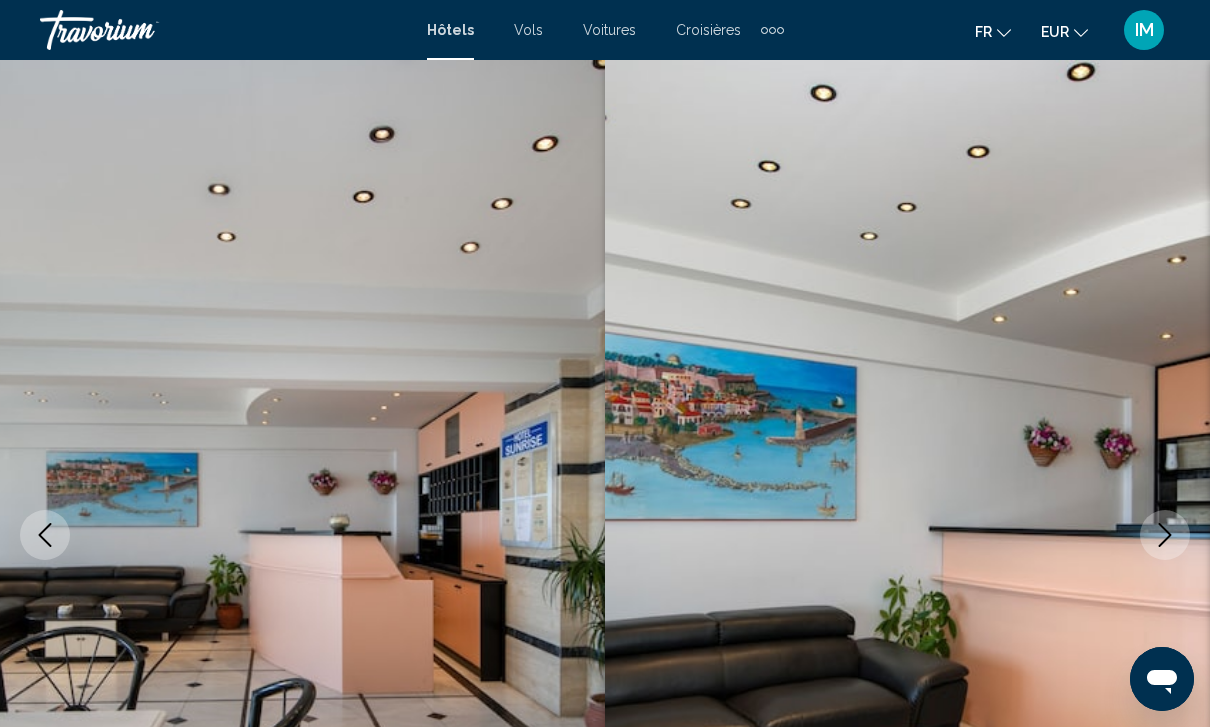 click 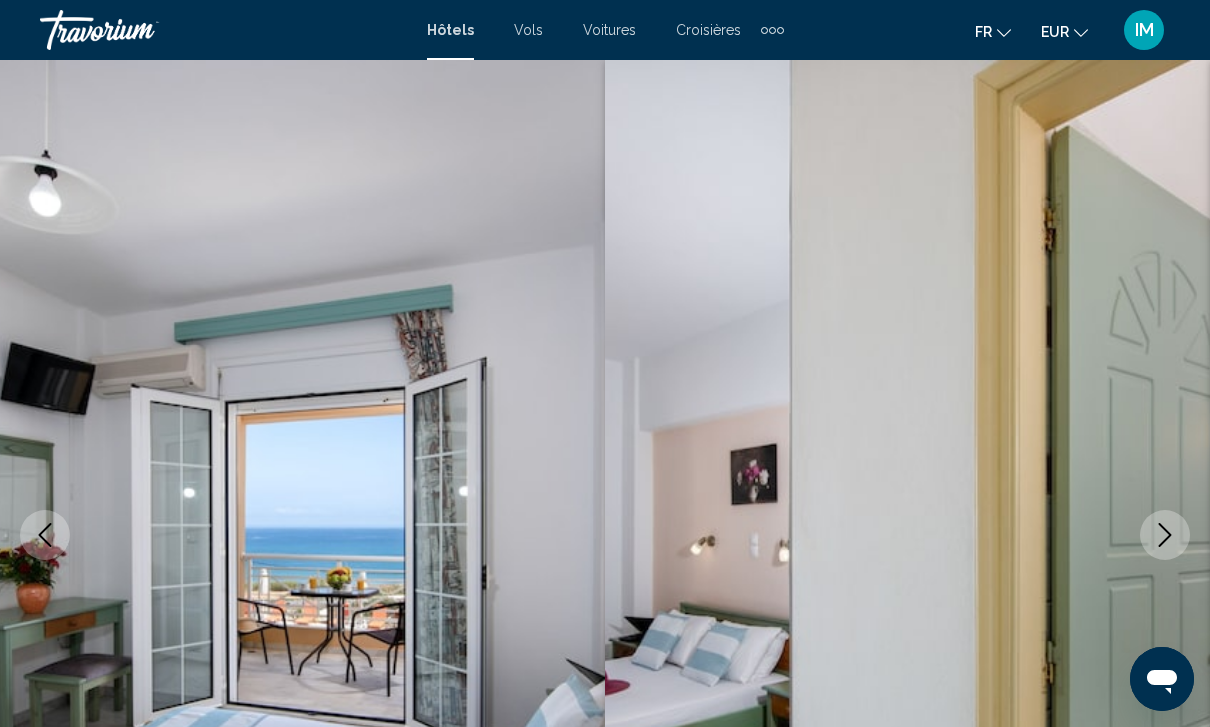 click 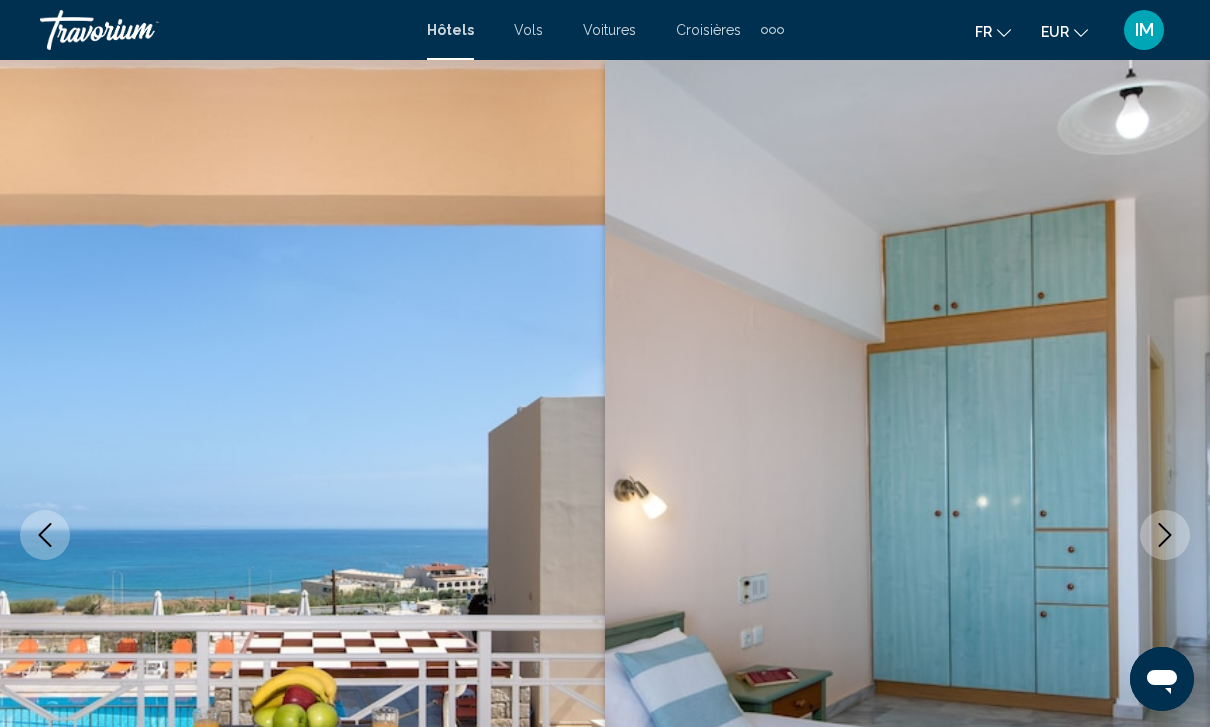 click at bounding box center (45, 535) 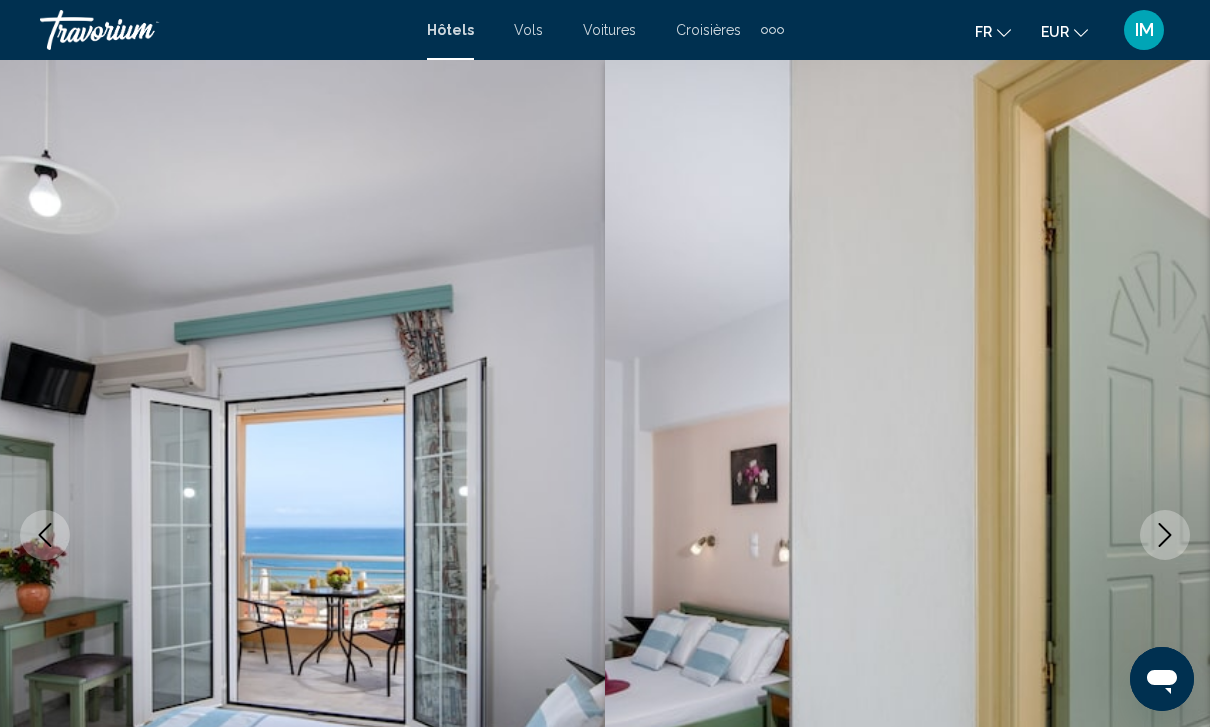 click 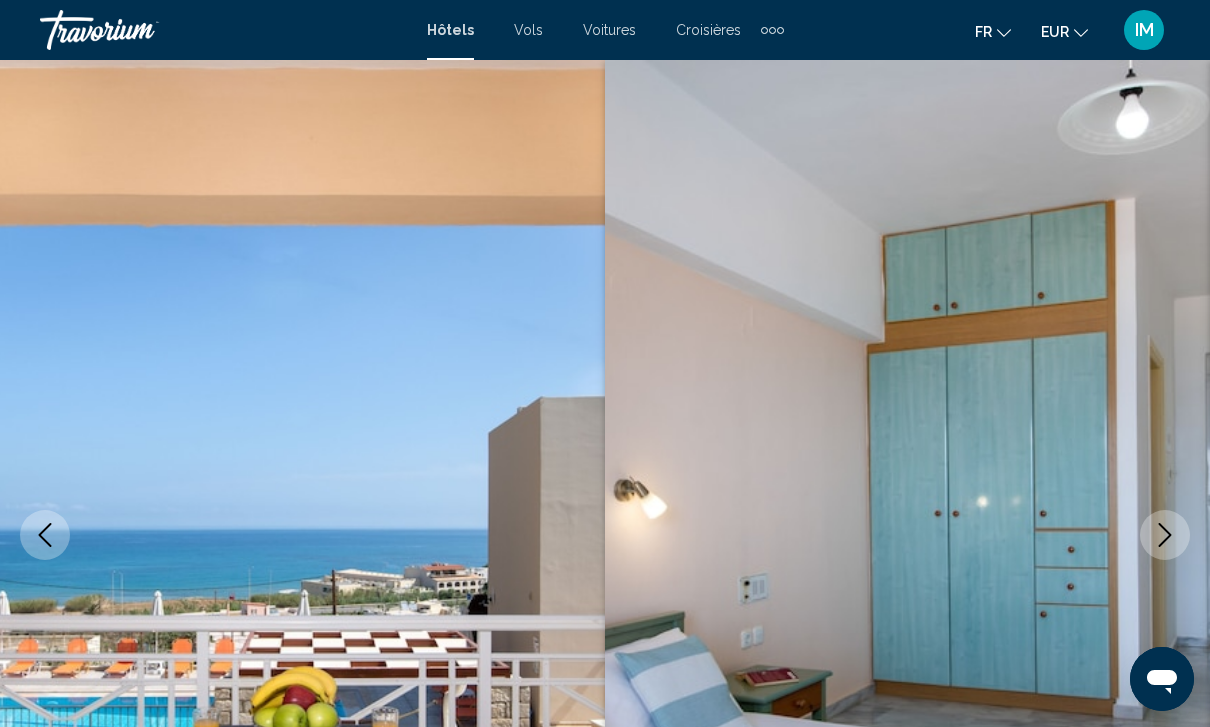 click 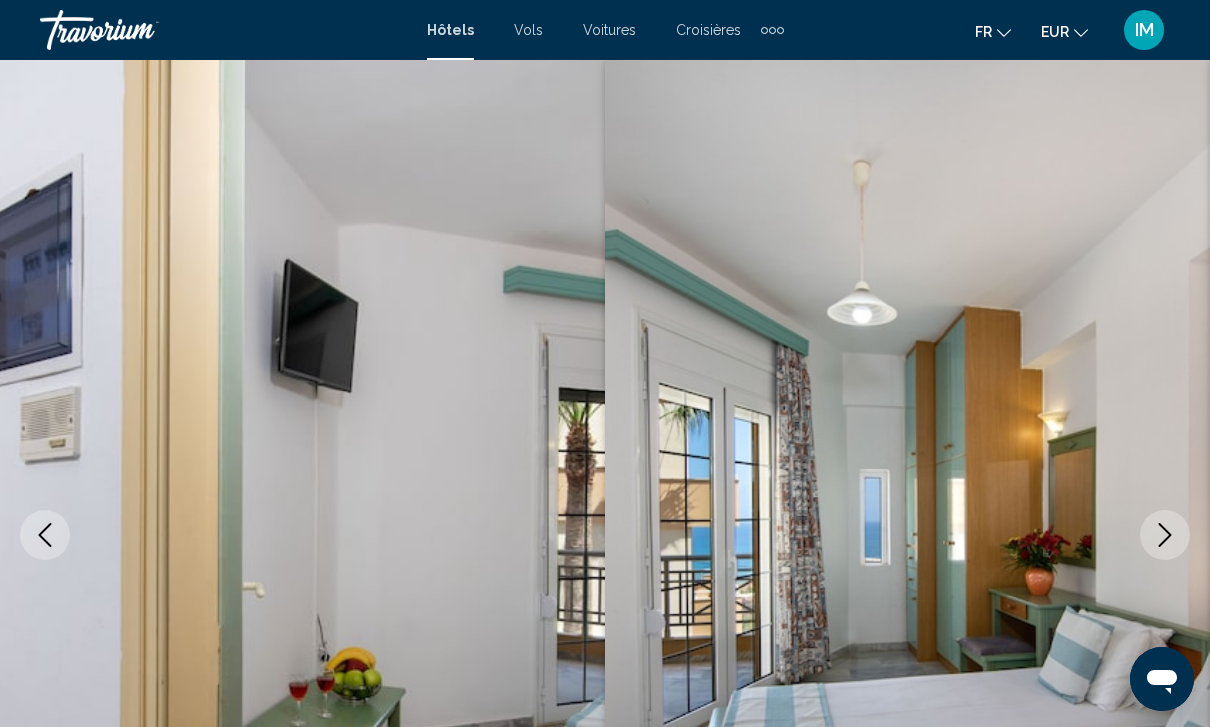 click at bounding box center (1165, 535) 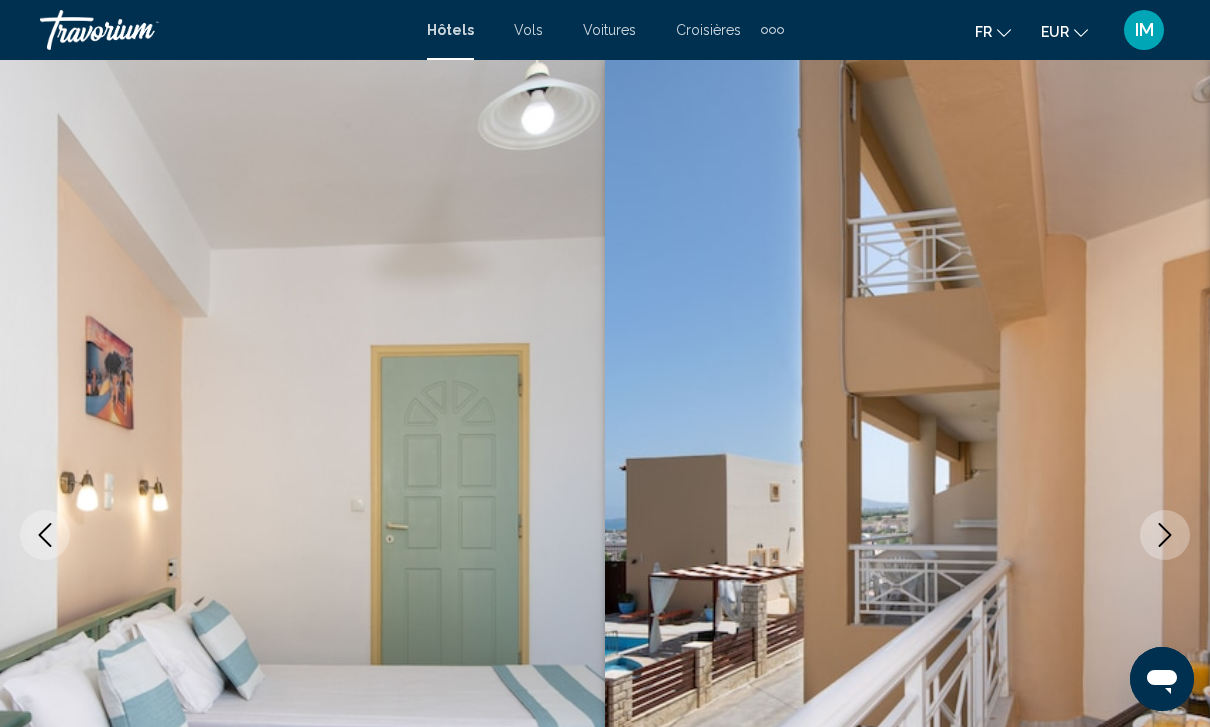 click at bounding box center [1165, 535] 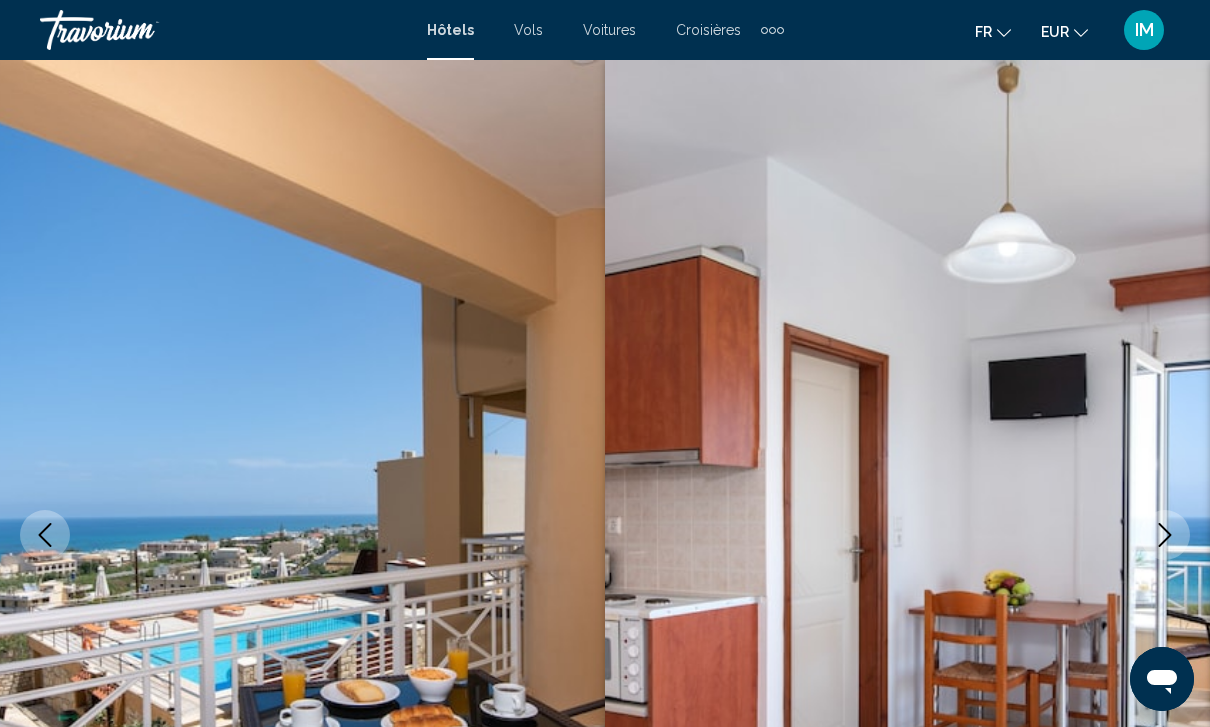click 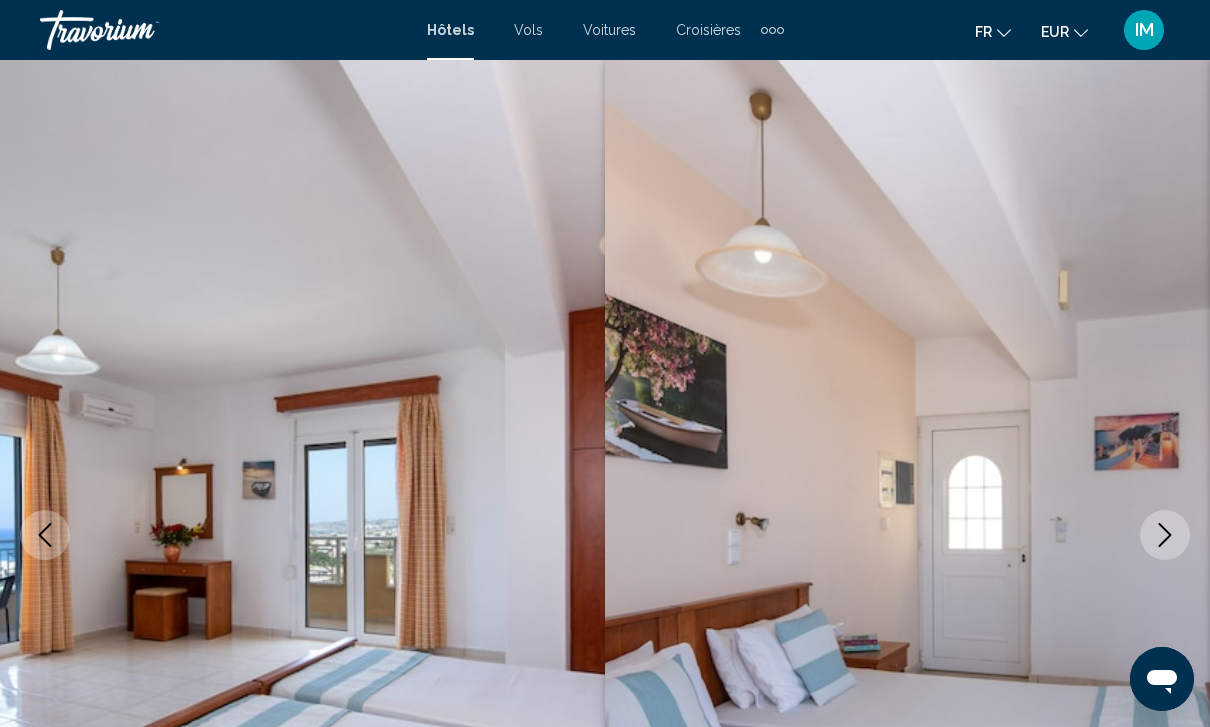 click 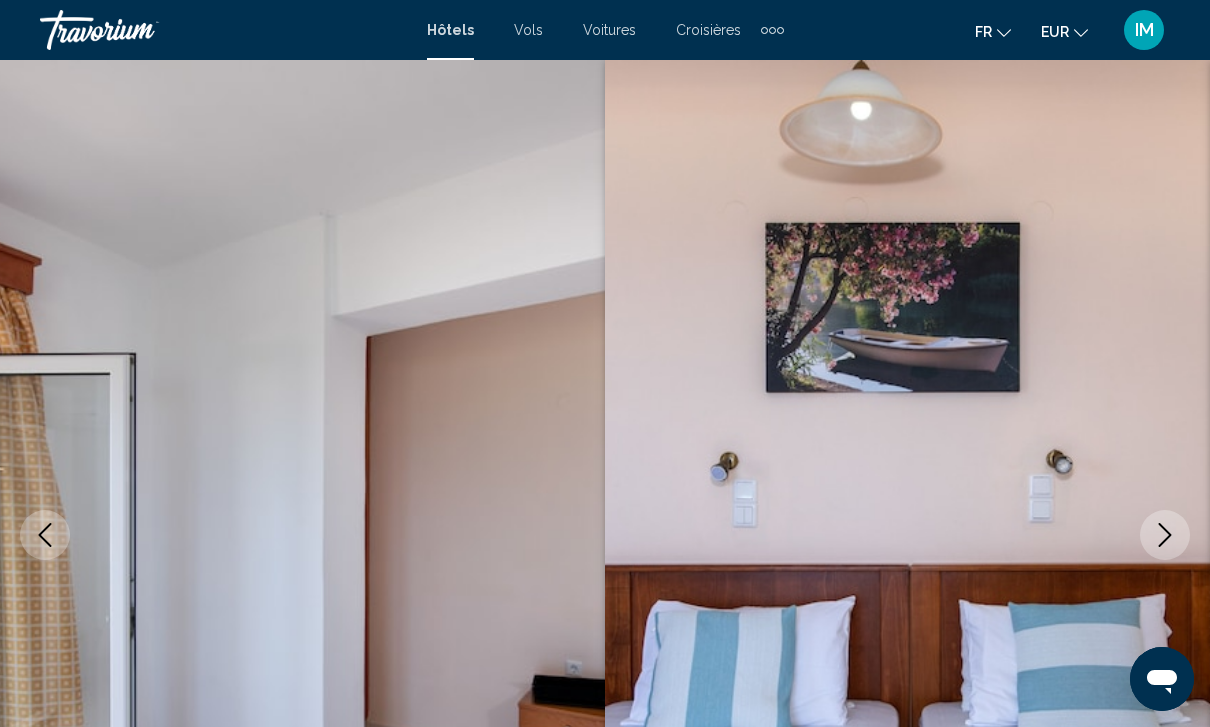 click at bounding box center (1165, 535) 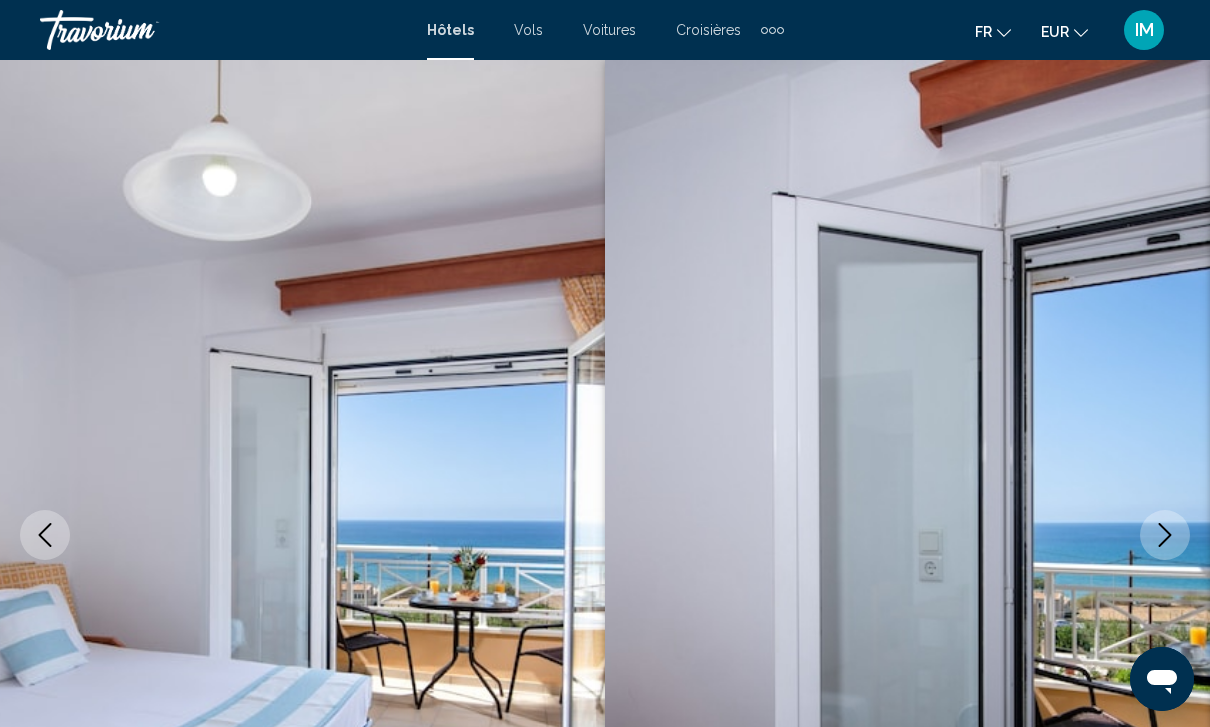 click 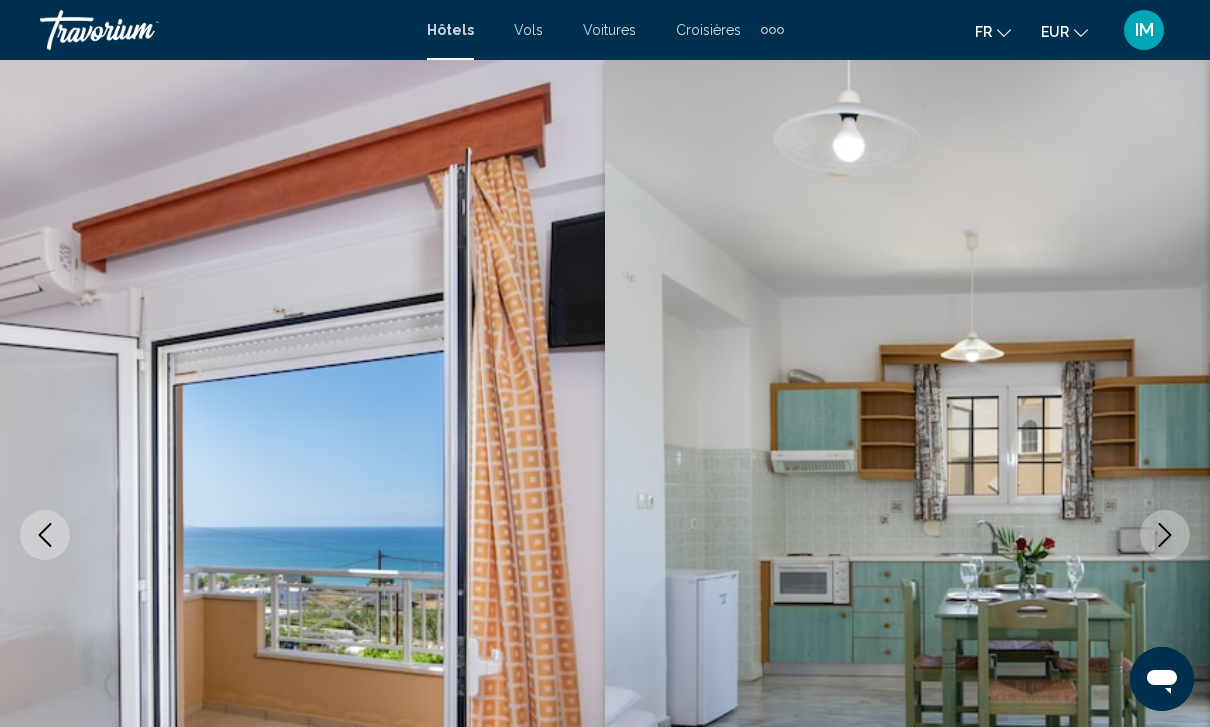 click 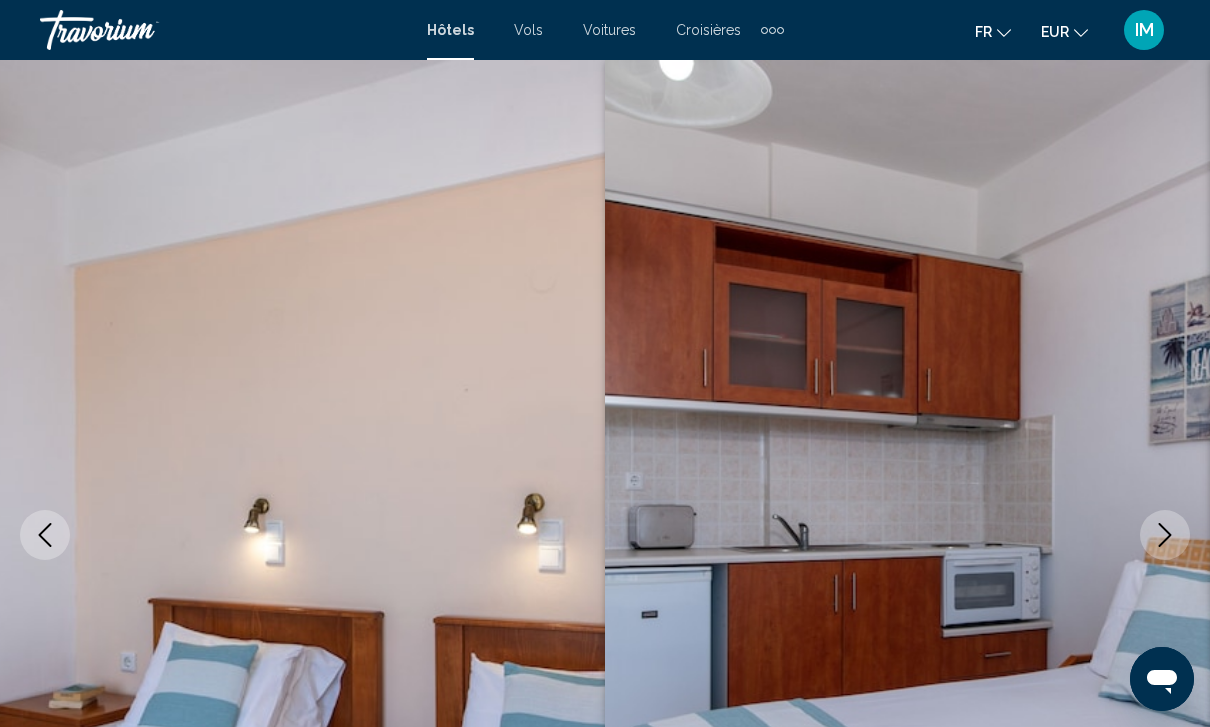 click 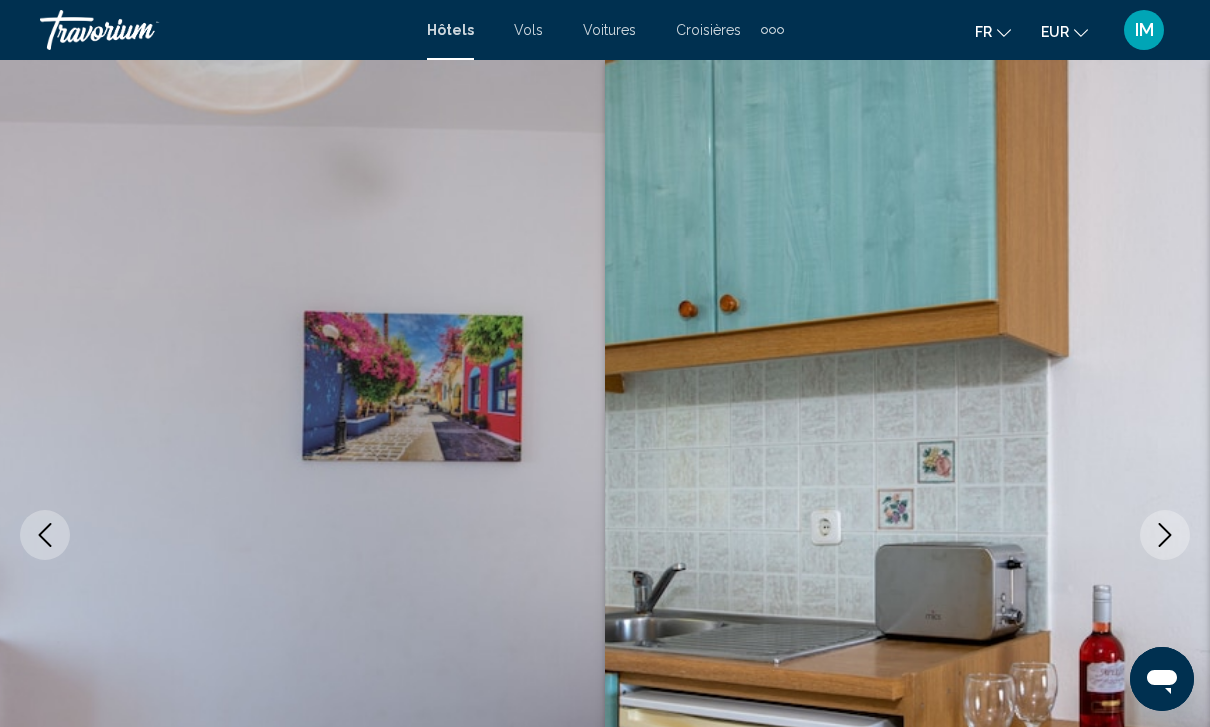 click 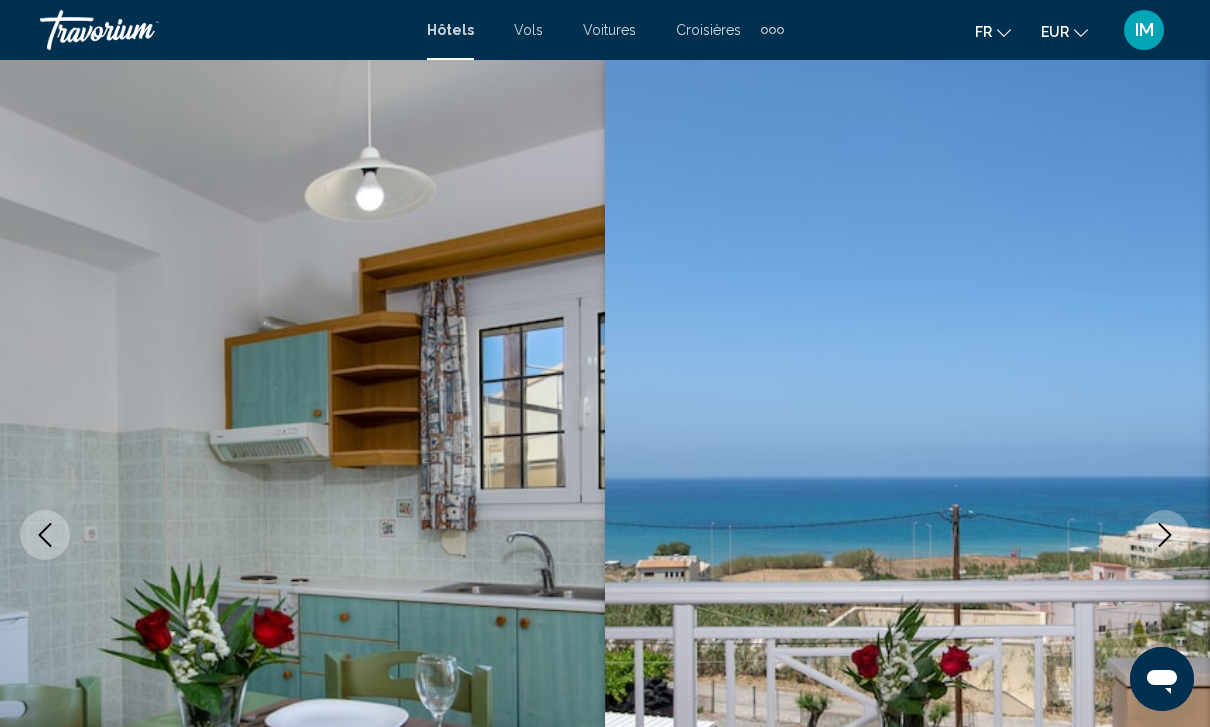 click at bounding box center (1165, 535) 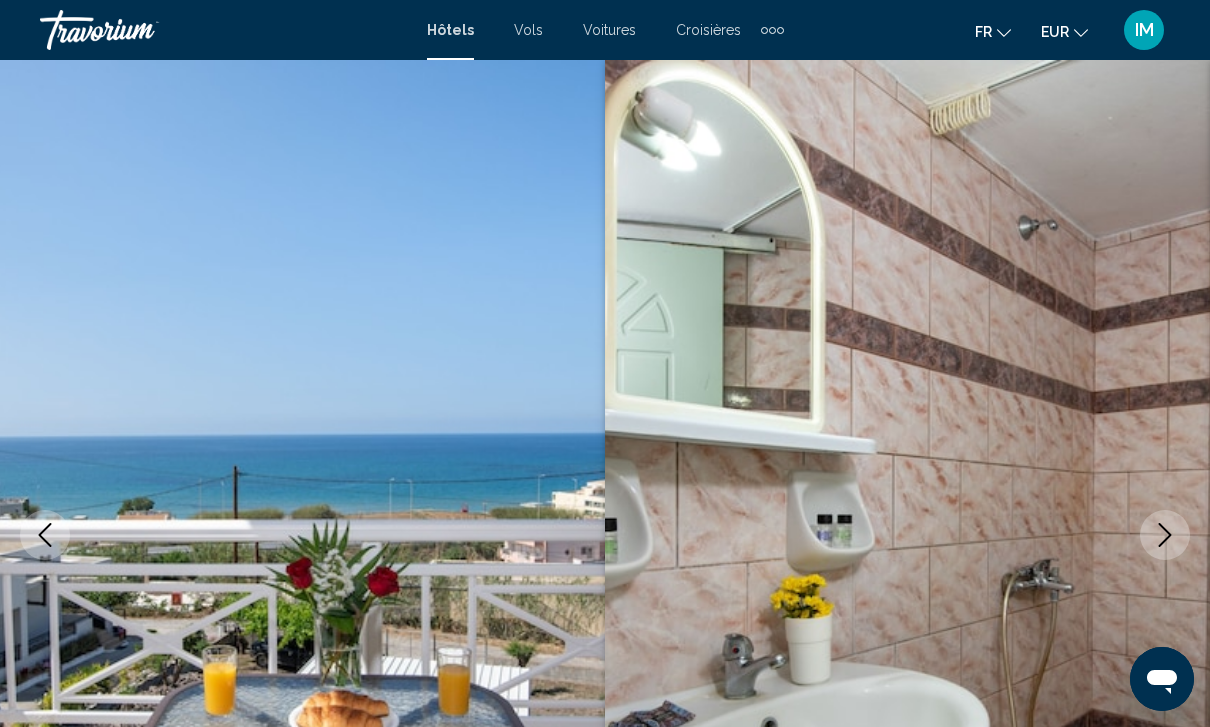 click at bounding box center (1165, 535) 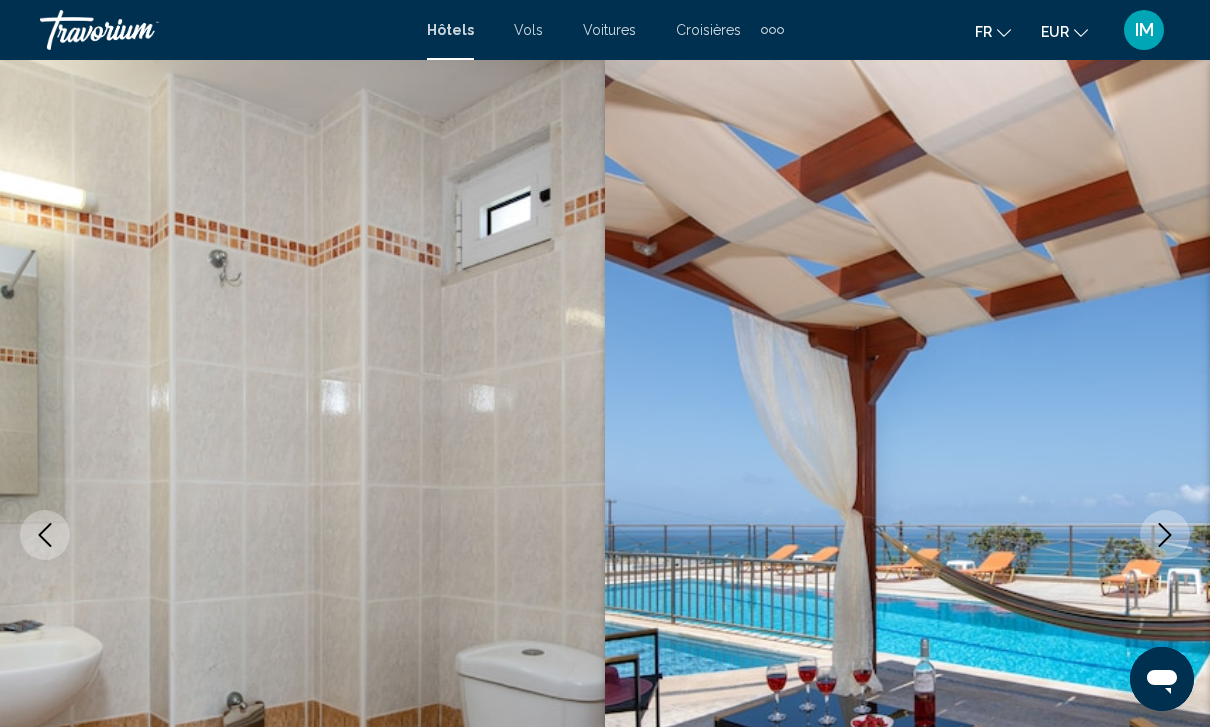 click at bounding box center (1165, 535) 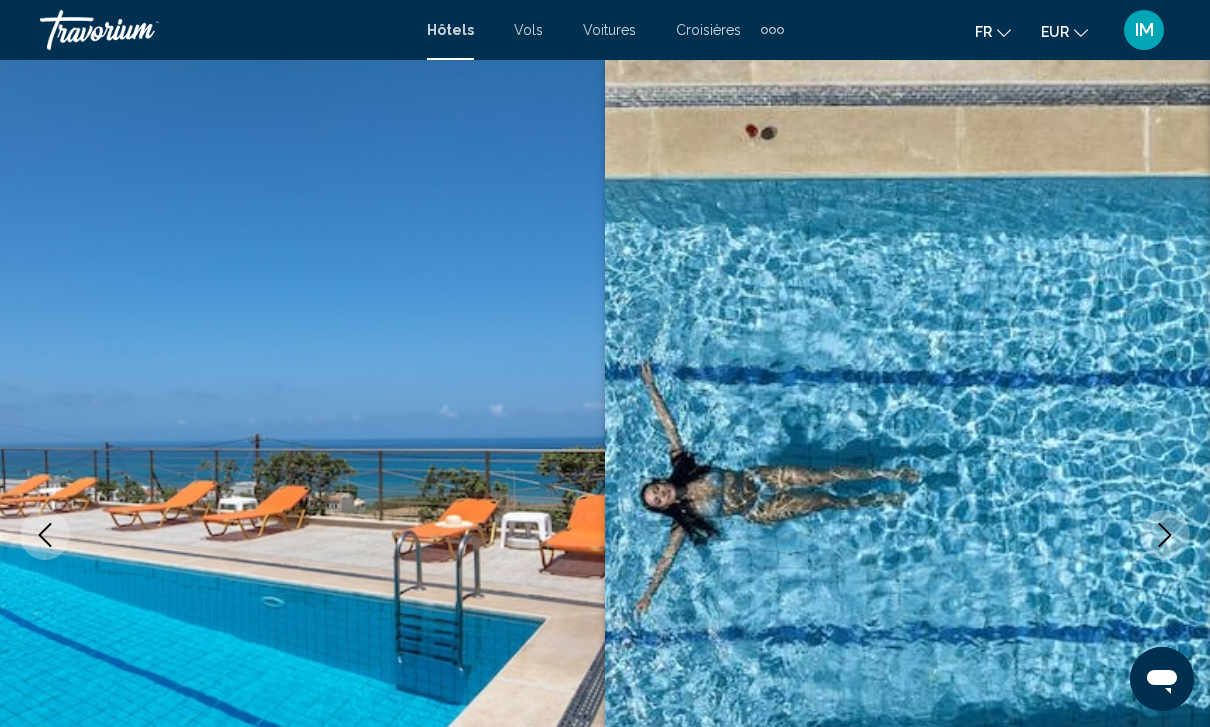 click at bounding box center [1165, 535] 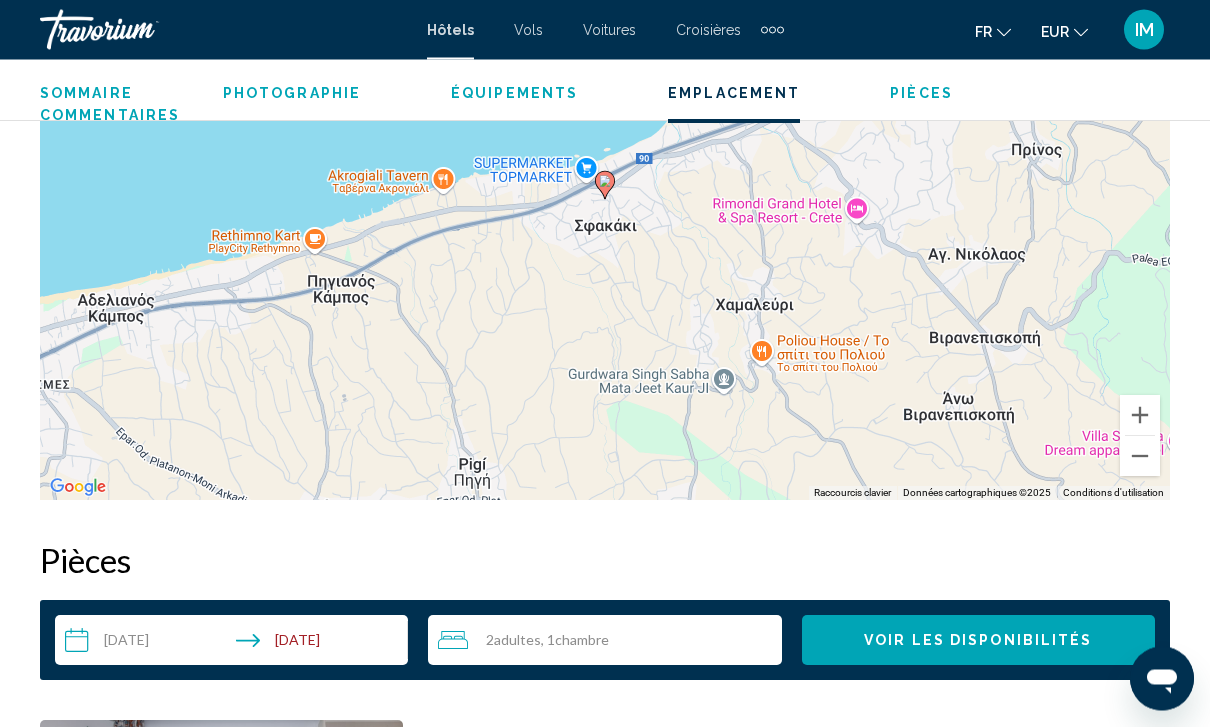 scroll, scrollTop: 2386, scrollLeft: 0, axis: vertical 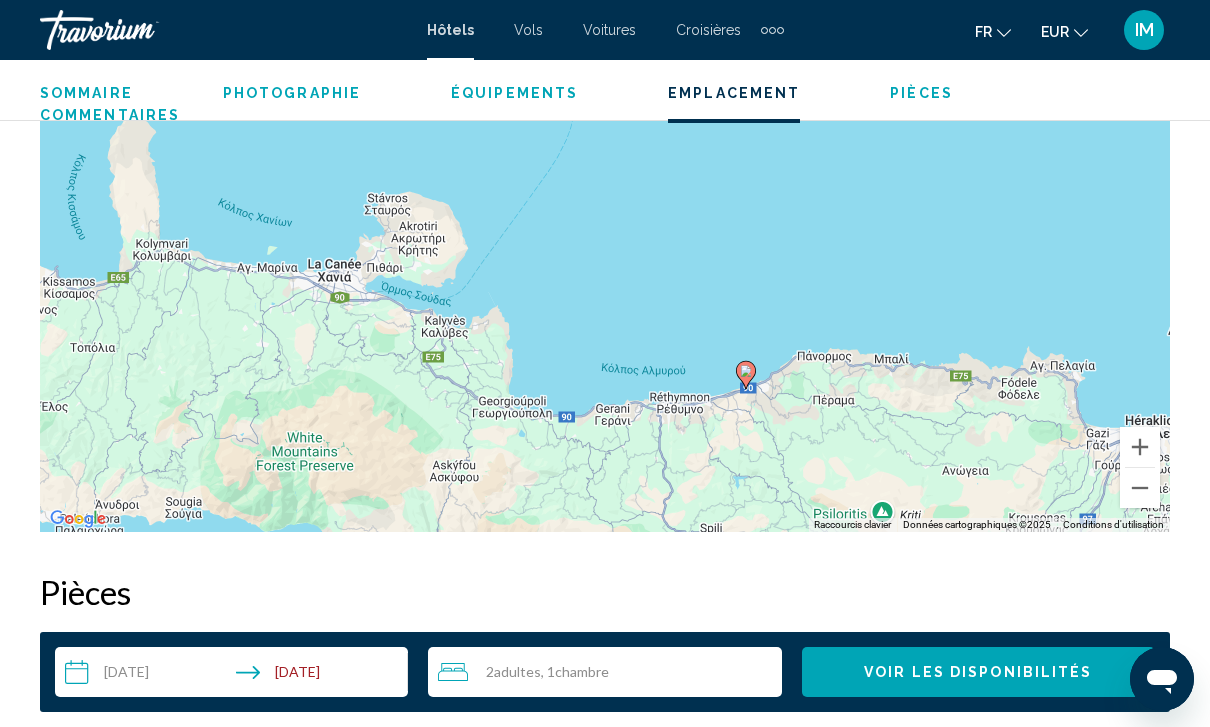 click on "Pour naviguer, appuyez sur les touches fléchées. Pour activer le glissement avec le clavier, appuyez sur Alt+Entrée. Une fois ce mode activé, utilisez les touches fléchées pour déplacer le repère. Pour valider le déplacement, appuyez sur Entrée. Pour annuler, appuyez sur Échap." at bounding box center [605, 232] 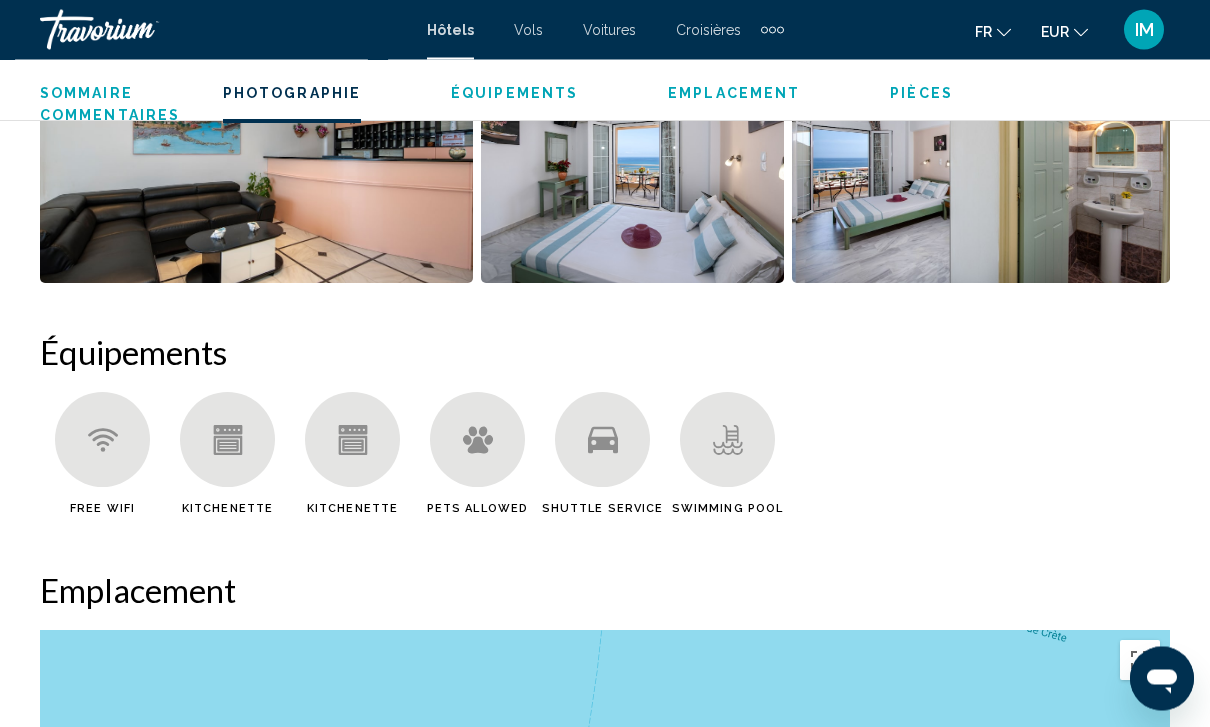 scroll, scrollTop: 1647, scrollLeft: 0, axis: vertical 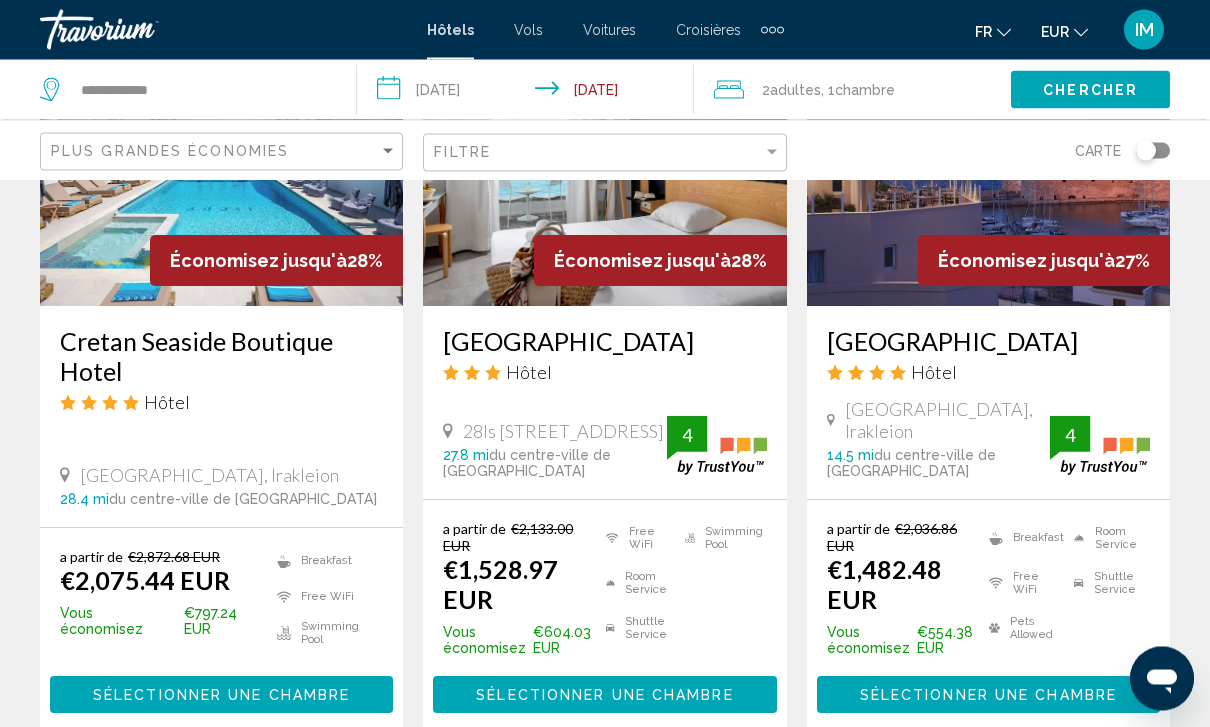 click on "3" at bounding box center (535, 794) 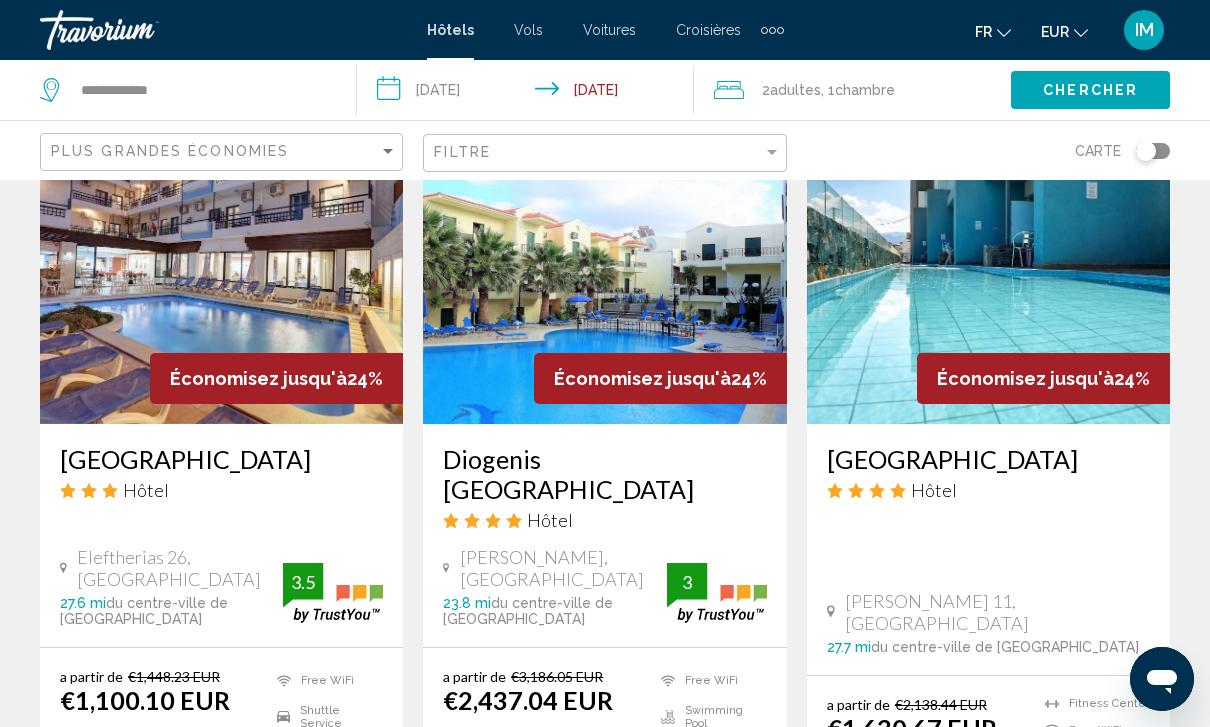 scroll, scrollTop: 2565, scrollLeft: 0, axis: vertical 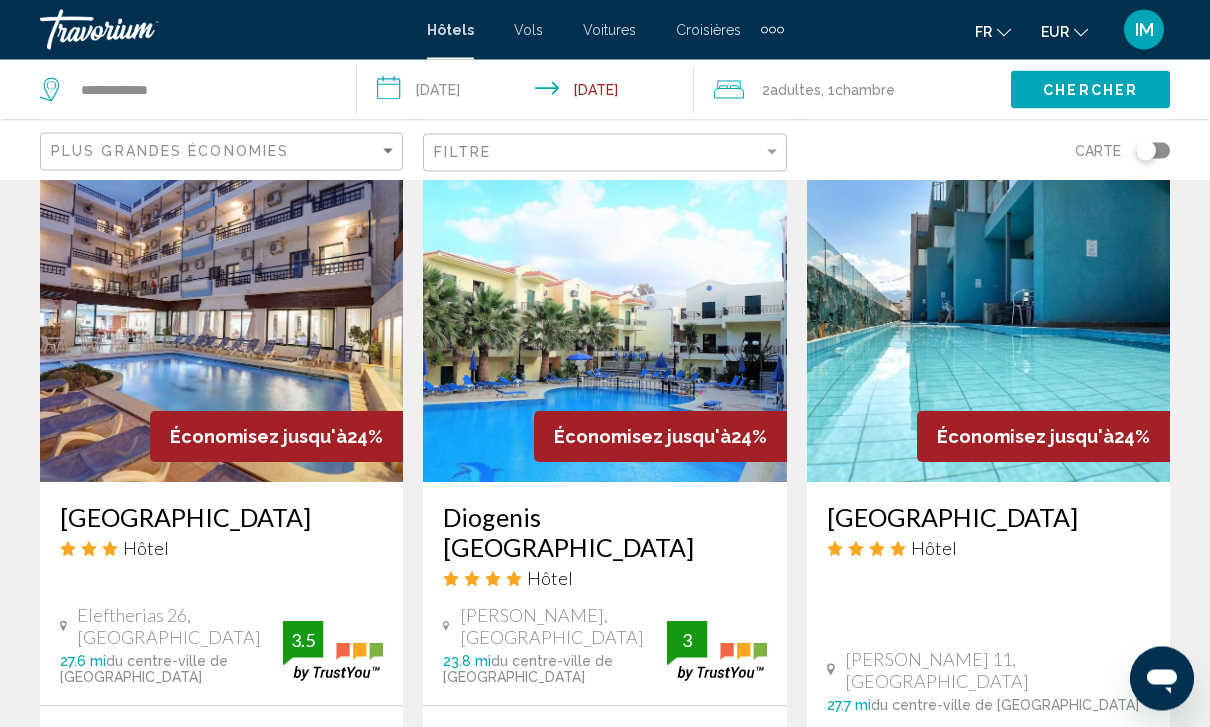 click at bounding box center [221, 323] 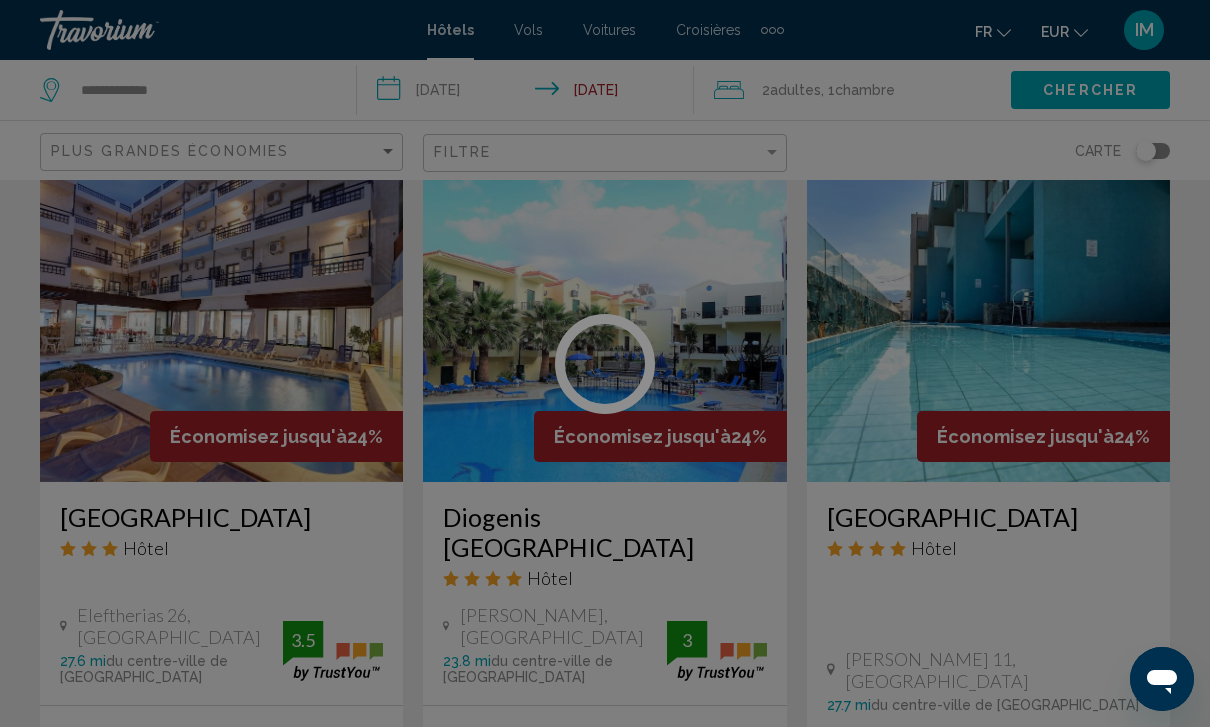 scroll, scrollTop: 0, scrollLeft: 0, axis: both 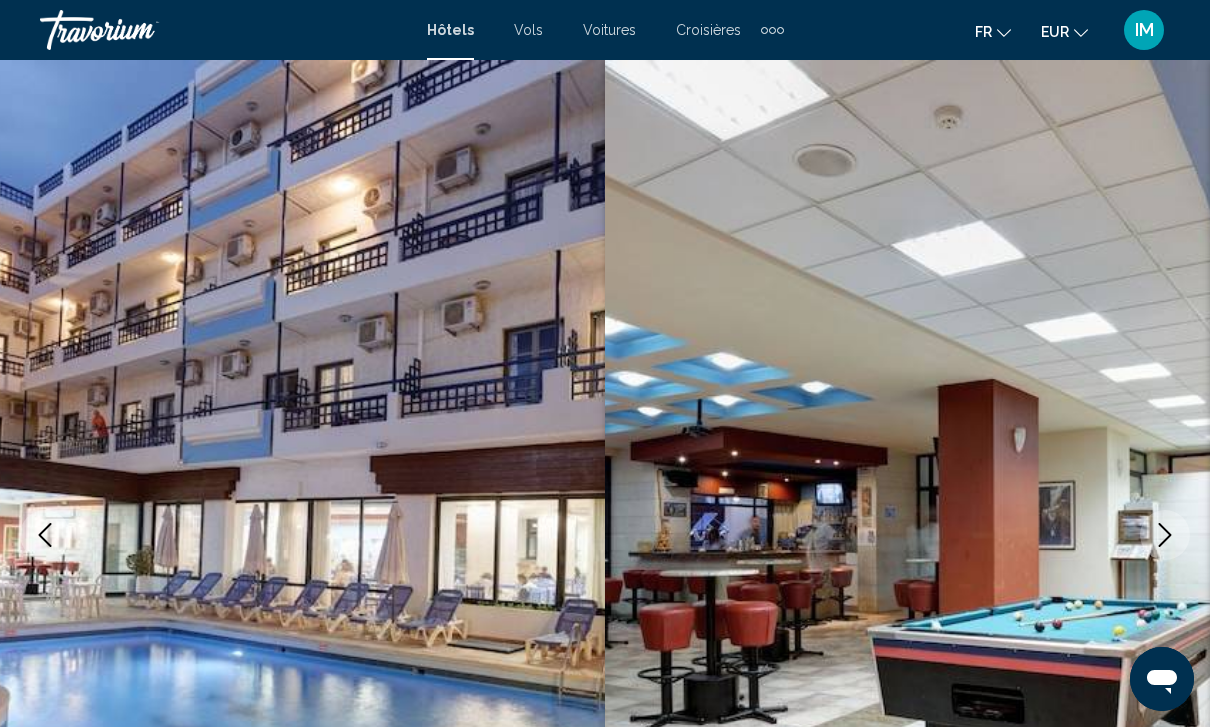 click 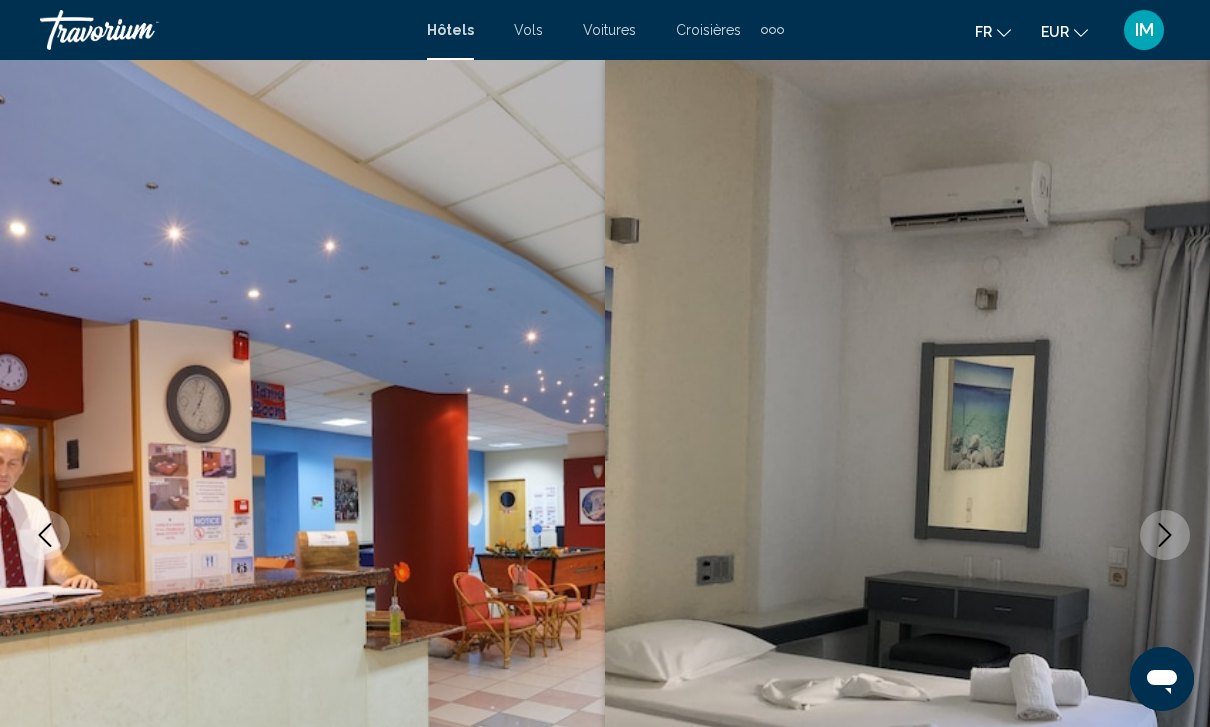 click 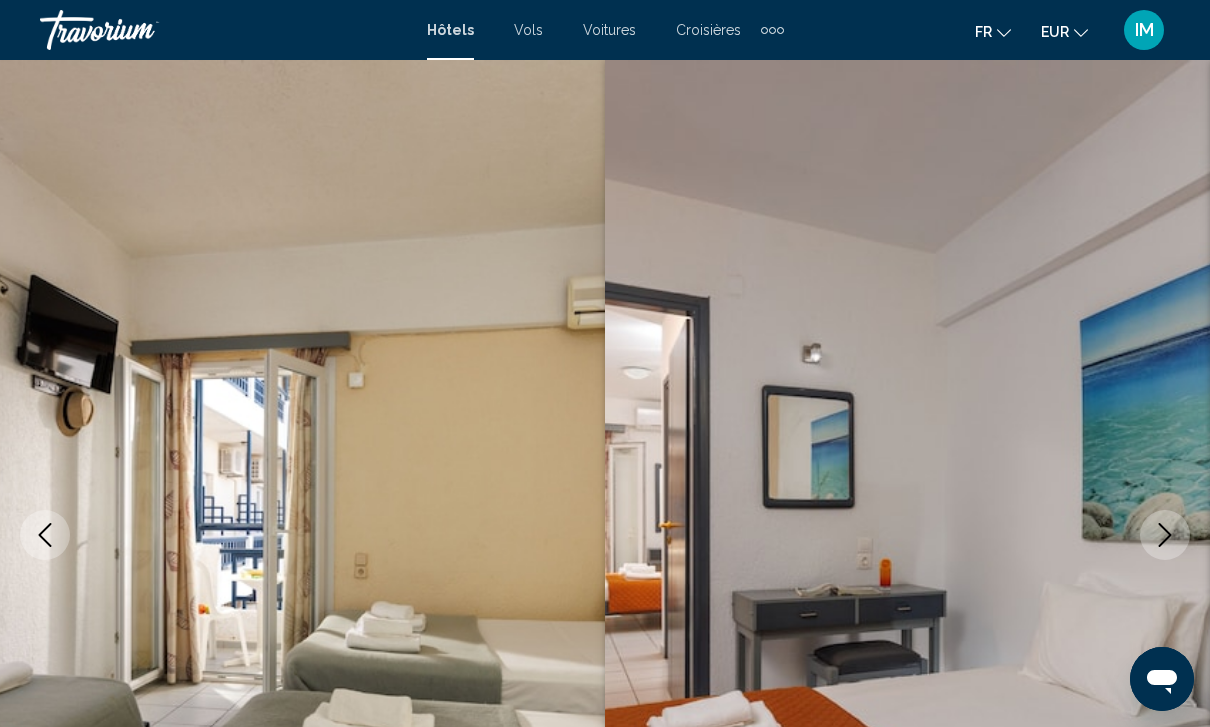 click 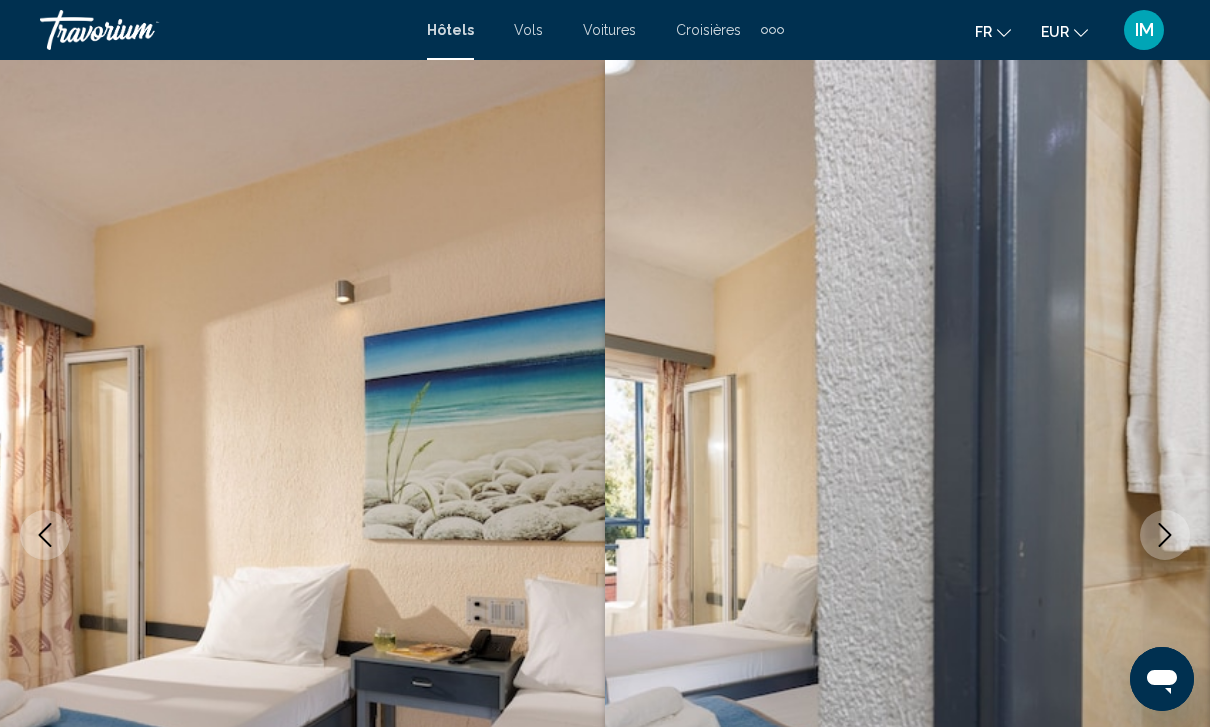 click 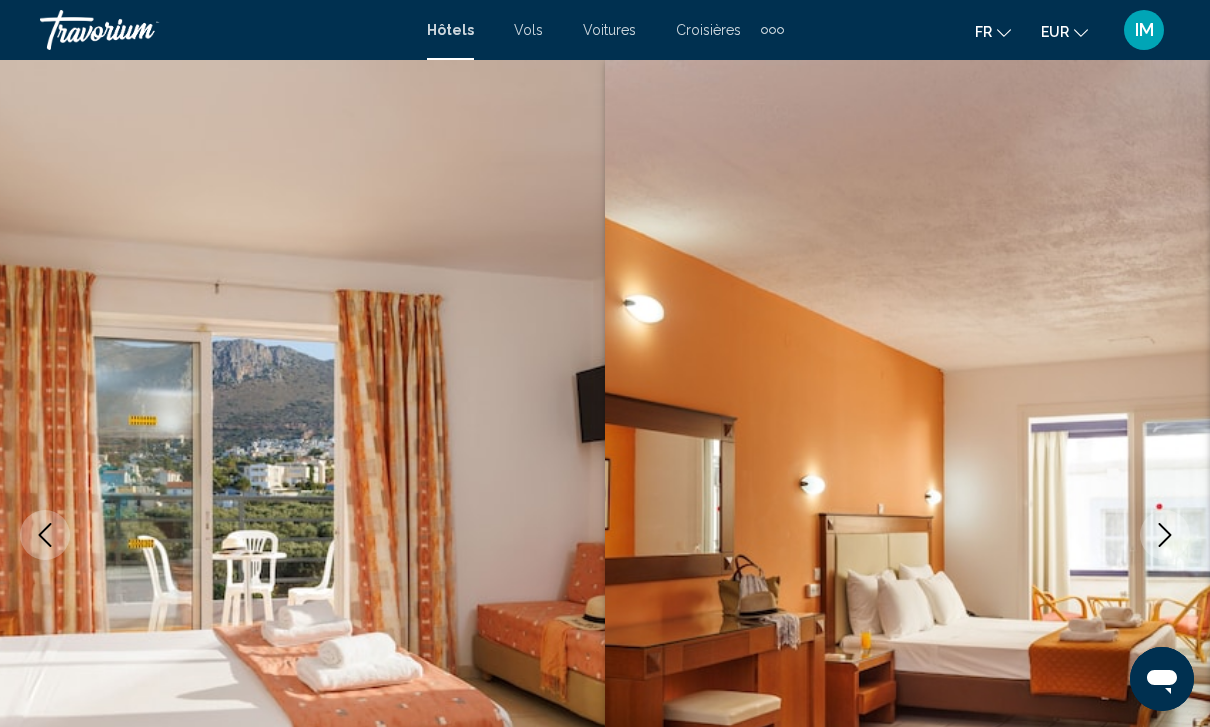 click 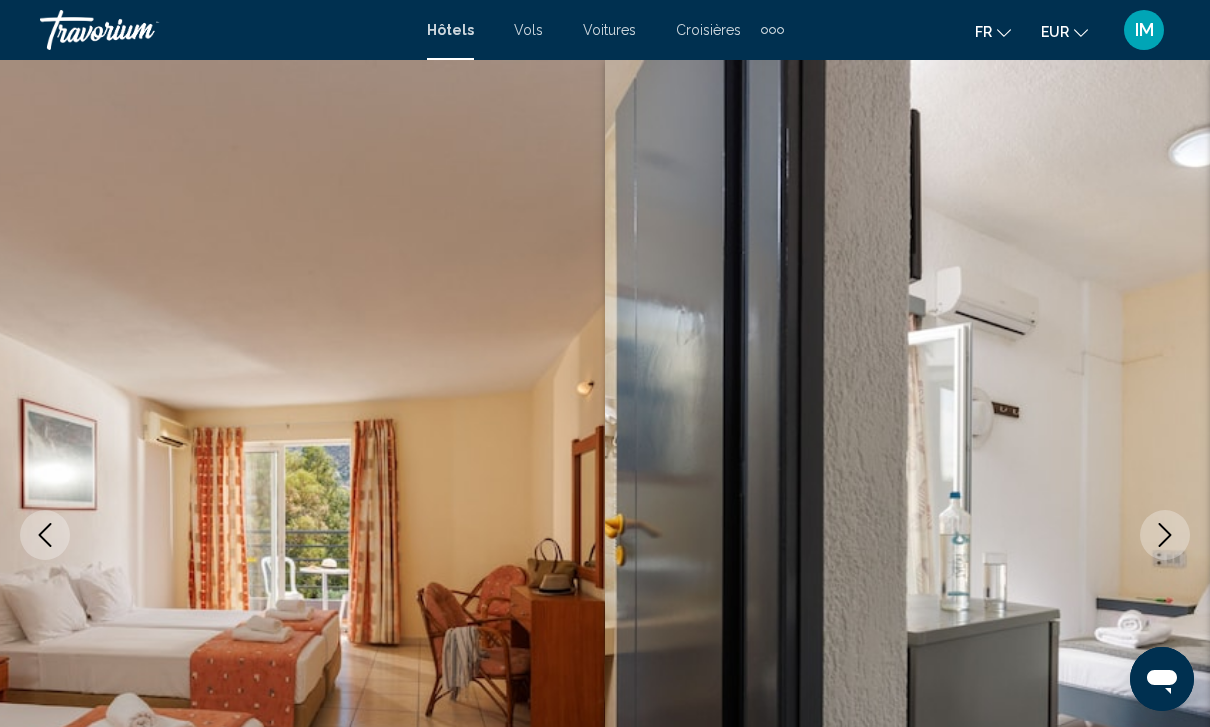 click at bounding box center (1165, 535) 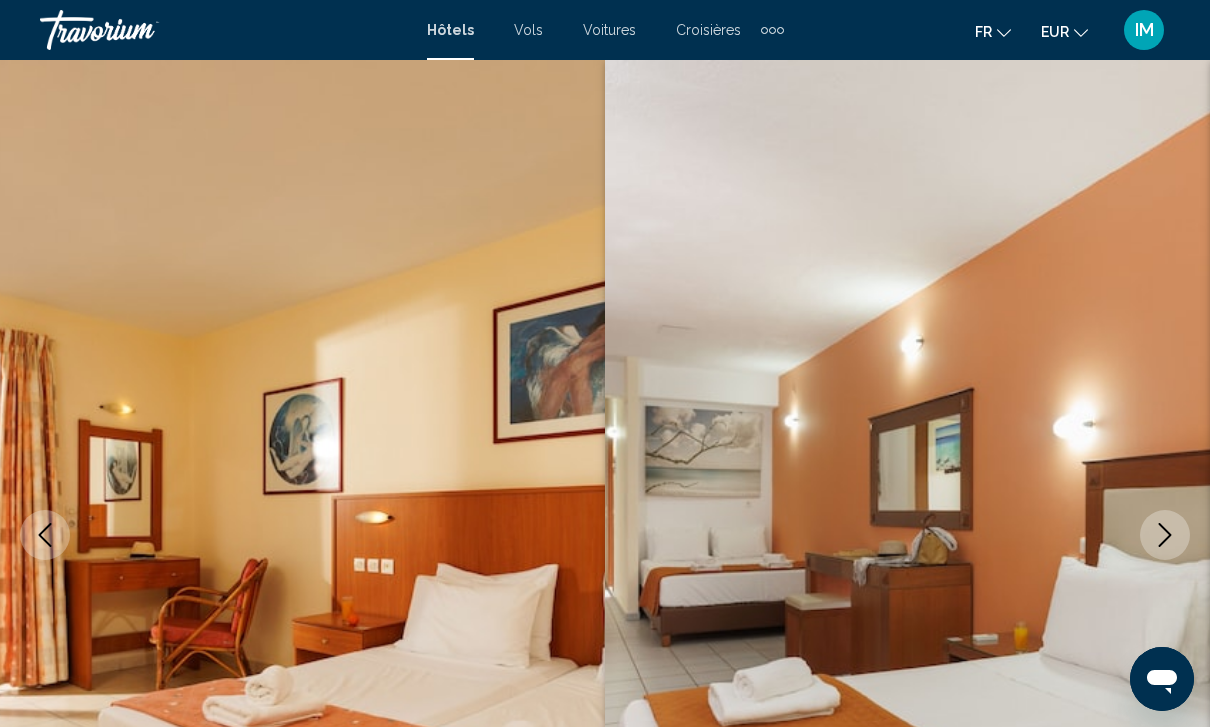 click 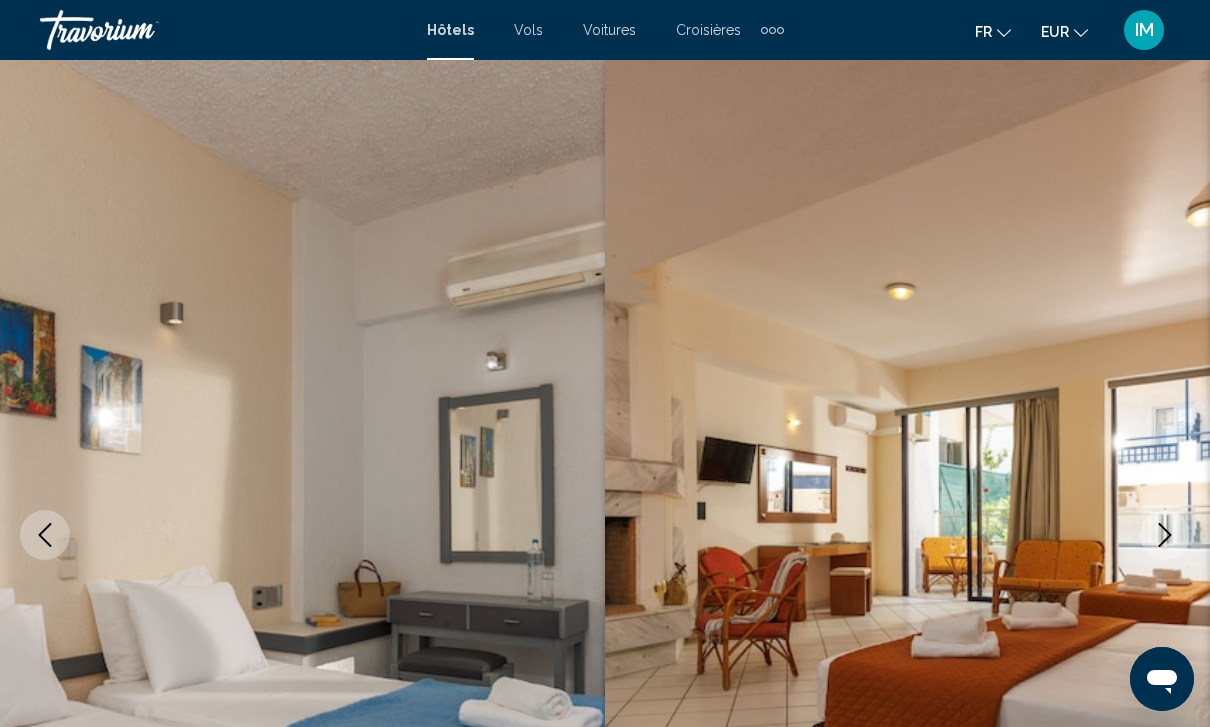 click 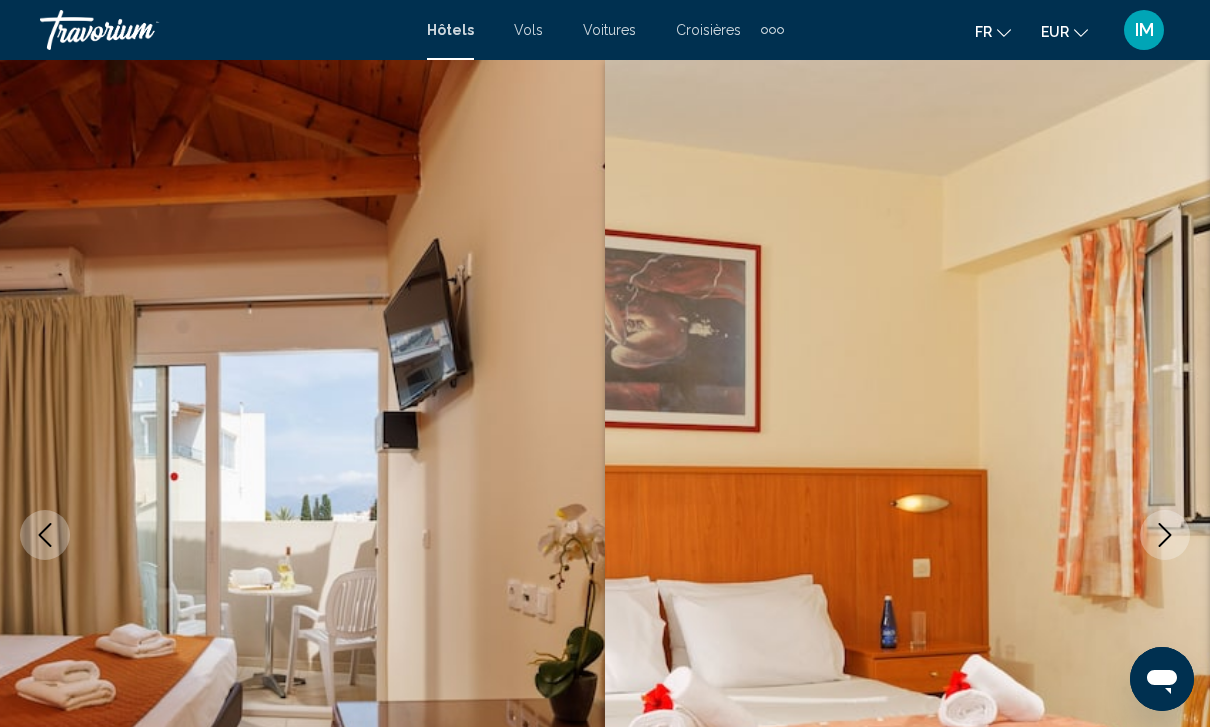 click 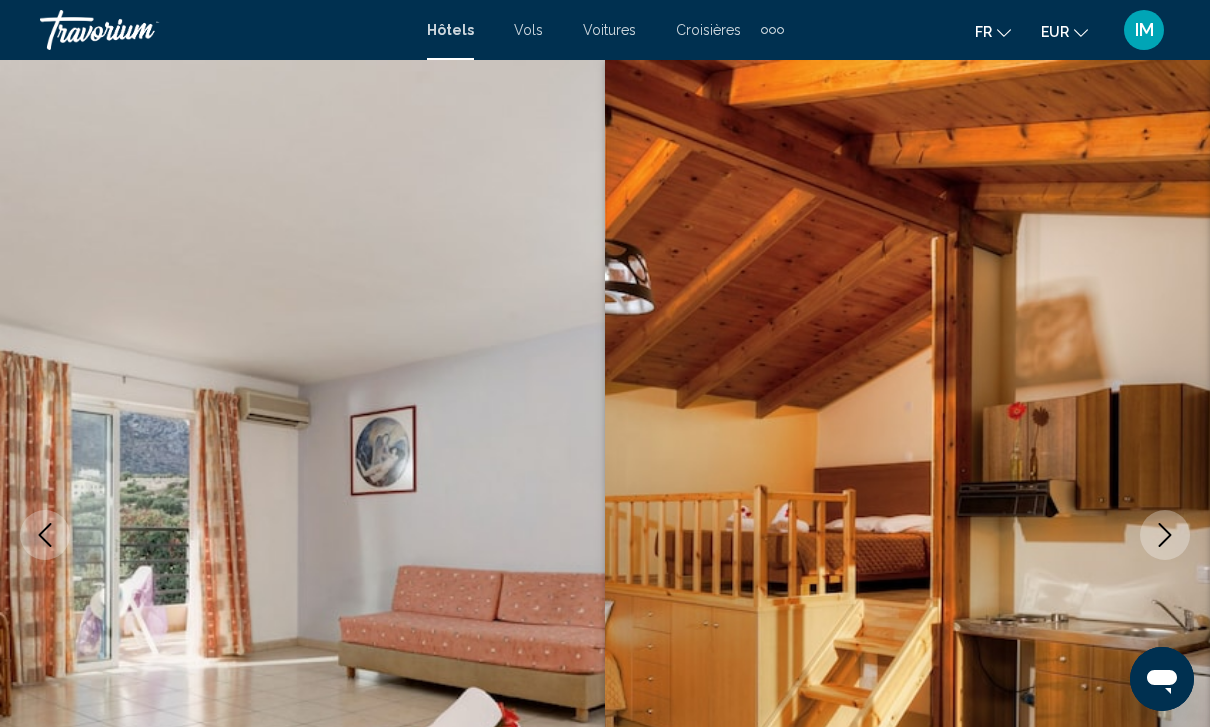 click 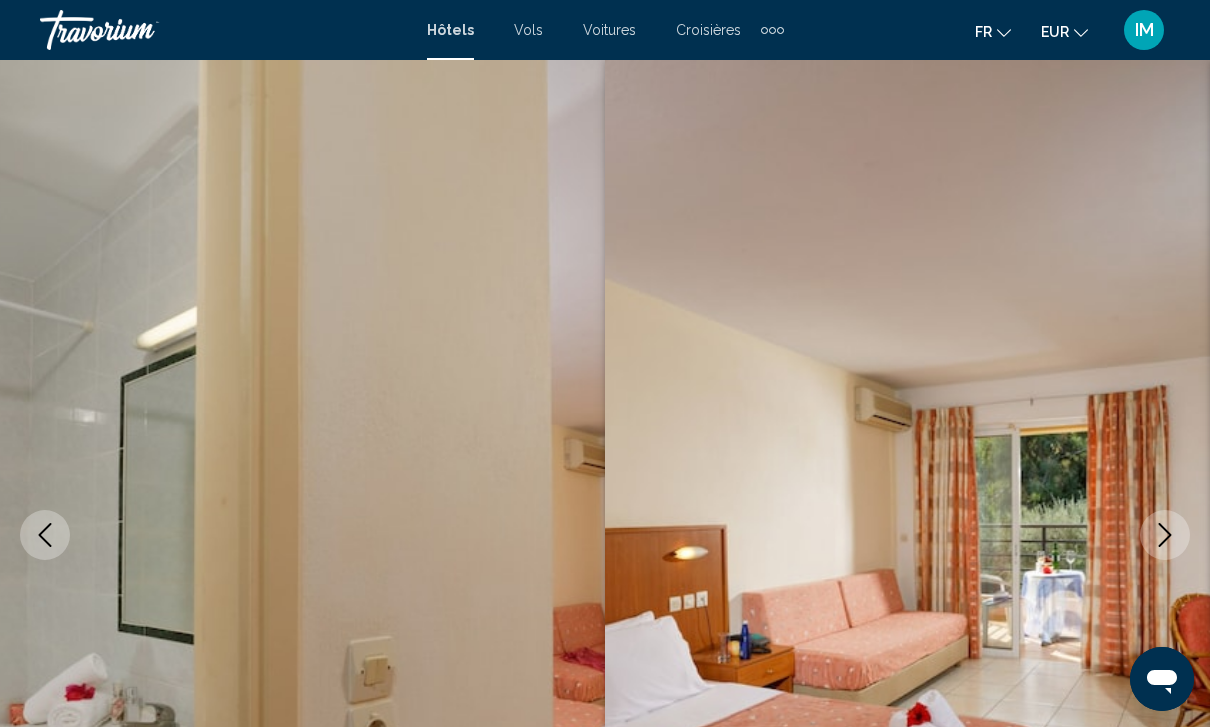 click at bounding box center [1165, 535] 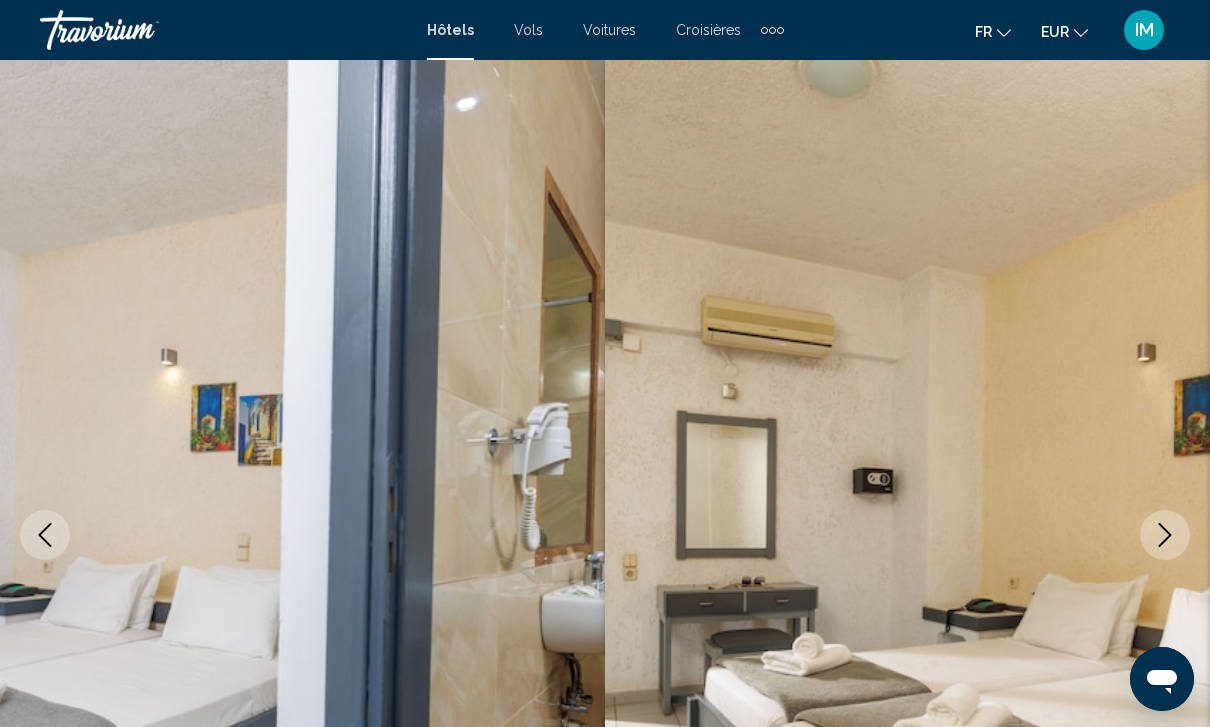 click 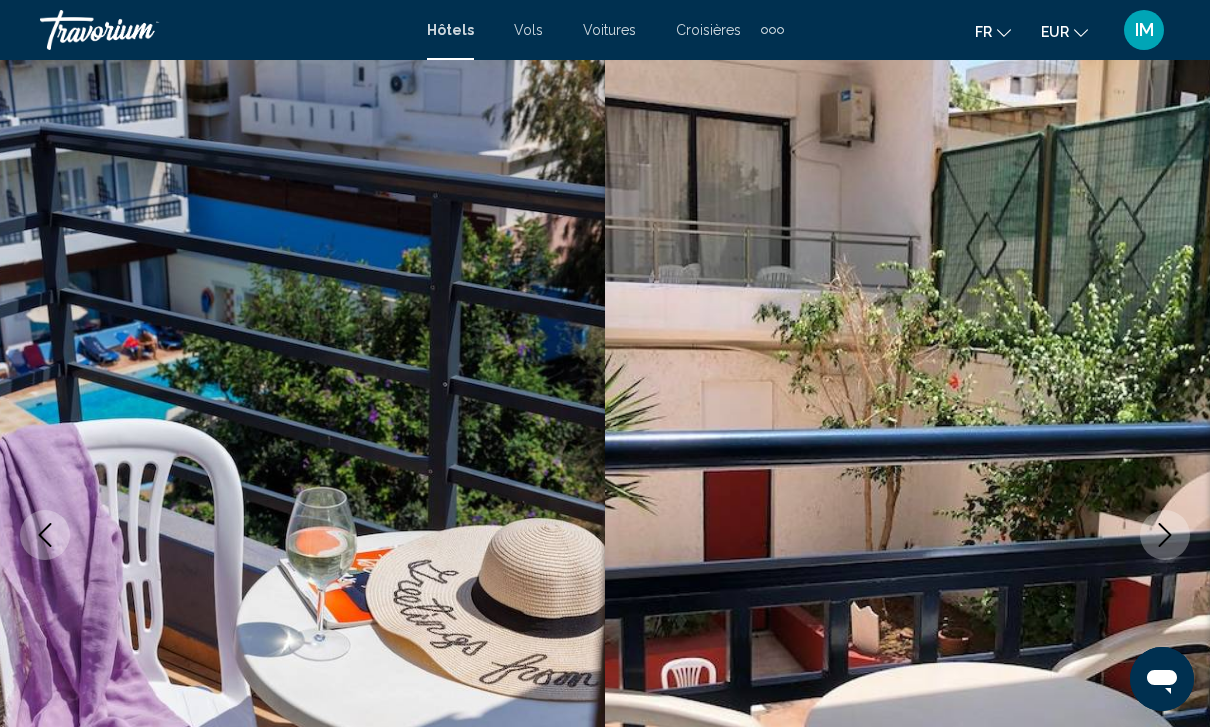 click 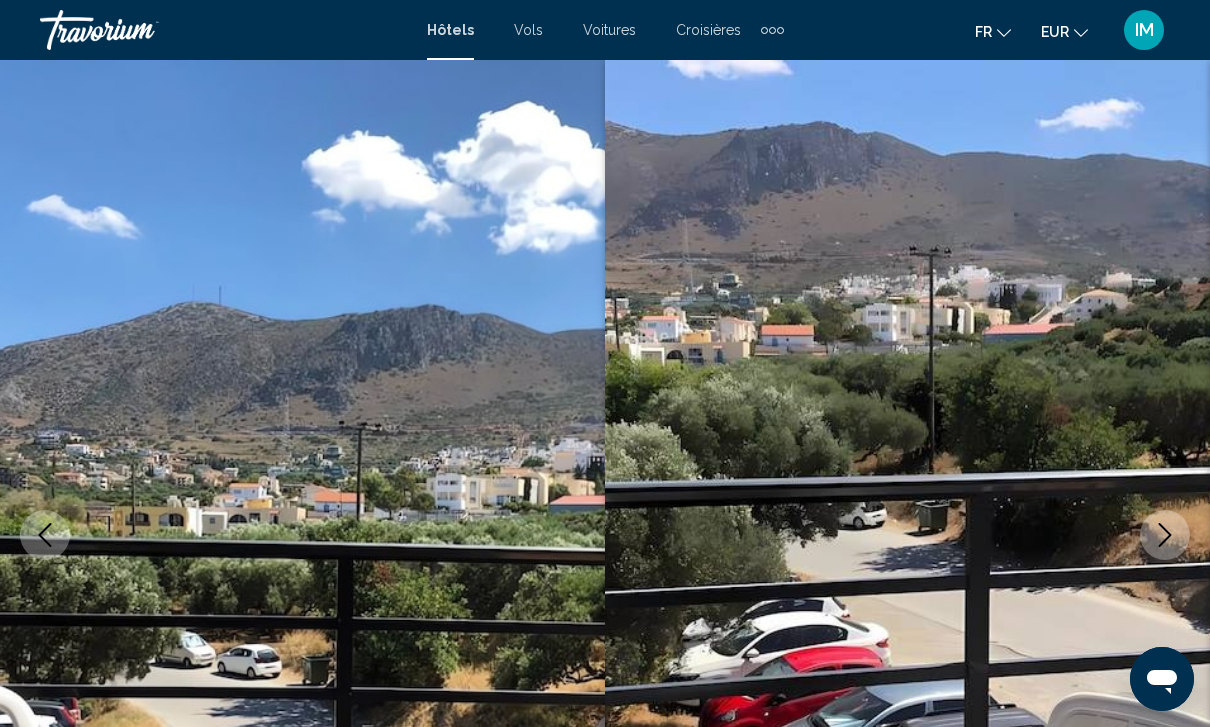 click 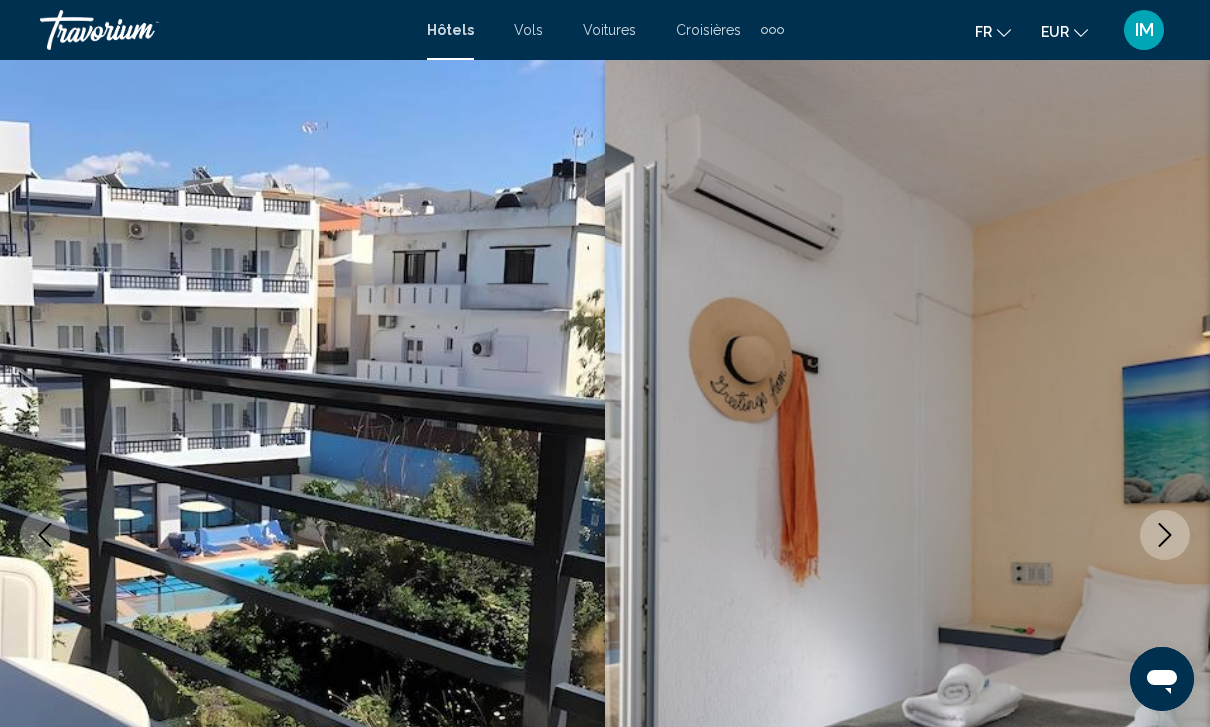 click 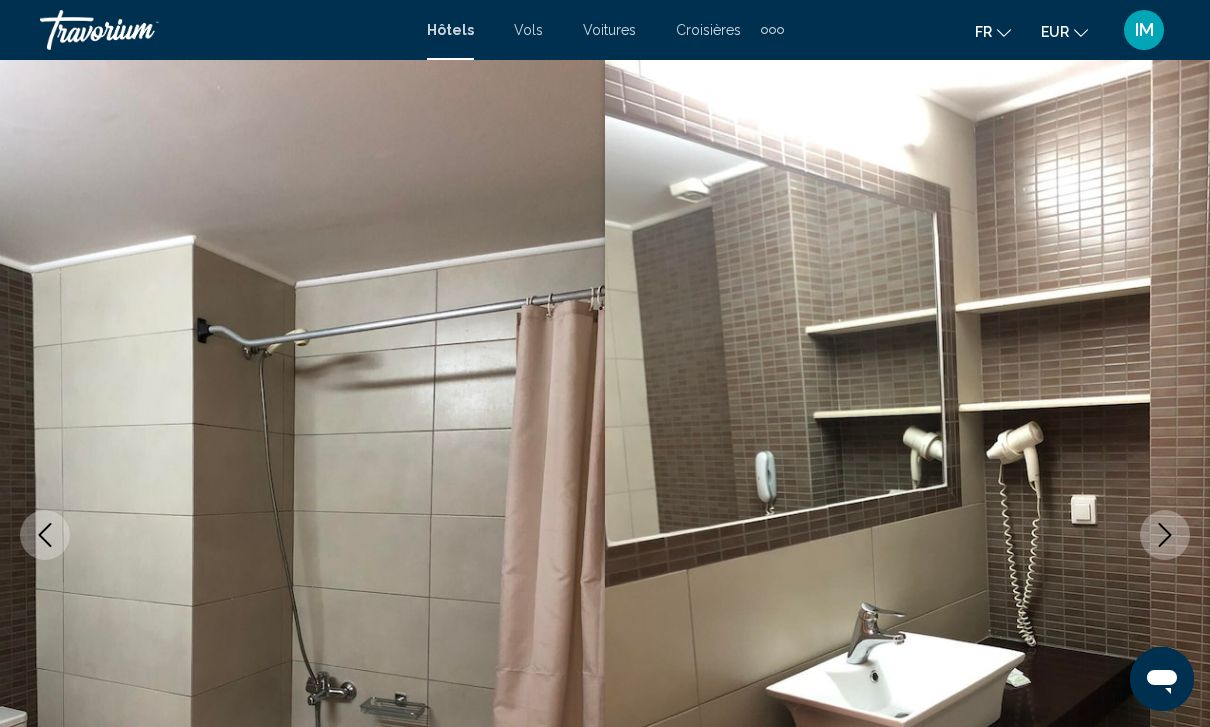 click 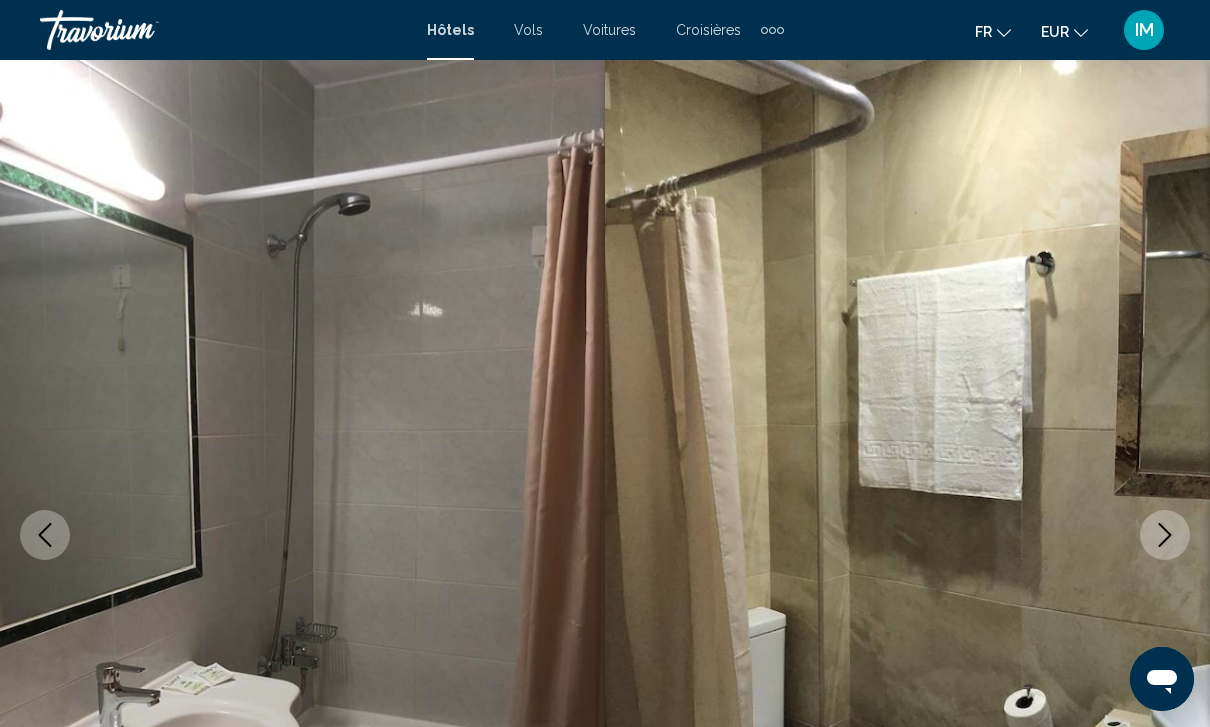 click 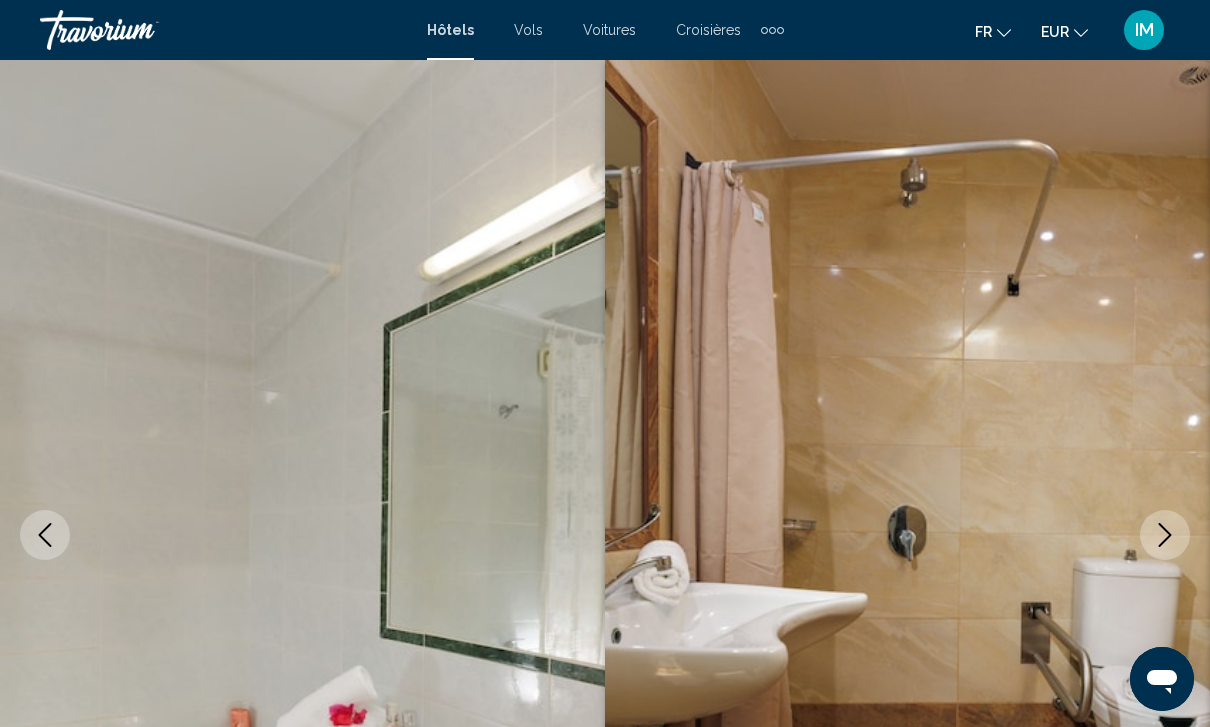 click 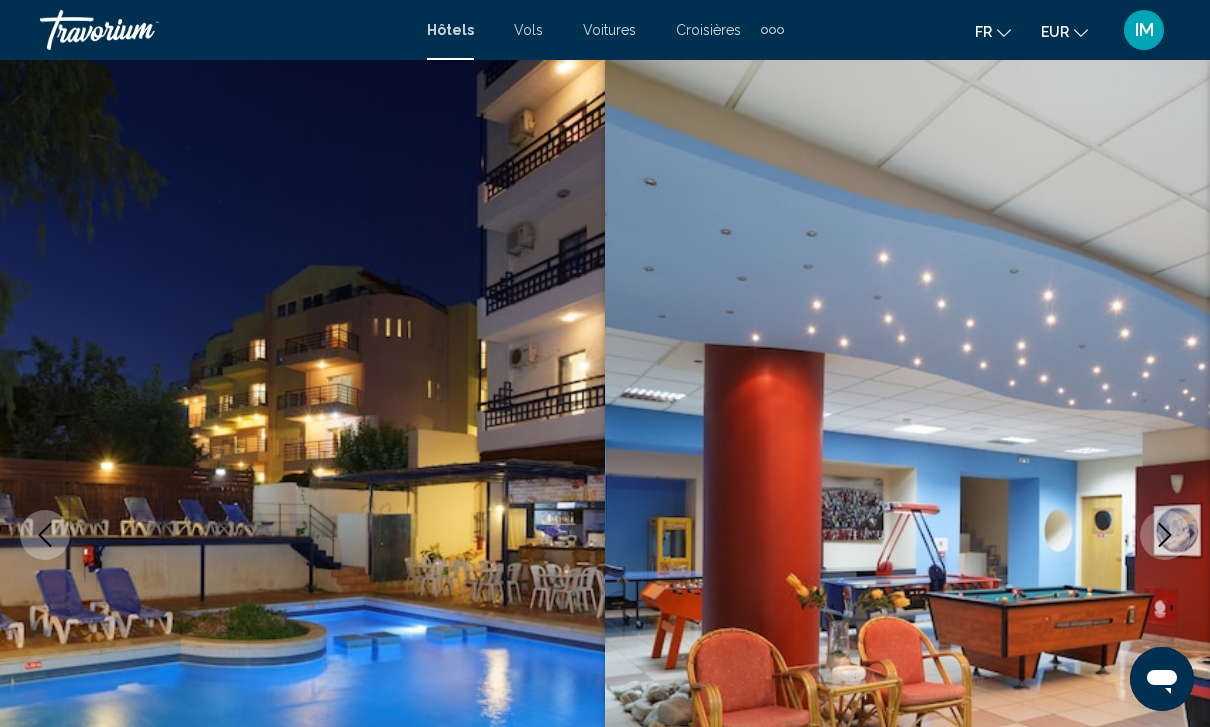 click 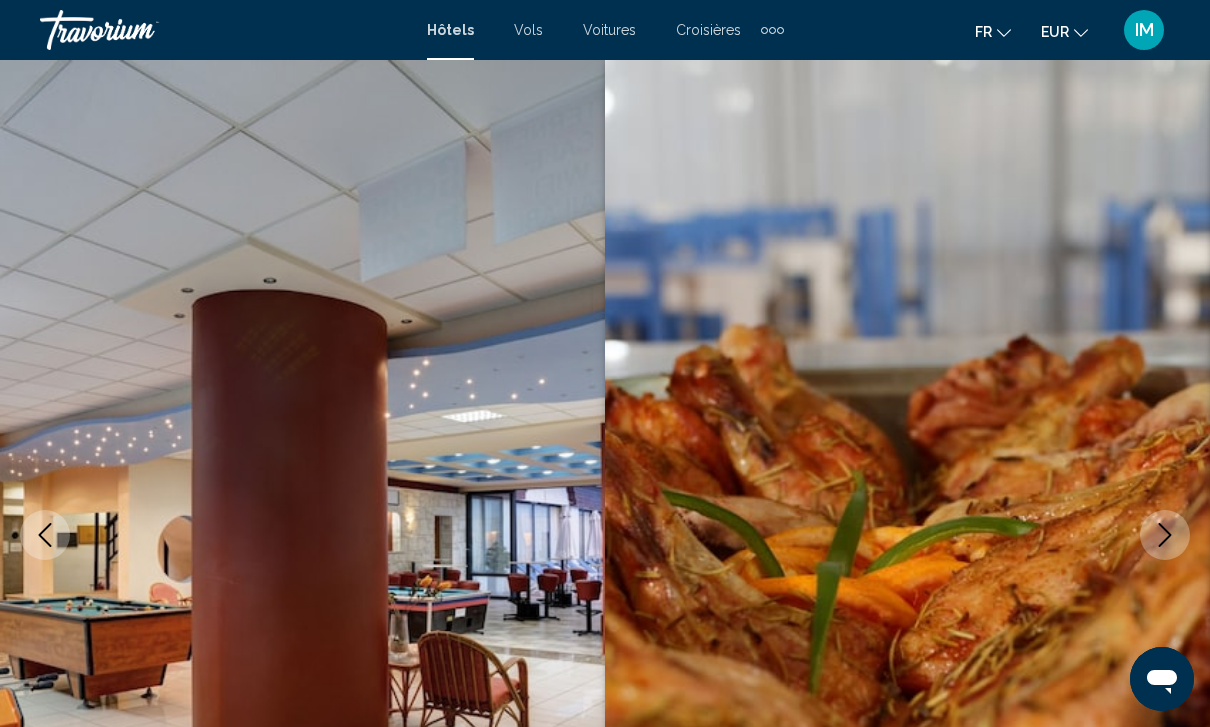 click 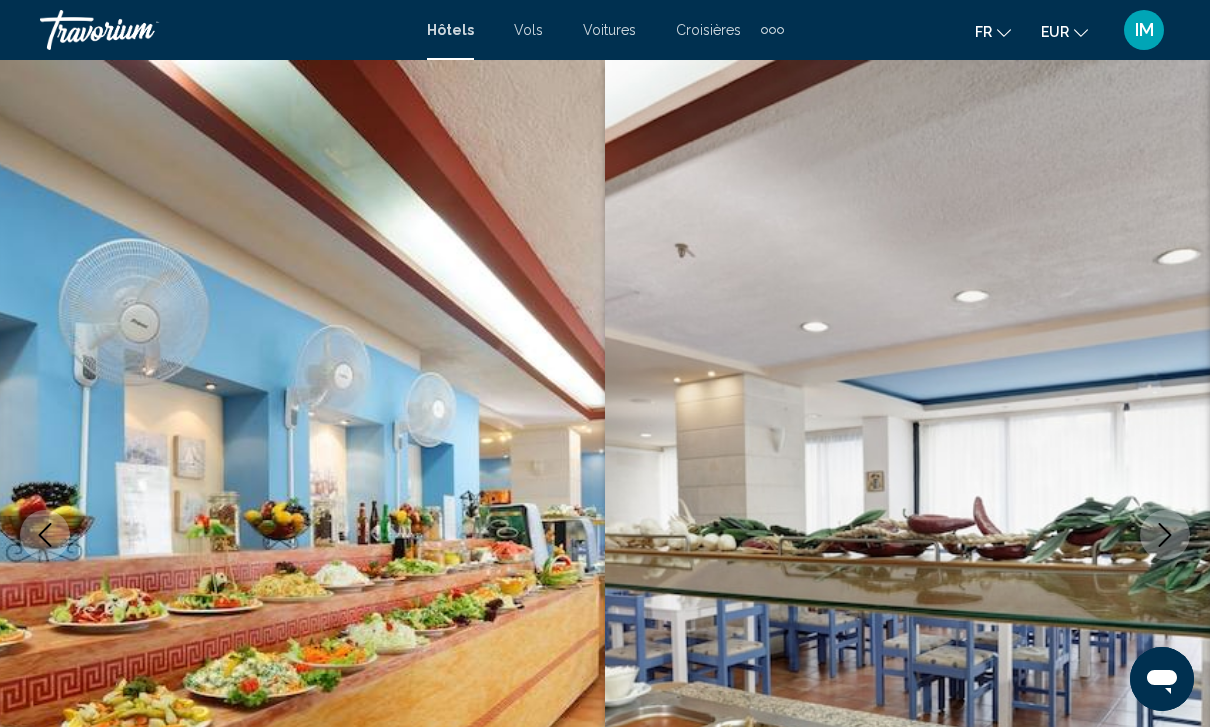 click 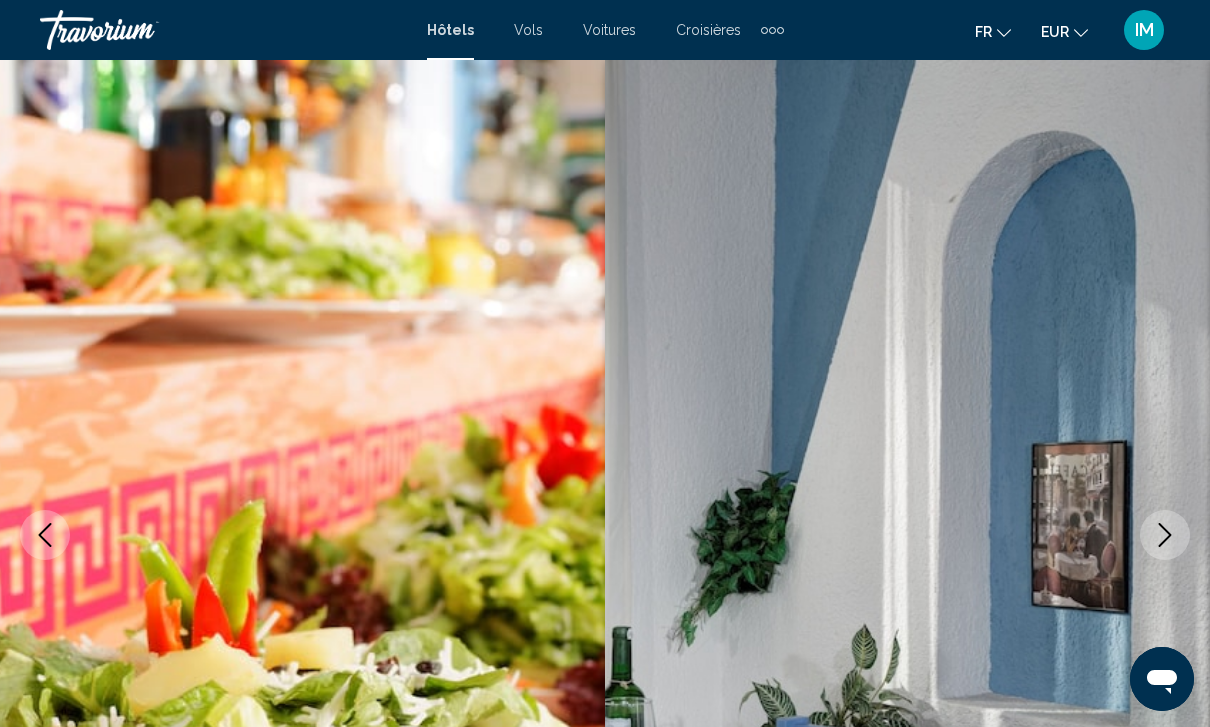 click 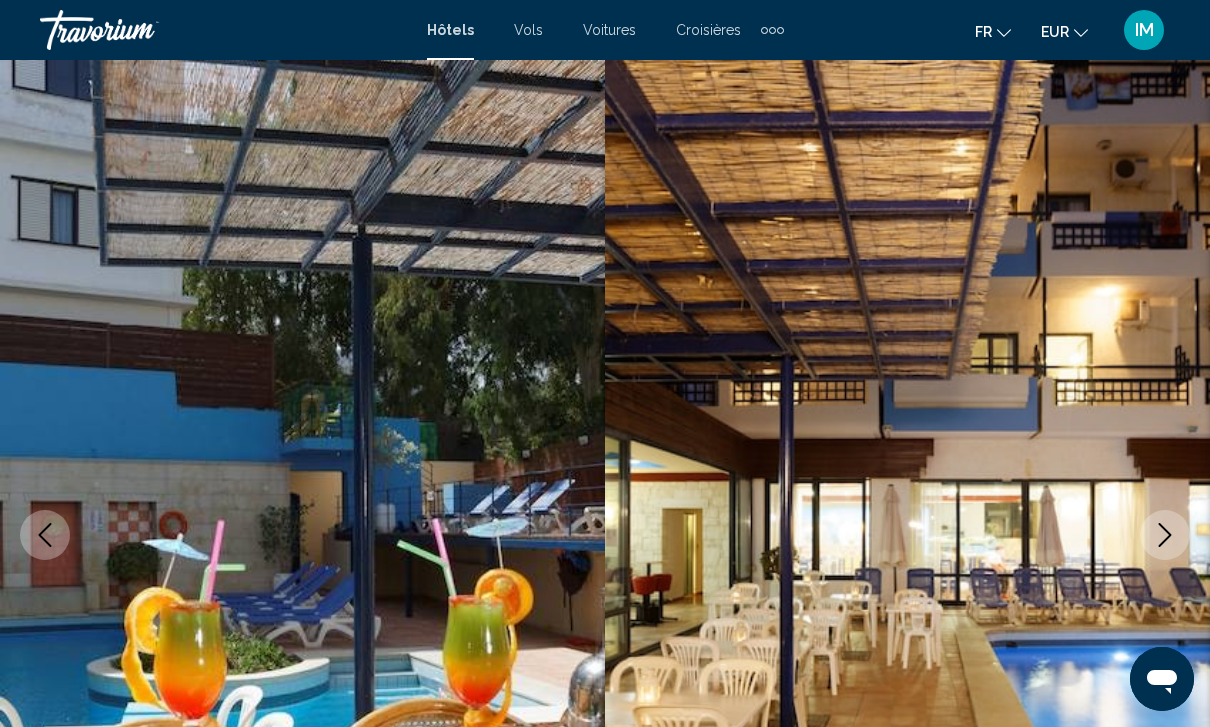 click 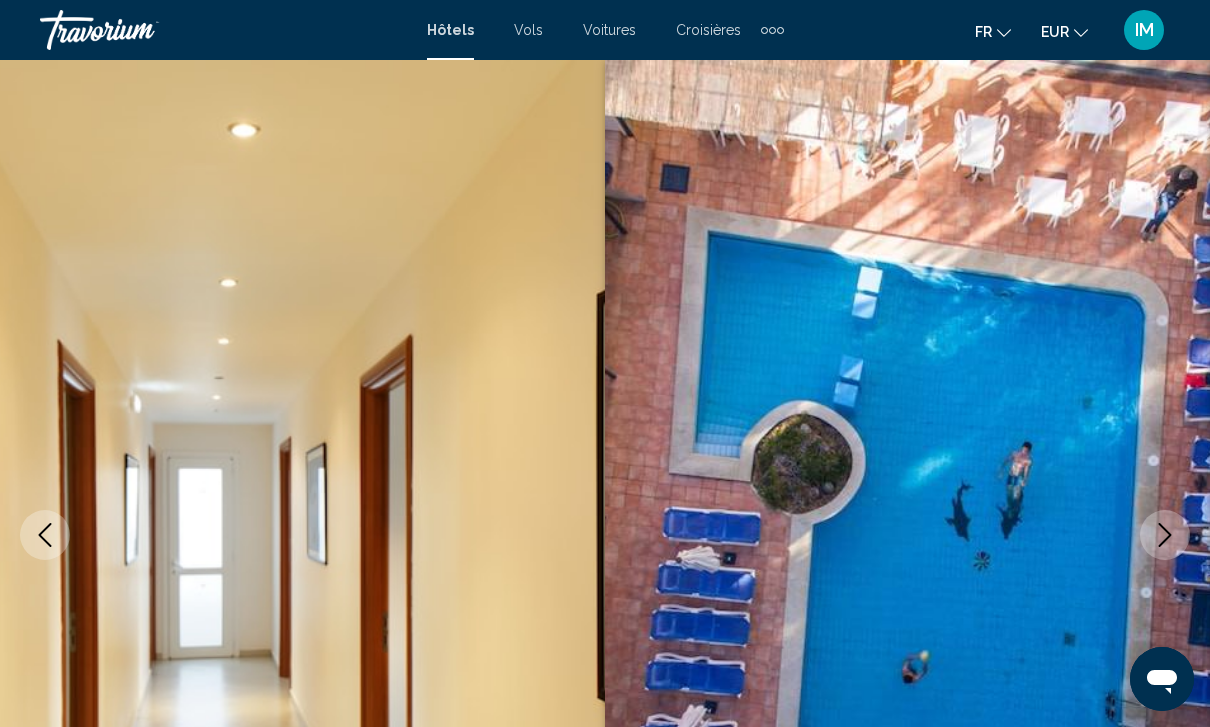 click 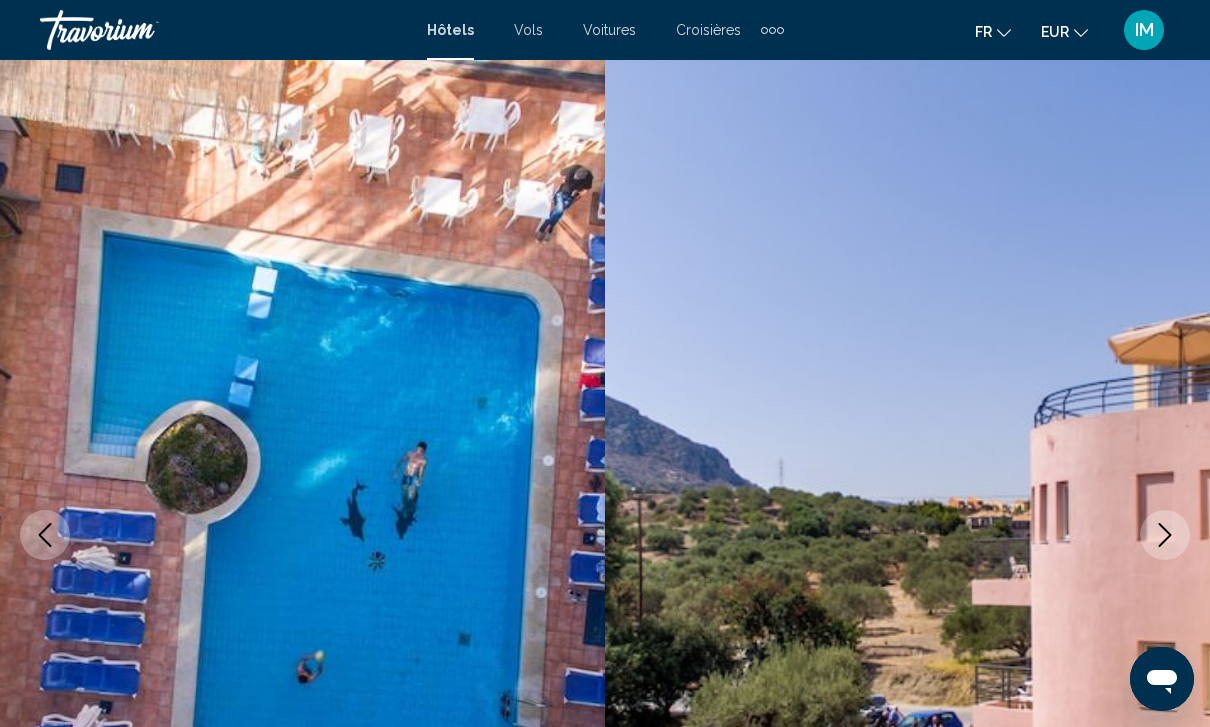 click 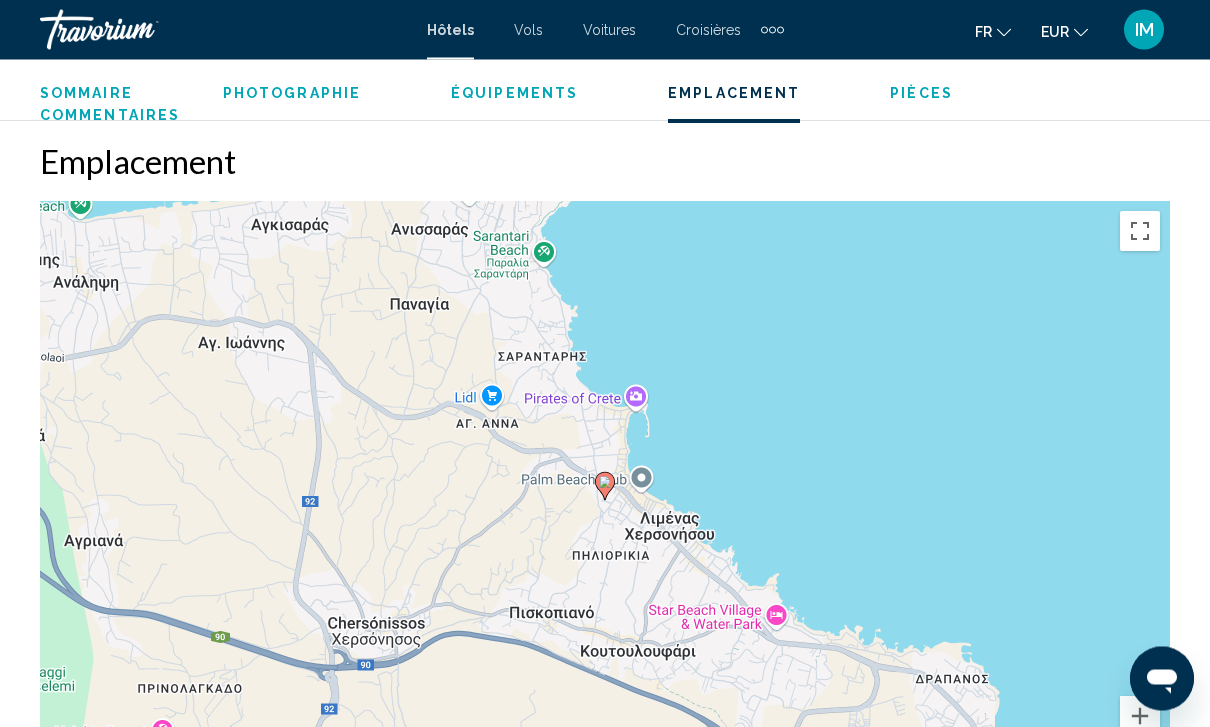 scroll, scrollTop: 2163, scrollLeft: 0, axis: vertical 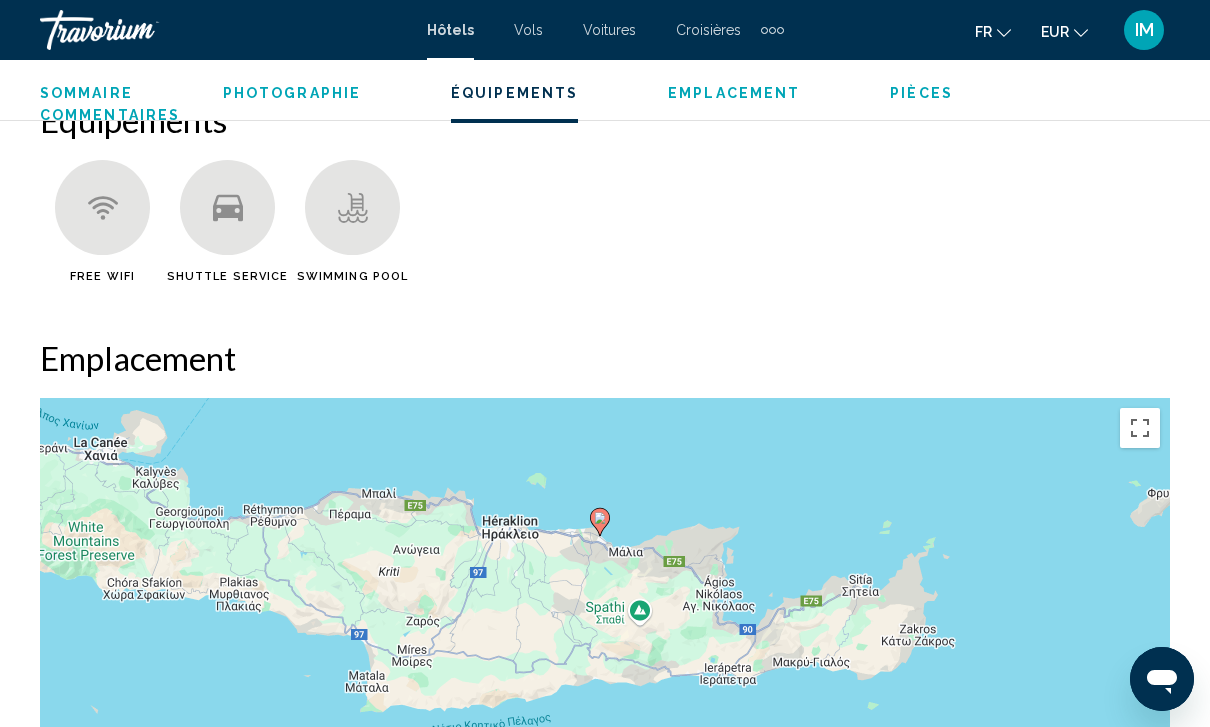 click on "Pour naviguer, appuyez sur les touches fléchées. Pour activer le glissement avec le clavier, appuyez sur Alt+Entrée. Une fois ce mode activé, utilisez les touches fléchées pour déplacer le repère. Pour valider le déplacement, appuyez sur Entrée. Pour annuler, appuyez sur Échap." at bounding box center (605, 698) 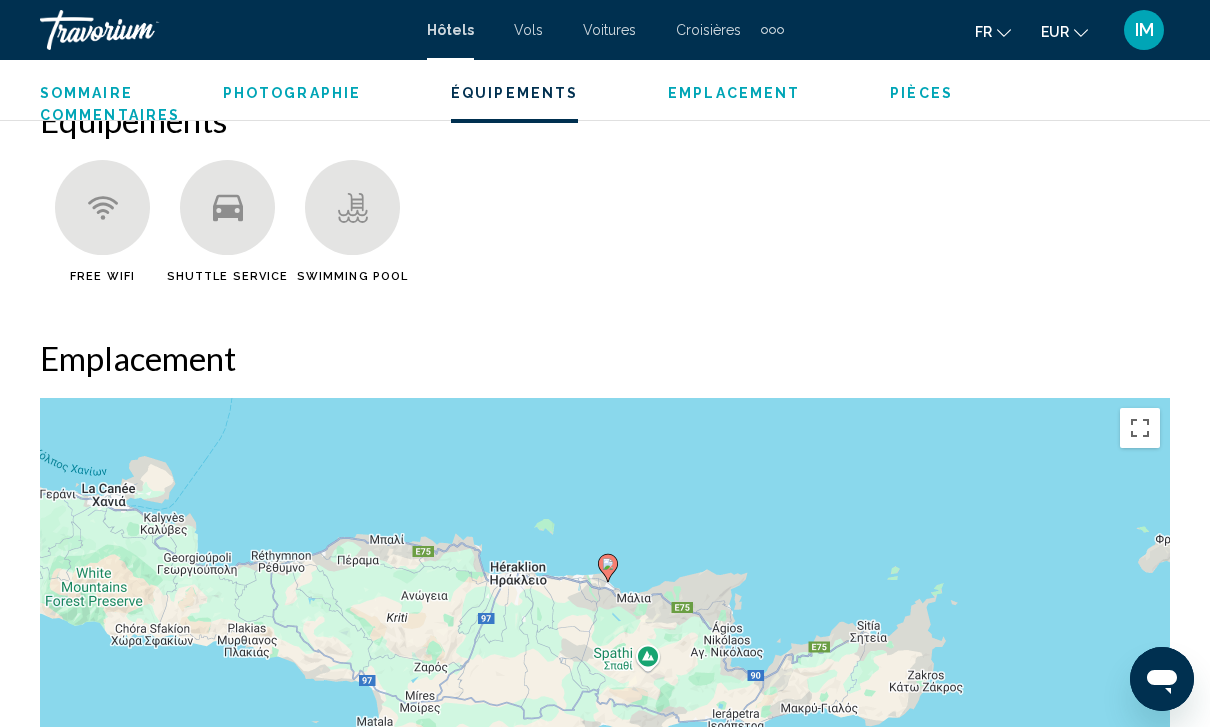 scroll, scrollTop: 2009, scrollLeft: 0, axis: vertical 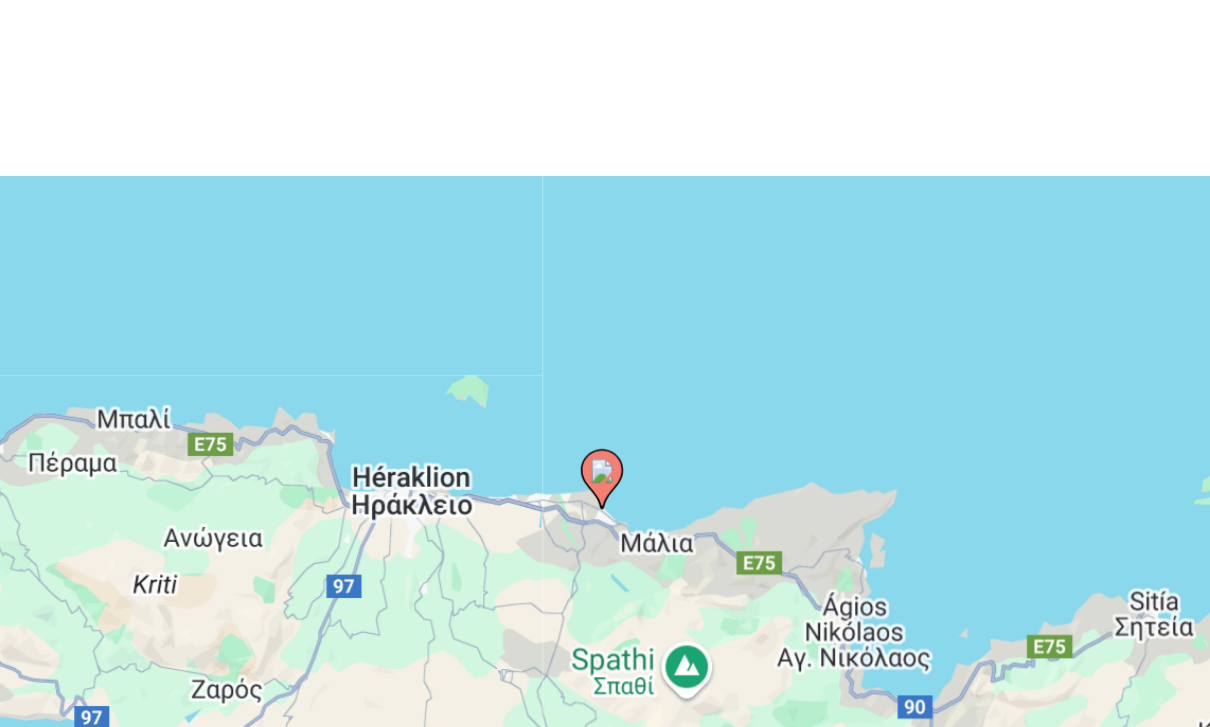click on "Pour naviguer, appuyez sur les touches fléchées. Pour activer le glissement avec le clavier, appuyez sur Alt+Entrée. Une fois ce mode activé, utilisez les touches fléchées pour déplacer le repère. Pour valider le déplacement, appuyez sur Entrée. Pour annuler, appuyez sur Échap." at bounding box center (605, 652) 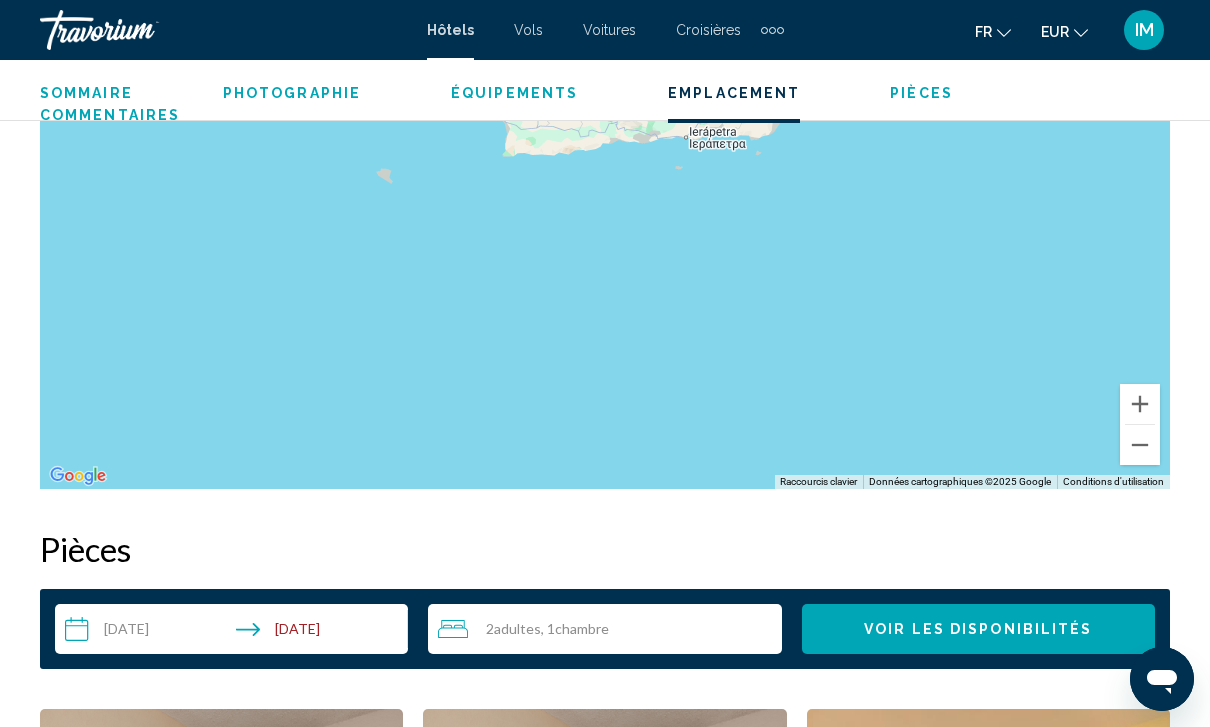 scroll, scrollTop: 2293, scrollLeft: 0, axis: vertical 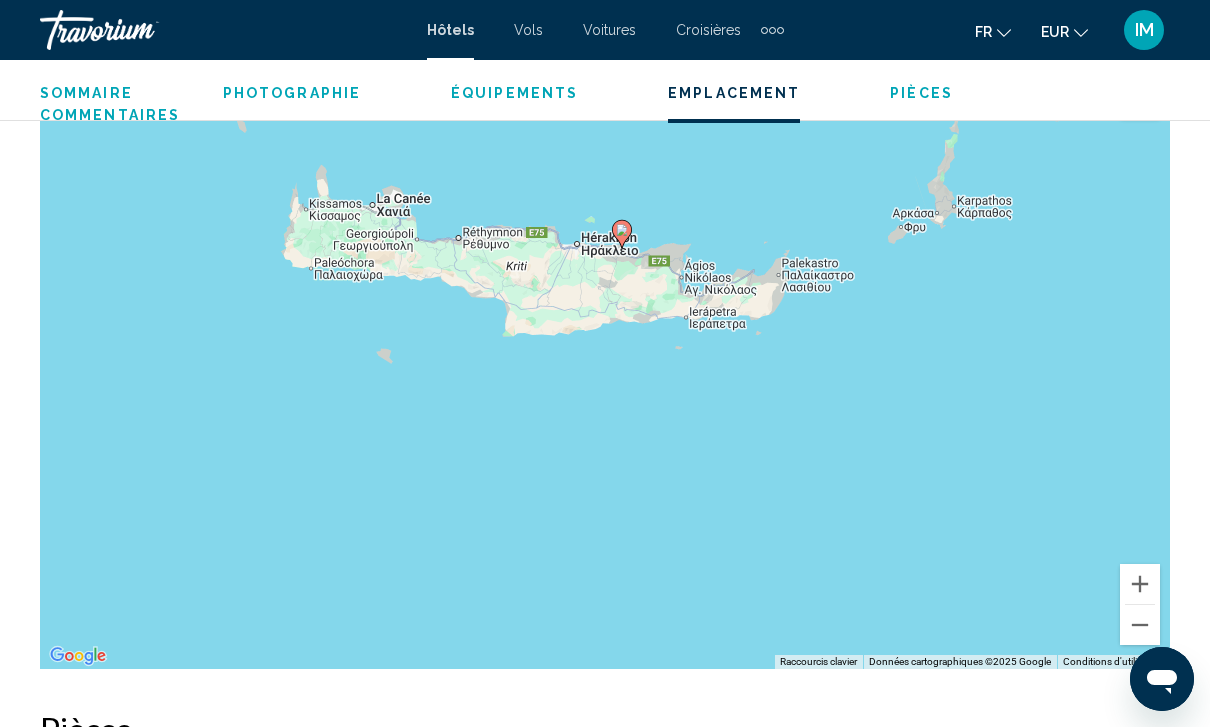 click on "Pour naviguer, appuyez sur les touches fléchées. Pour activer le glissement avec le clavier, appuyez sur Alt+Entrée. Une fois ce mode activé, utilisez les touches fléchées pour déplacer le repère. Pour valider le déplacement, appuyez sur Entrée. Pour annuler, appuyez sur Échap." at bounding box center (605, 369) 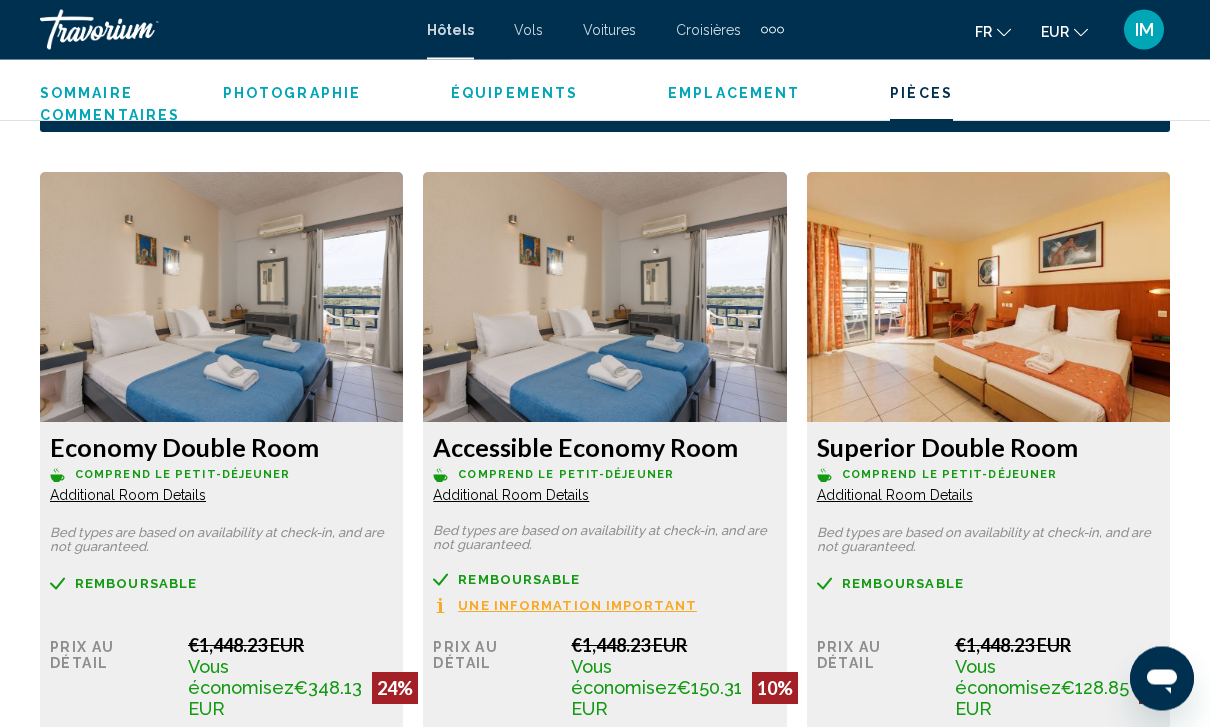 scroll, scrollTop: 3010, scrollLeft: 0, axis: vertical 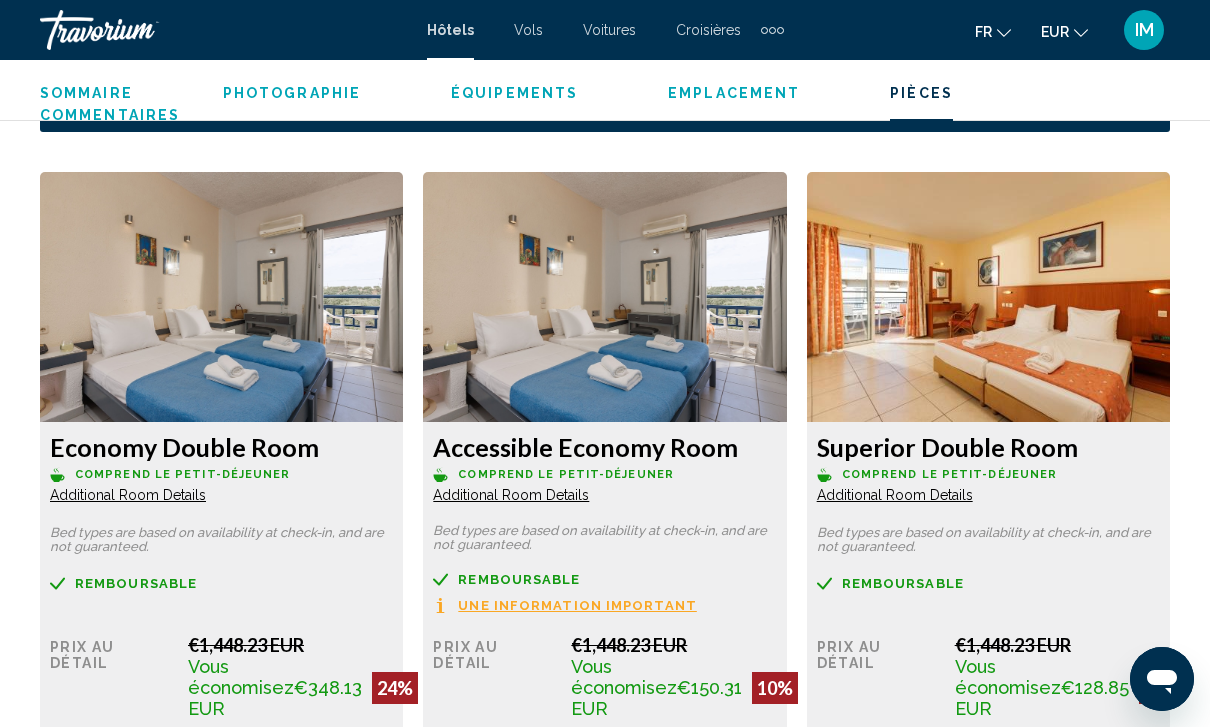 click at bounding box center (221, 297) 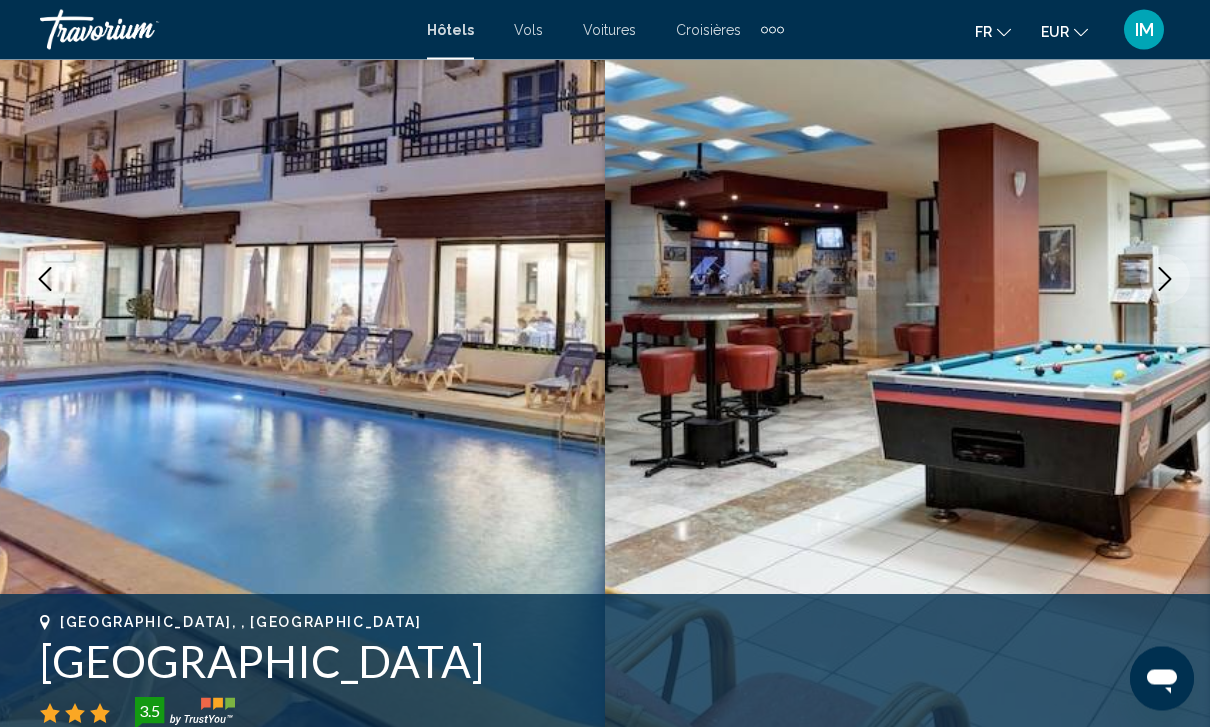 scroll, scrollTop: 0, scrollLeft: 0, axis: both 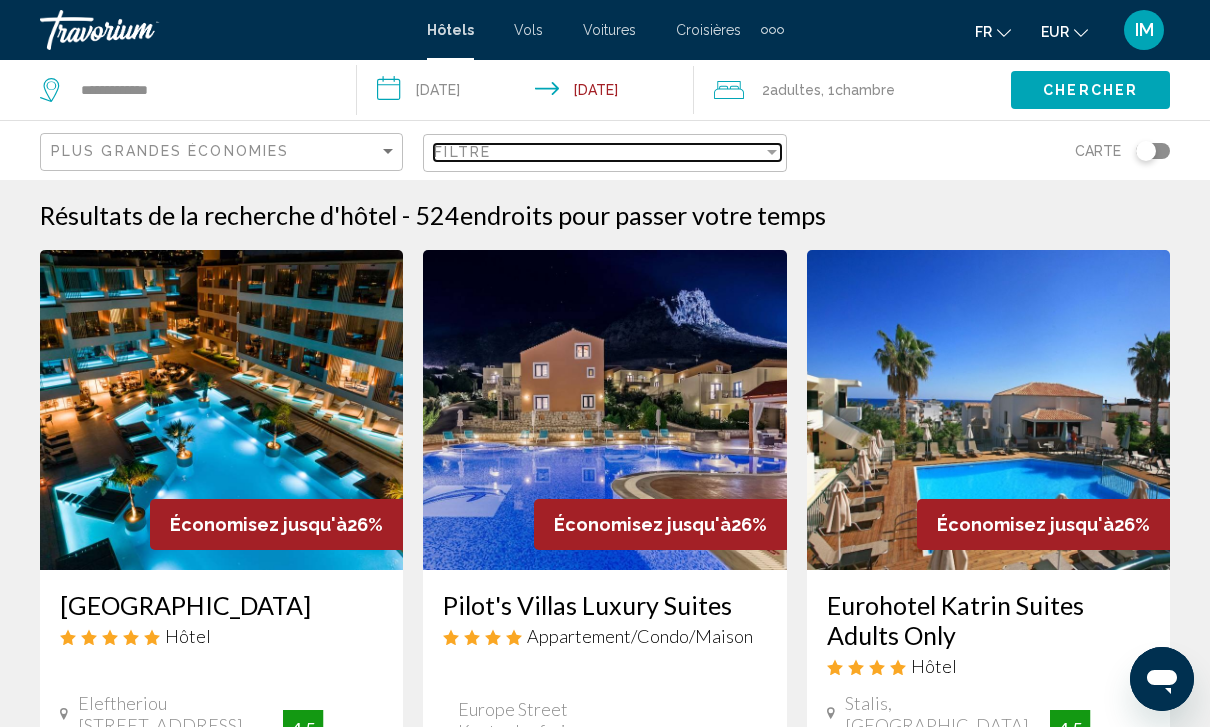 click at bounding box center [772, 152] 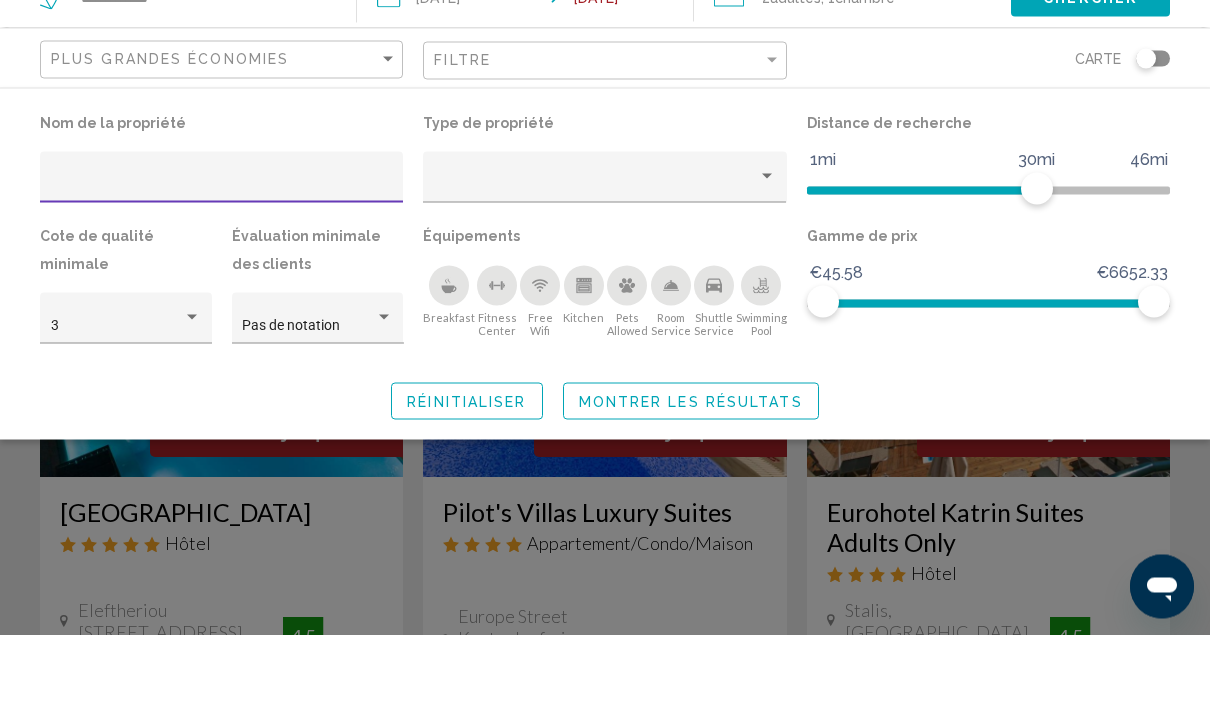 scroll, scrollTop: 93, scrollLeft: 0, axis: vertical 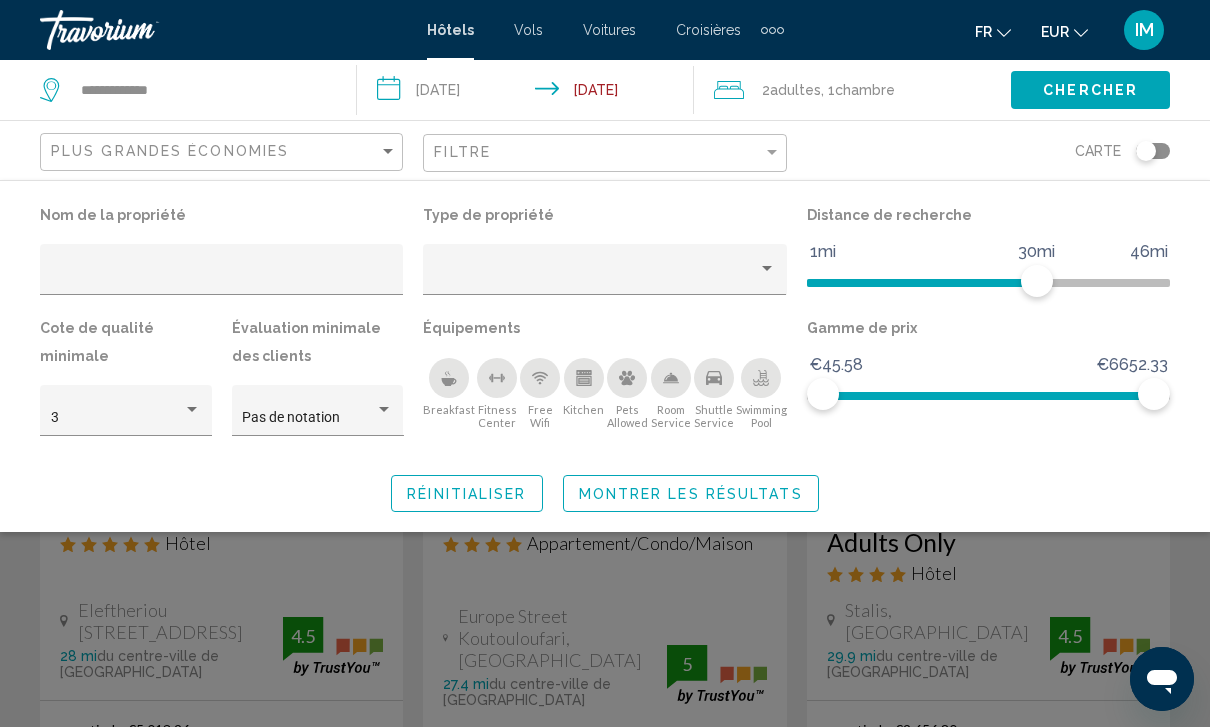 click 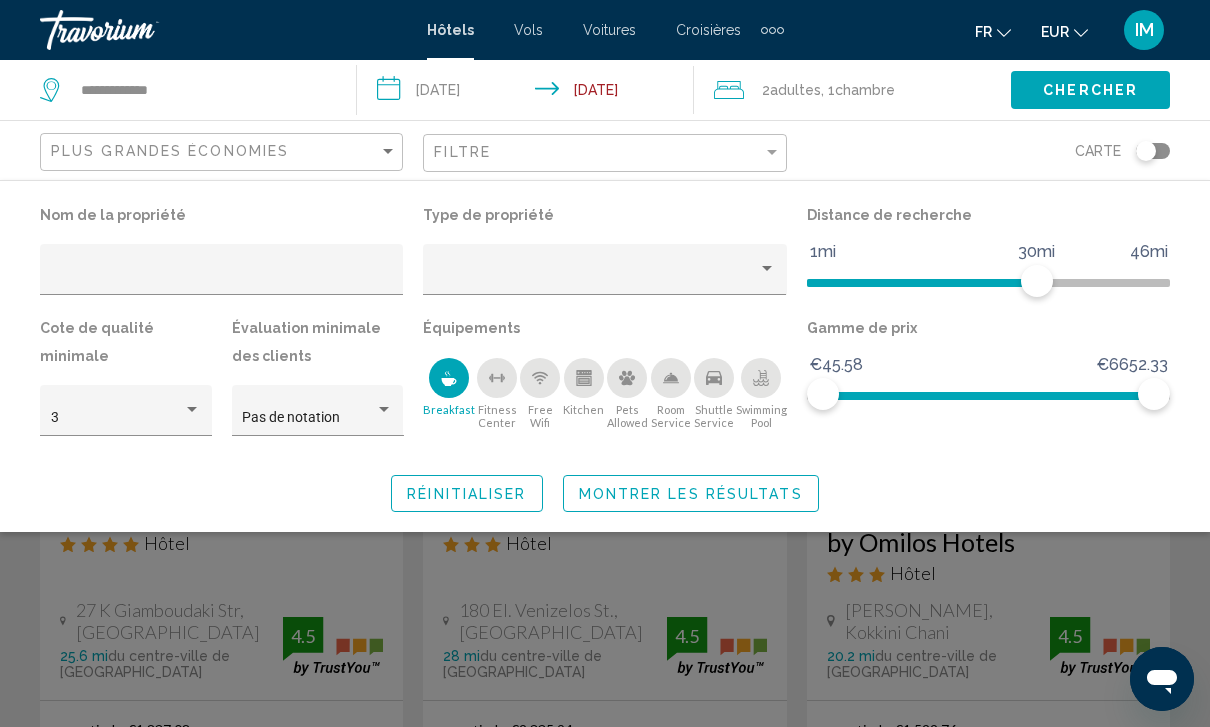 click 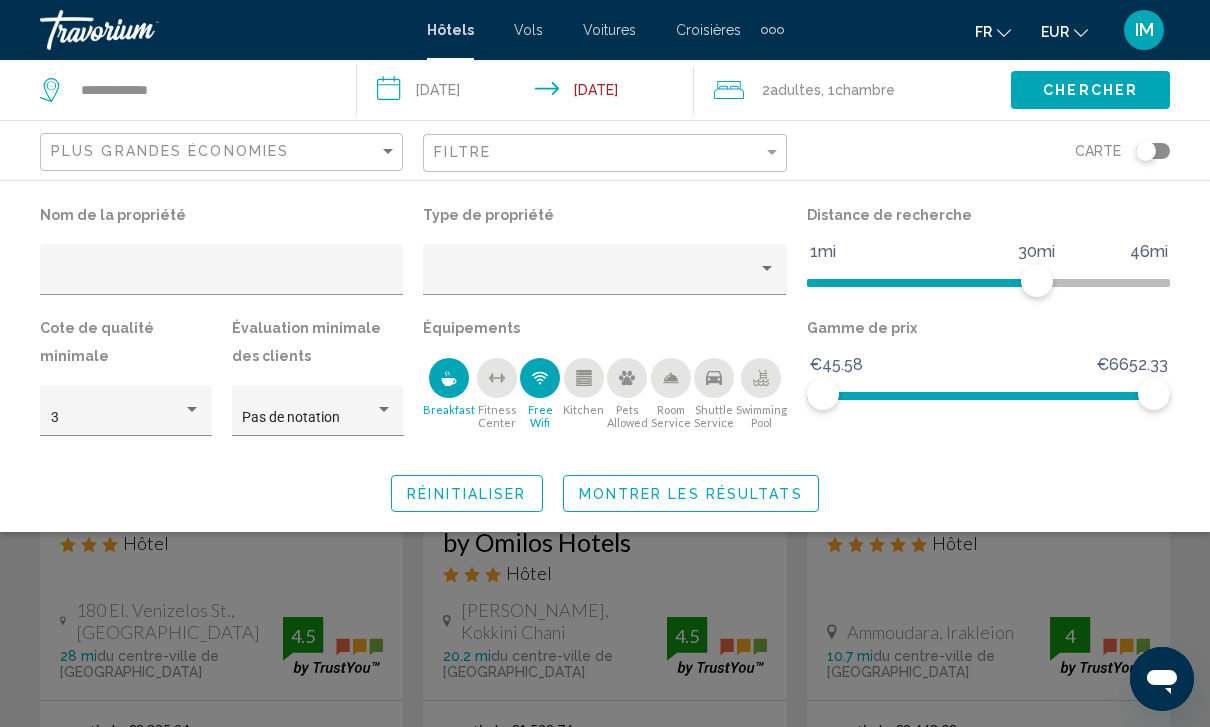 click 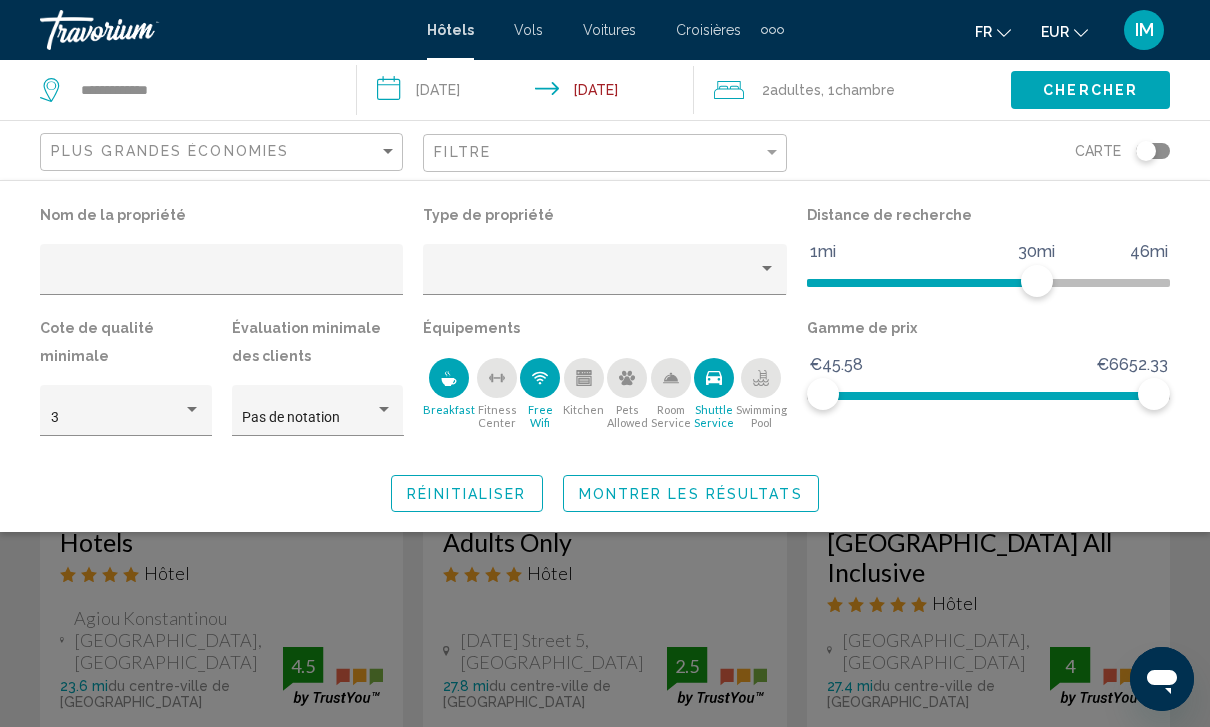 click 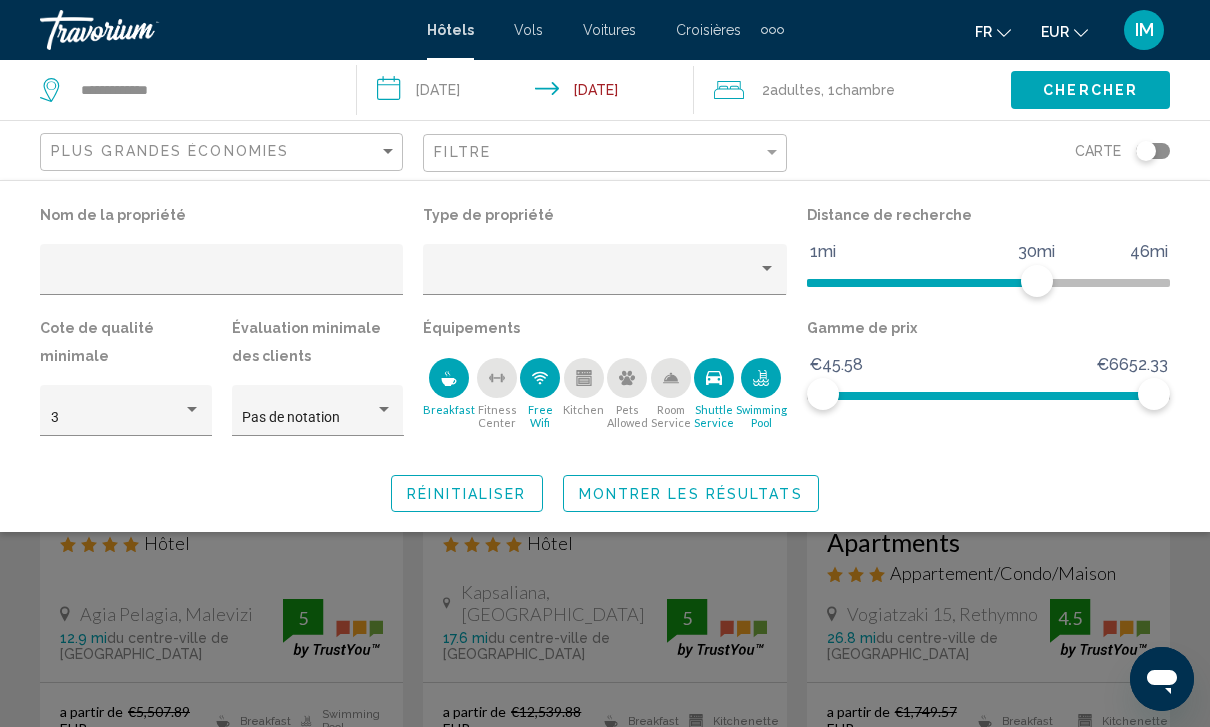 click 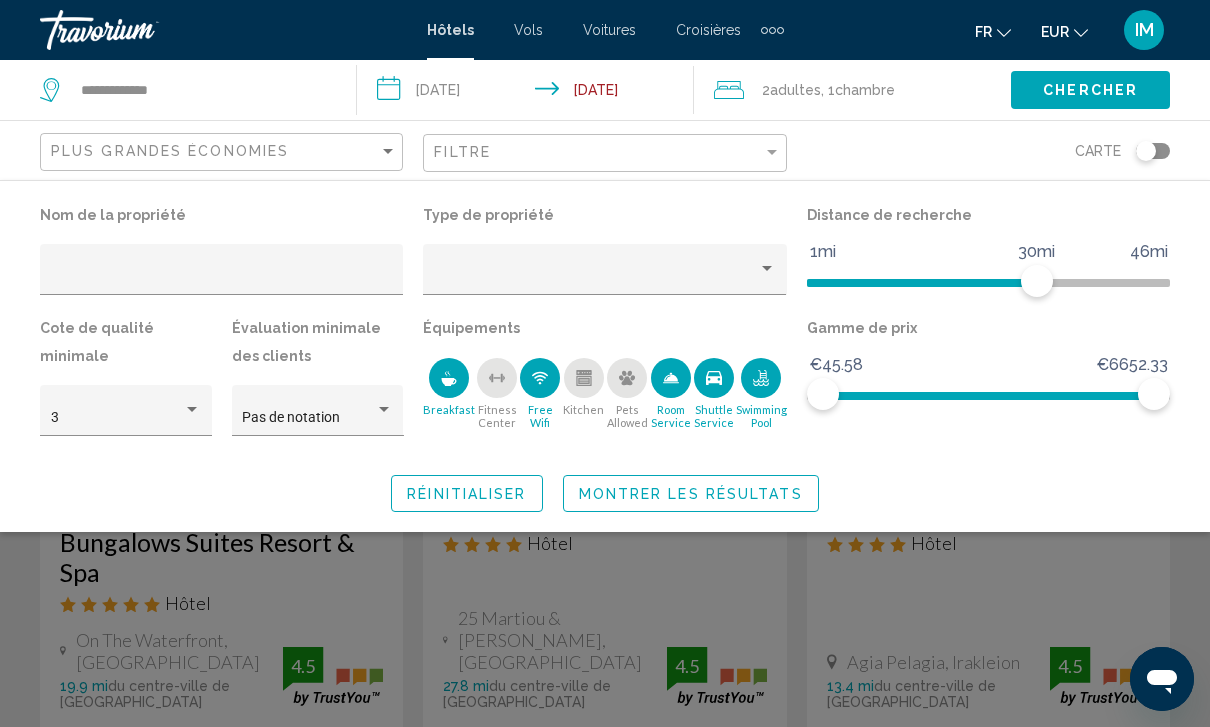 click on "Montrer les résultats" 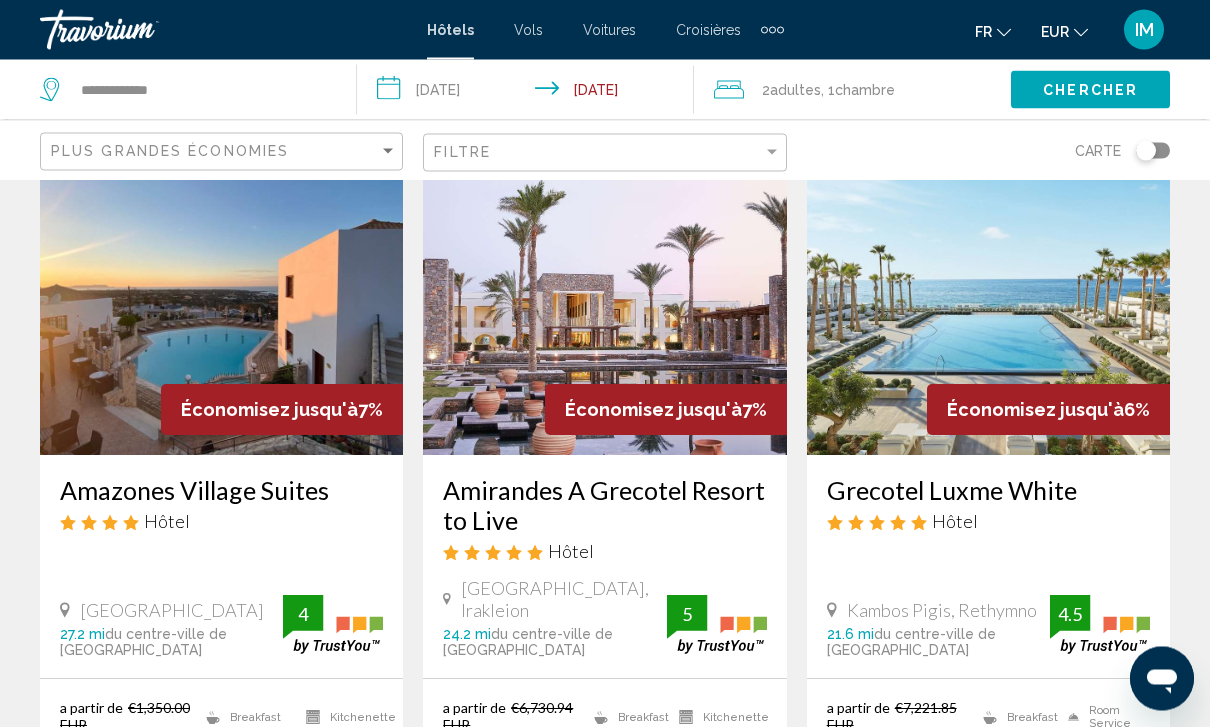 scroll, scrollTop: 941, scrollLeft: 0, axis: vertical 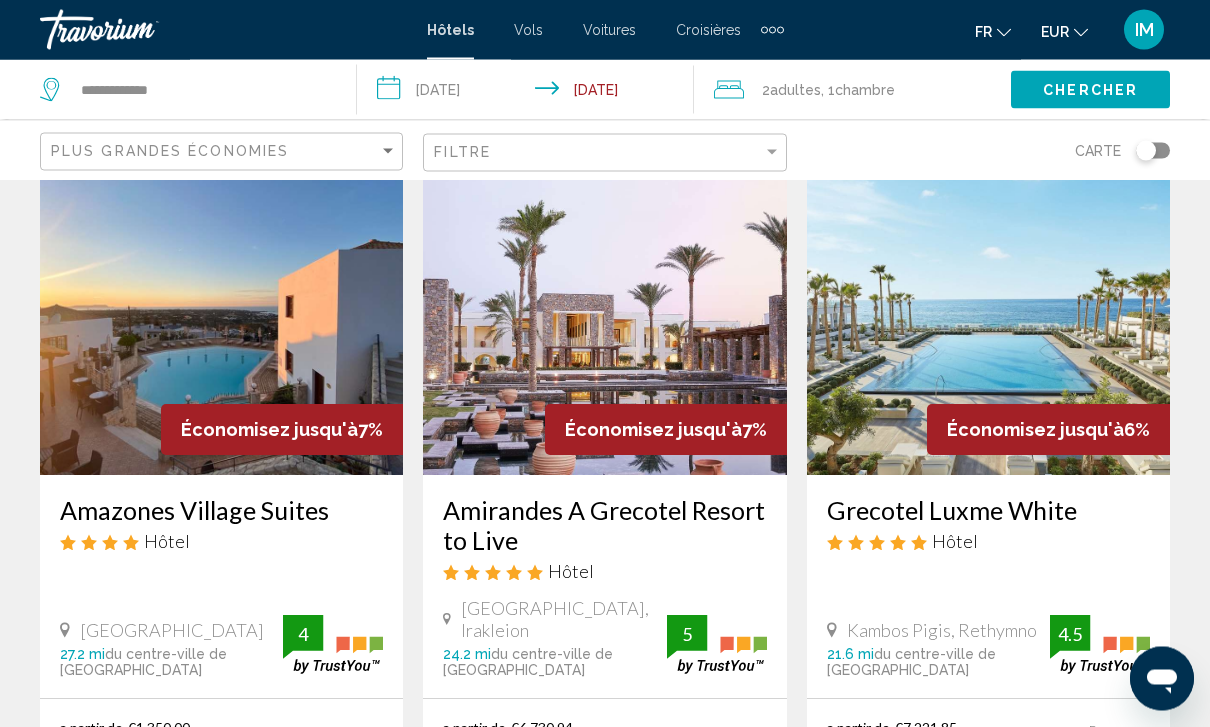click at bounding box center (221, 316) 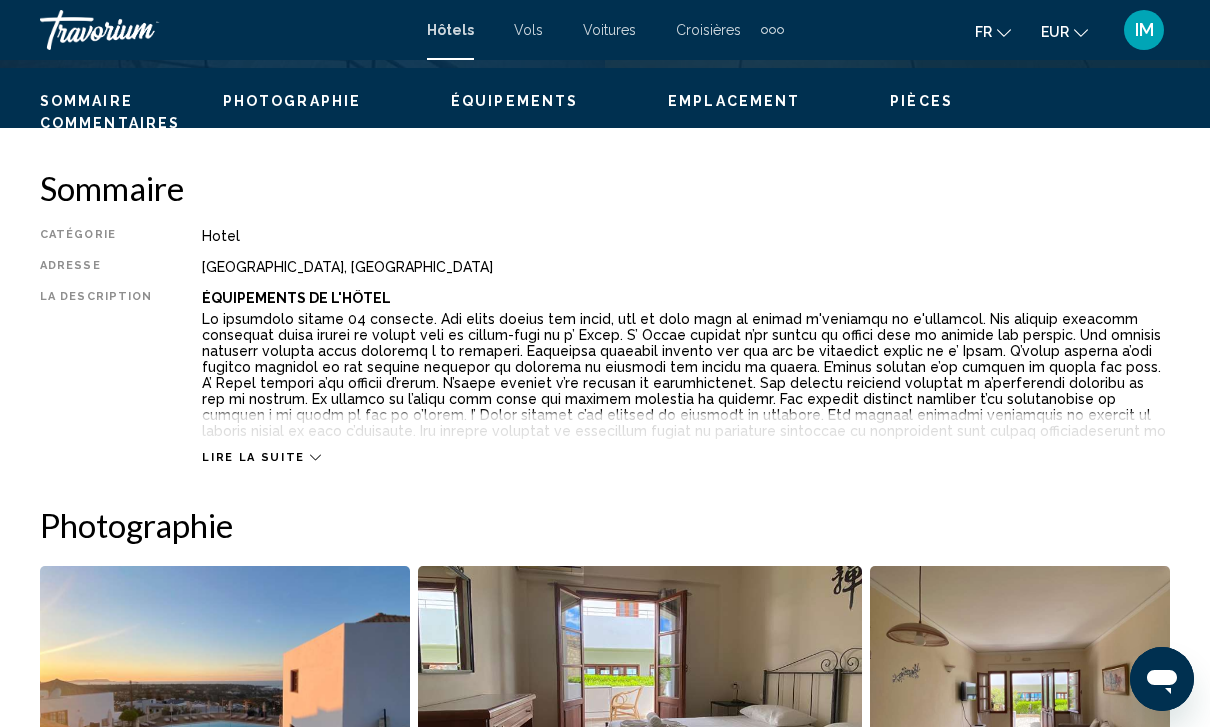 scroll, scrollTop: 0, scrollLeft: 0, axis: both 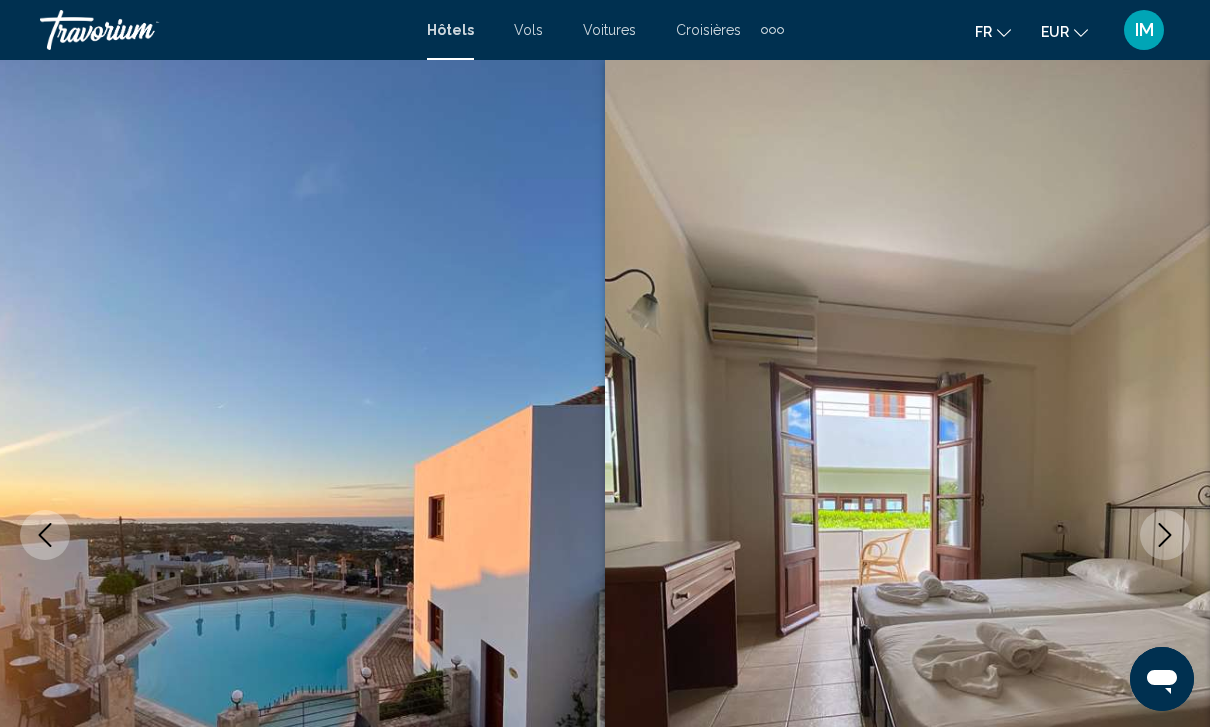 click 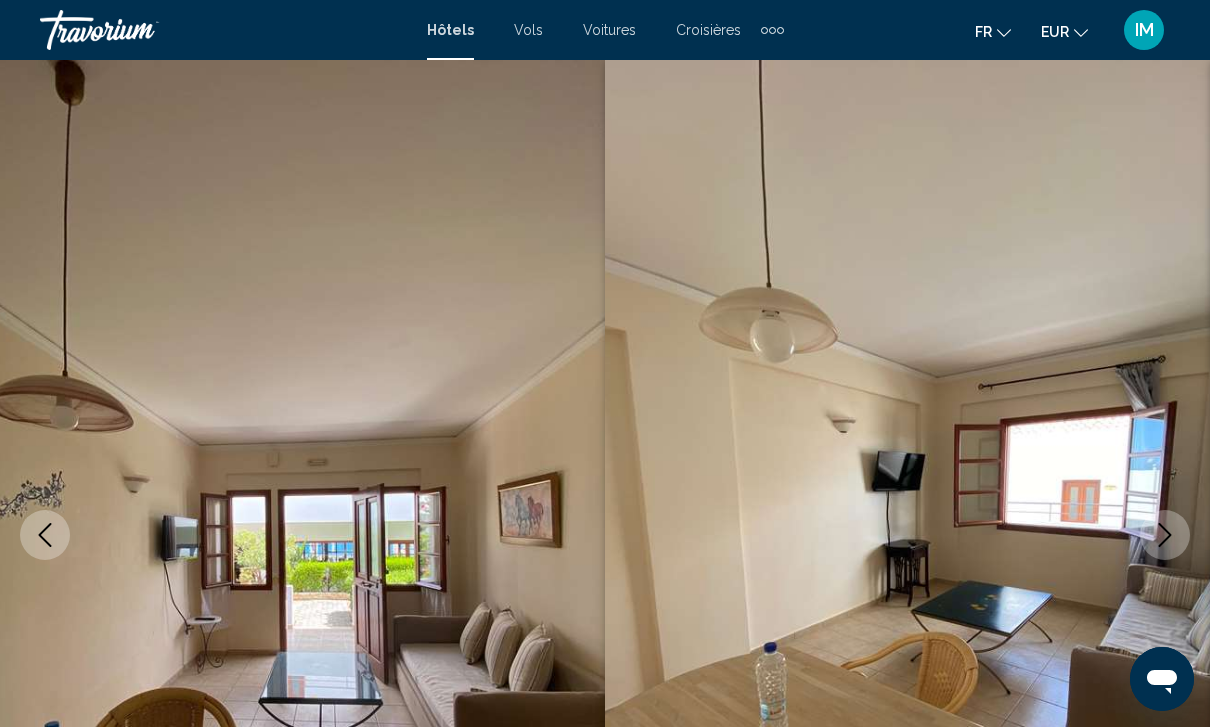click 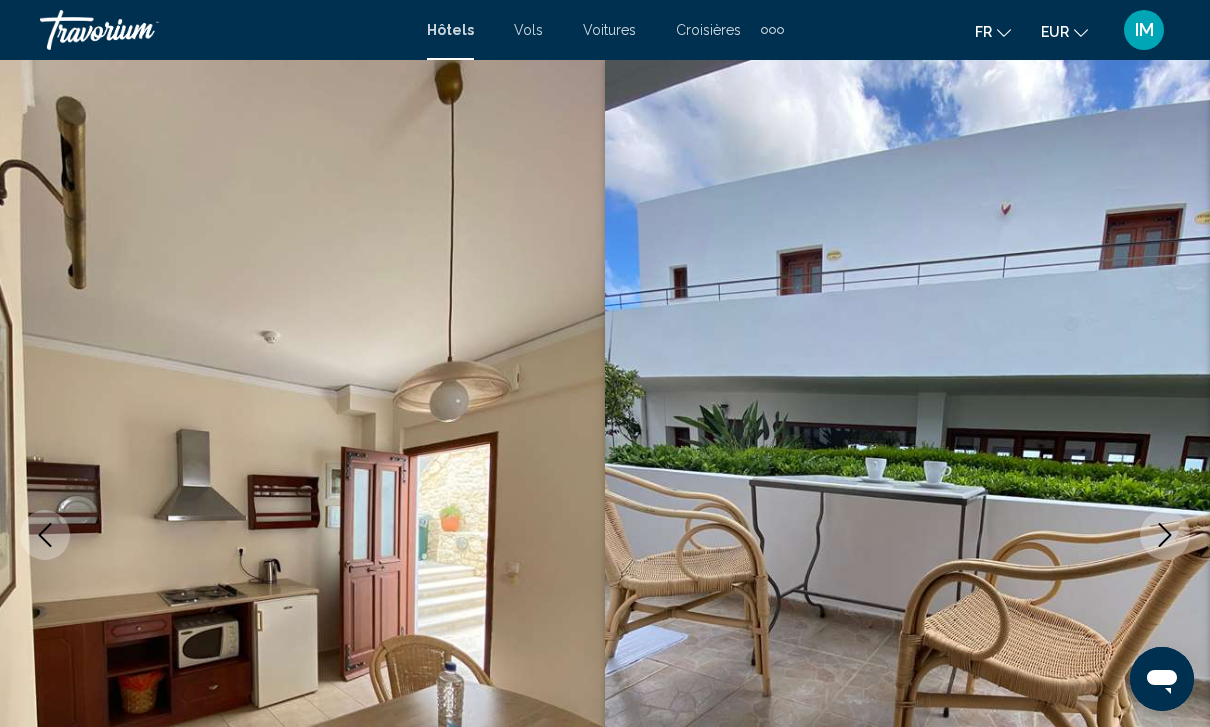 click 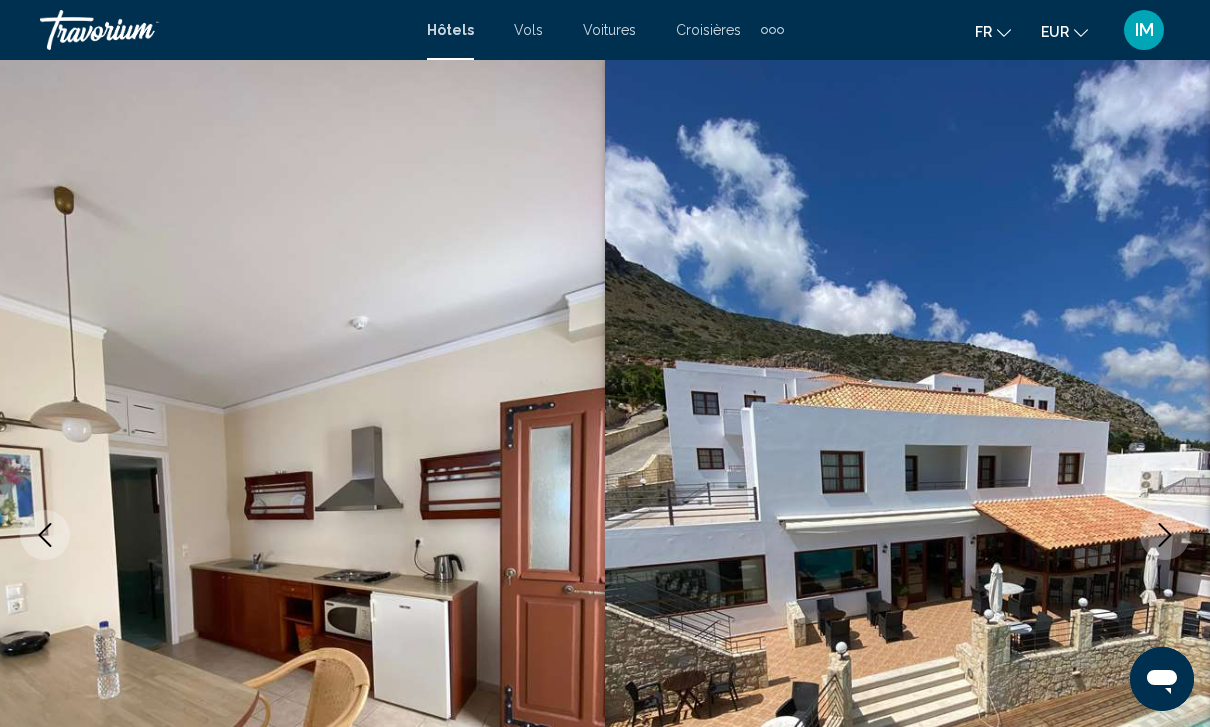 click 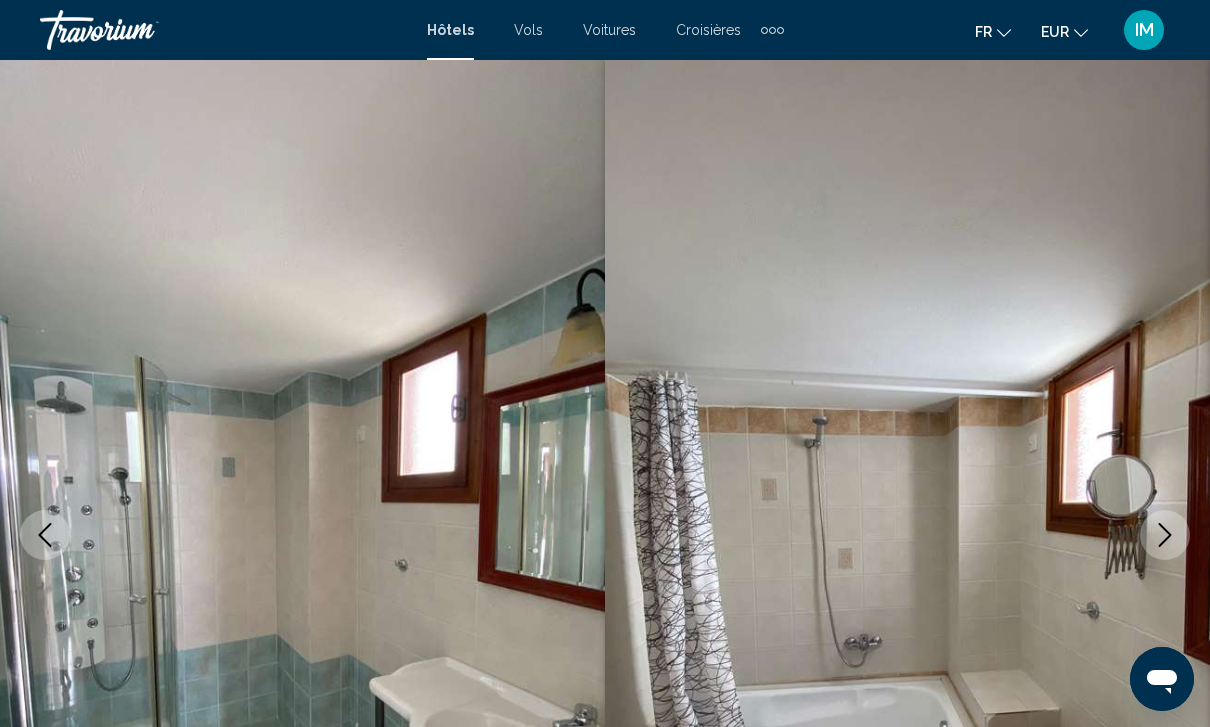 click 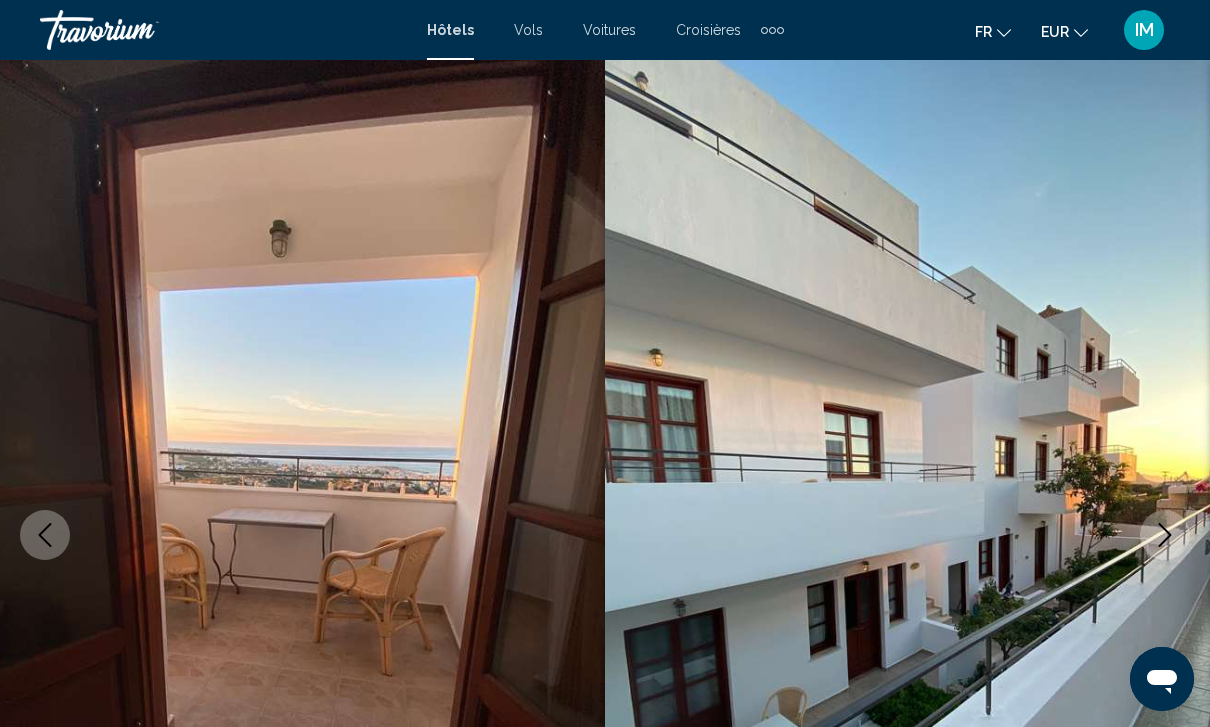 click 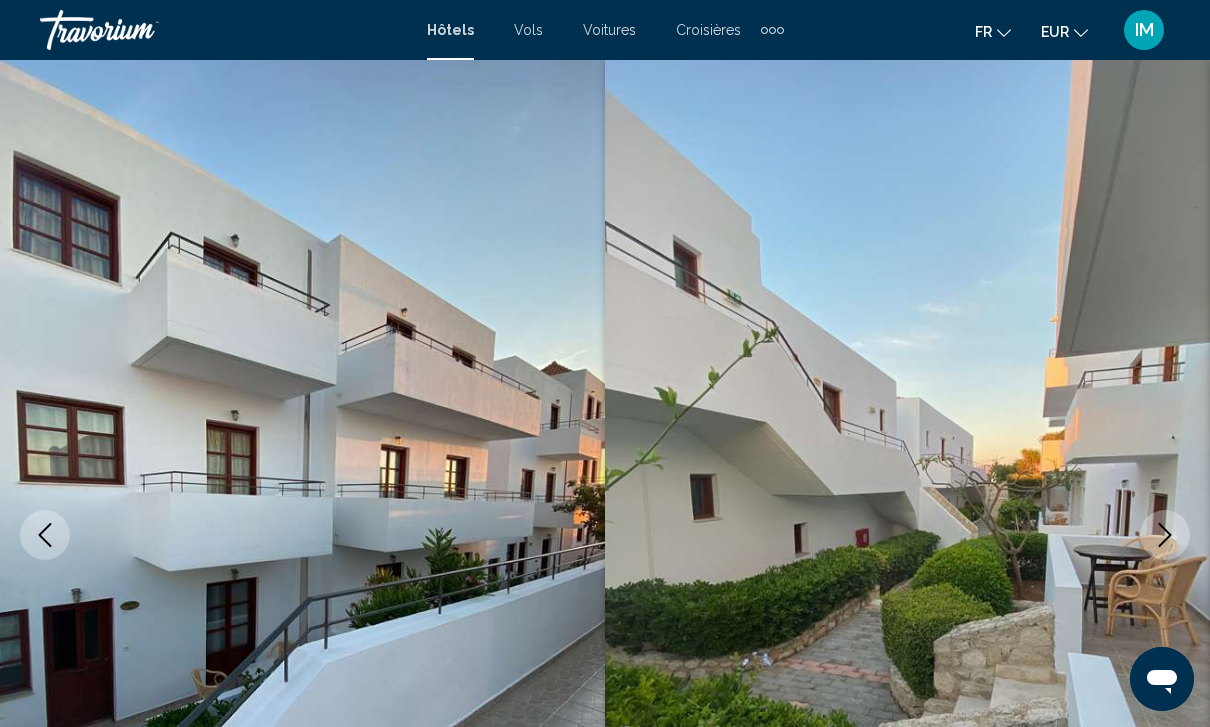 click 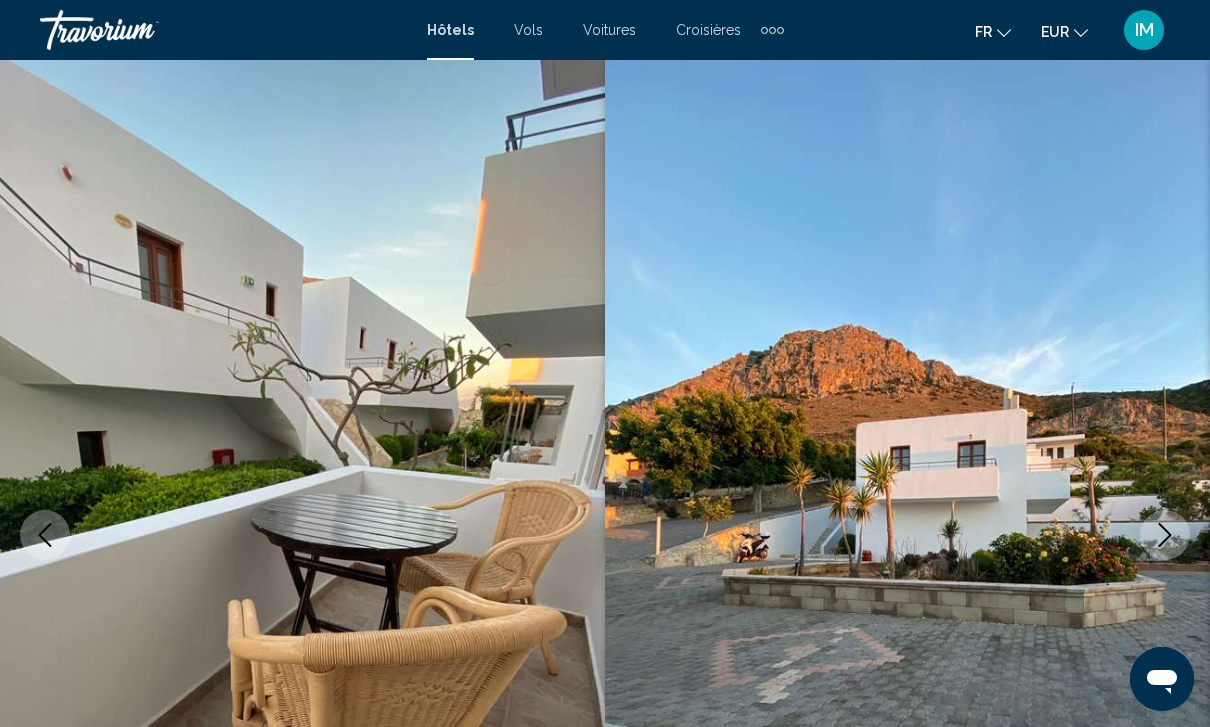 click 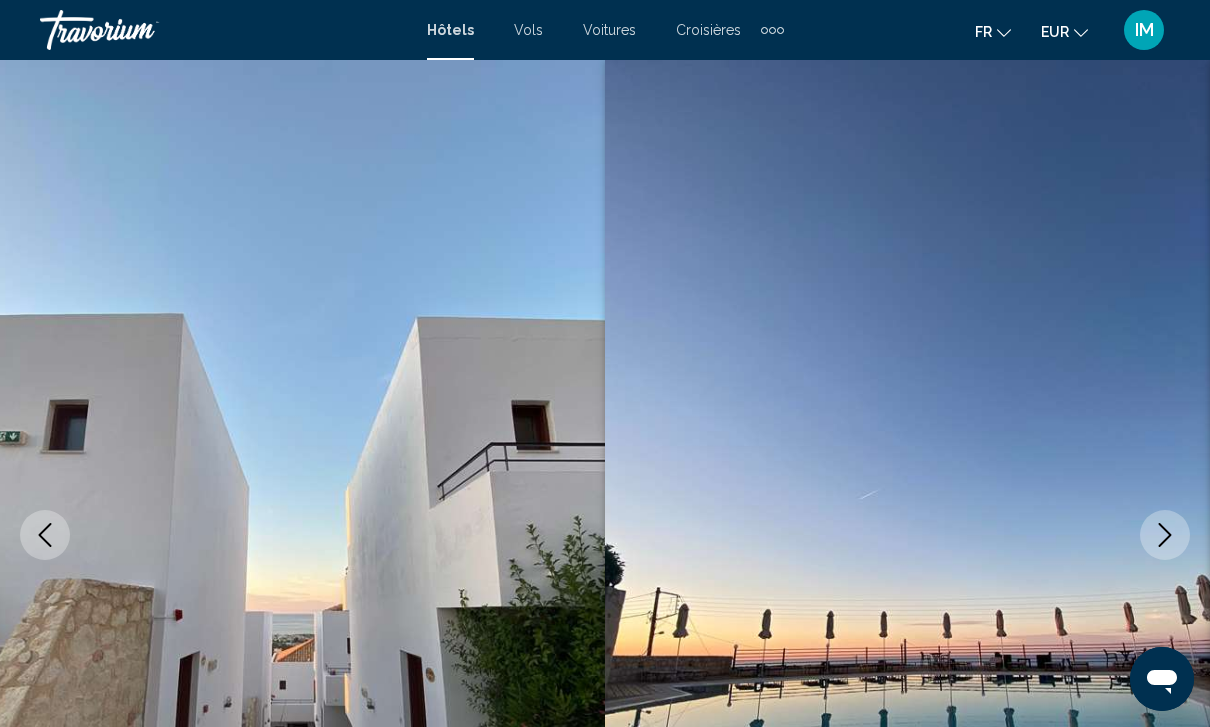 click 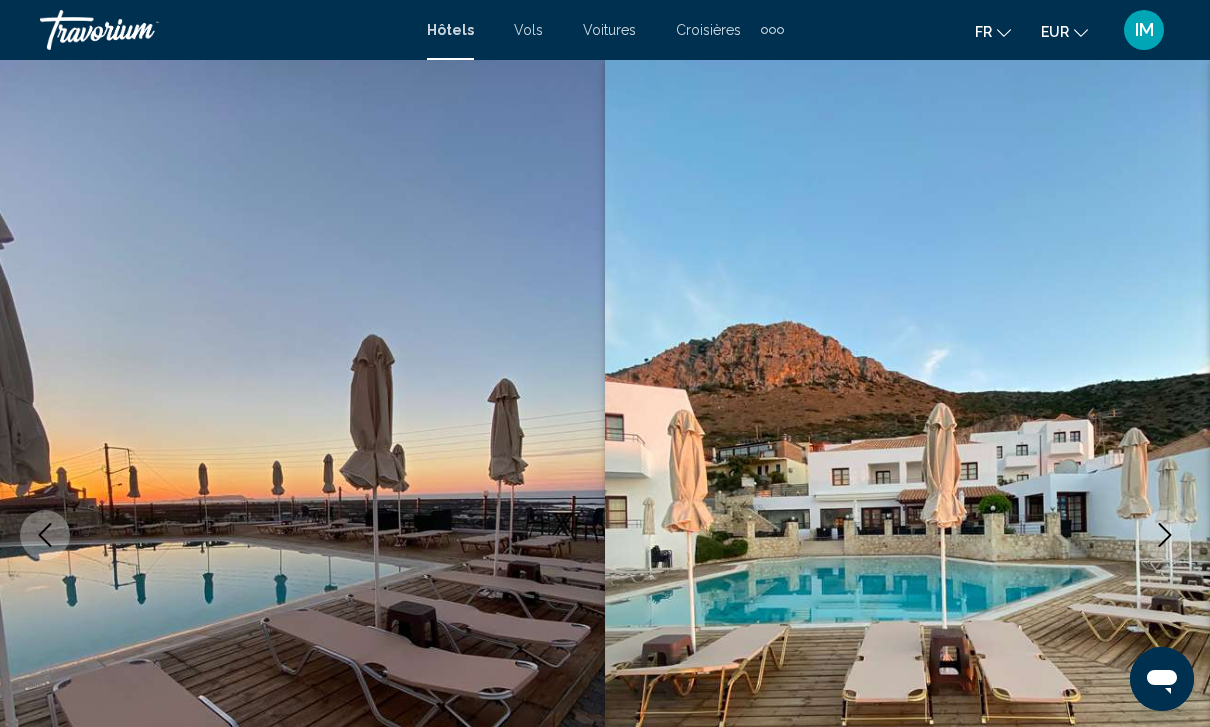 click at bounding box center (1165, 535) 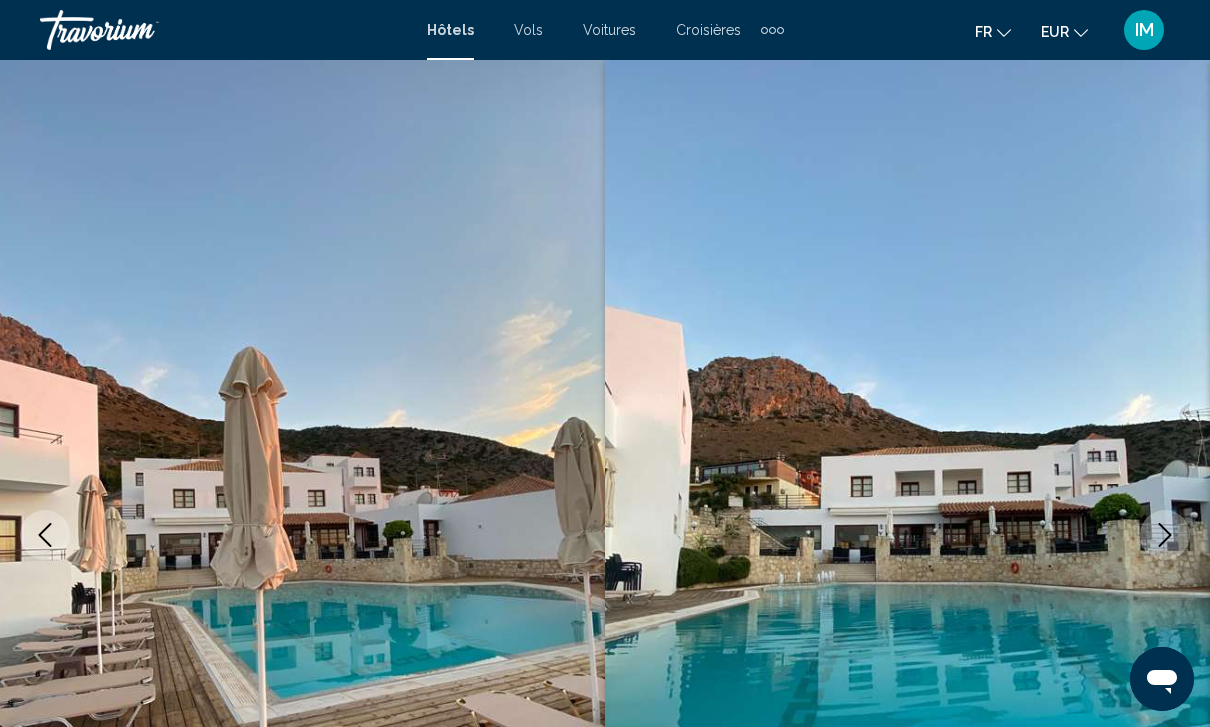 click at bounding box center (1165, 535) 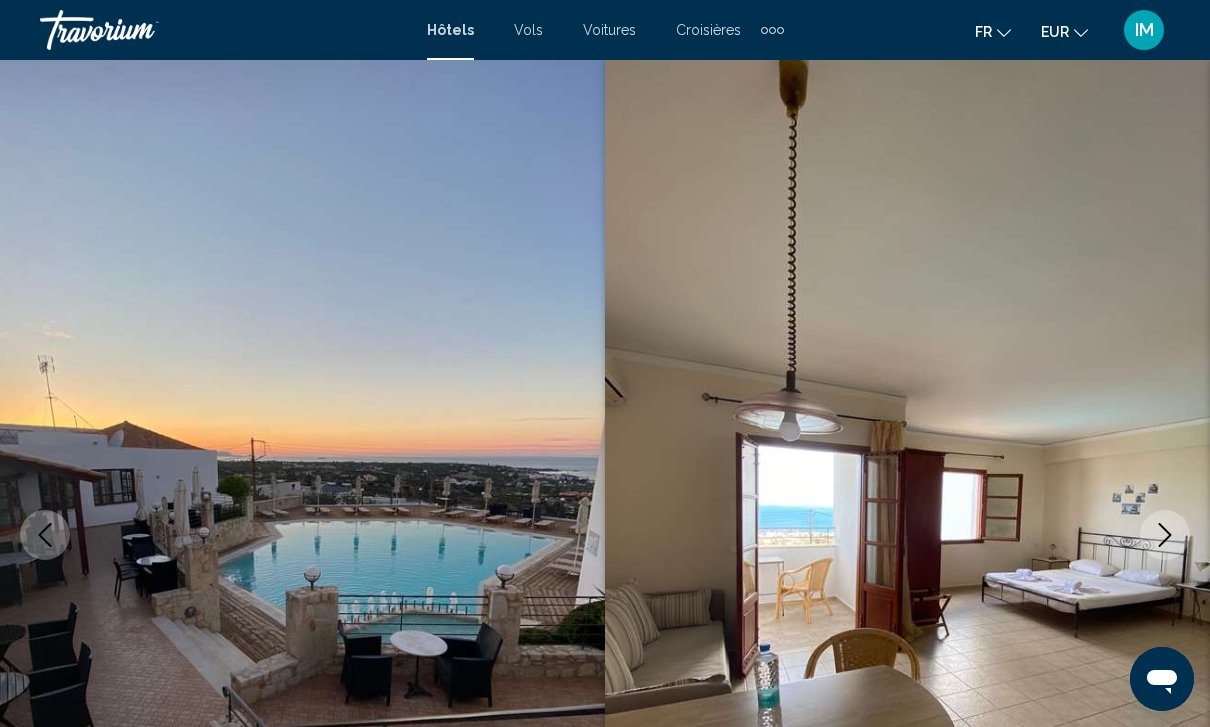 click 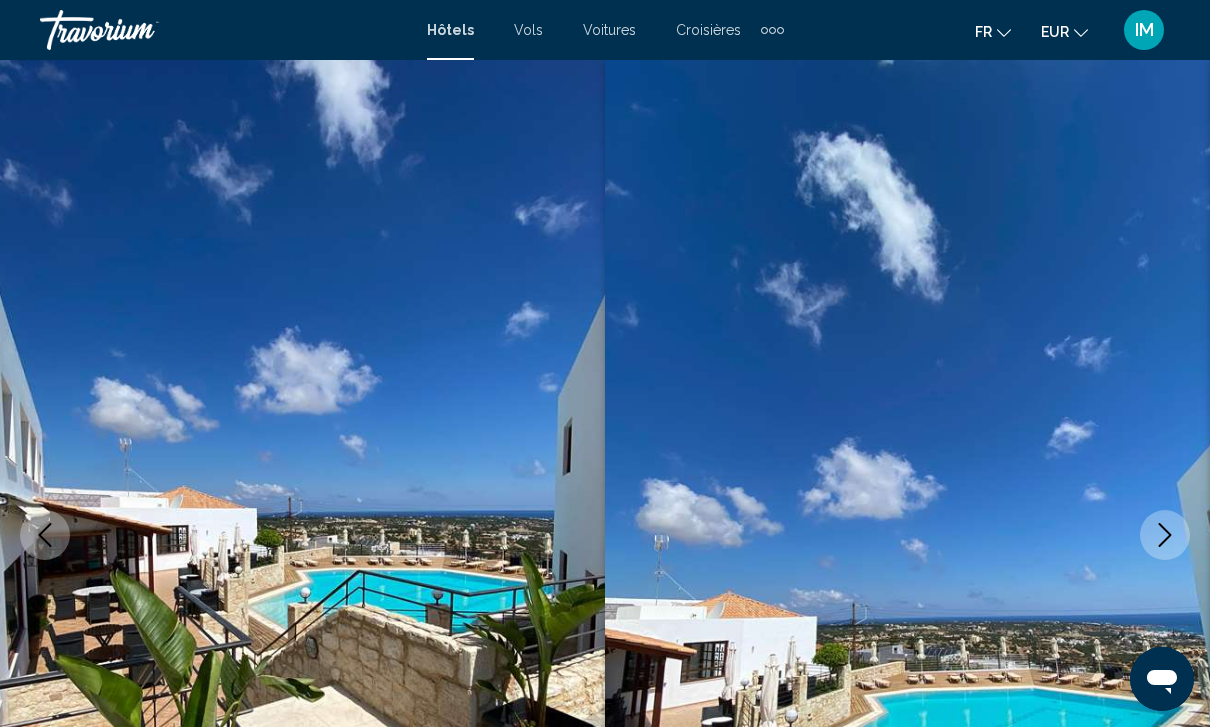 click at bounding box center [1165, 535] 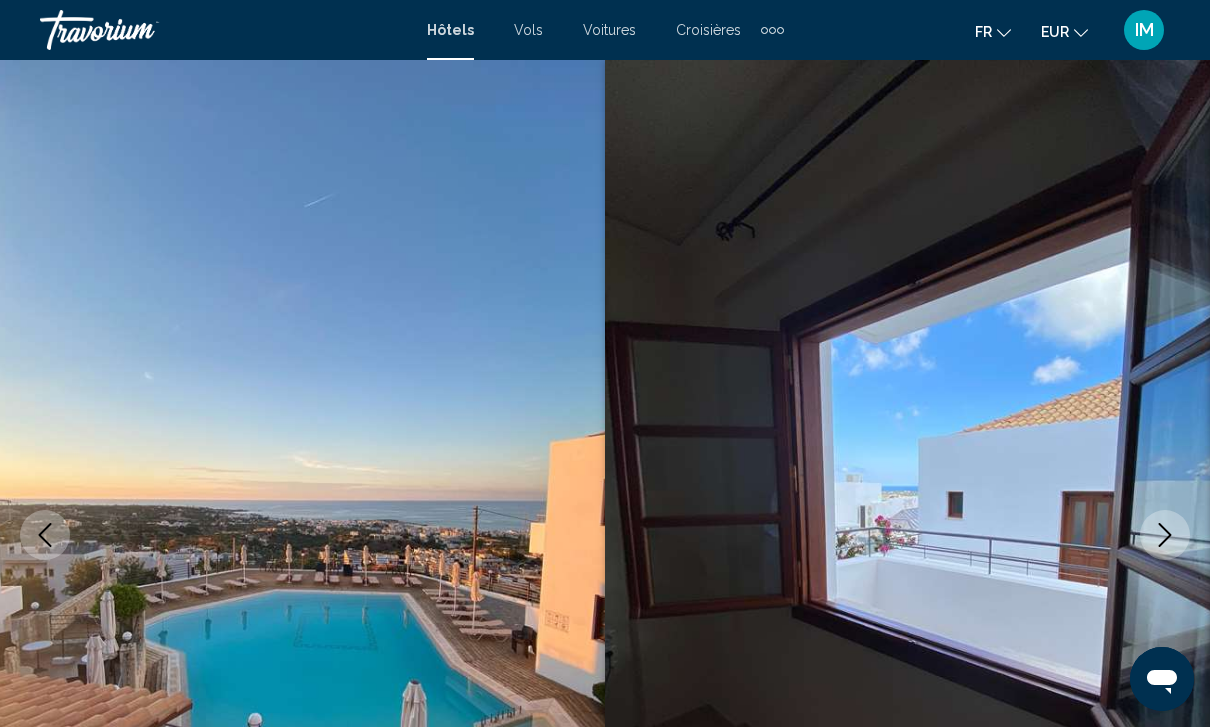 click at bounding box center [1165, 535] 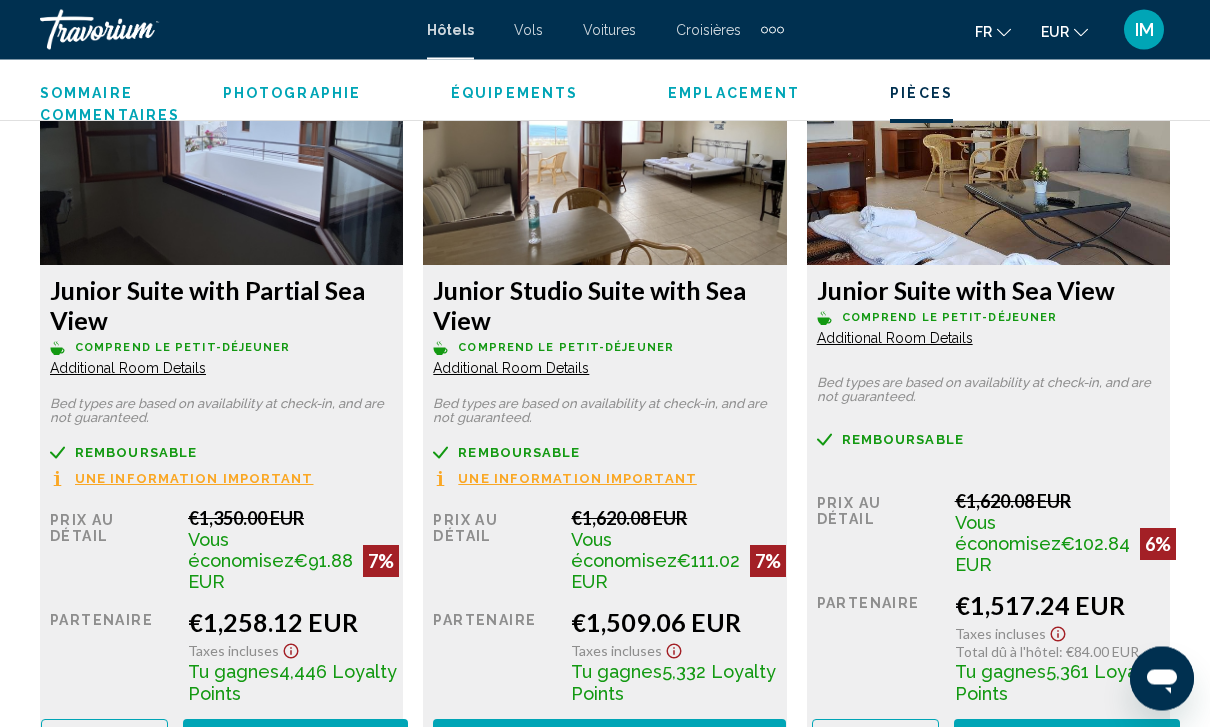 scroll, scrollTop: 3169, scrollLeft: 0, axis: vertical 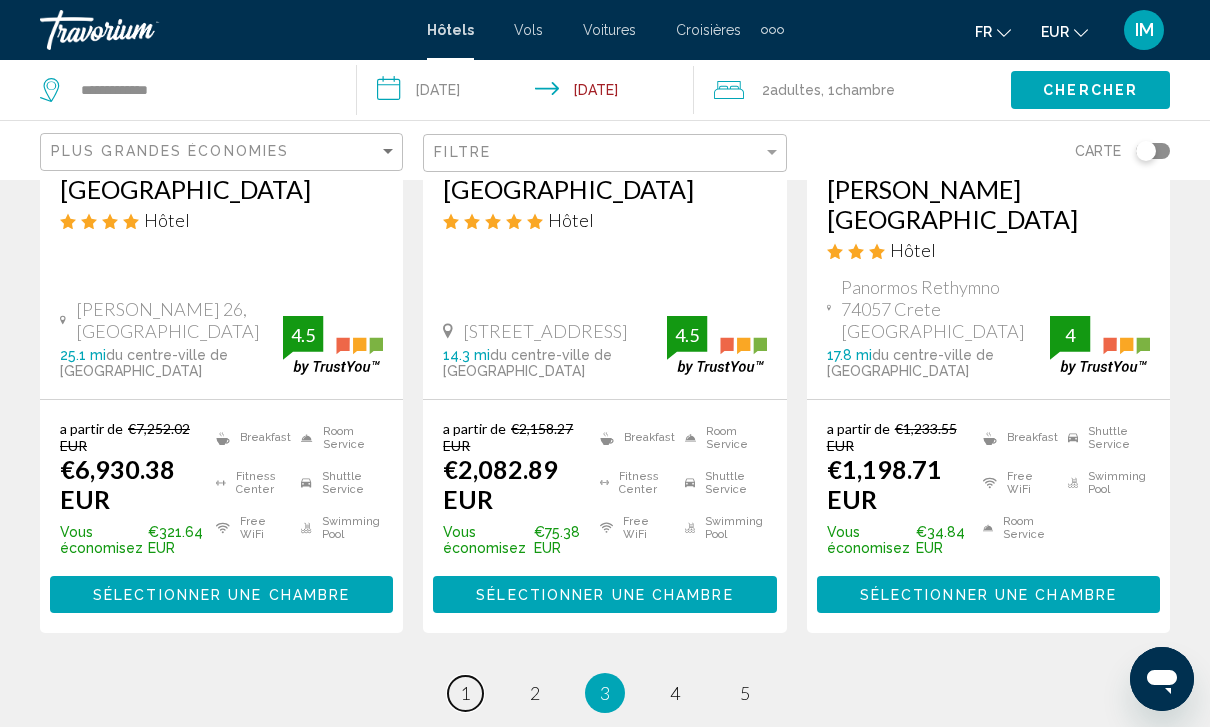 click on "page  1" at bounding box center (465, 693) 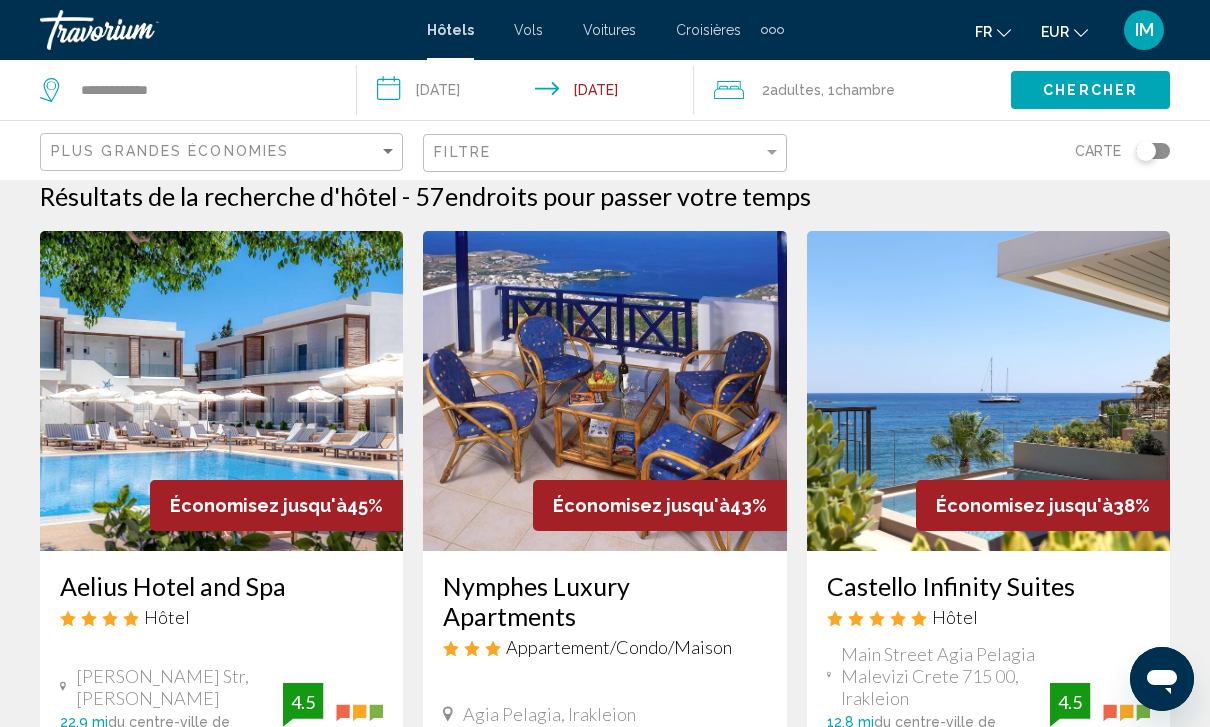 scroll, scrollTop: 0, scrollLeft: 0, axis: both 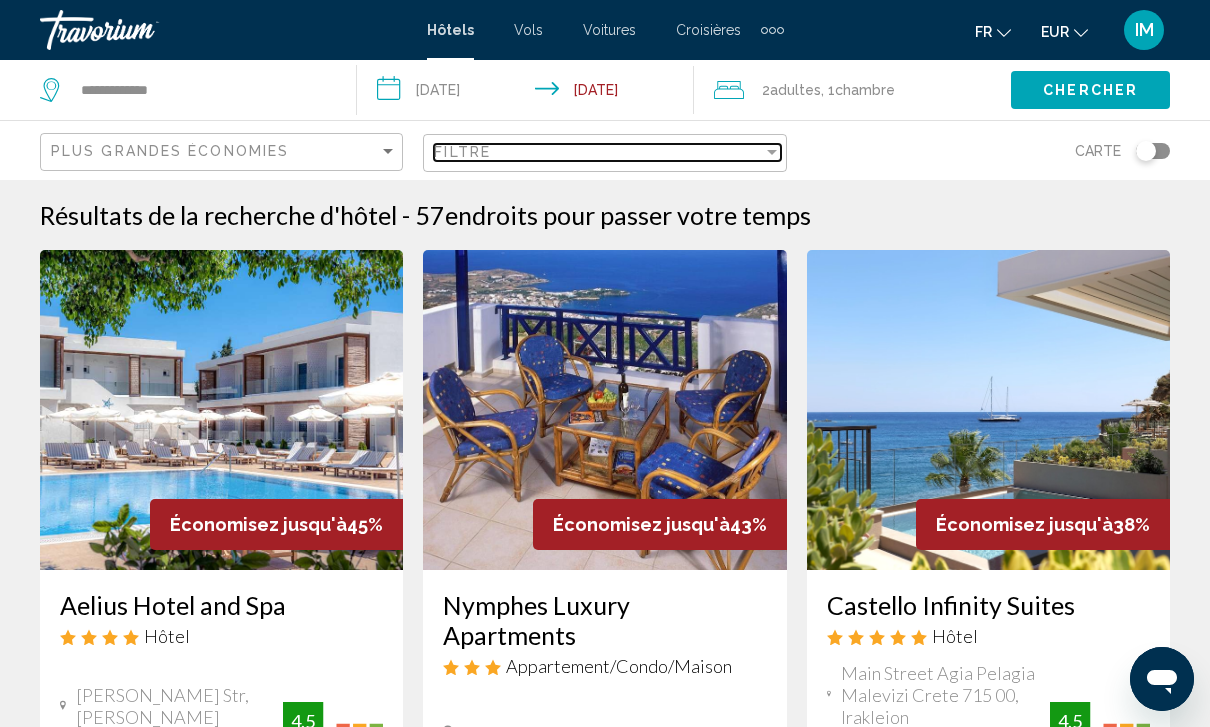 click at bounding box center [772, 152] 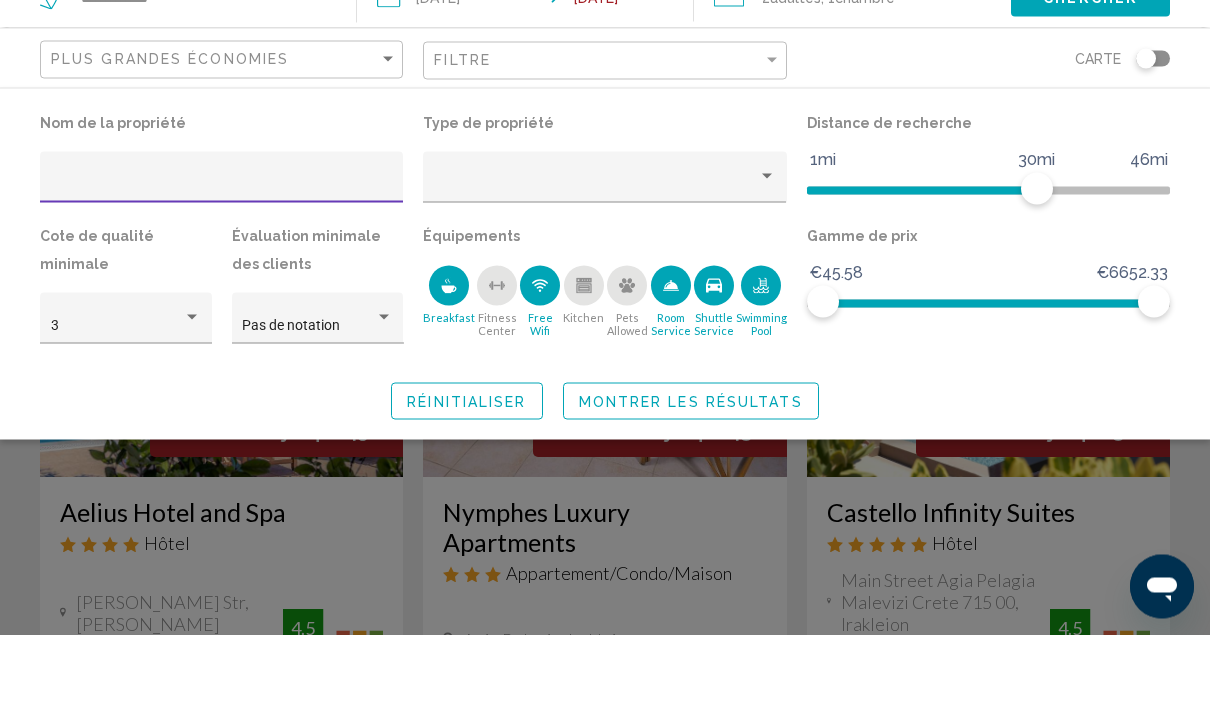 scroll, scrollTop: 93, scrollLeft: 0, axis: vertical 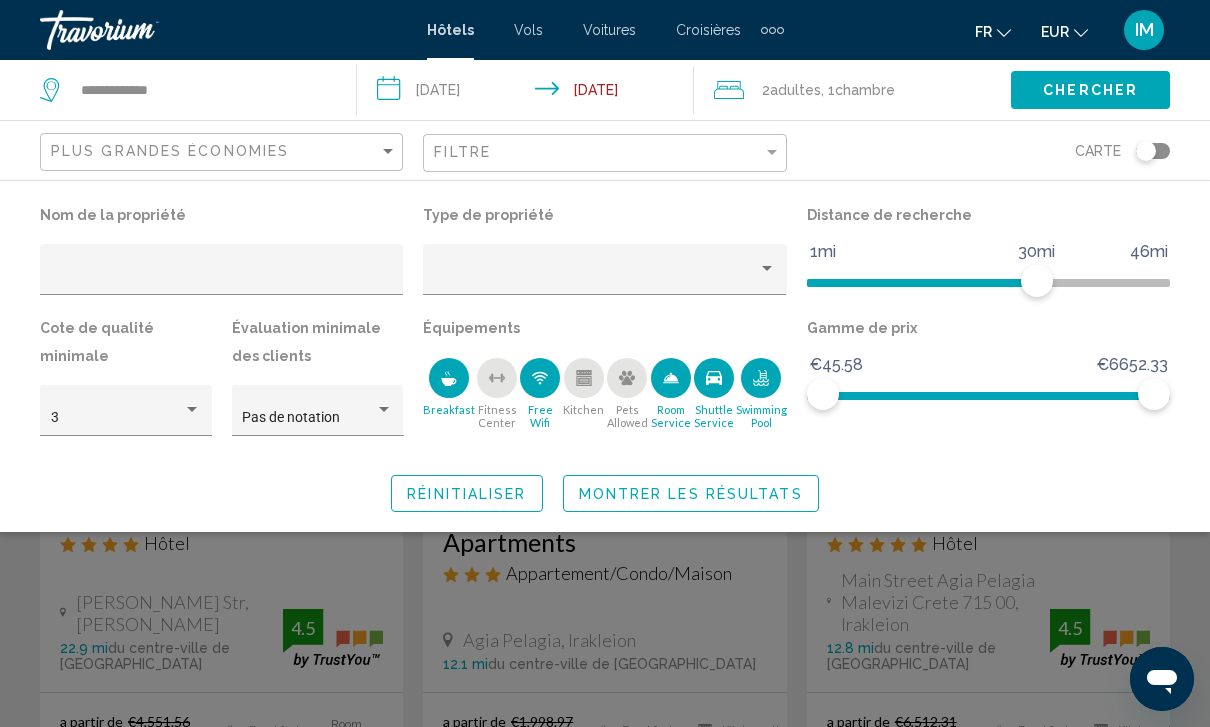 click on "Montrer les résultats" 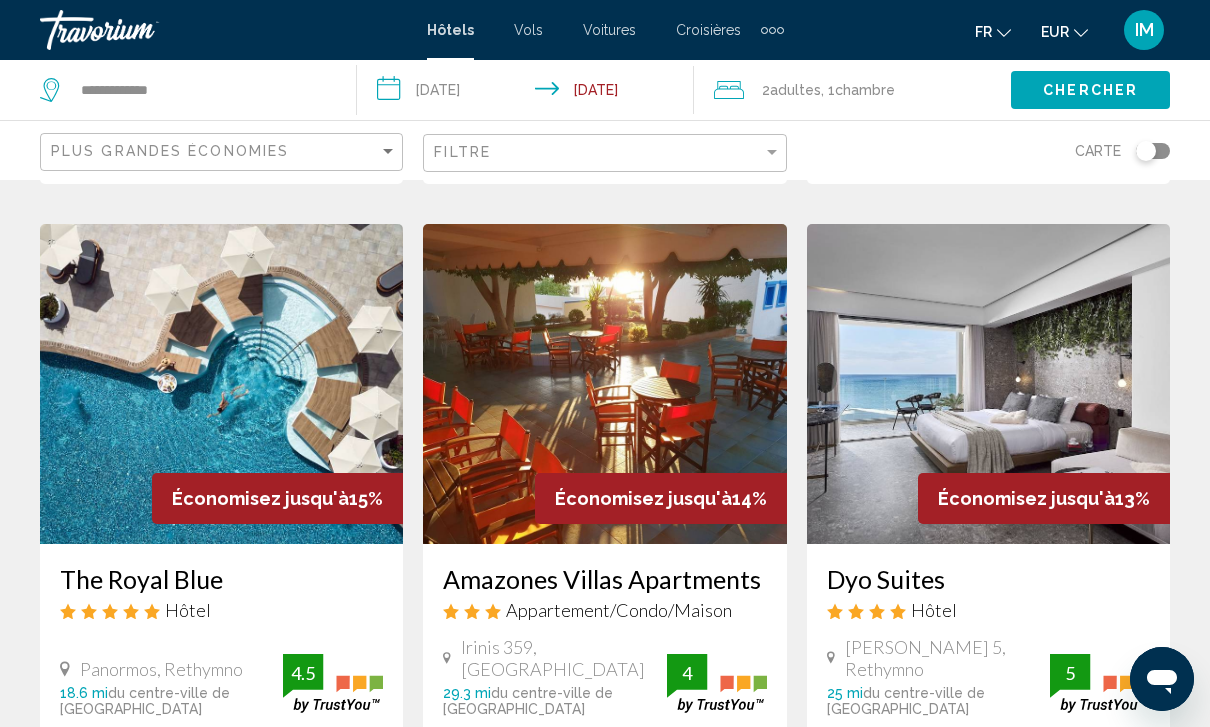 scroll, scrollTop: 2459, scrollLeft: 0, axis: vertical 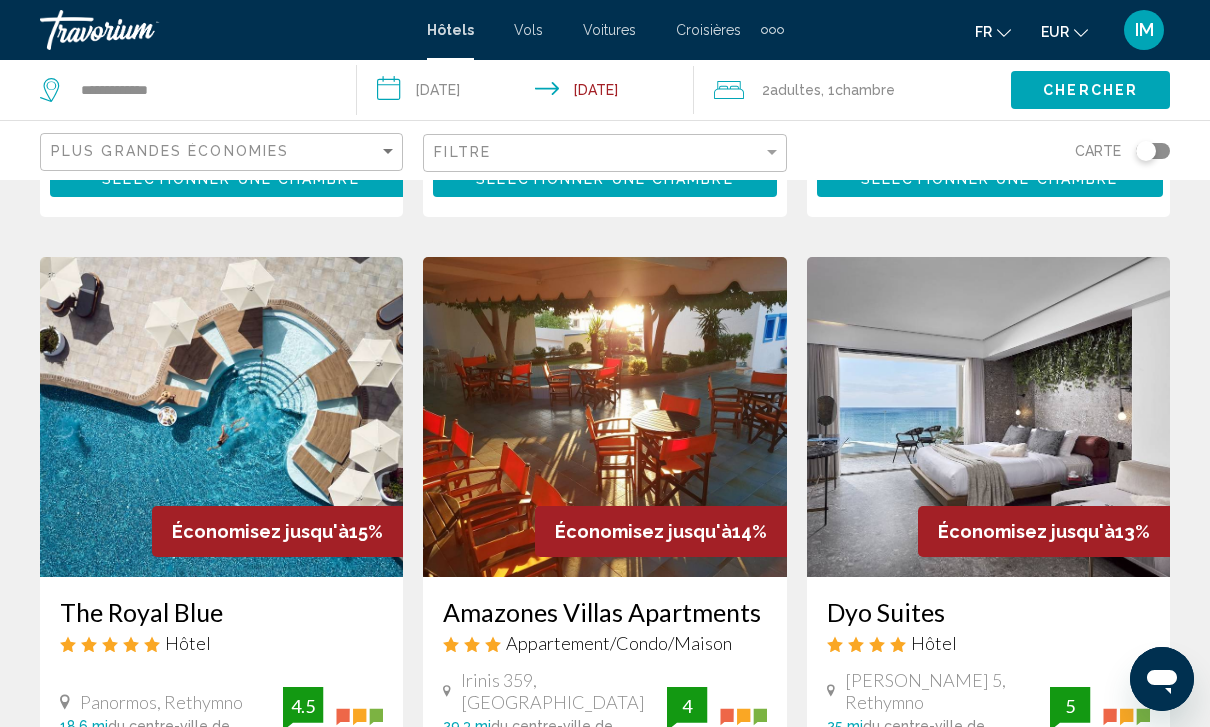 click at bounding box center (604, 417) 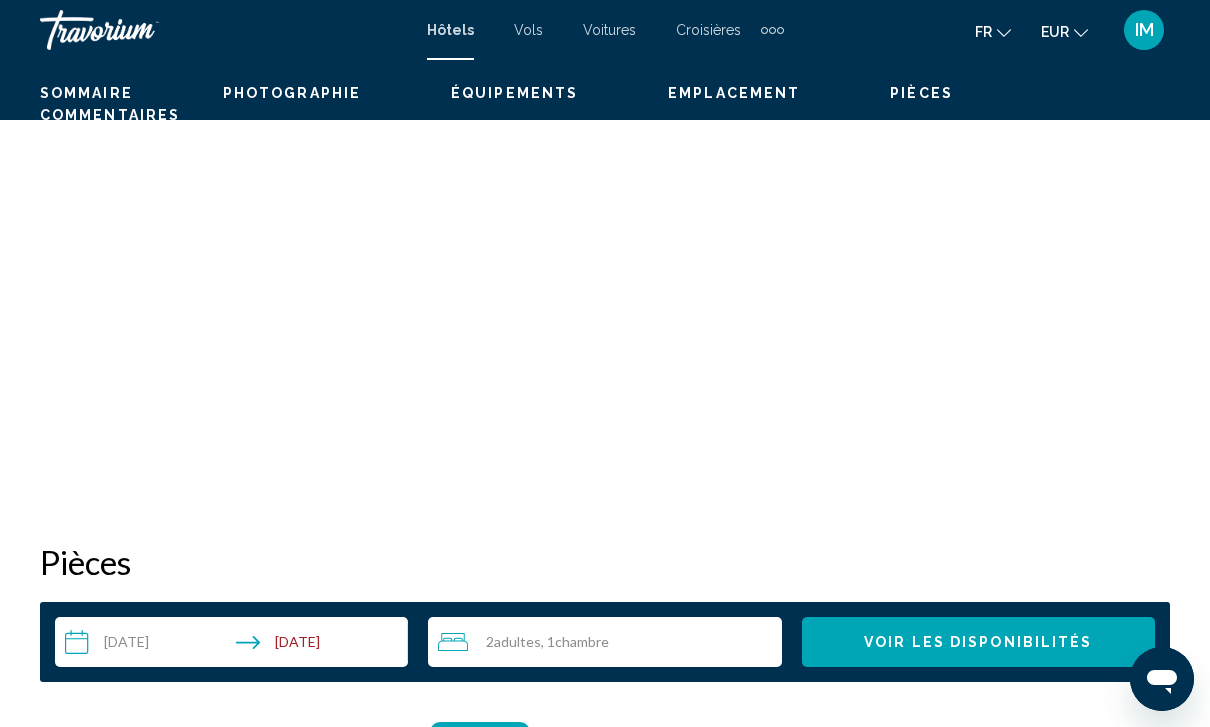 scroll, scrollTop: 0, scrollLeft: 0, axis: both 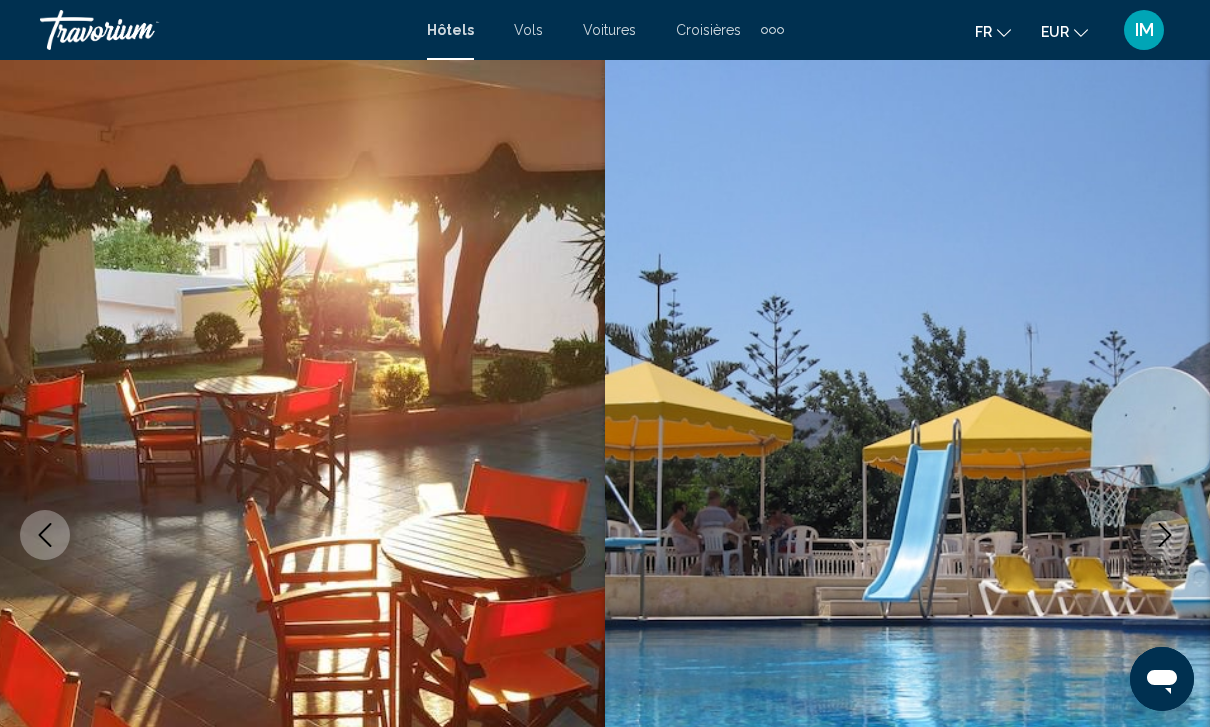 click 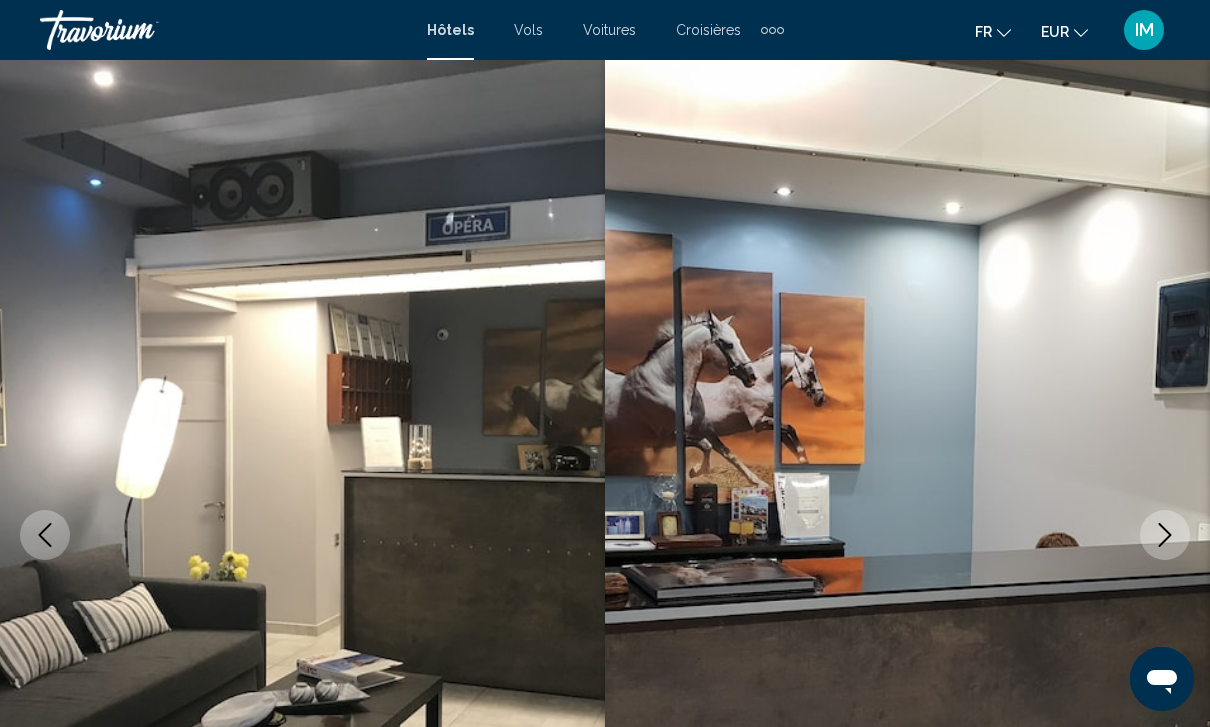 click 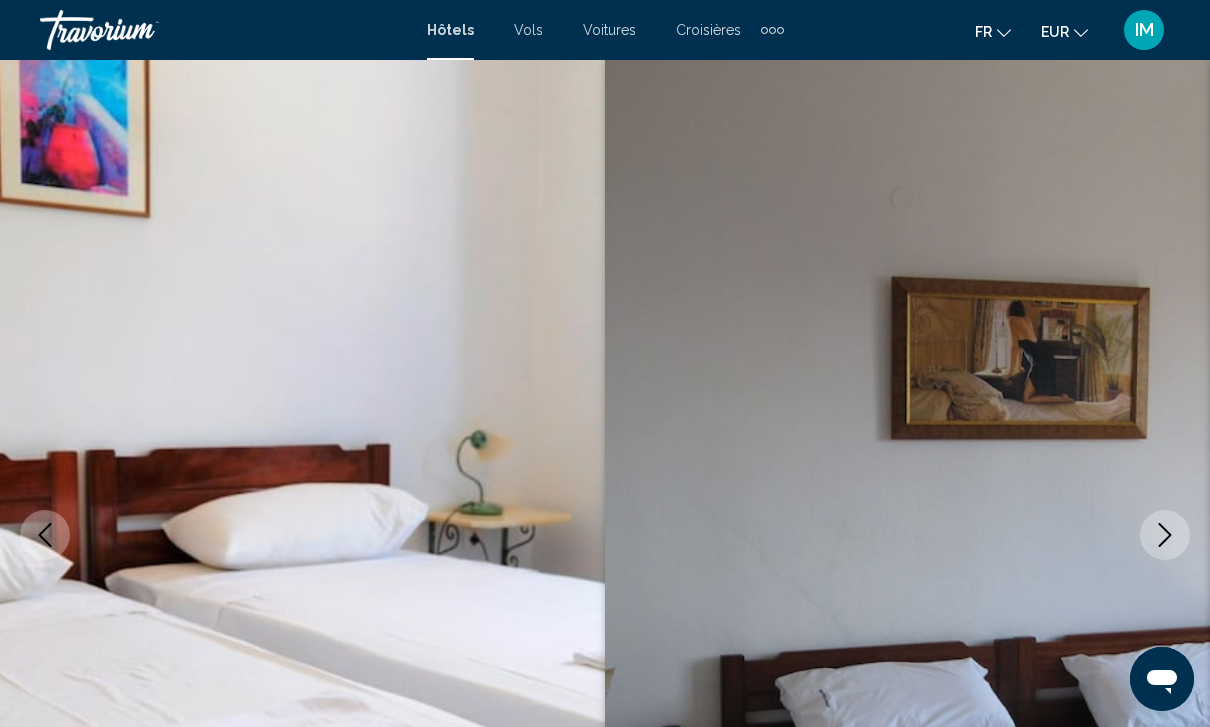 click 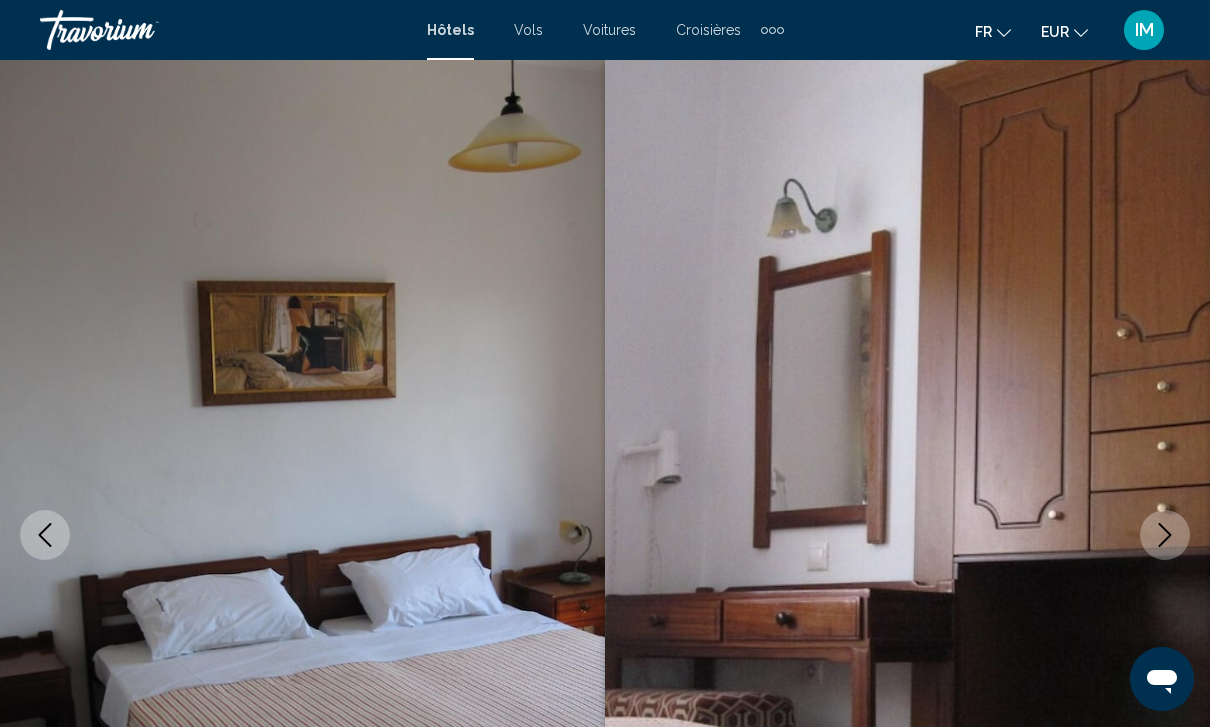 click 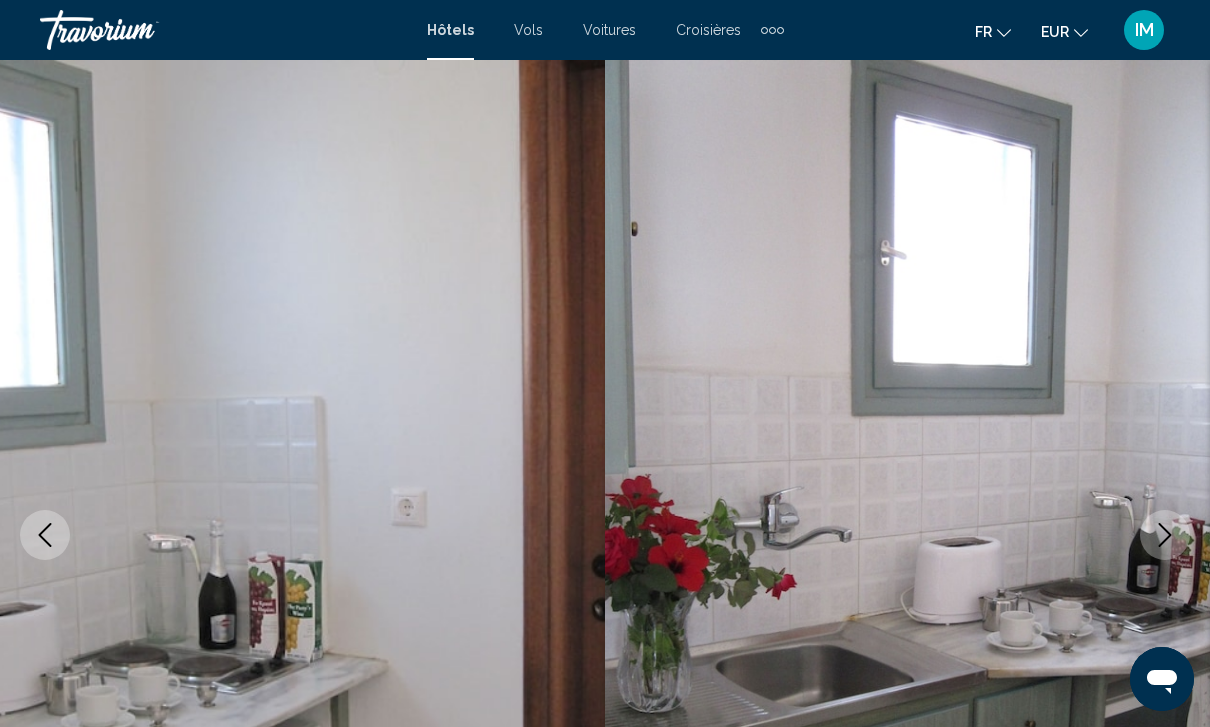 click 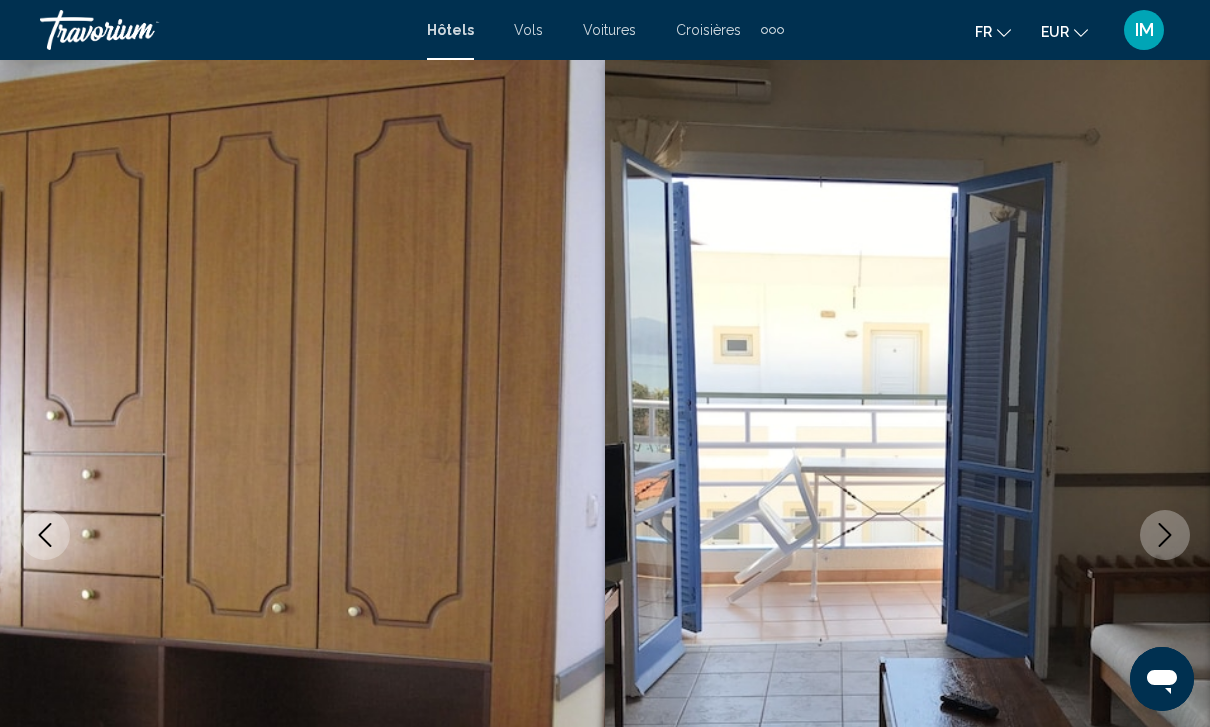 click 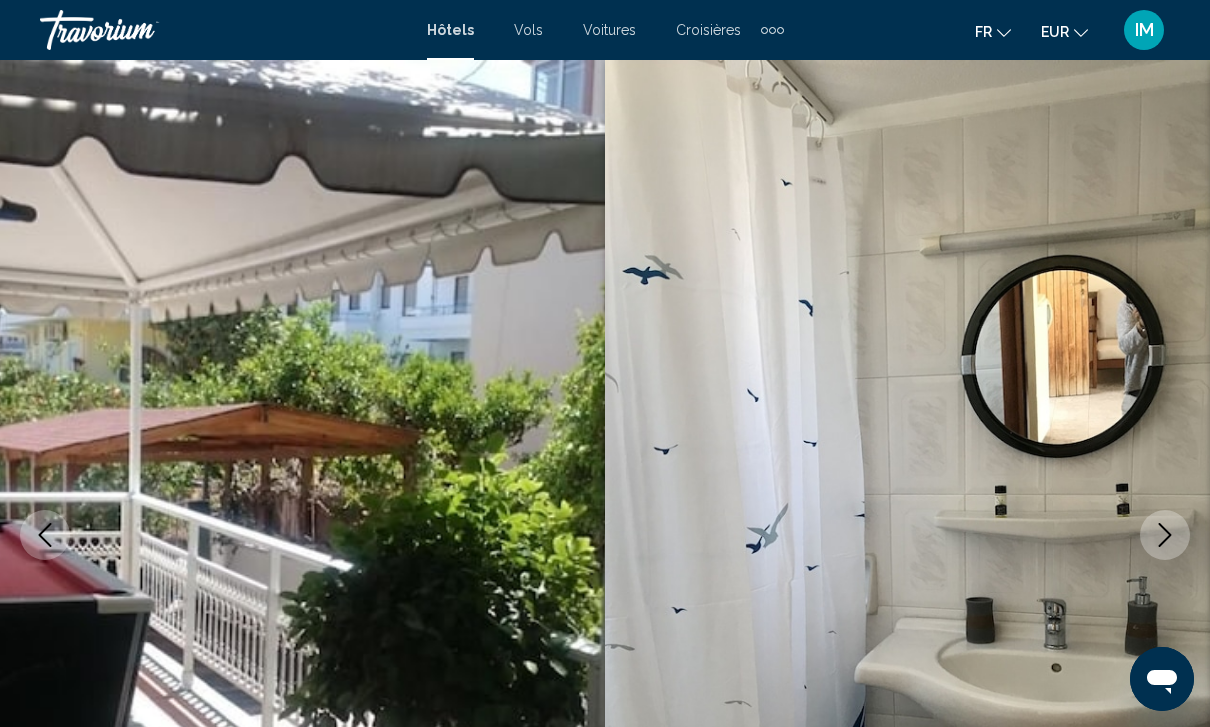 click 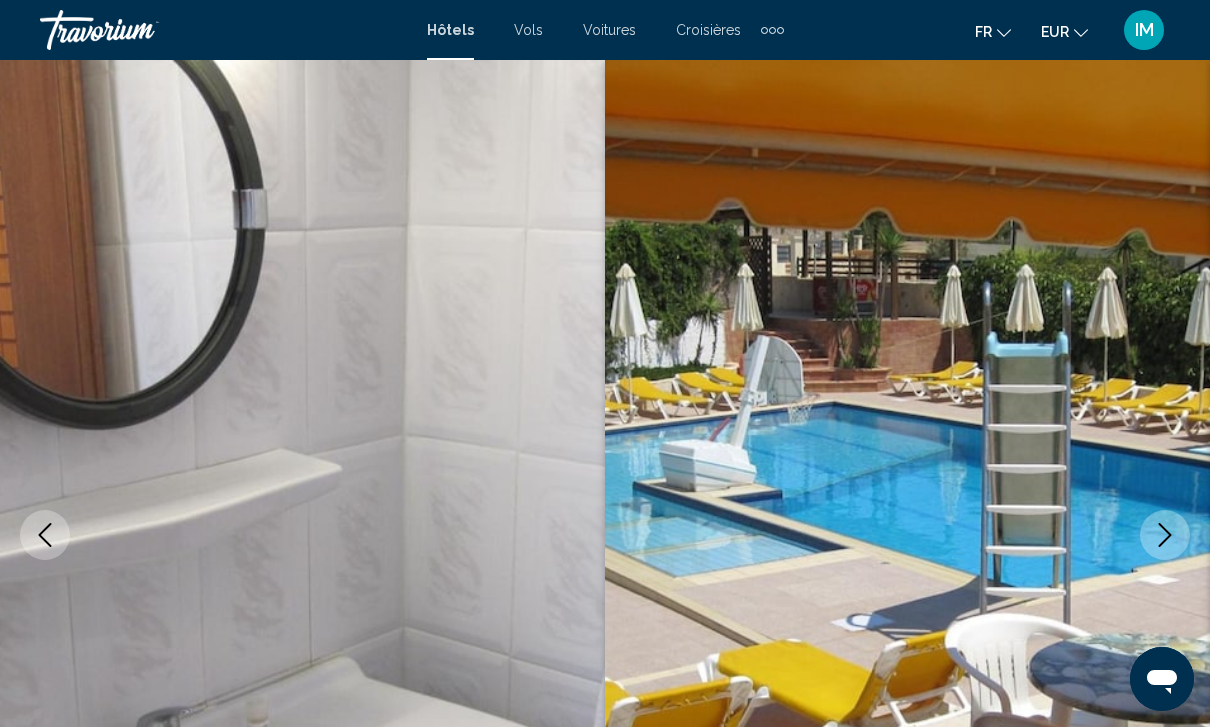 click 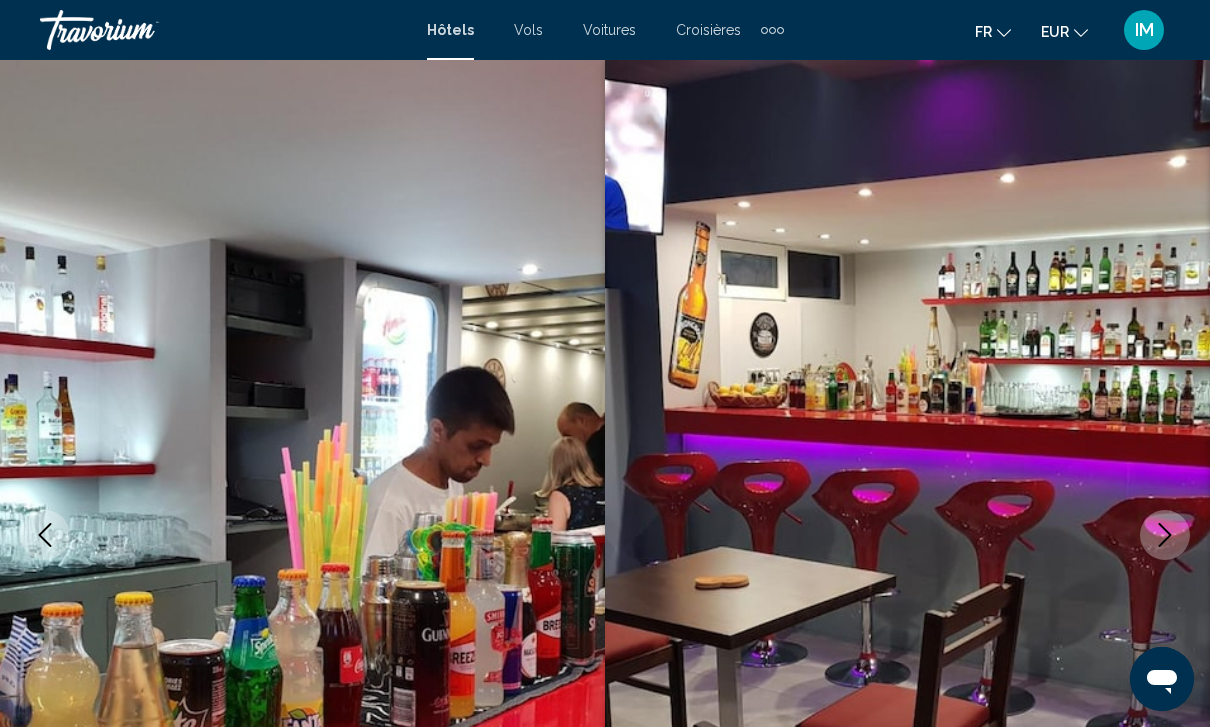 click 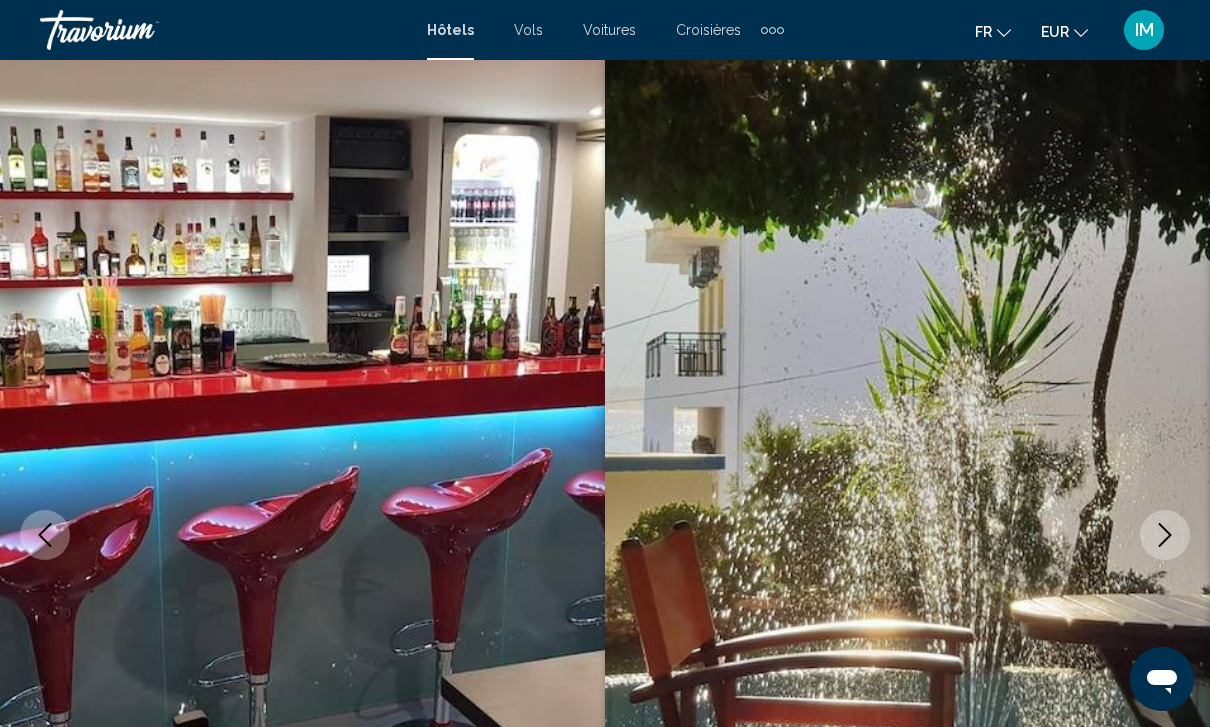 click 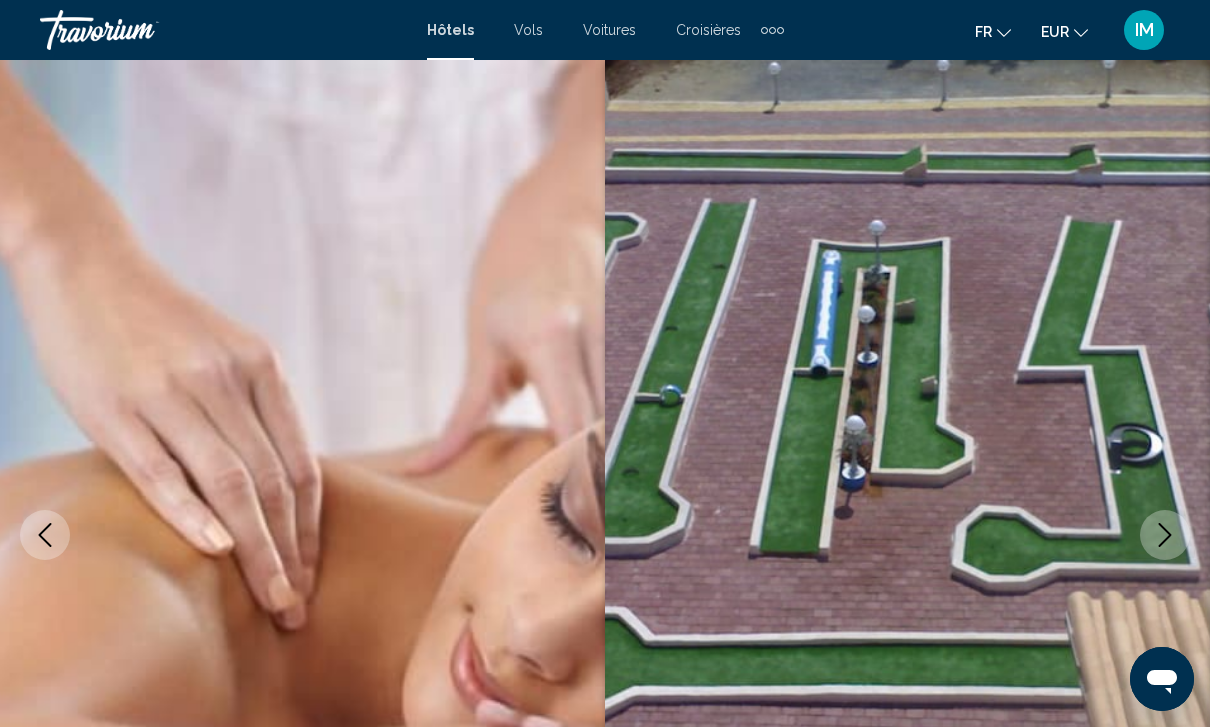 click at bounding box center (1165, 535) 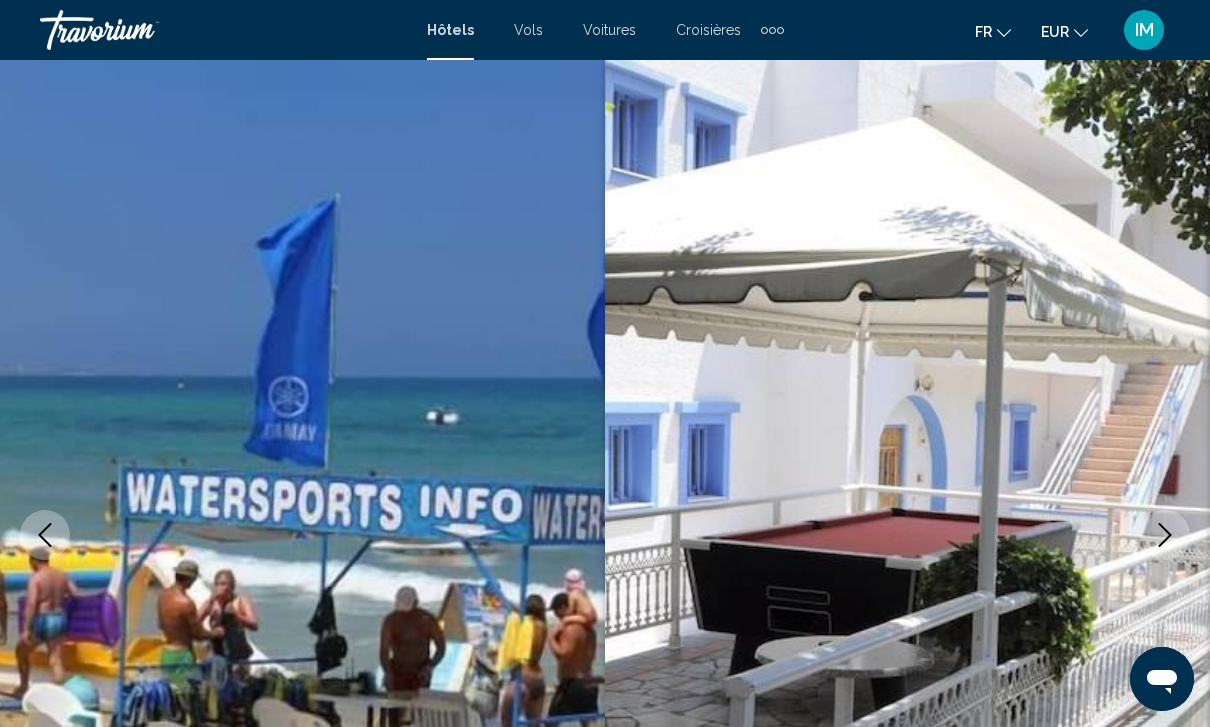 click 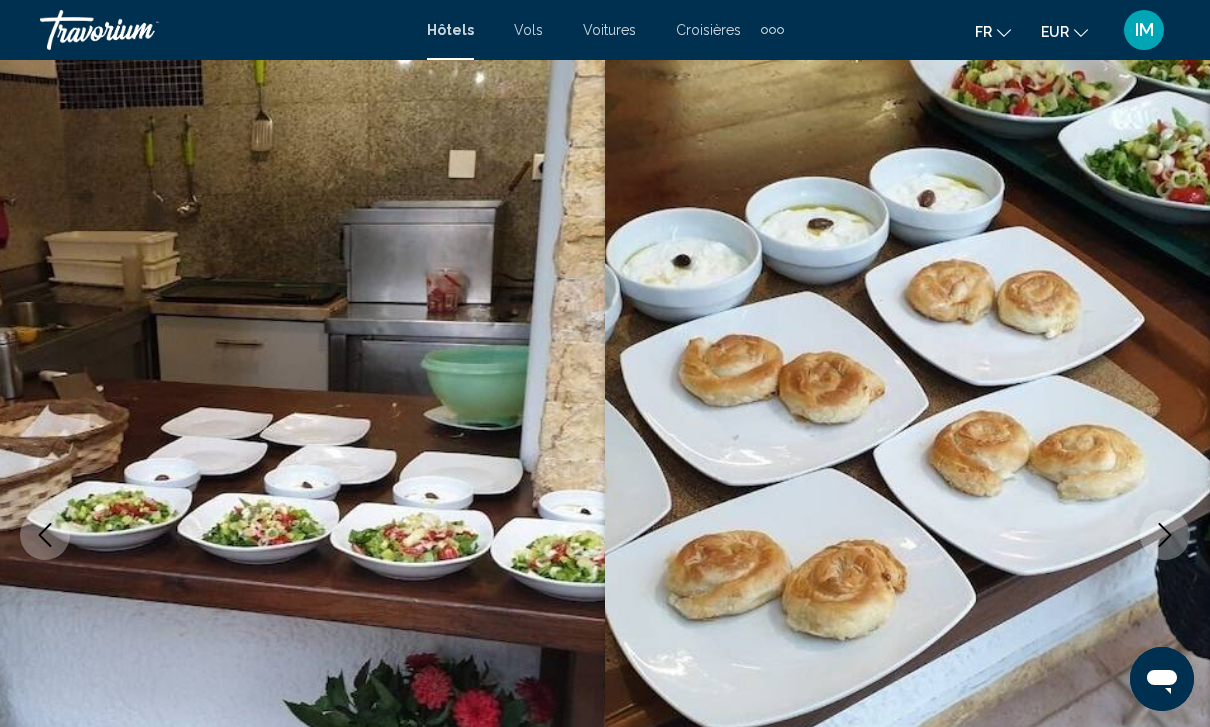 click at bounding box center [1165, 535] 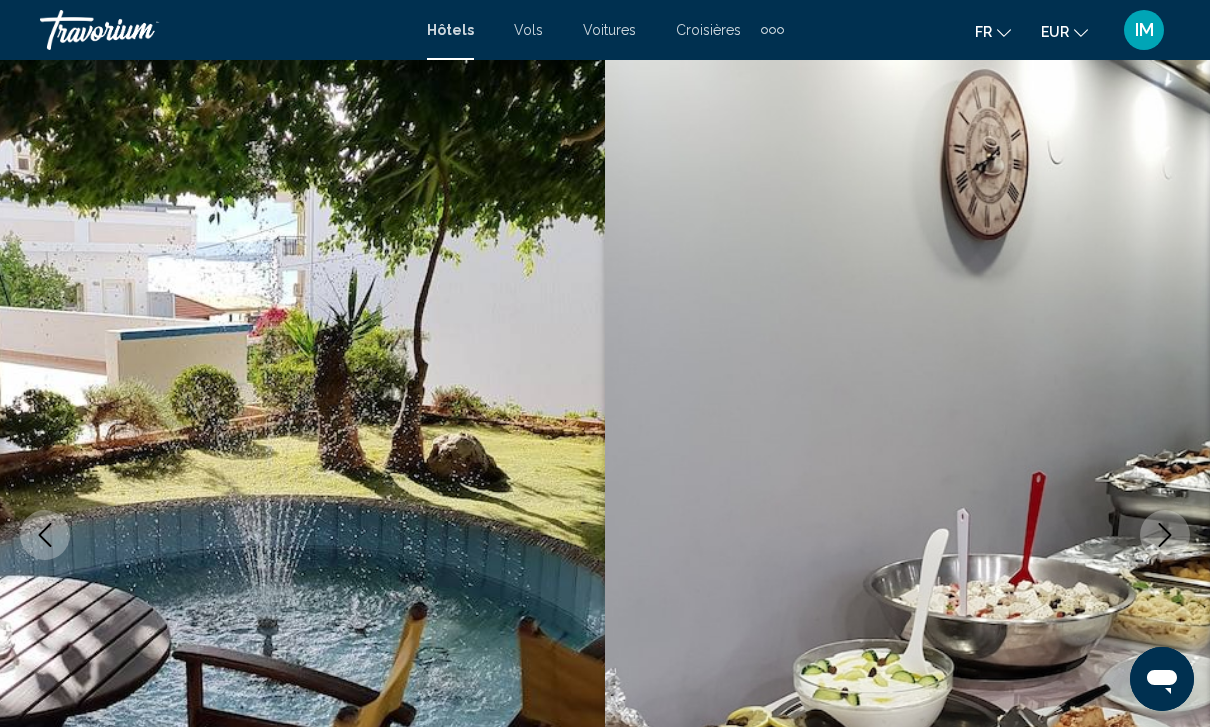 click 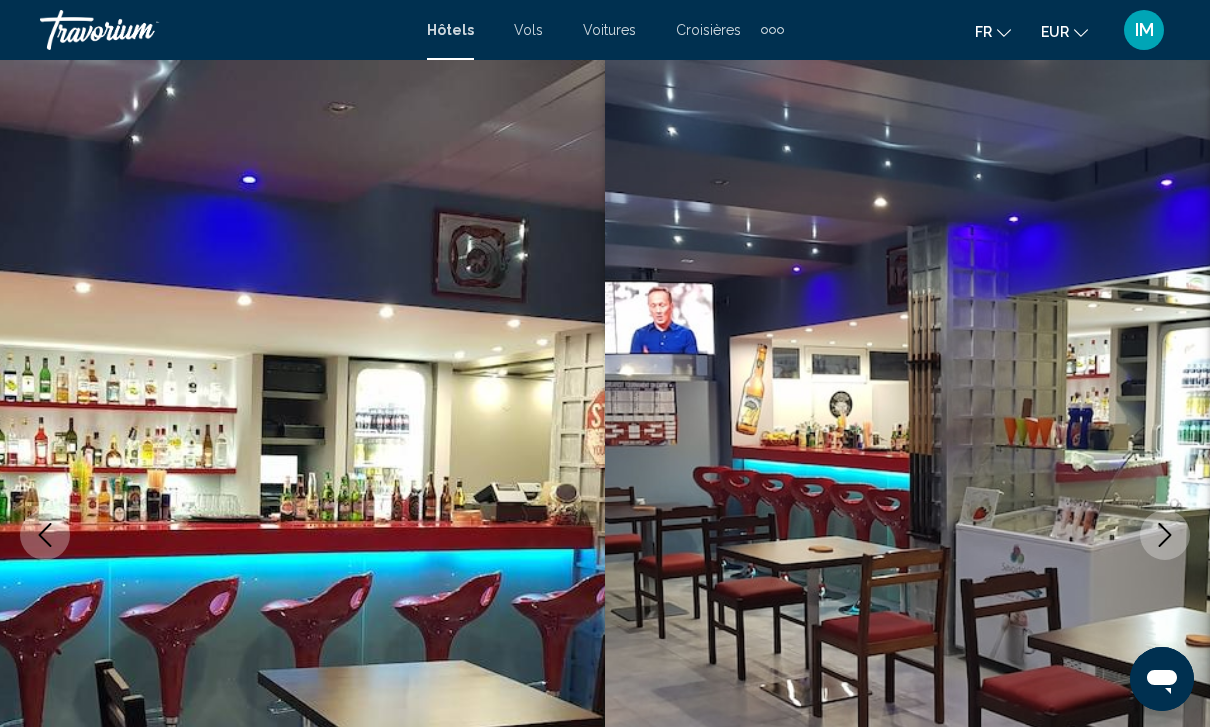 click 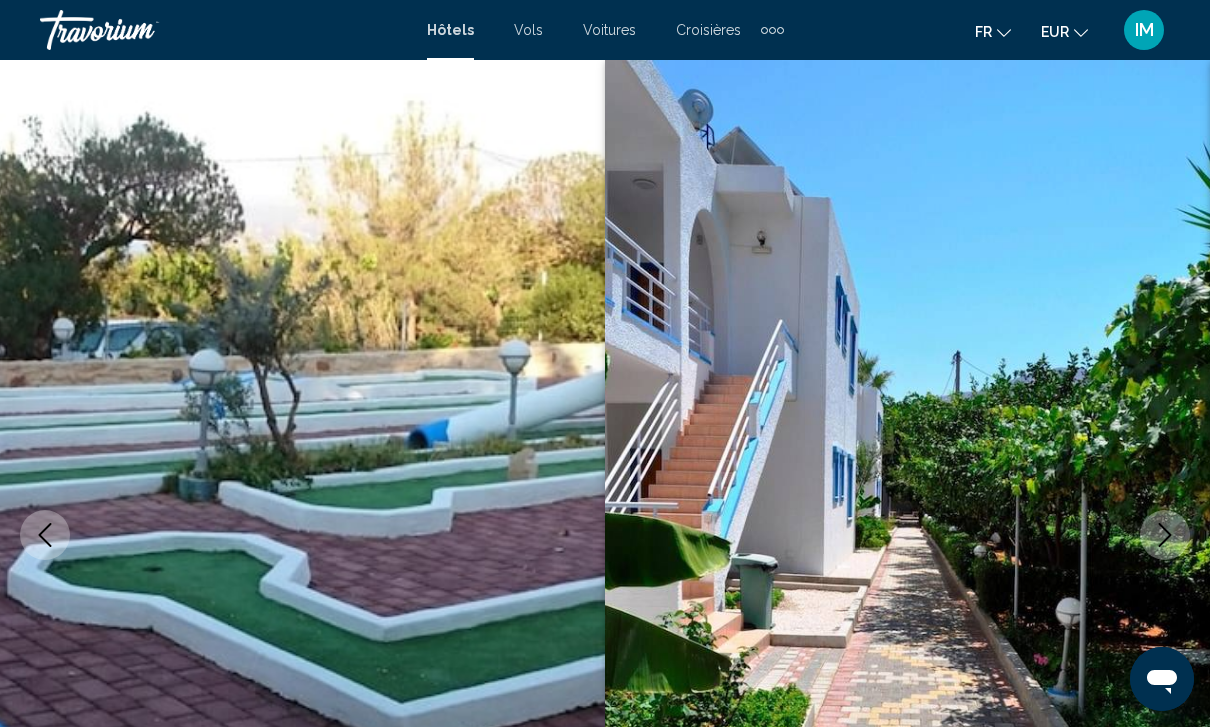 click at bounding box center (1165, 535) 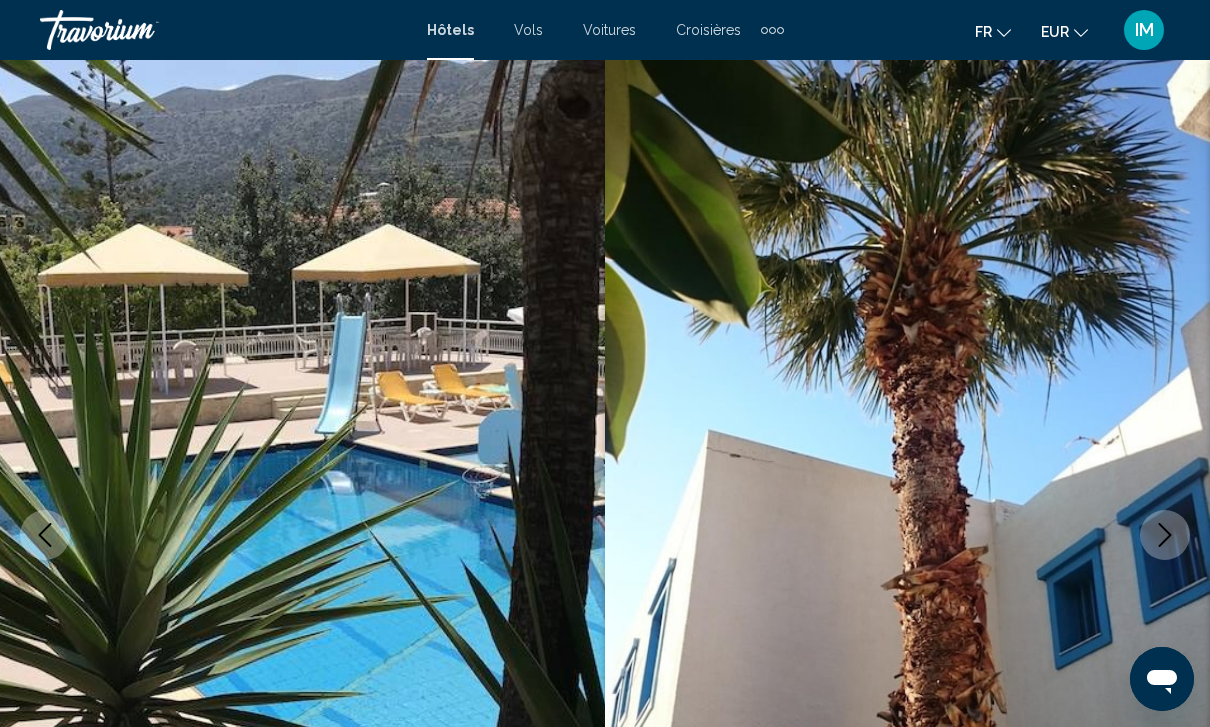 click 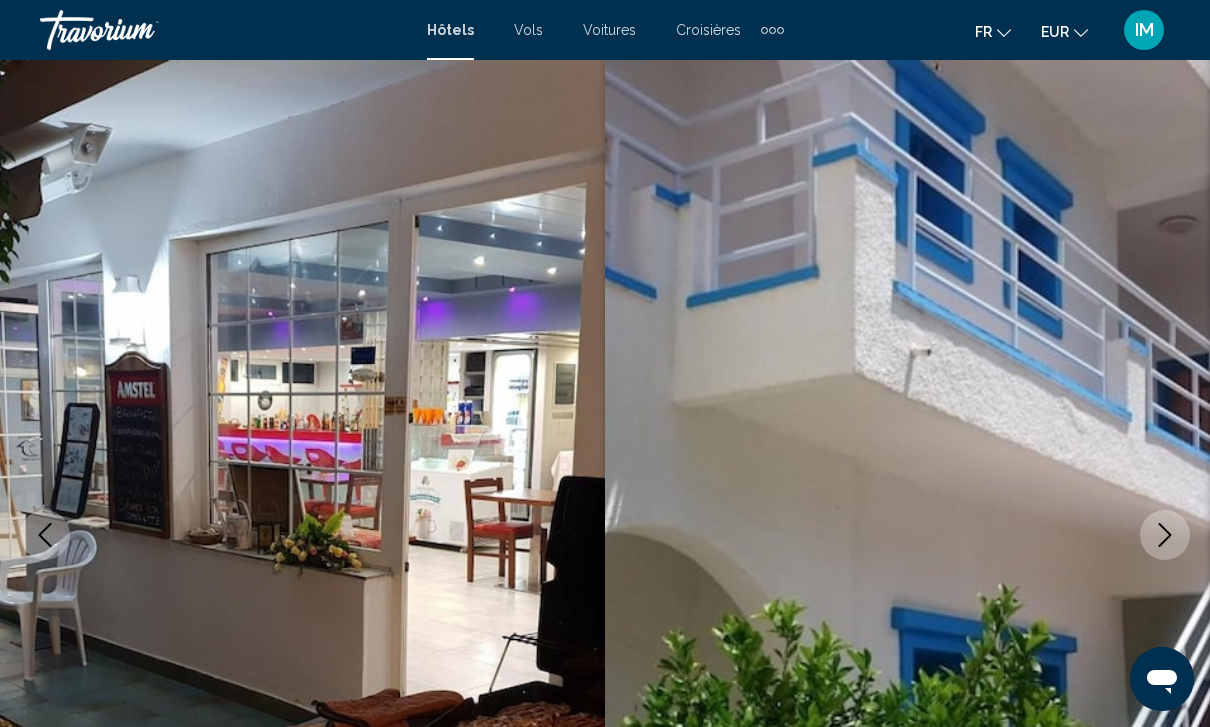 click at bounding box center [1165, 535] 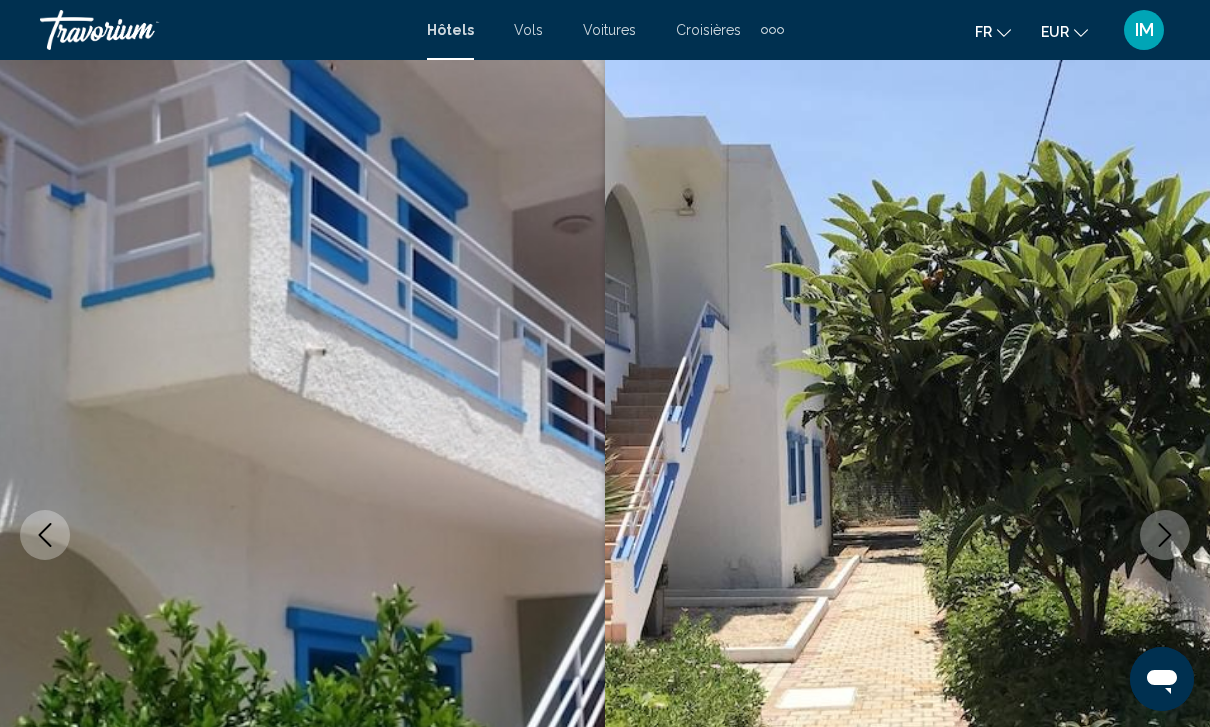 click at bounding box center (1165, 535) 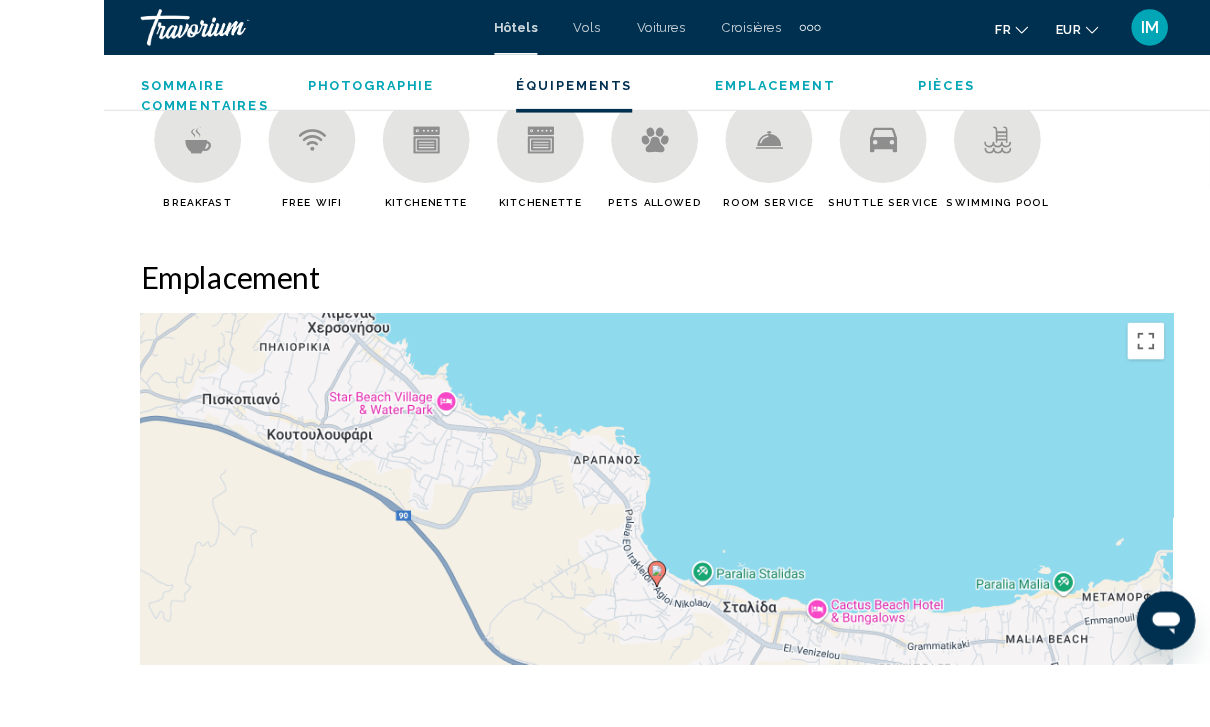 scroll, scrollTop: 2165, scrollLeft: 0, axis: vertical 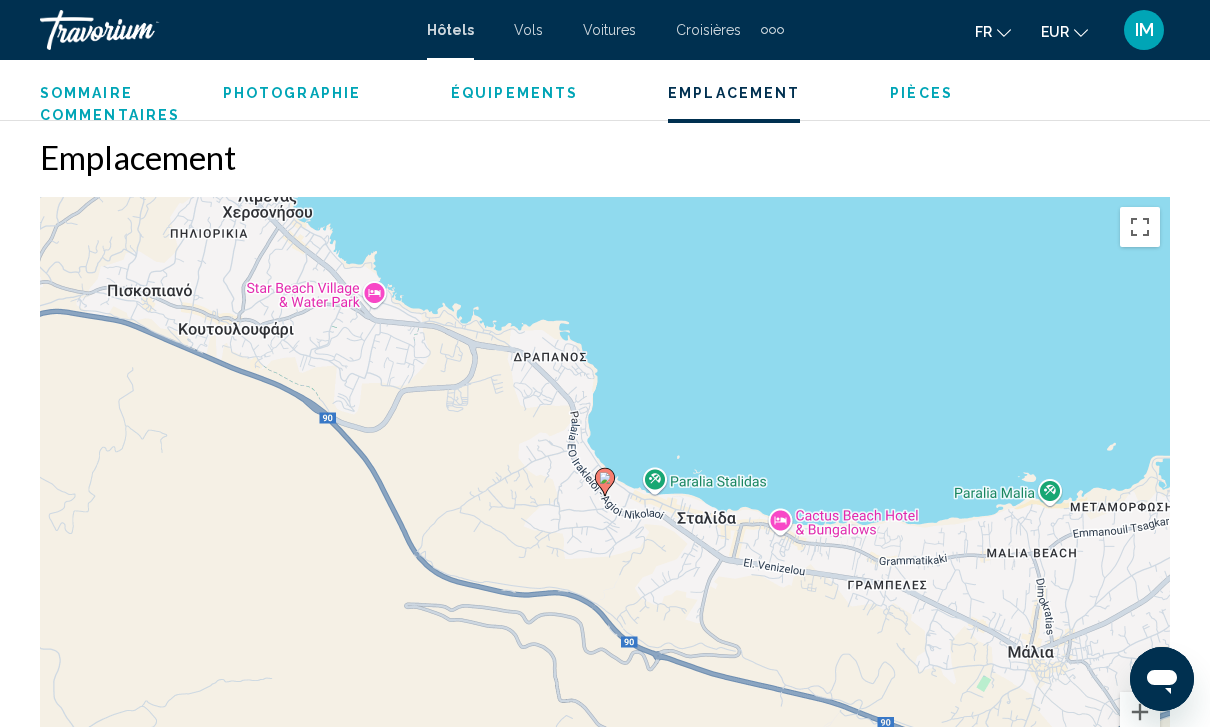 click on "Pour naviguer, appuyez sur les touches fléchées. Pour activer le glissement avec le clavier, appuyez sur Alt+Entrée. Une fois ce mode activé, utilisez les touches fléchées pour déplacer le repère. Pour valider le déplacement, appuyez sur Entrée. Pour annuler, appuyez sur Échap." at bounding box center [605, 497] 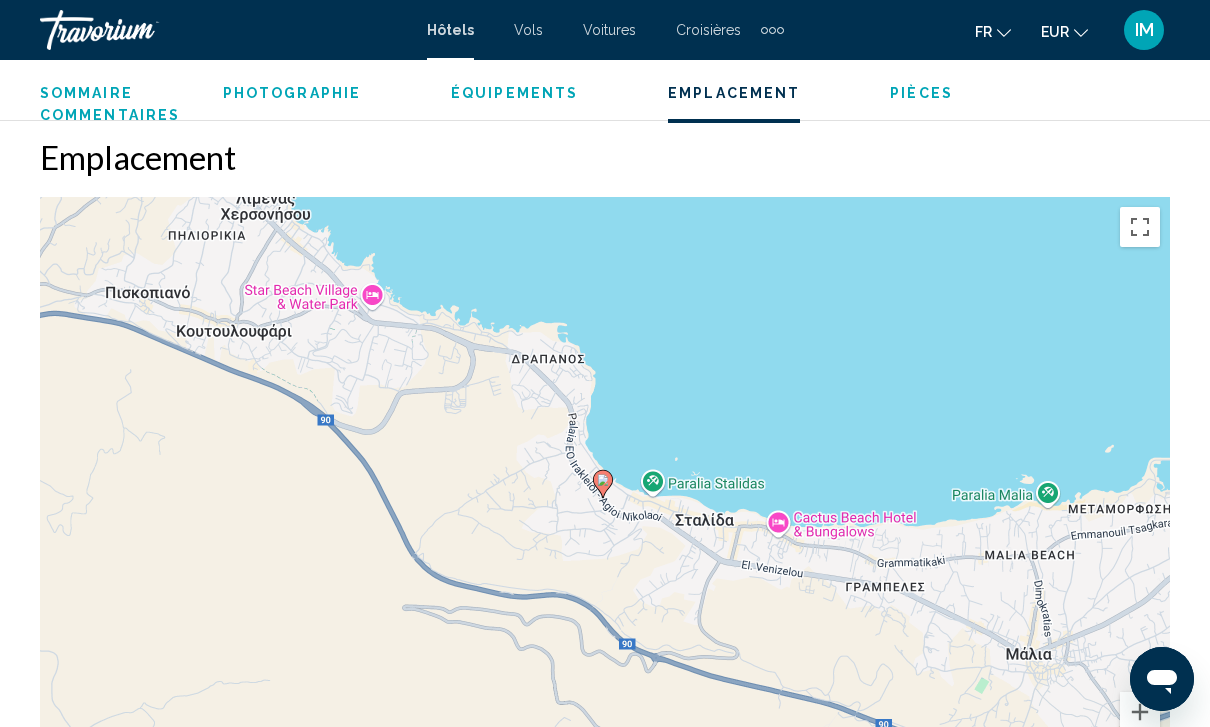scroll, scrollTop: 2198, scrollLeft: 0, axis: vertical 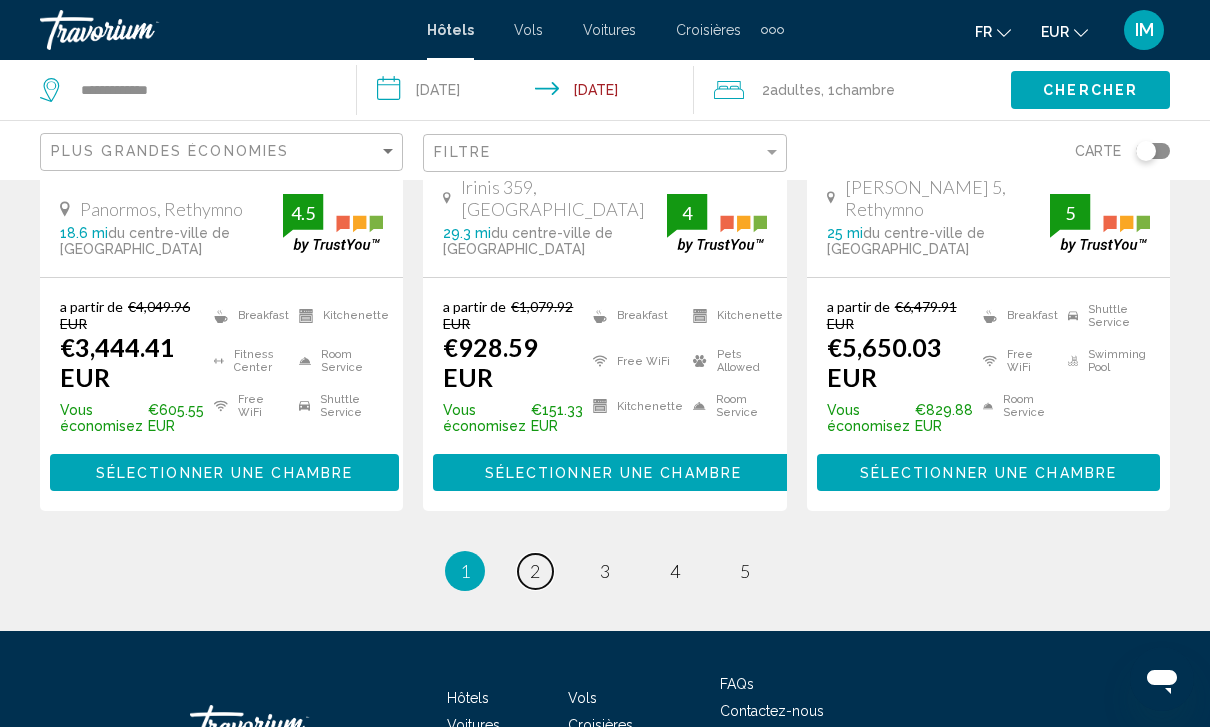 click on "page  2" at bounding box center [535, 571] 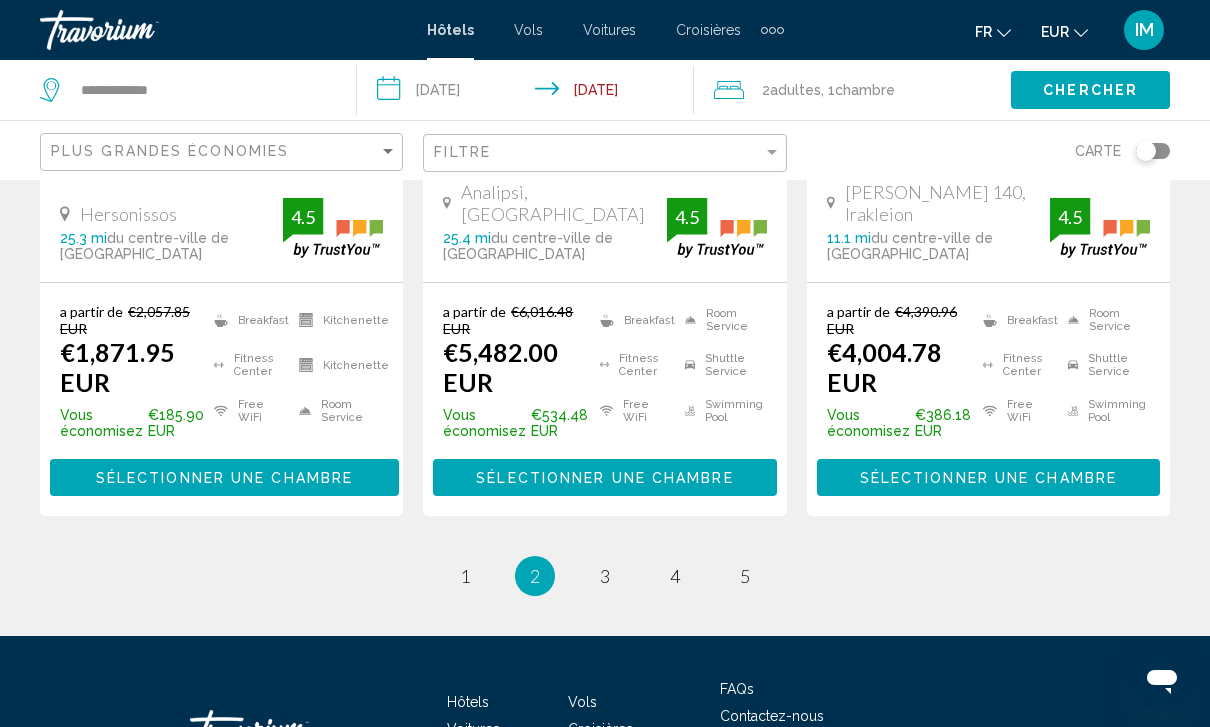 scroll, scrollTop: 2896, scrollLeft: 0, axis: vertical 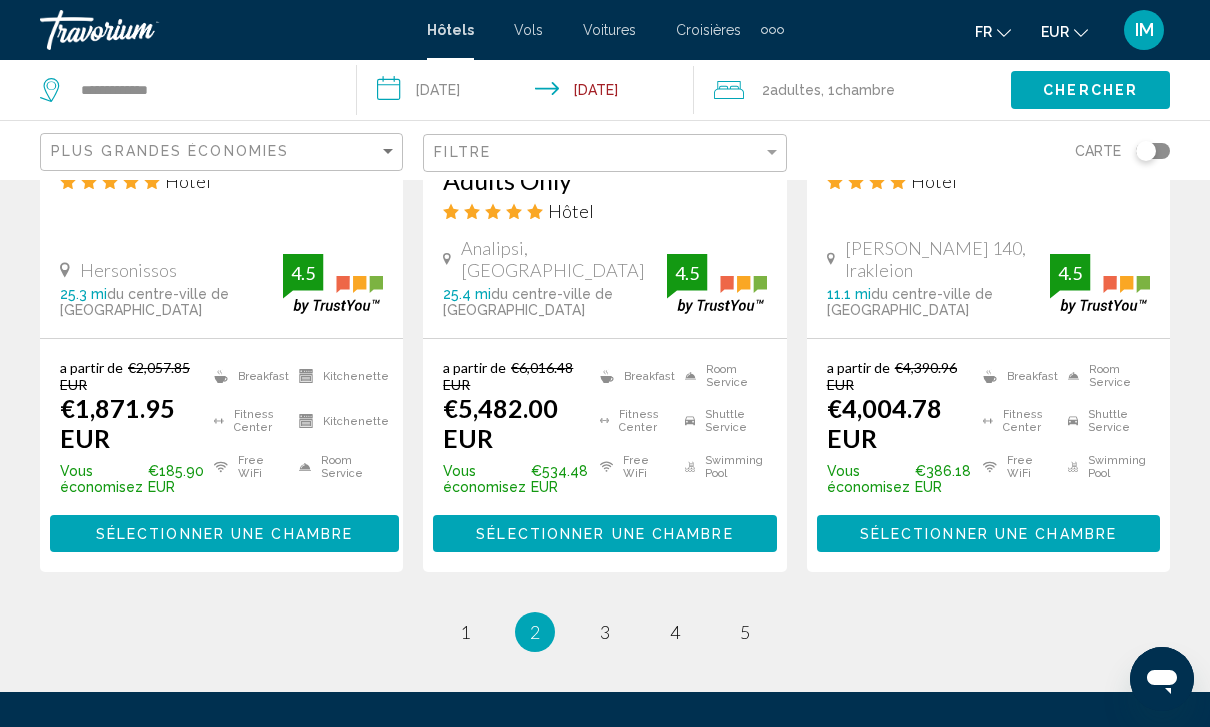 click on "Activités" at bounding box center (473, 812) 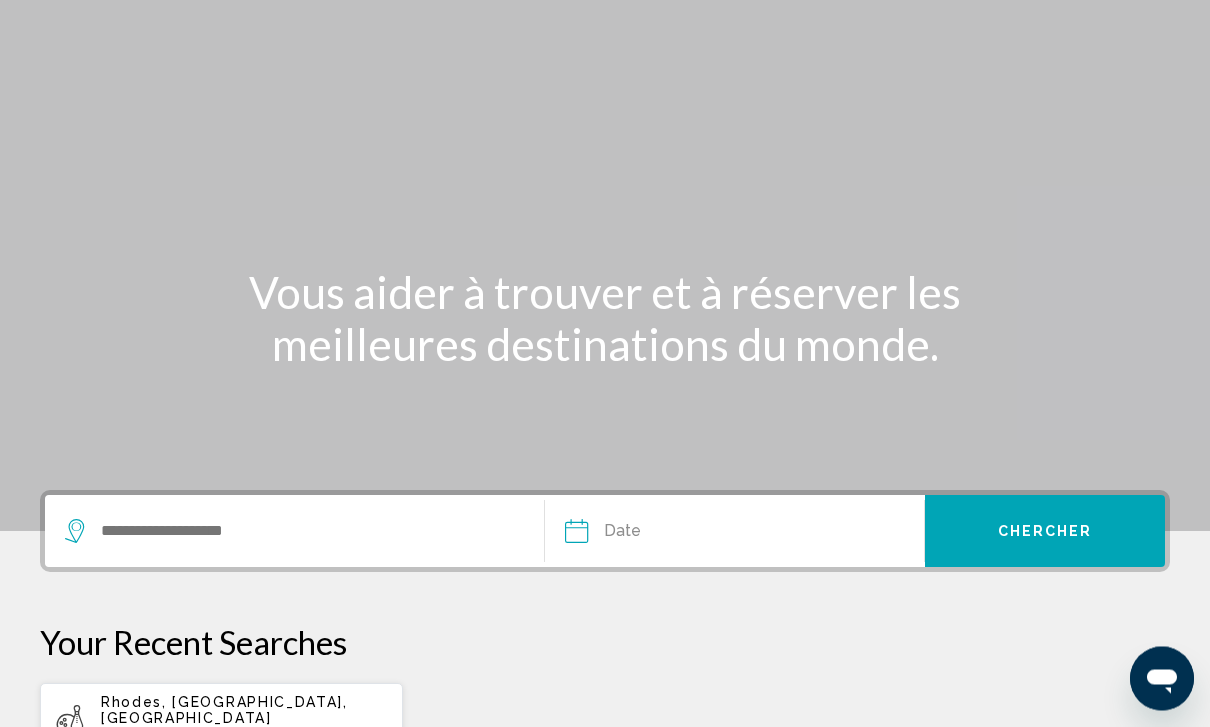 scroll, scrollTop: 0, scrollLeft: 0, axis: both 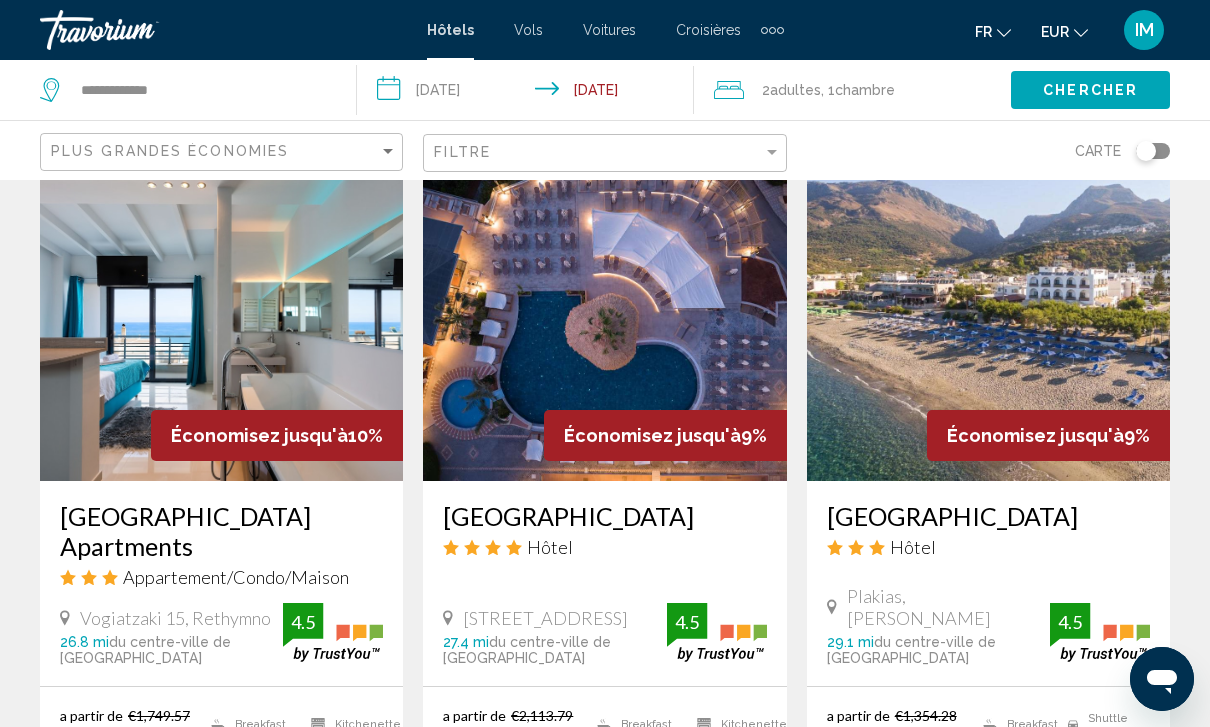 click on "[GEOGRAPHIC_DATA]
Hôtel" at bounding box center [988, 537] 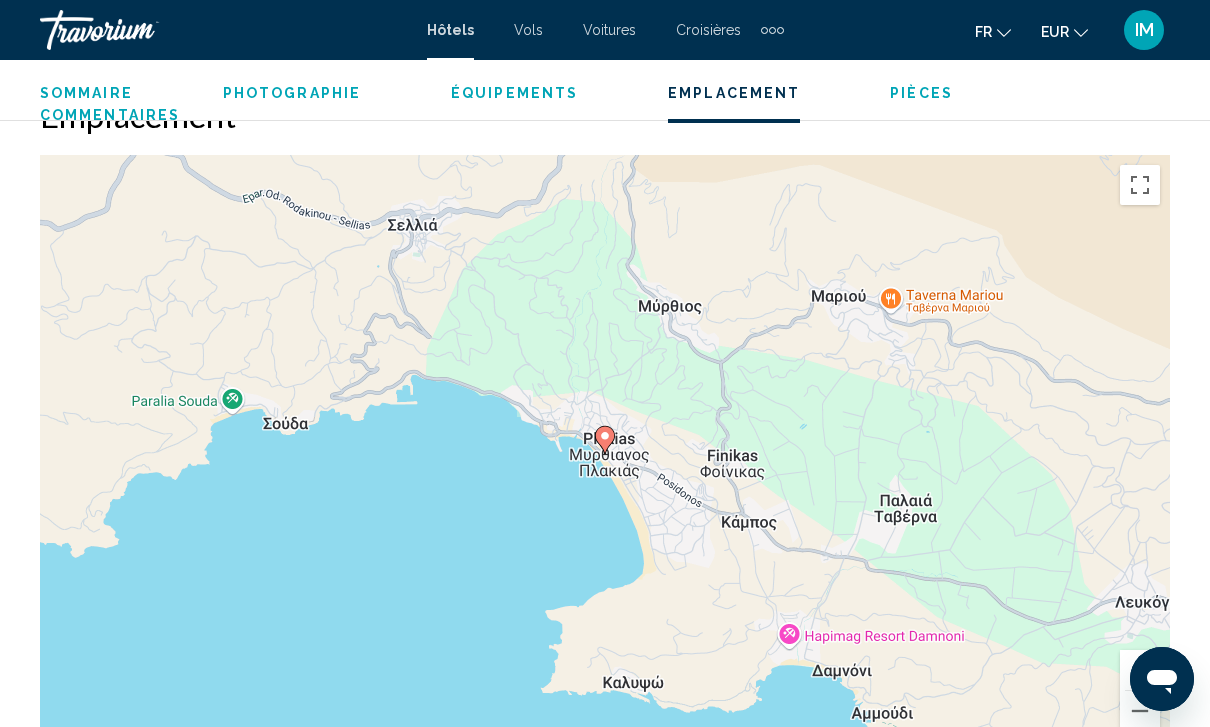 scroll, scrollTop: 2166, scrollLeft: 0, axis: vertical 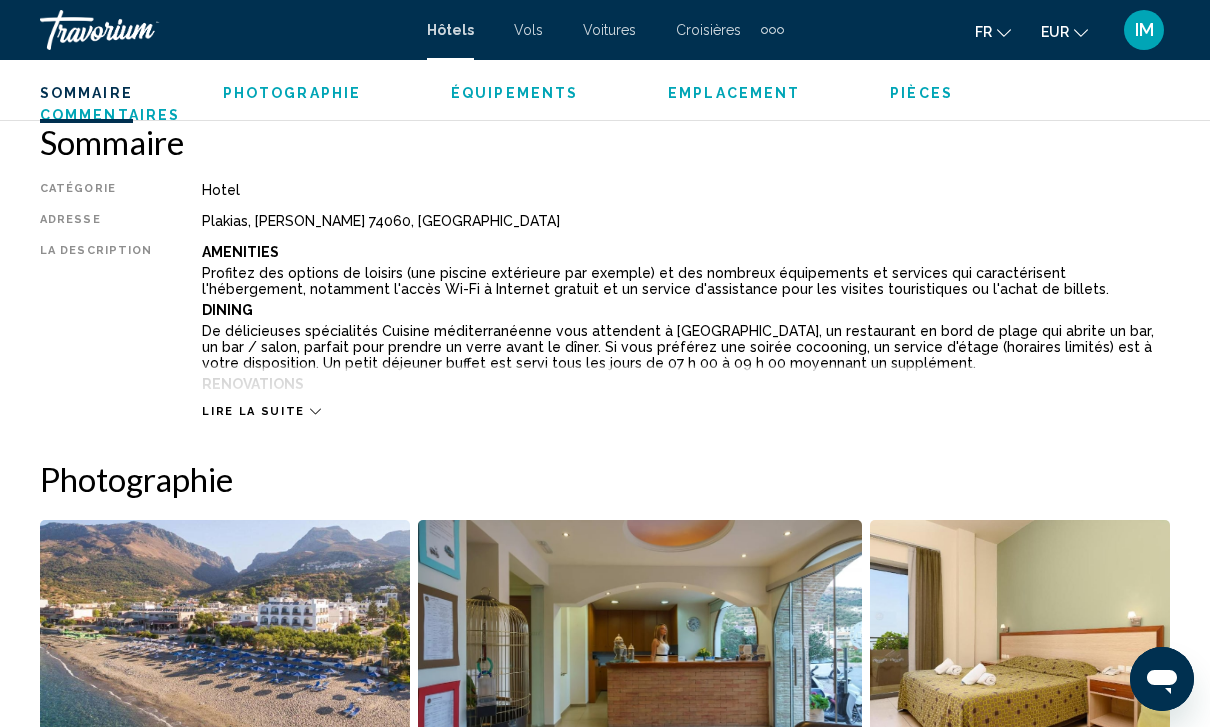 click at bounding box center [225, 644] 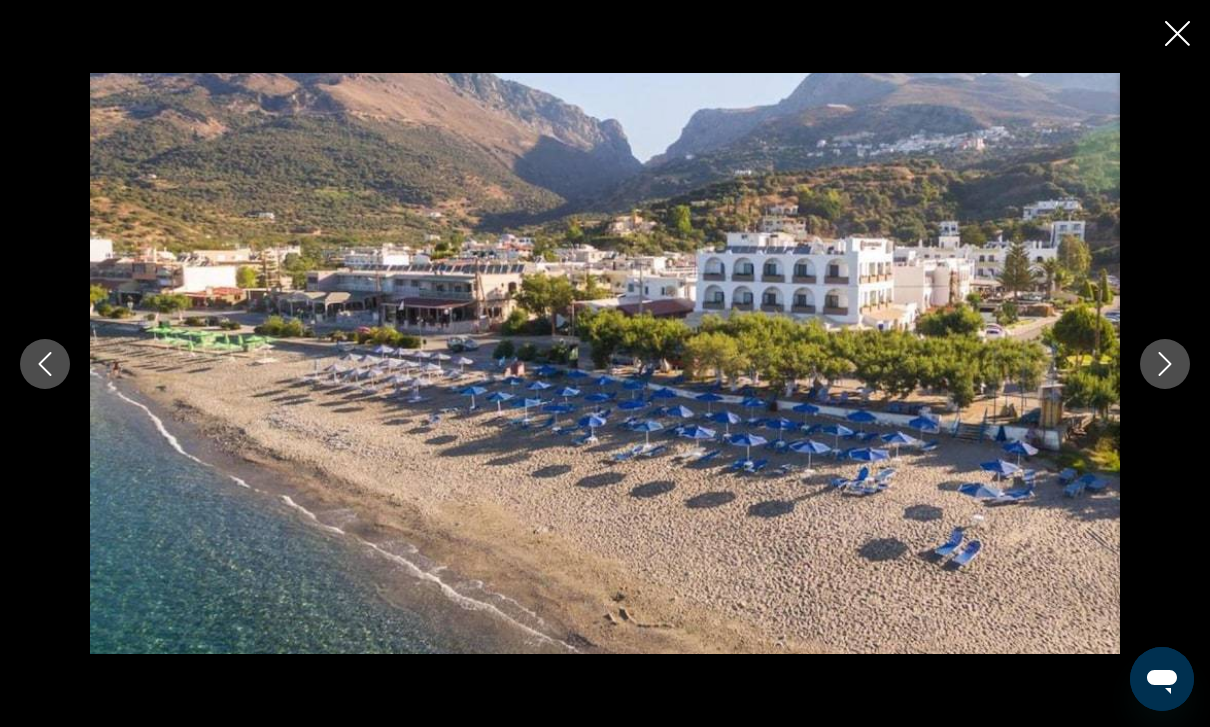 click 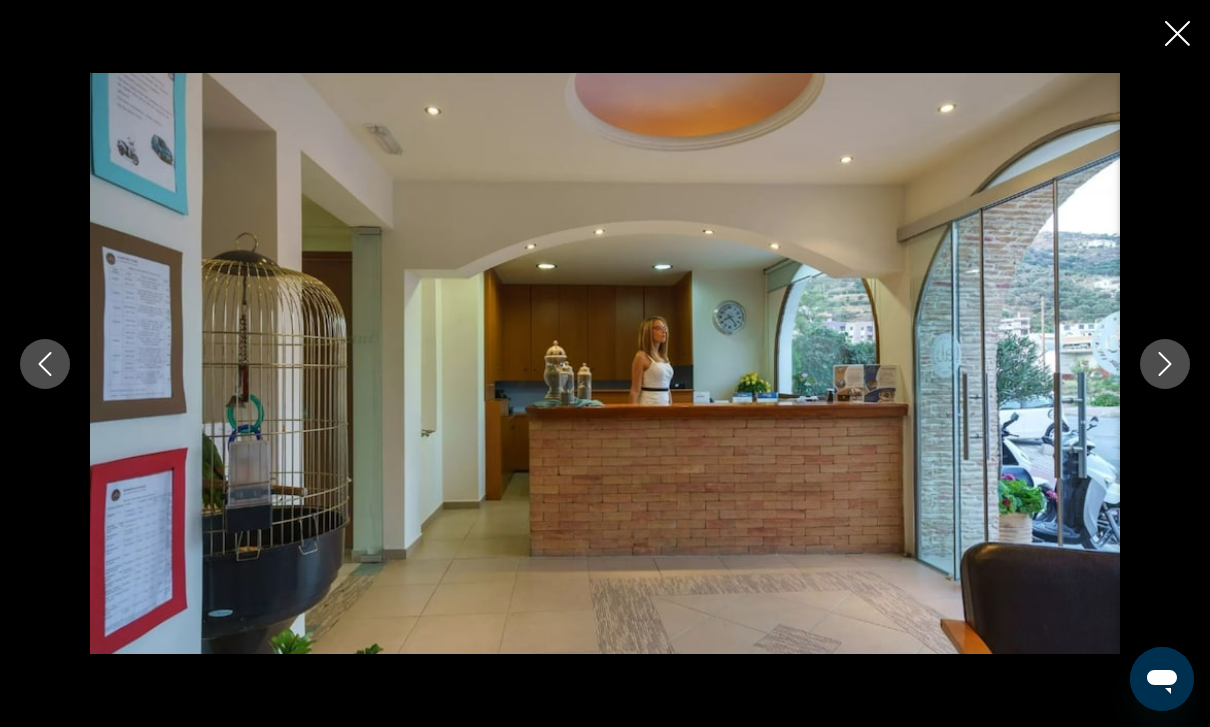 click 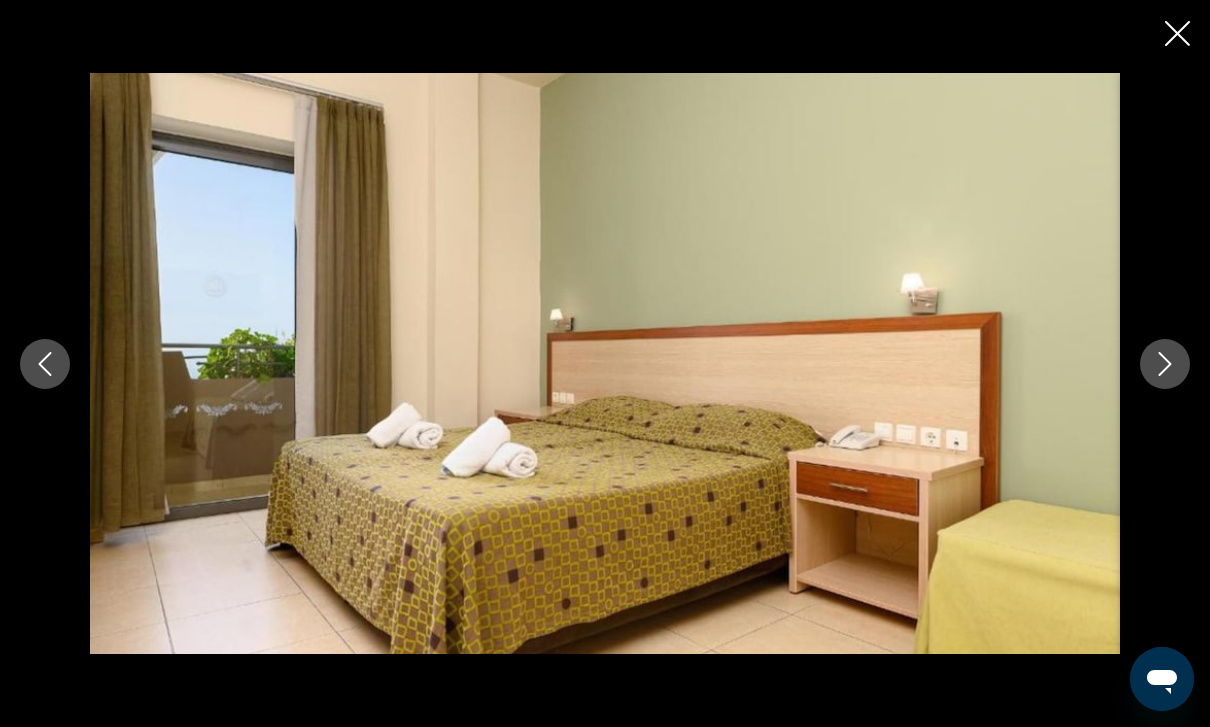 click 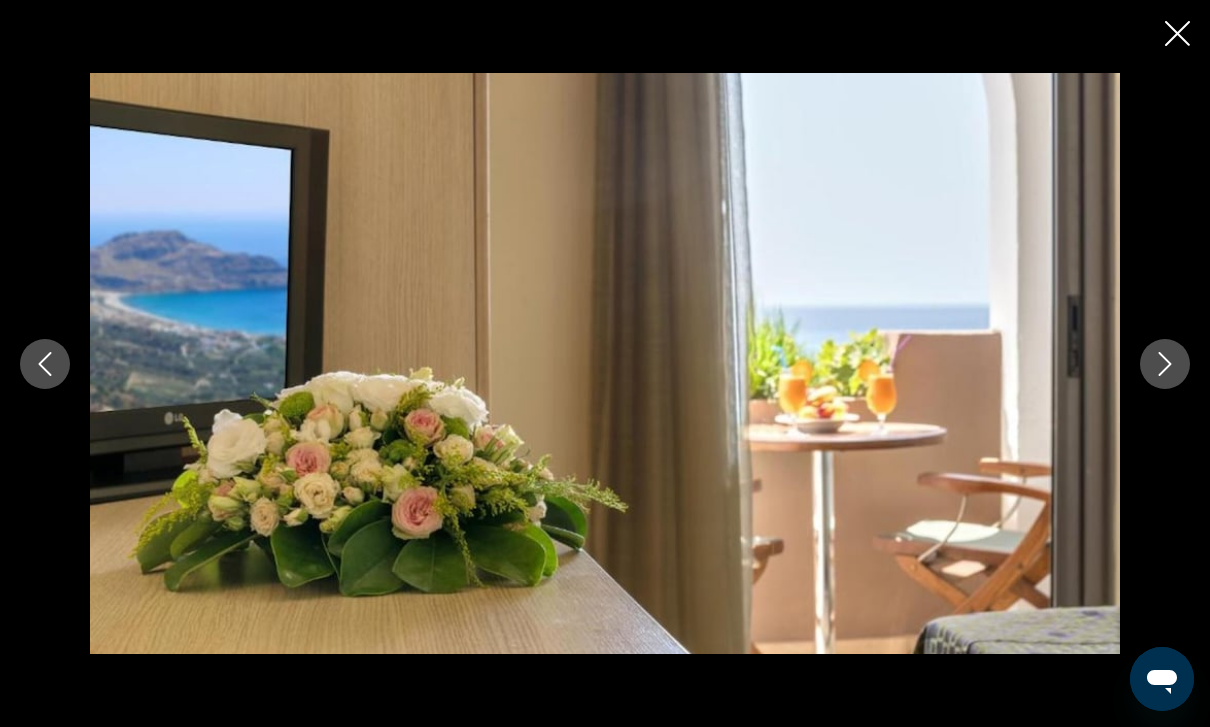 click 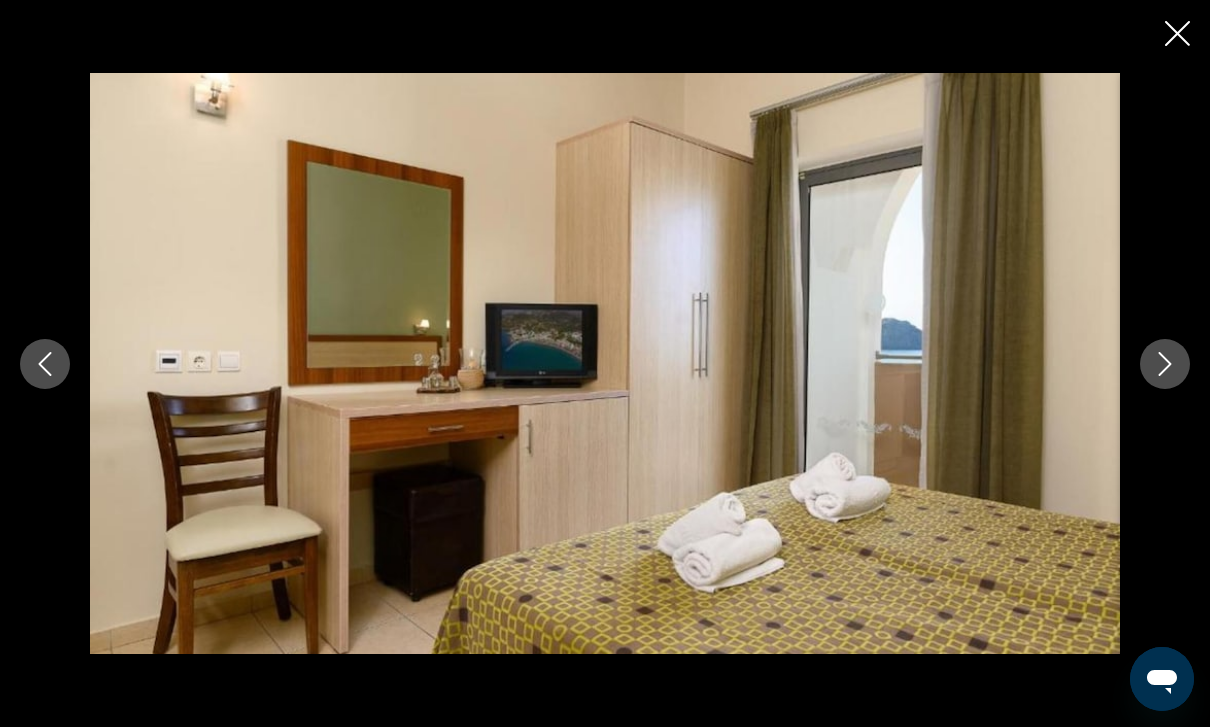 click 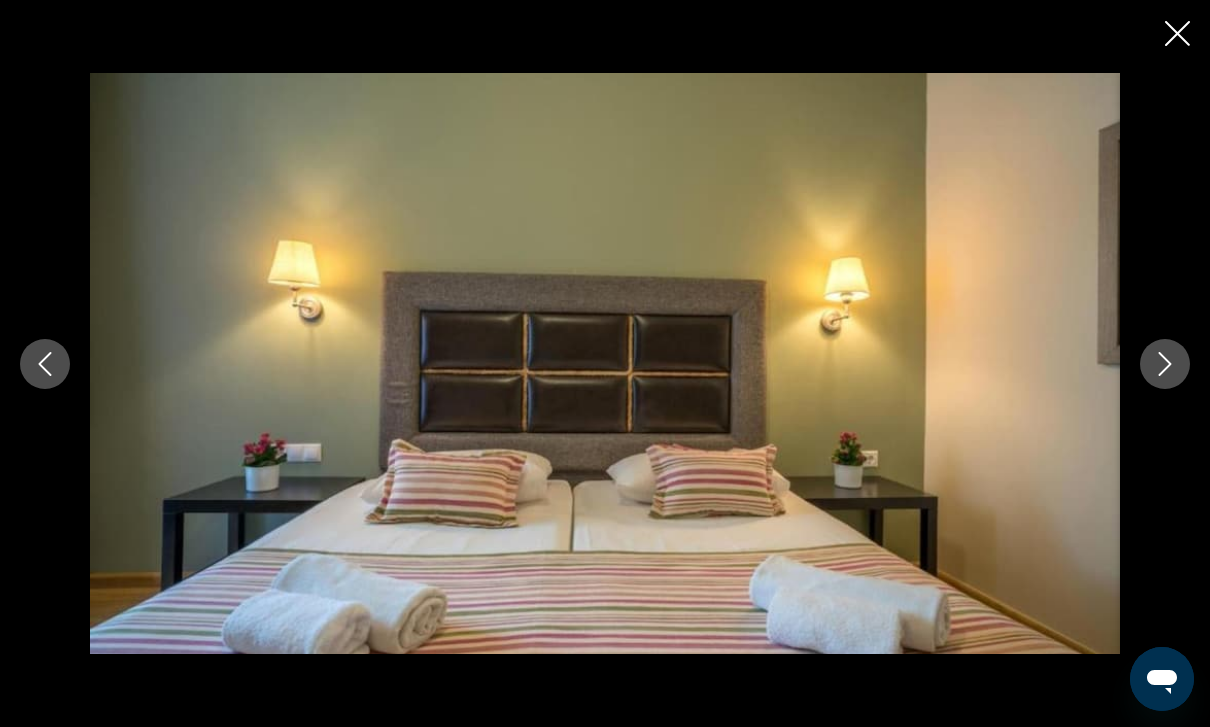 click 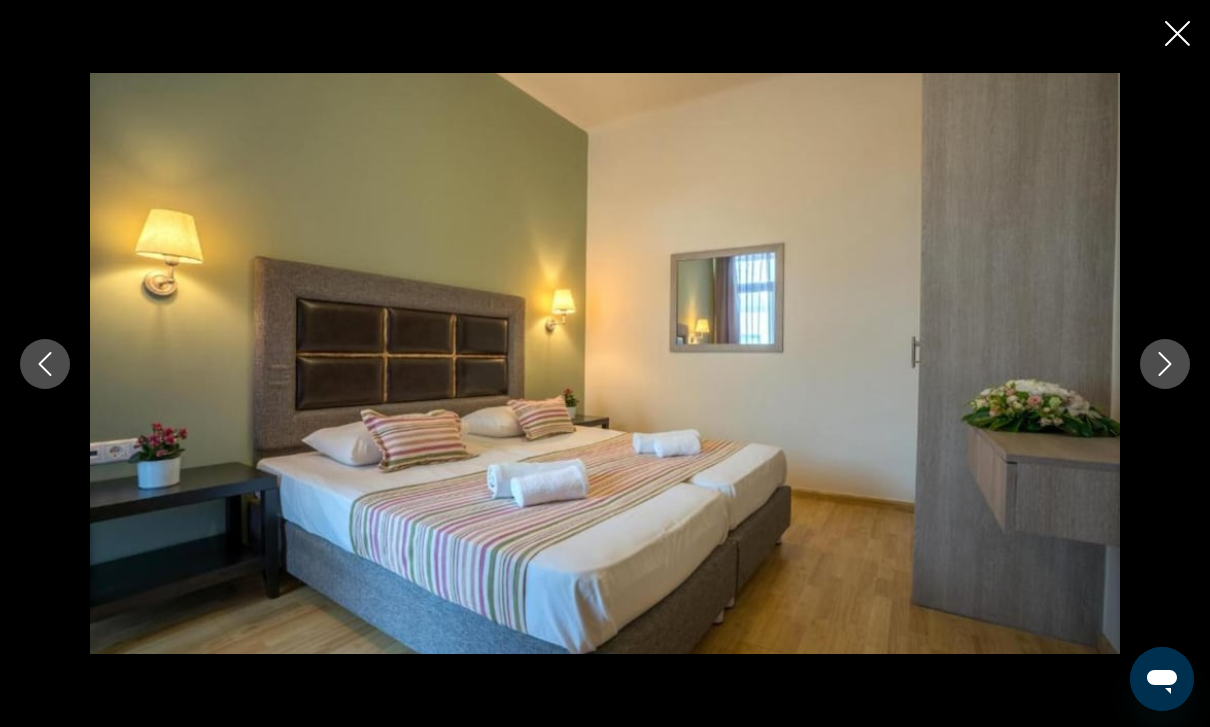 click 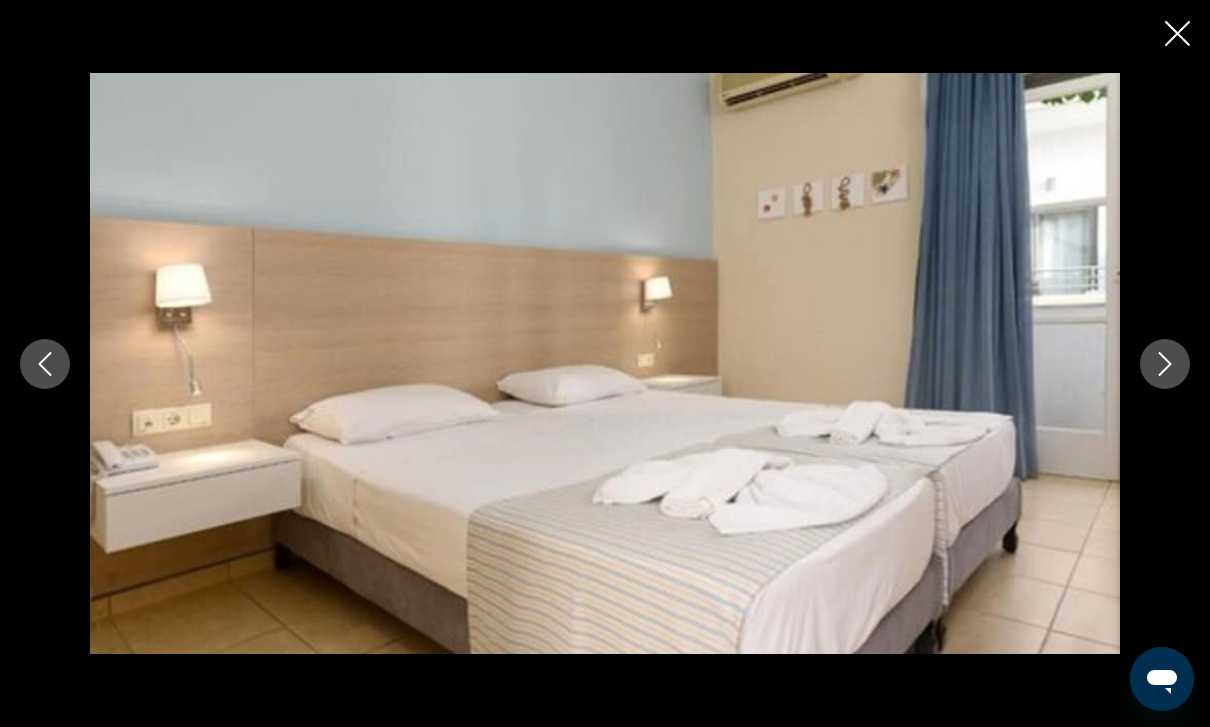 click at bounding box center [1165, 364] 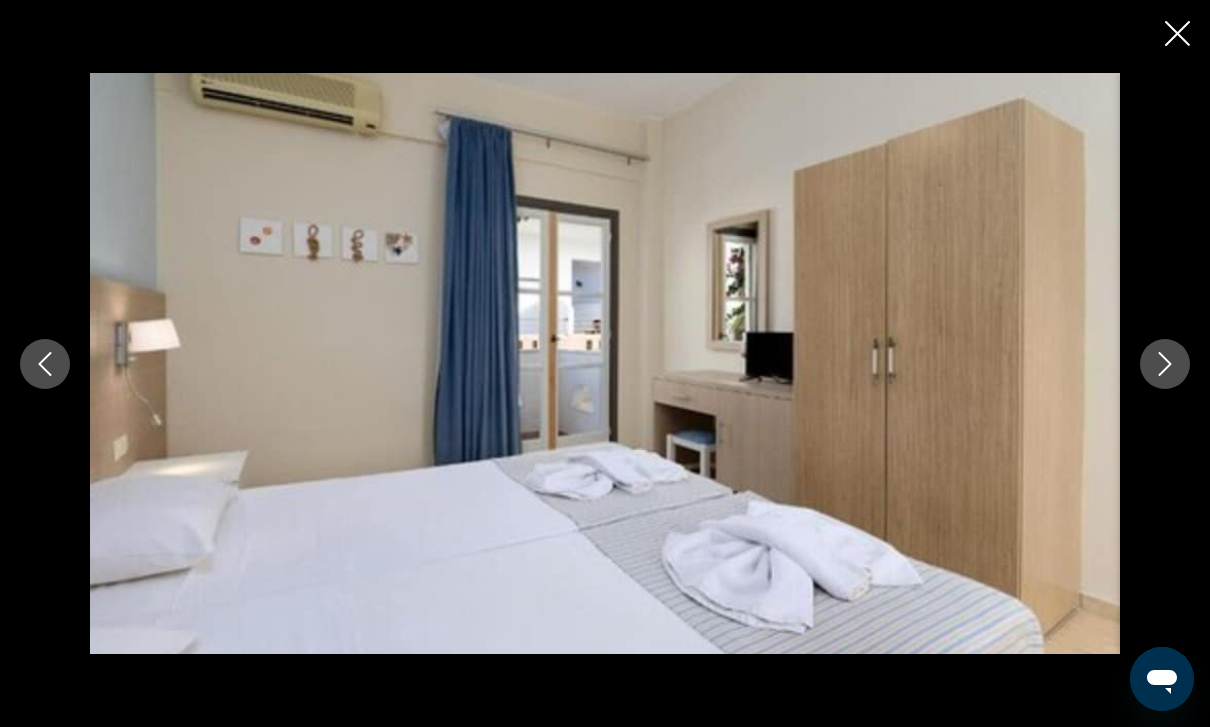 click 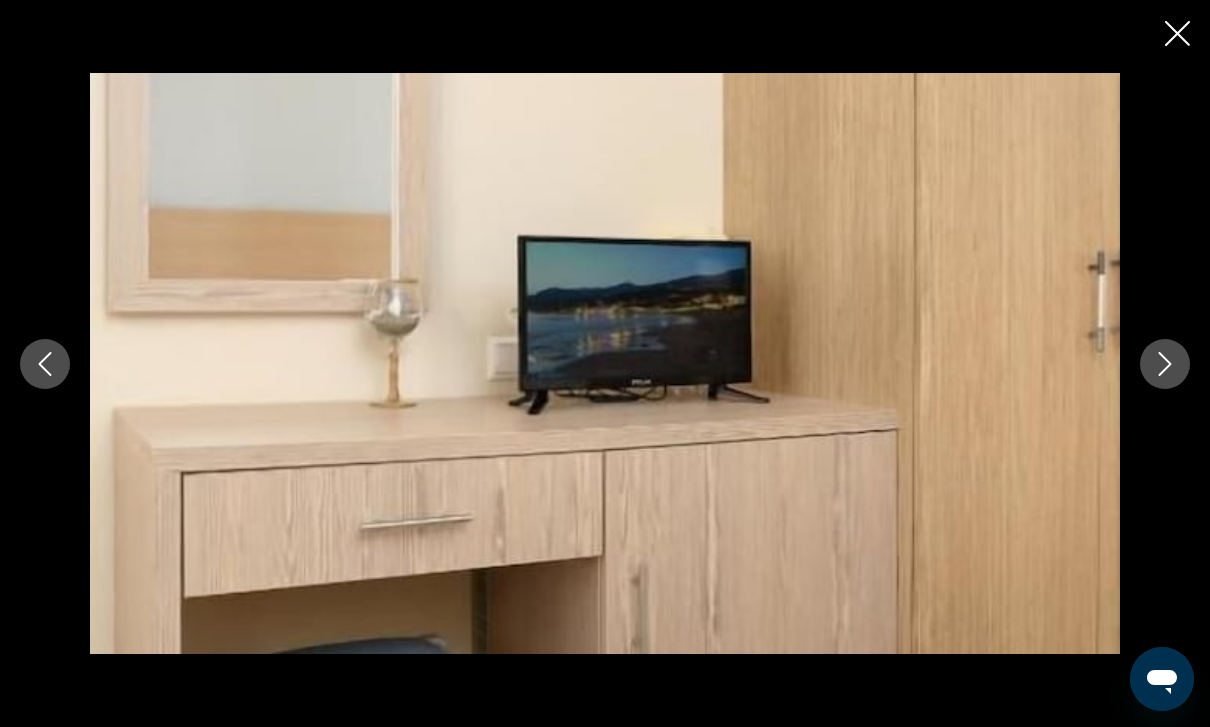 click 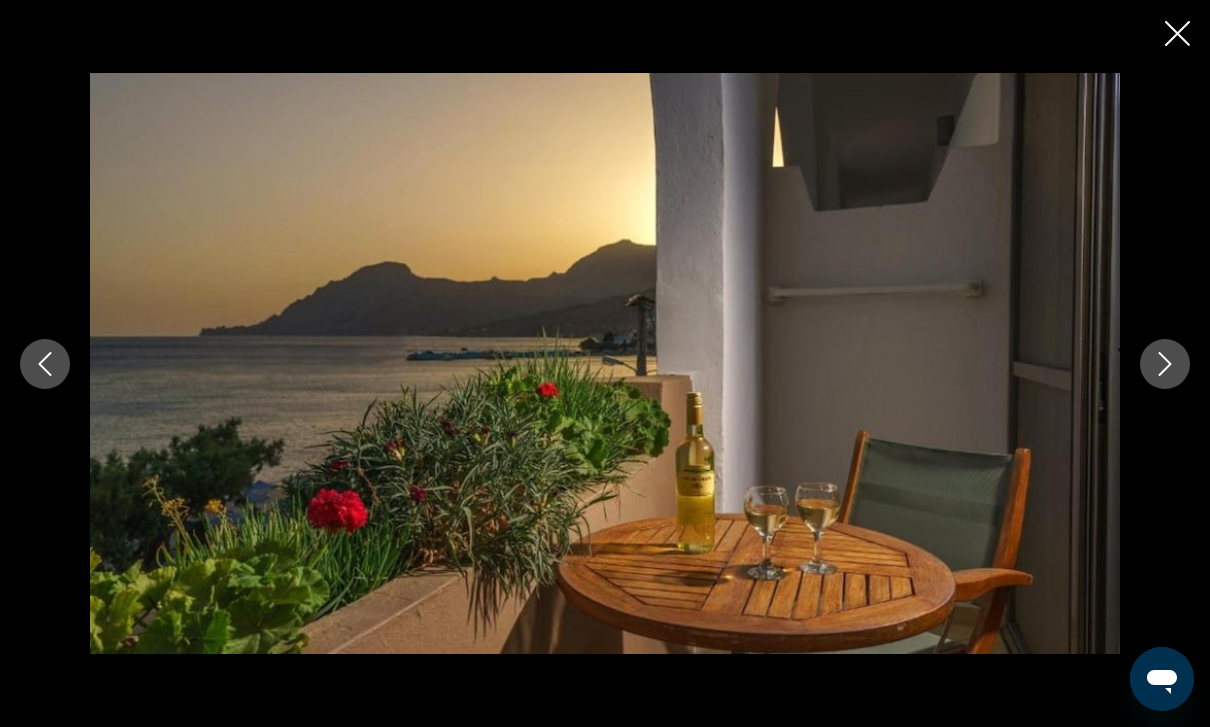 click 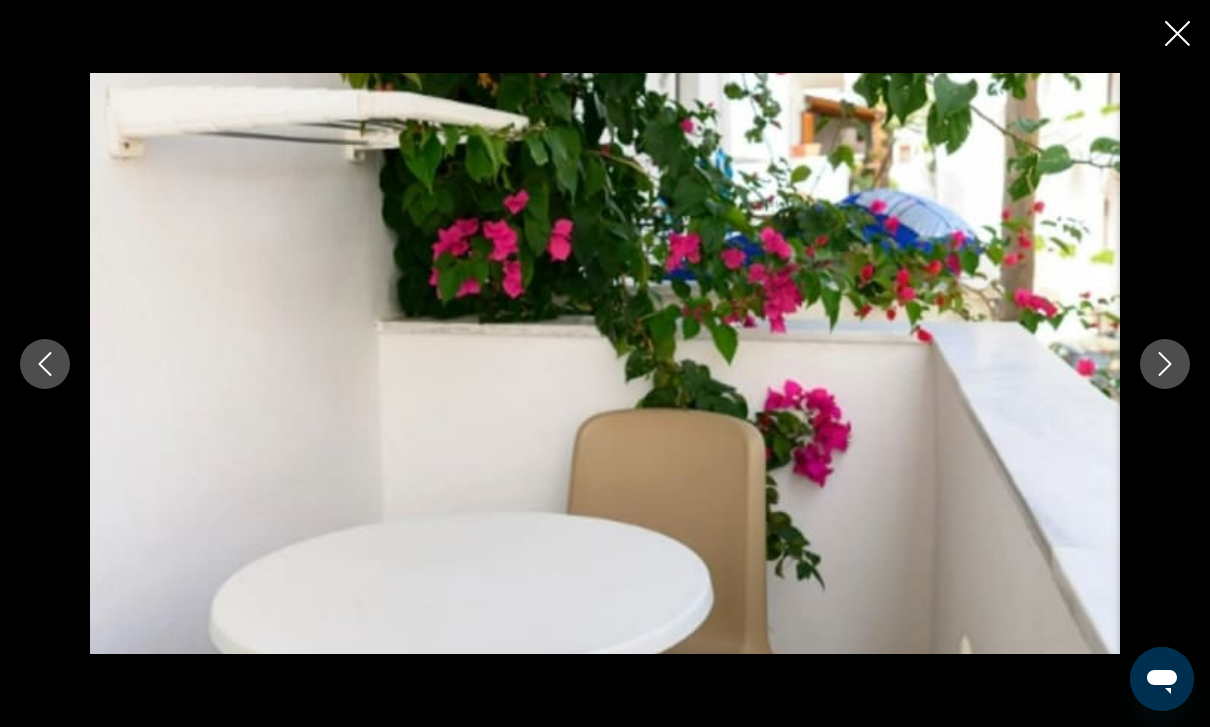 click at bounding box center [45, 364] 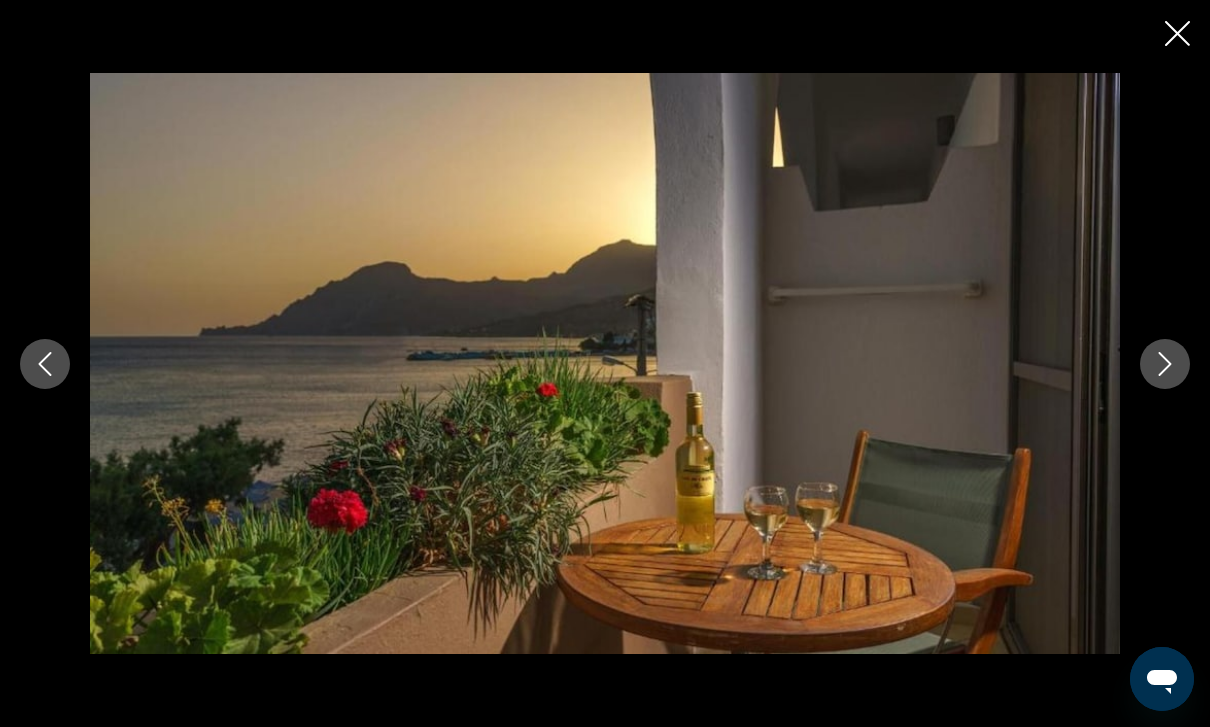 click 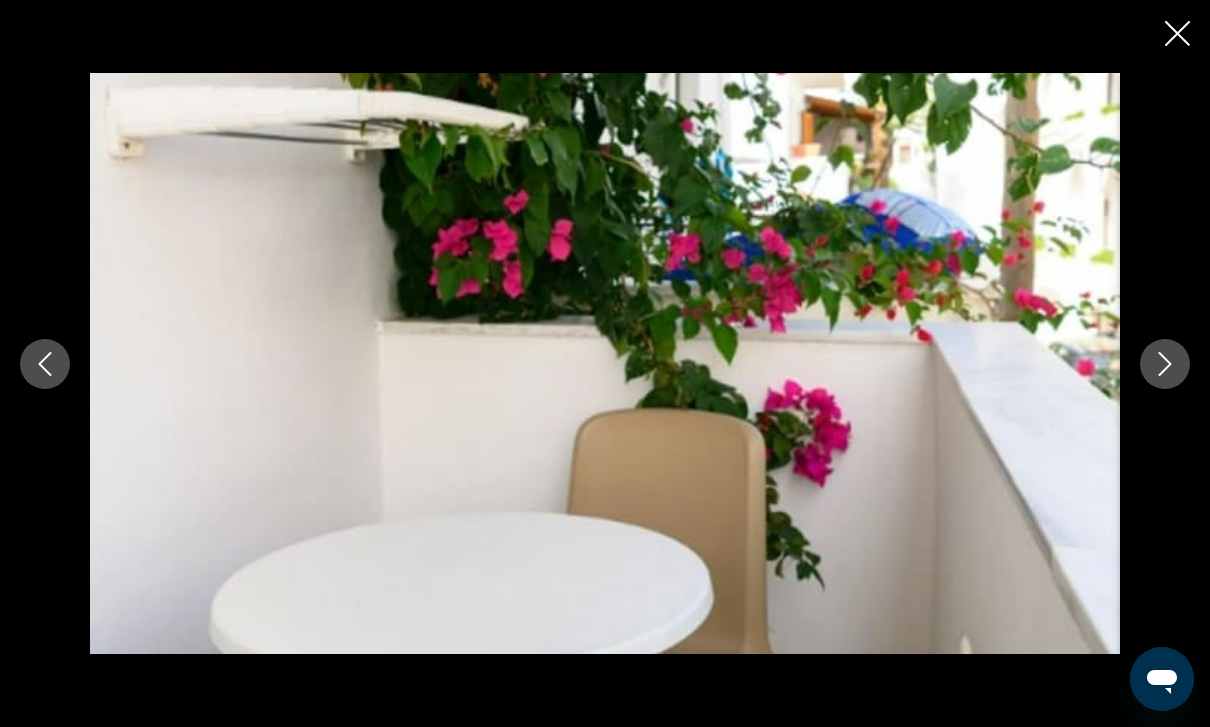 click at bounding box center [1165, 364] 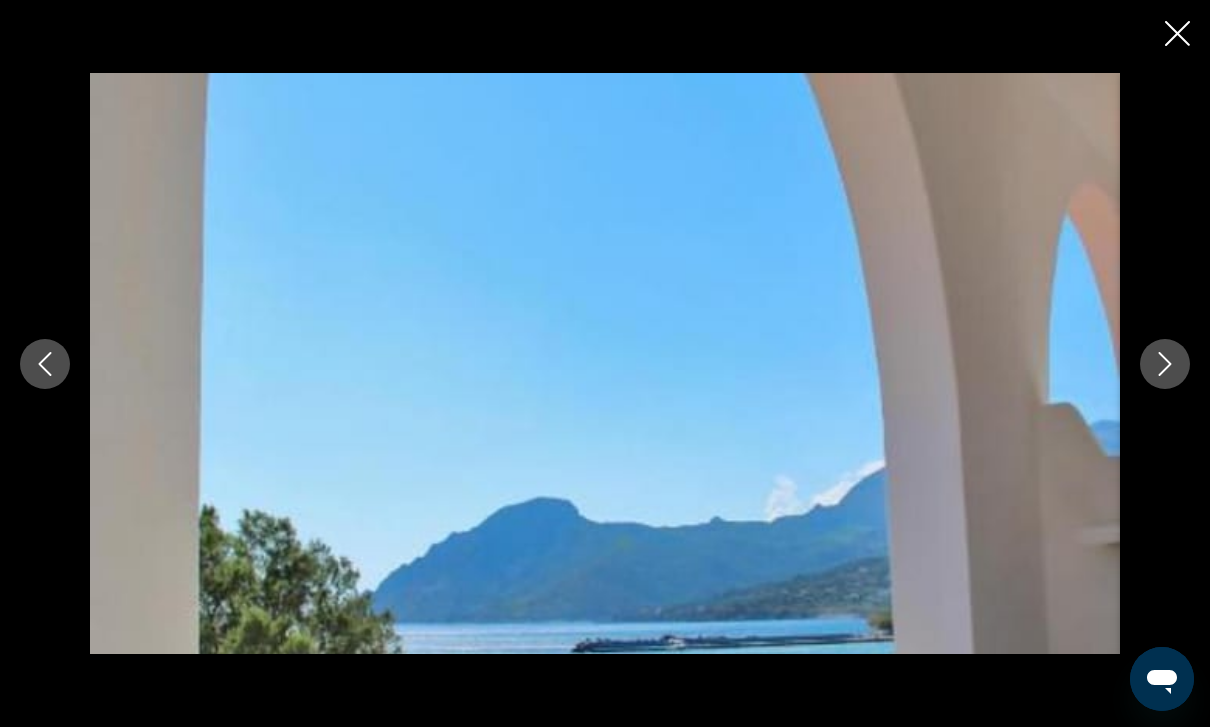 click 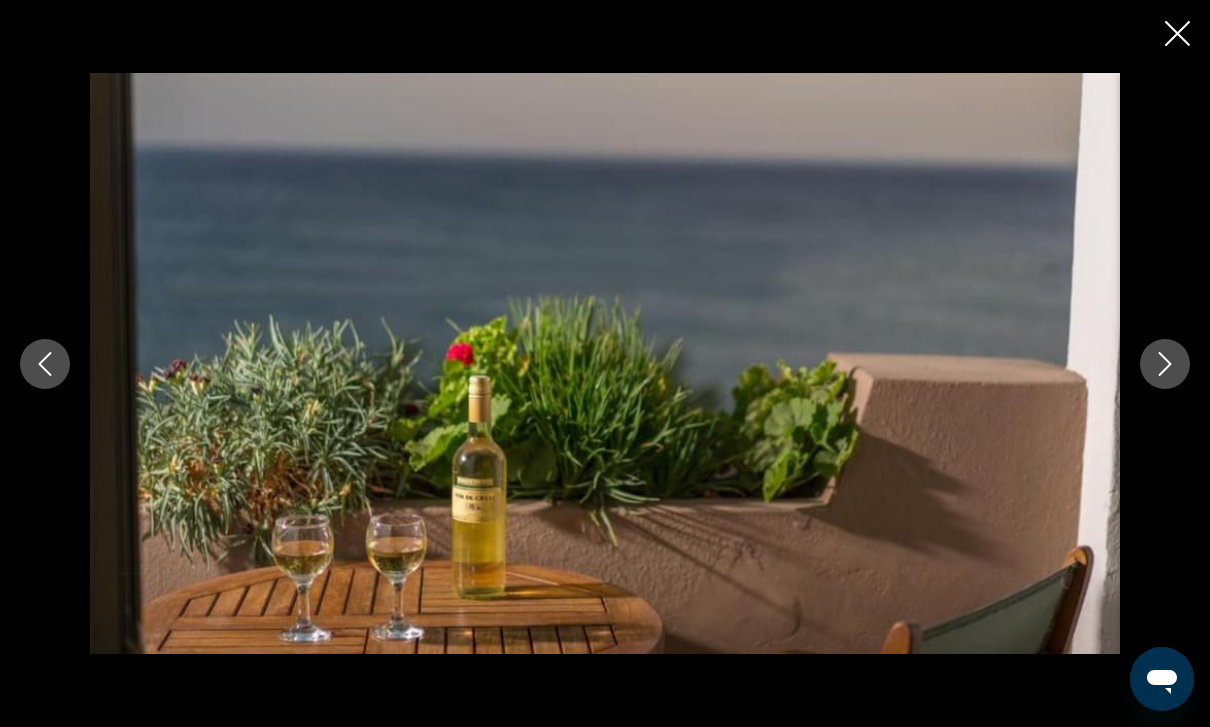 click at bounding box center [1165, 364] 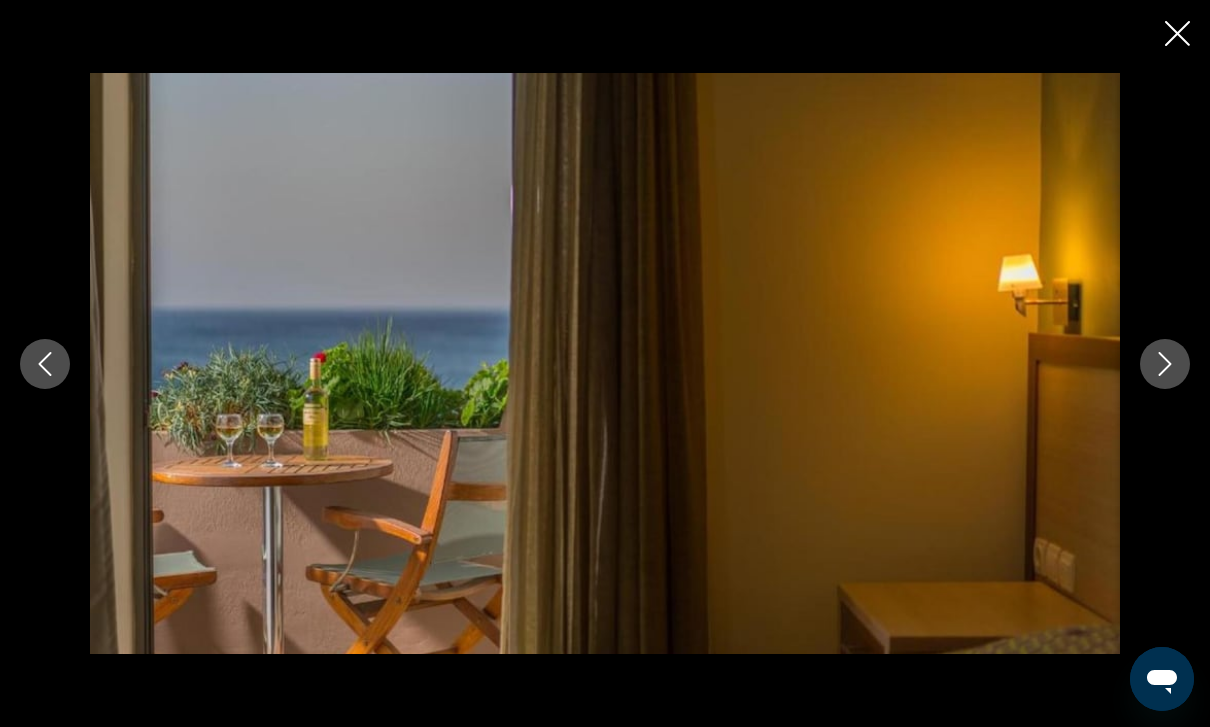 click 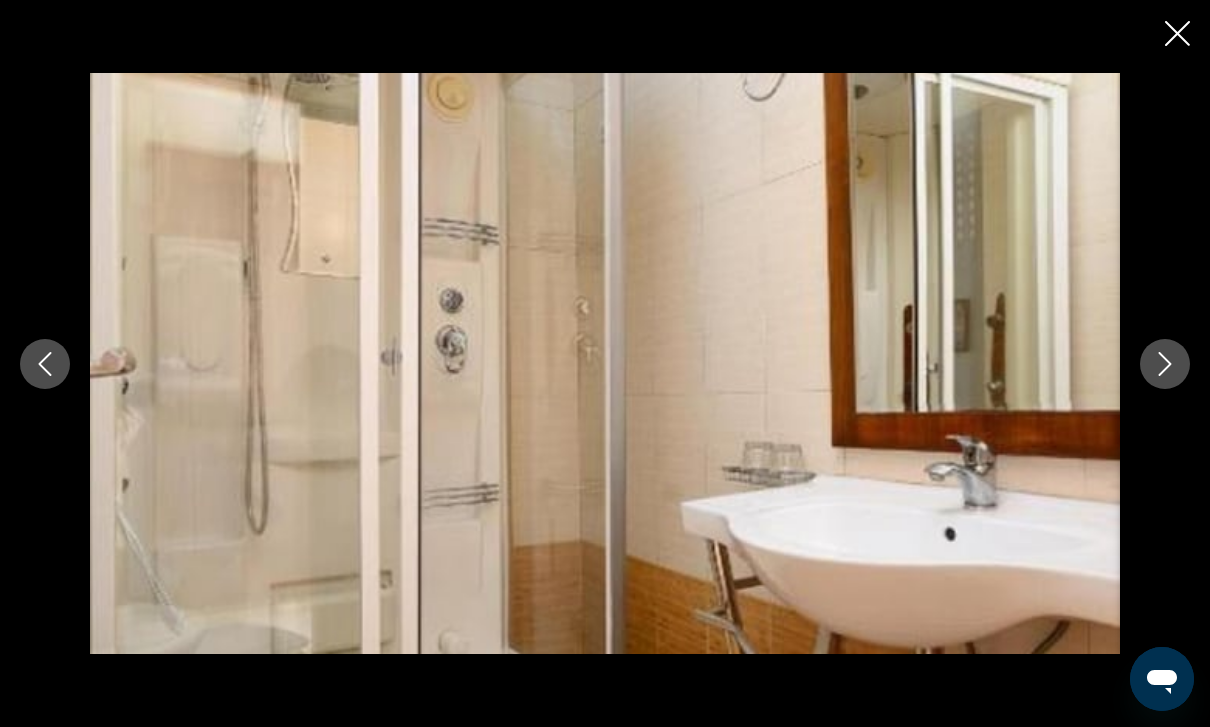 click at bounding box center [1165, 364] 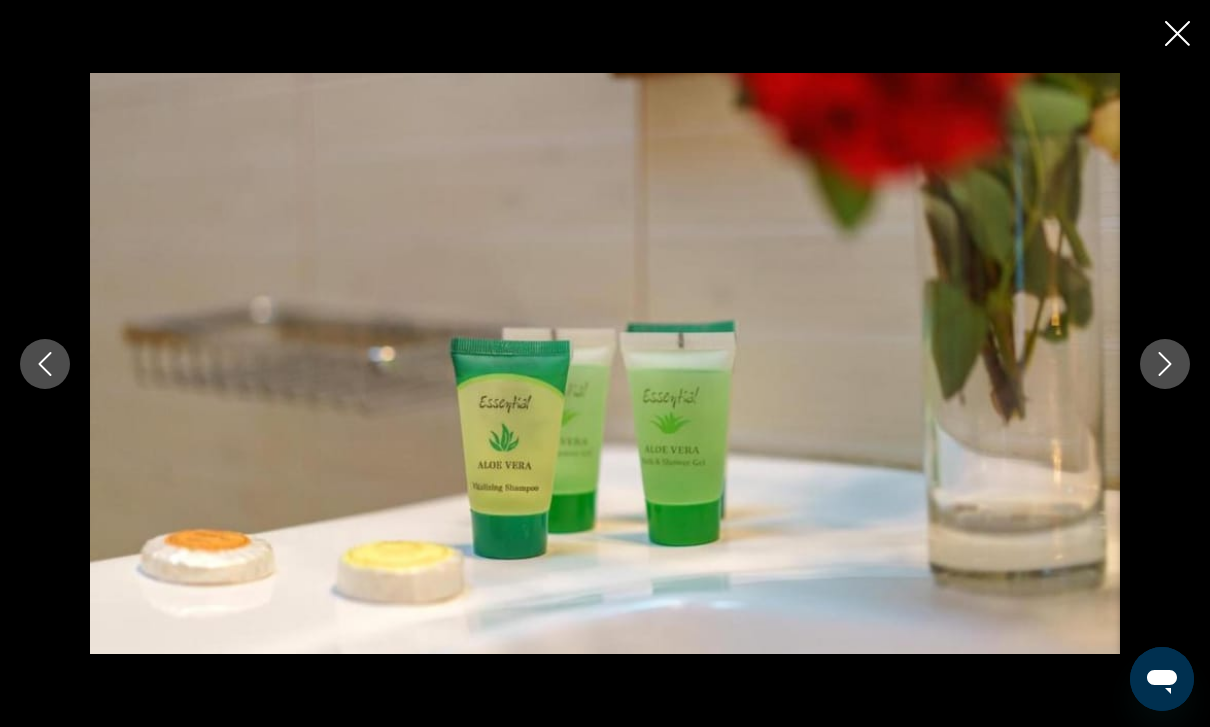 click 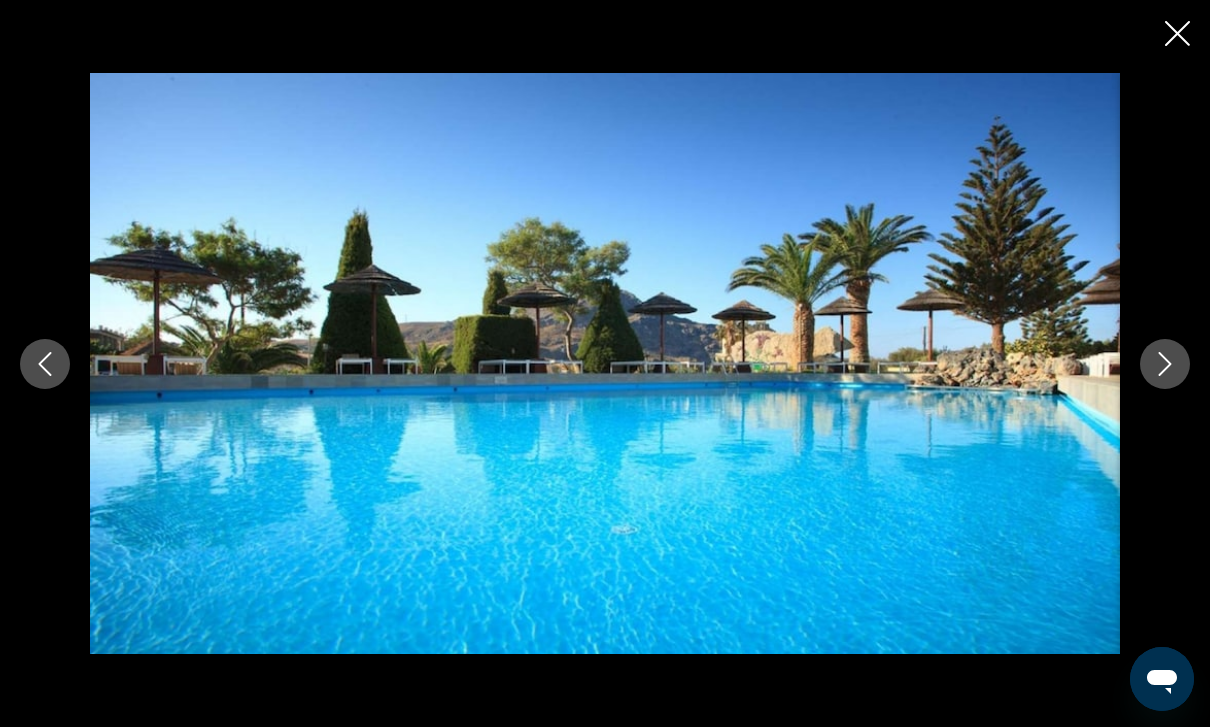 click 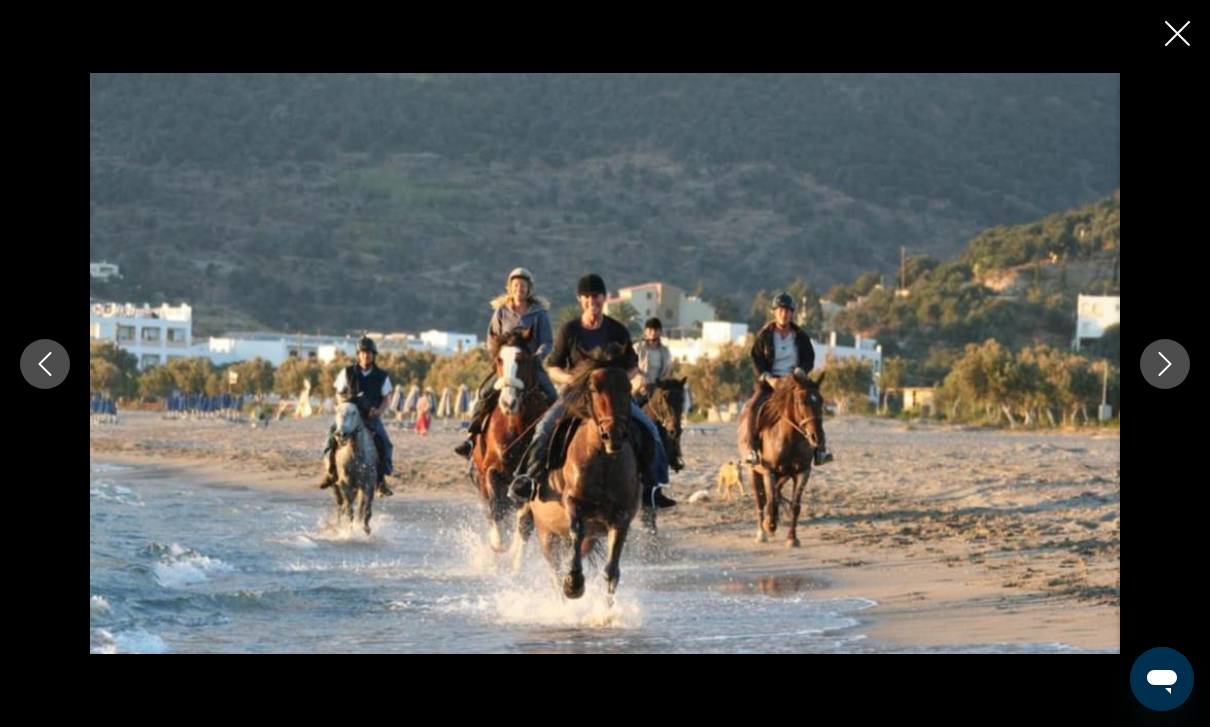 click 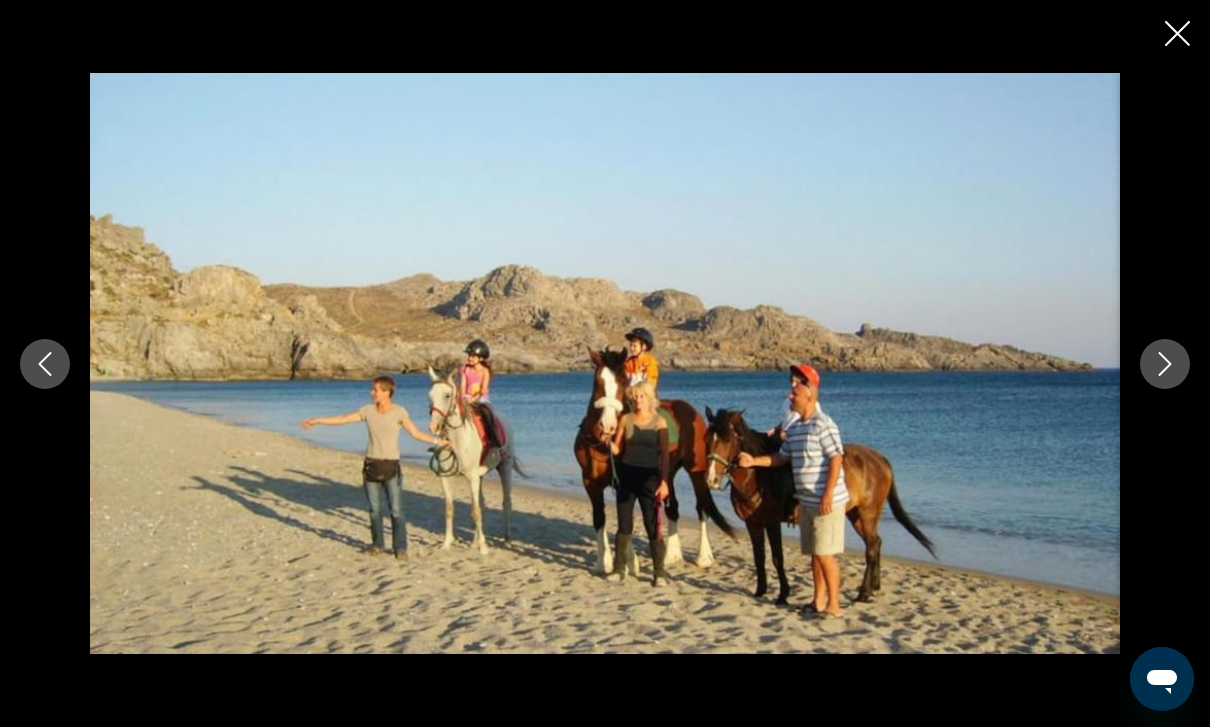 click 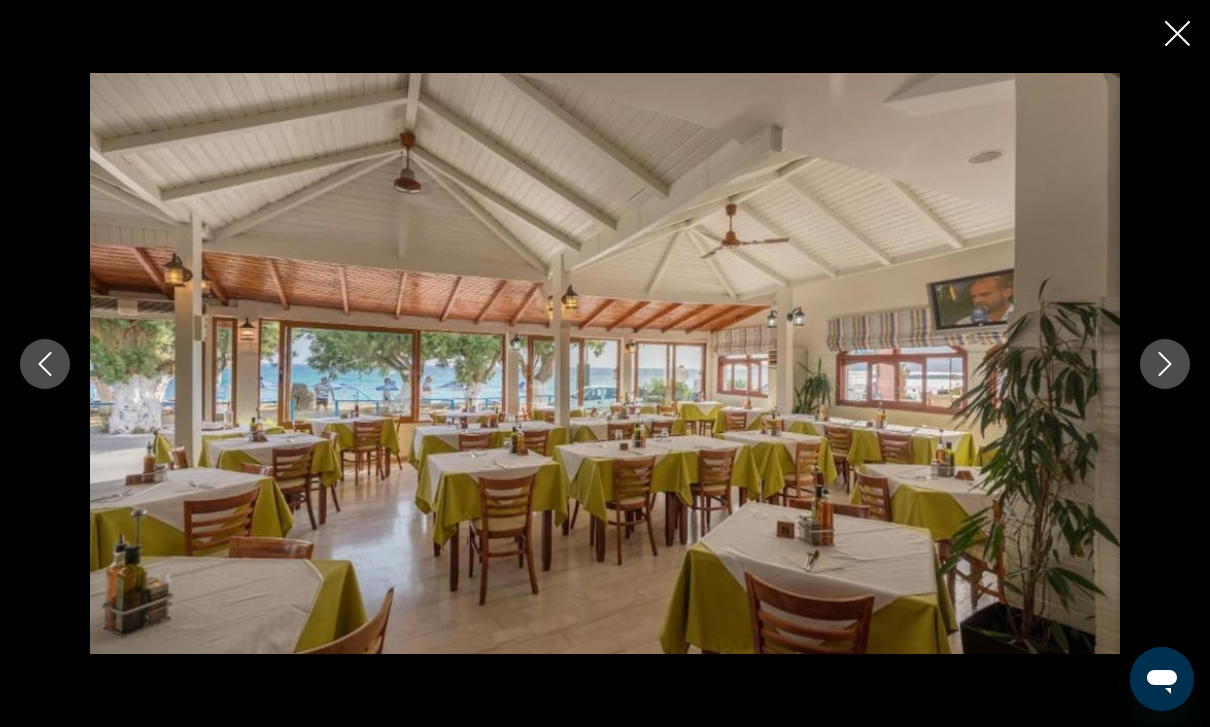 click 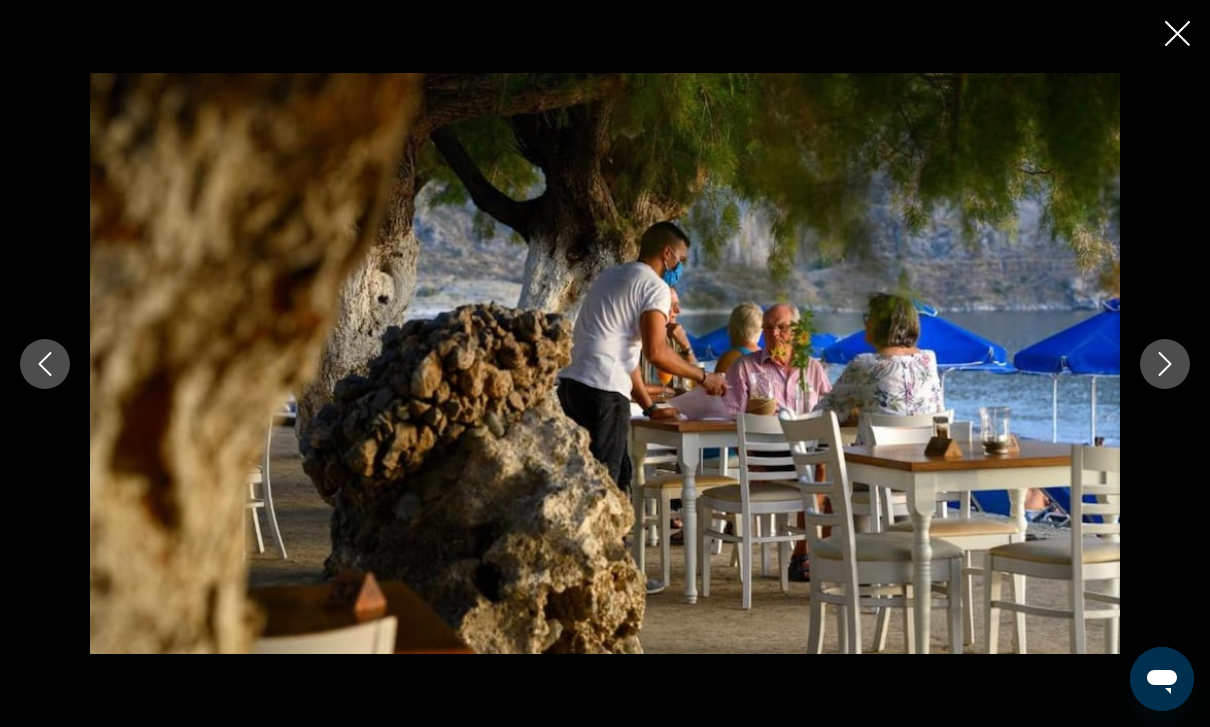 click 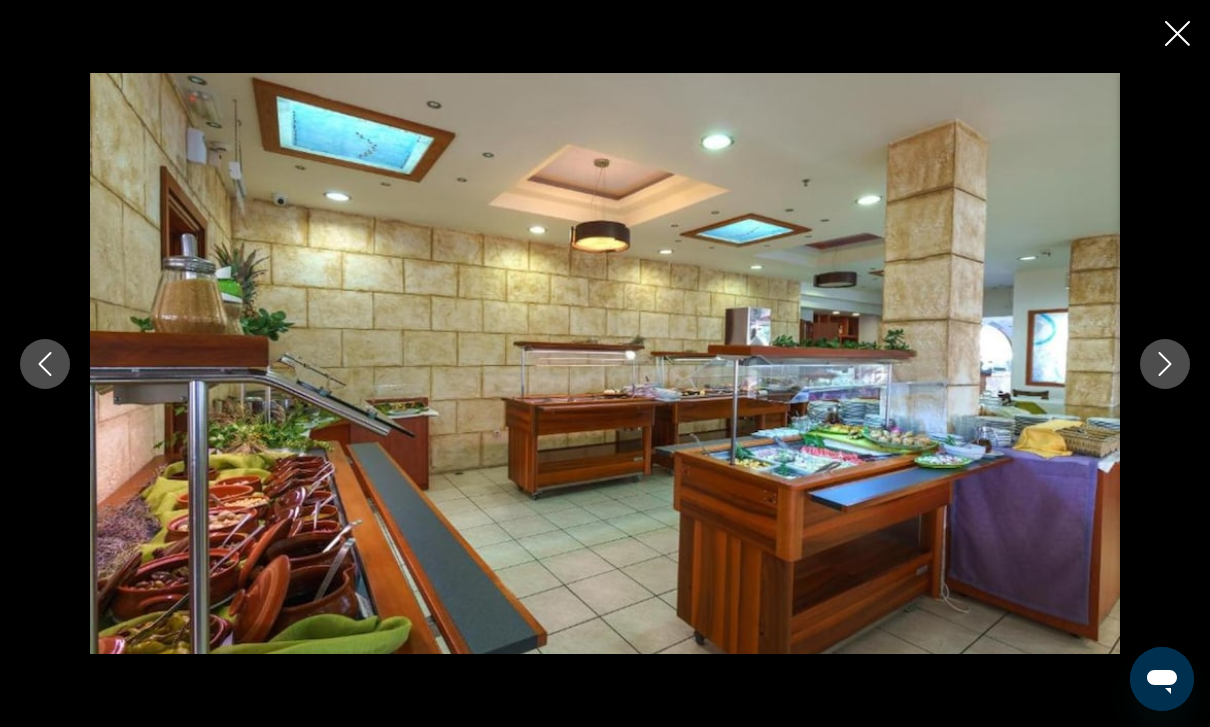click at bounding box center (1165, 364) 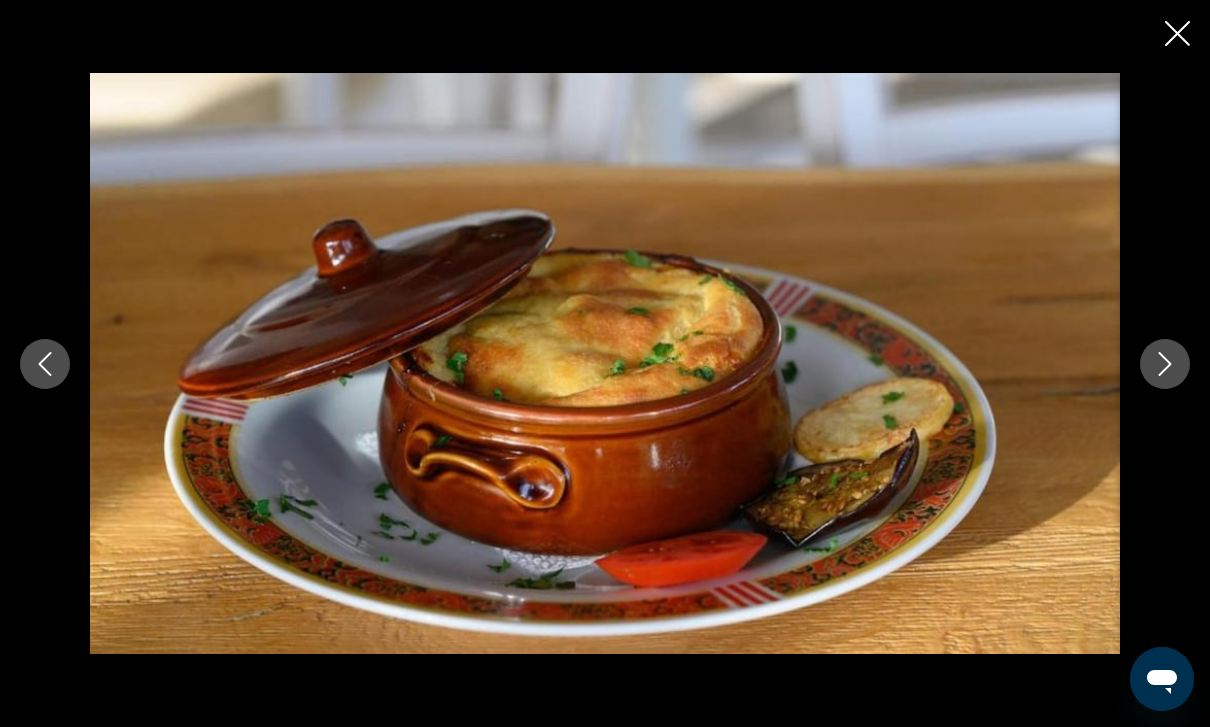 click at bounding box center [1165, 364] 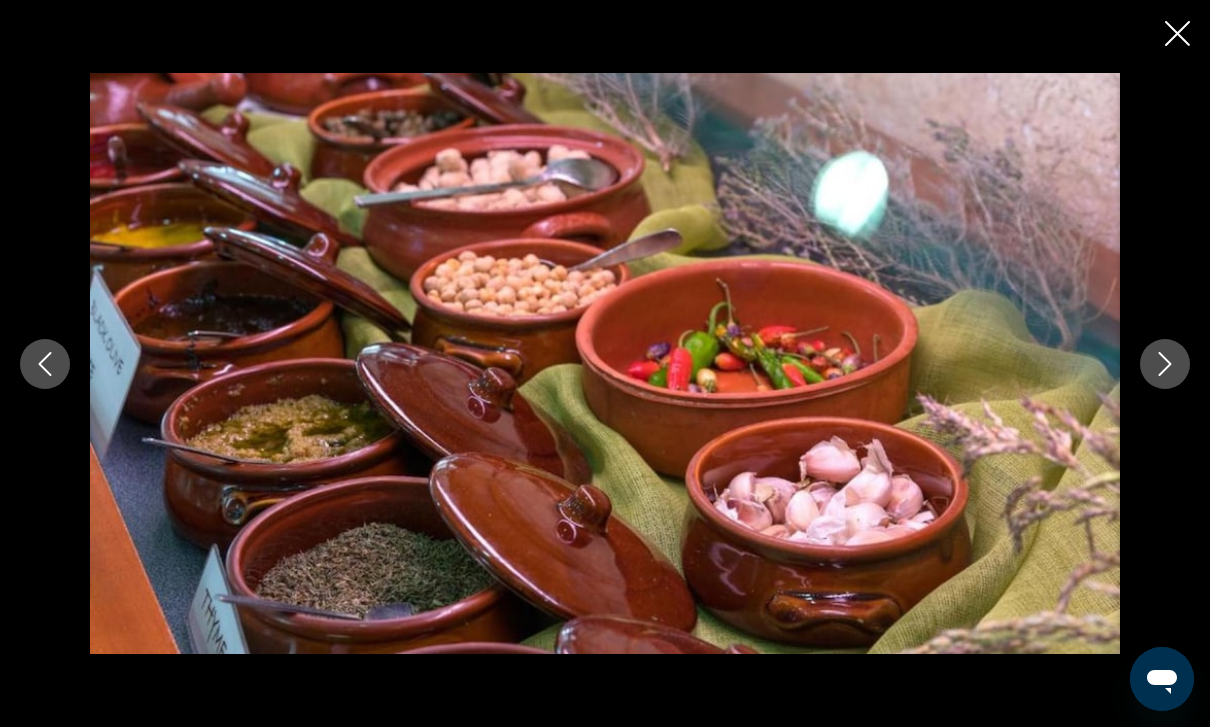 click at bounding box center [1165, 364] 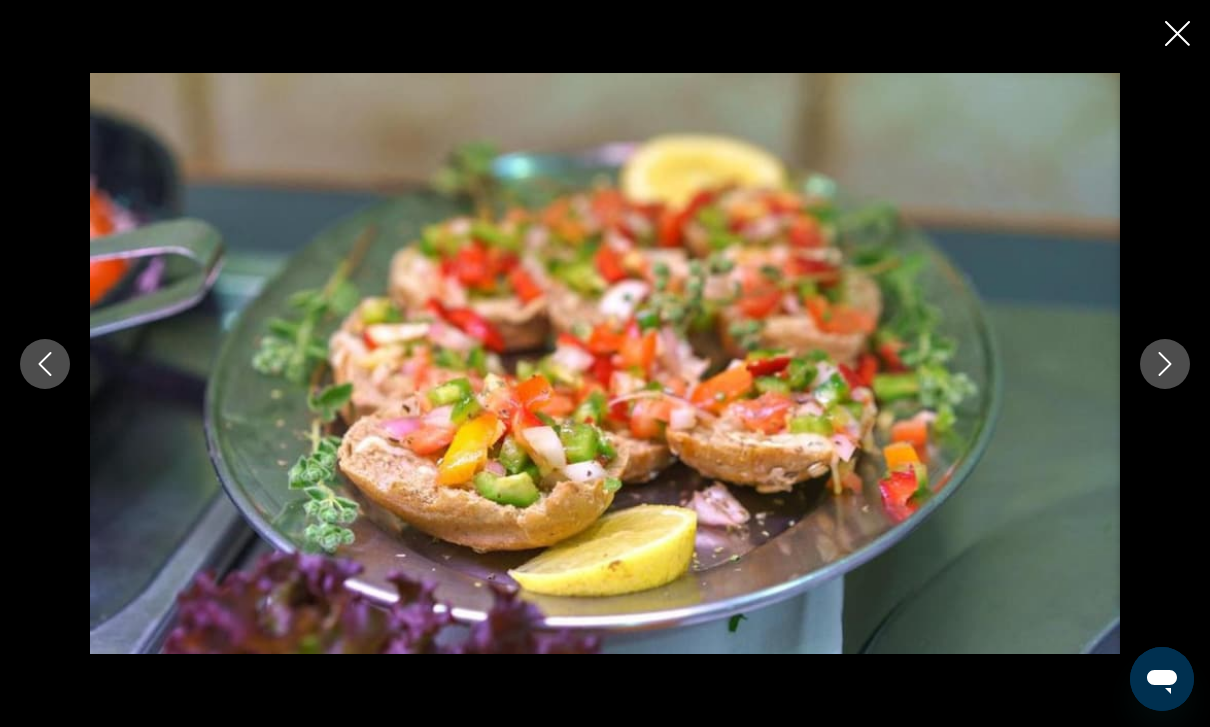 click at bounding box center (605, 364) 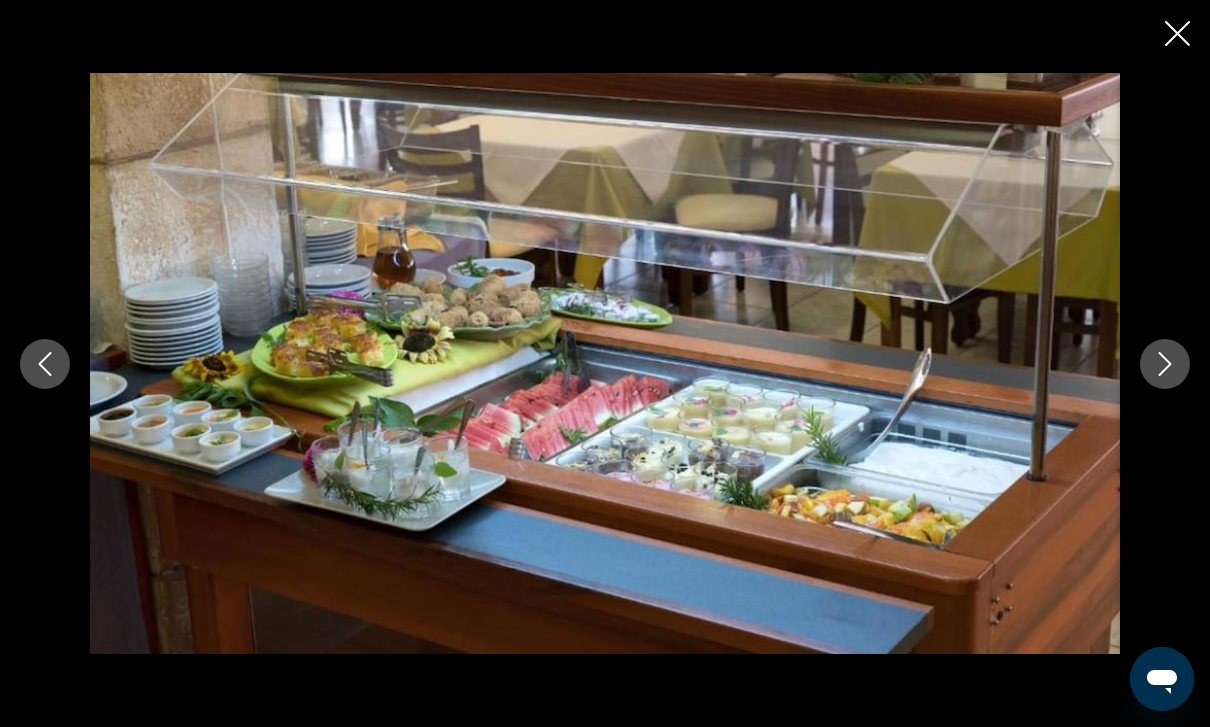 click at bounding box center [1165, 364] 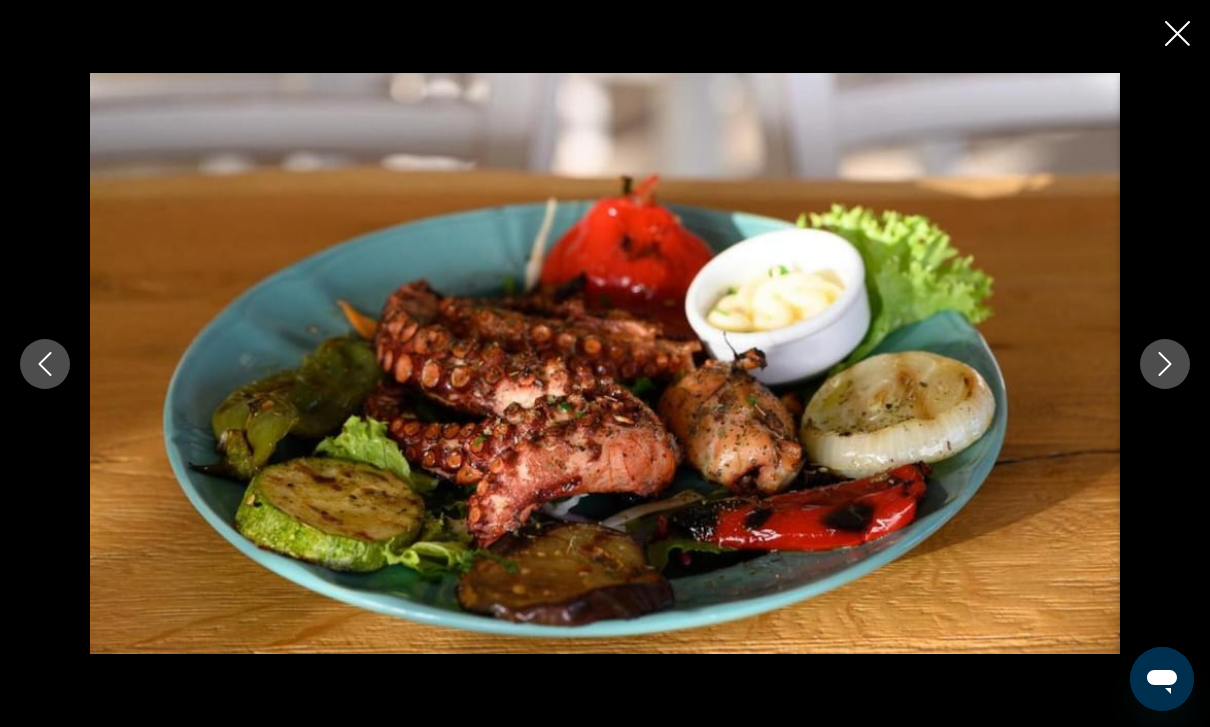 click 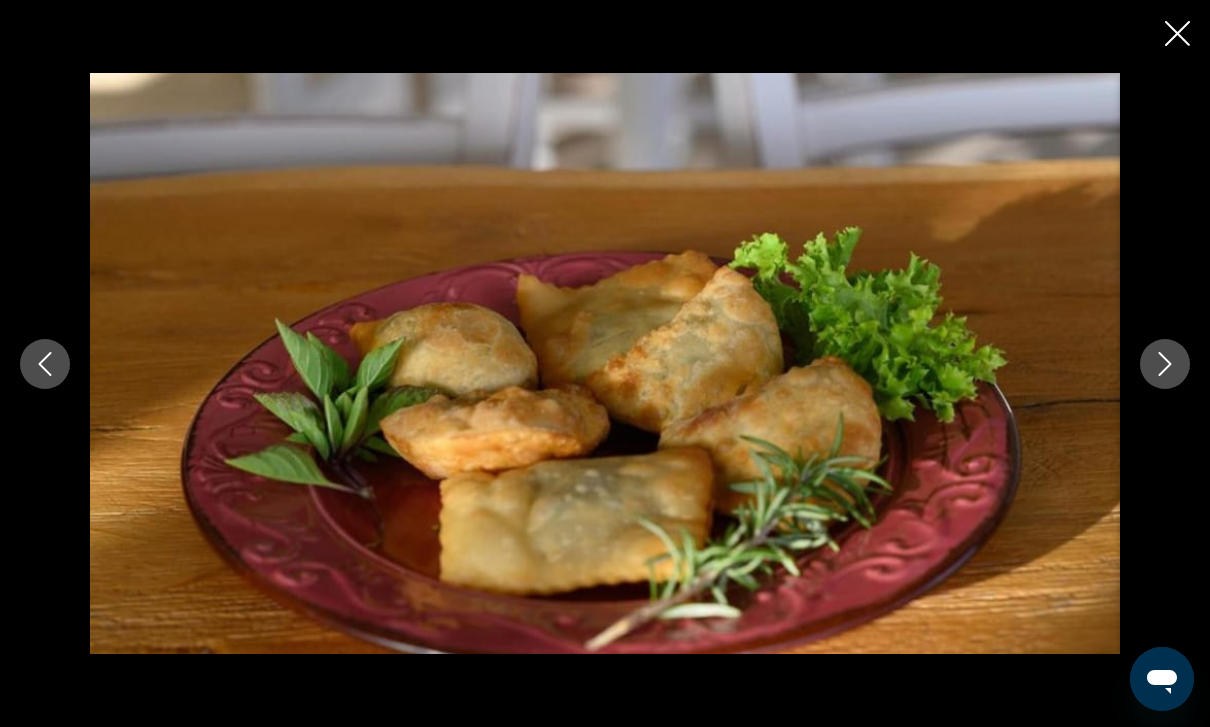 click at bounding box center [1165, 364] 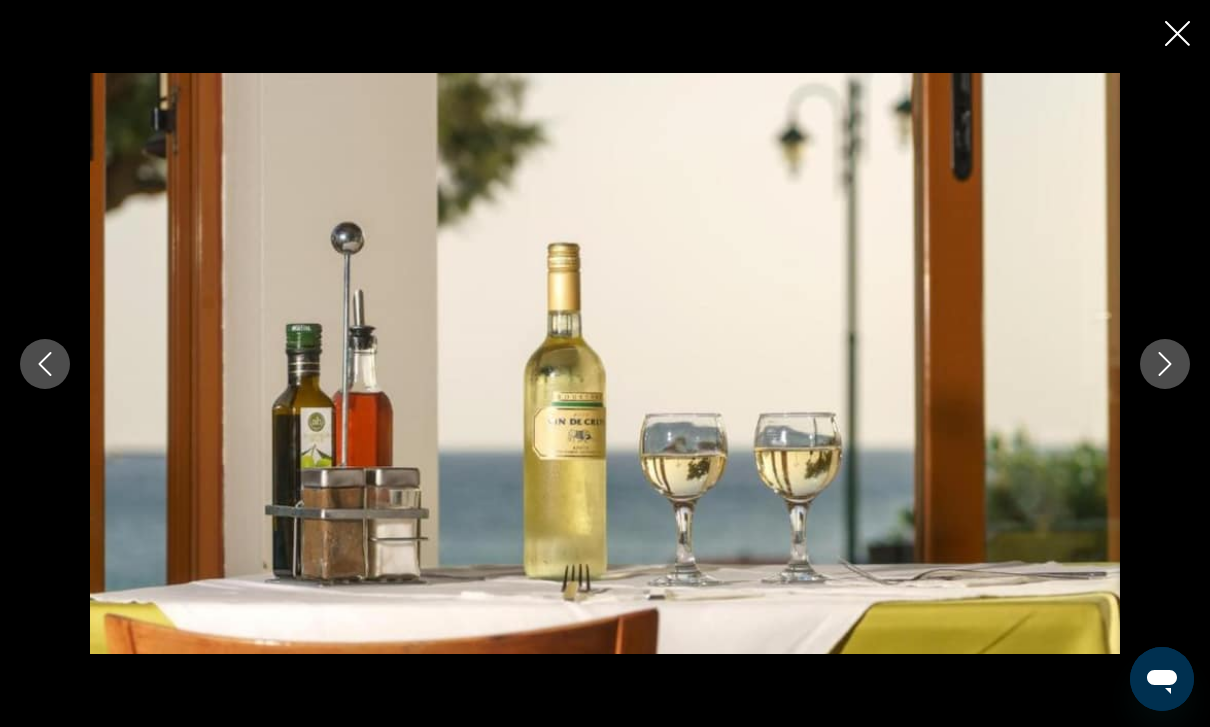 click 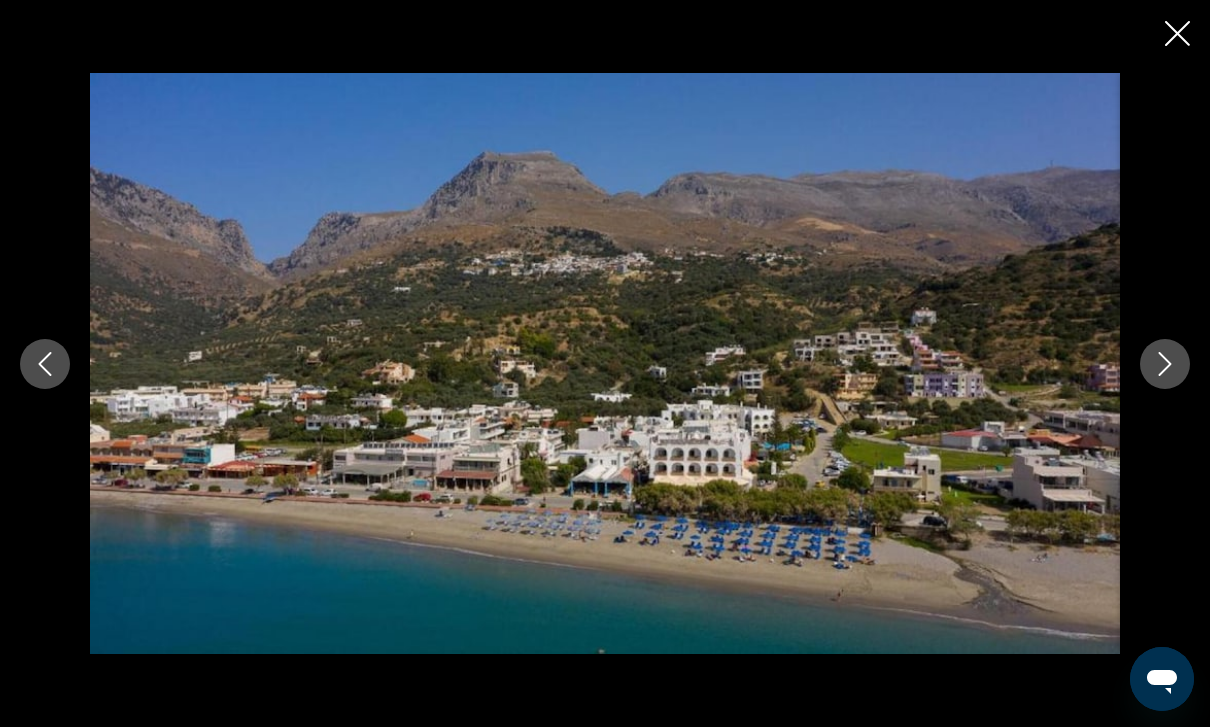 click at bounding box center [1165, 364] 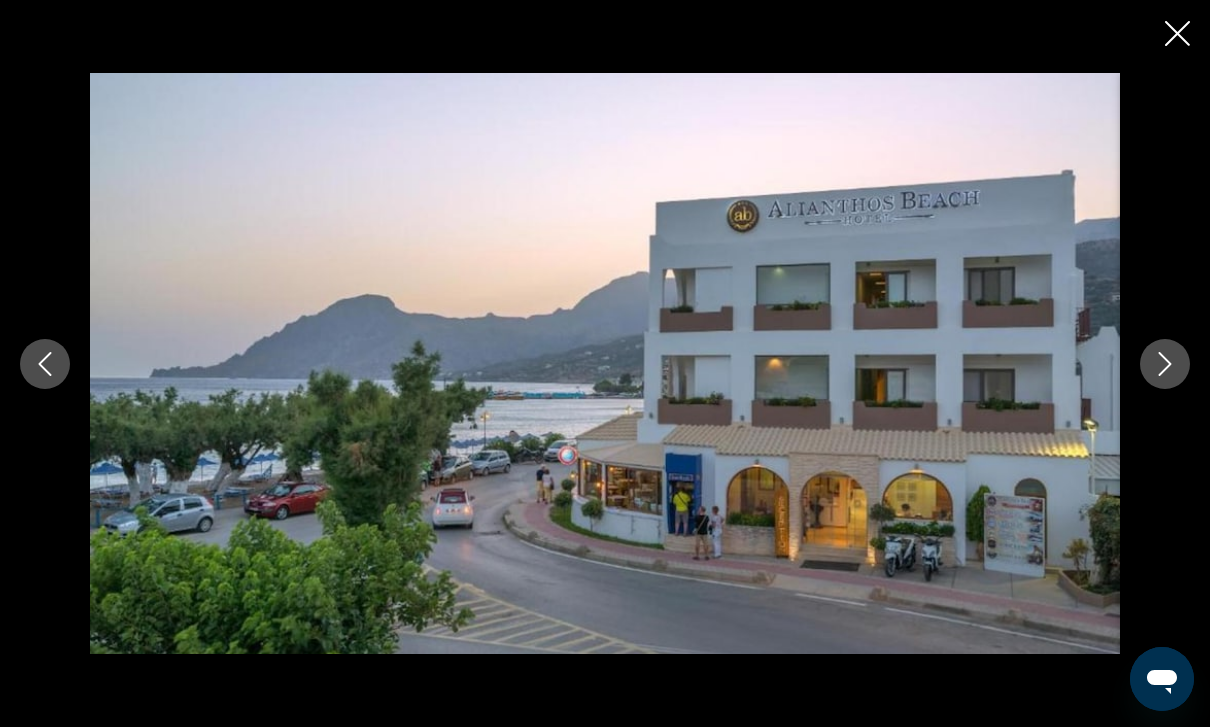 click at bounding box center [1165, 364] 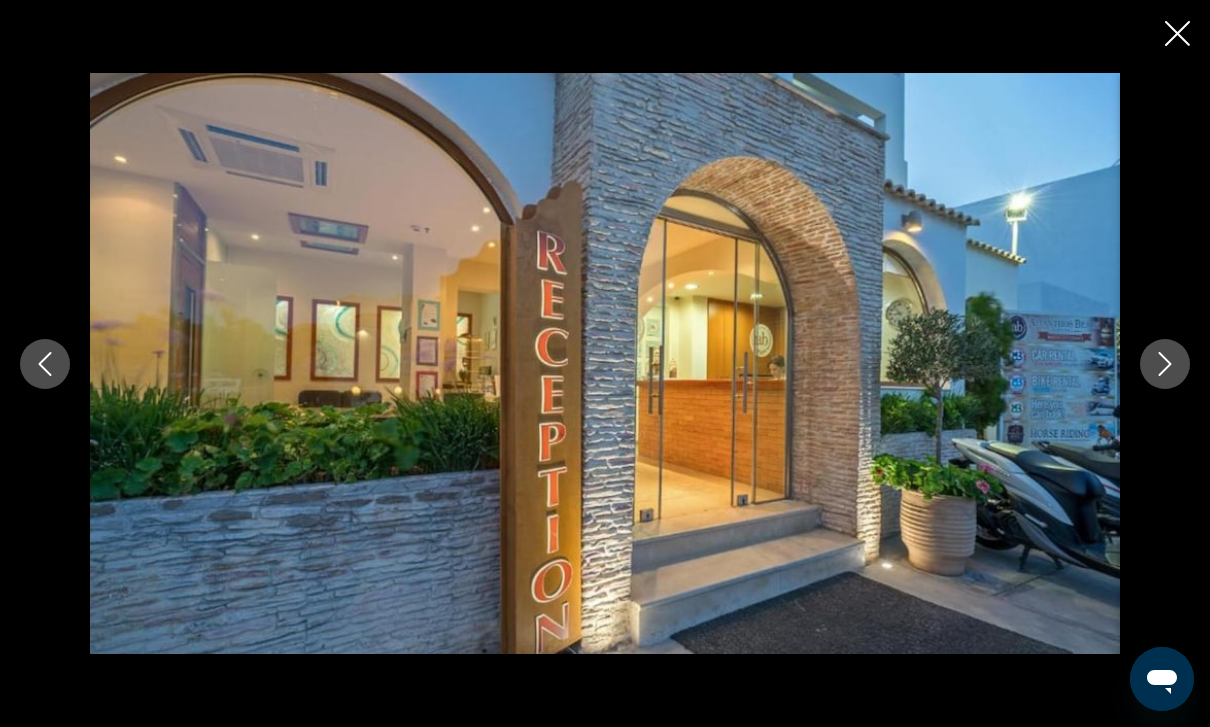 click at bounding box center (1165, 364) 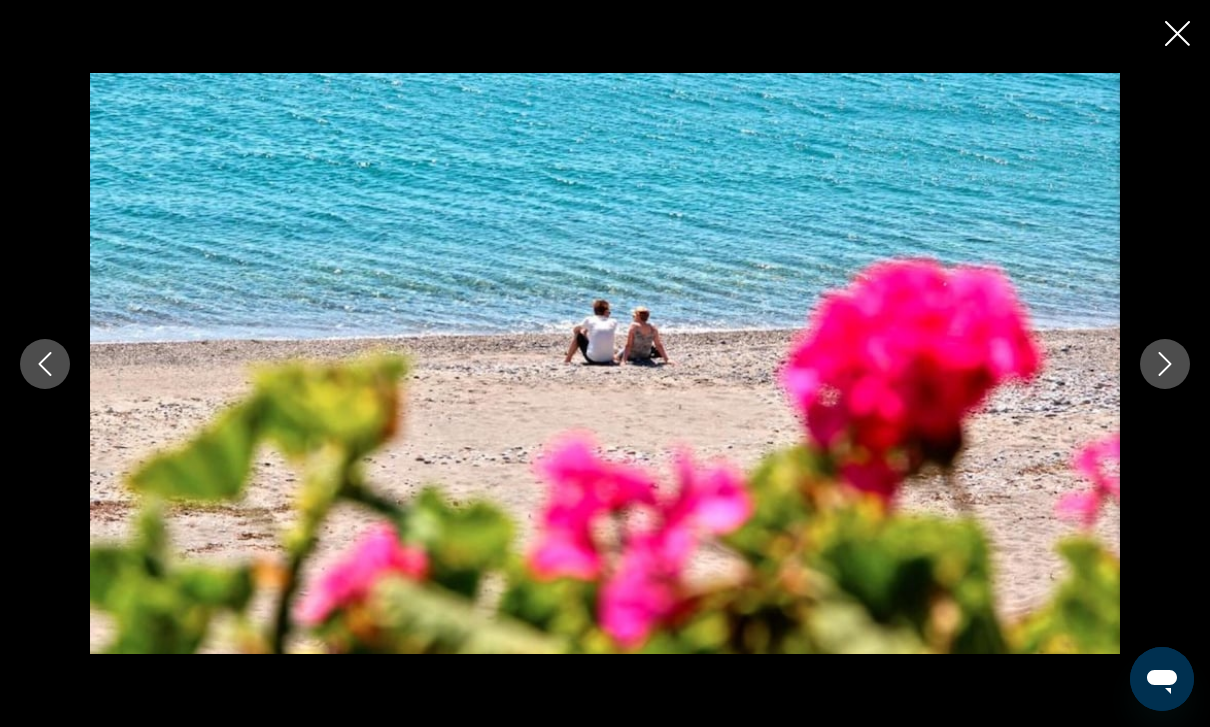 click 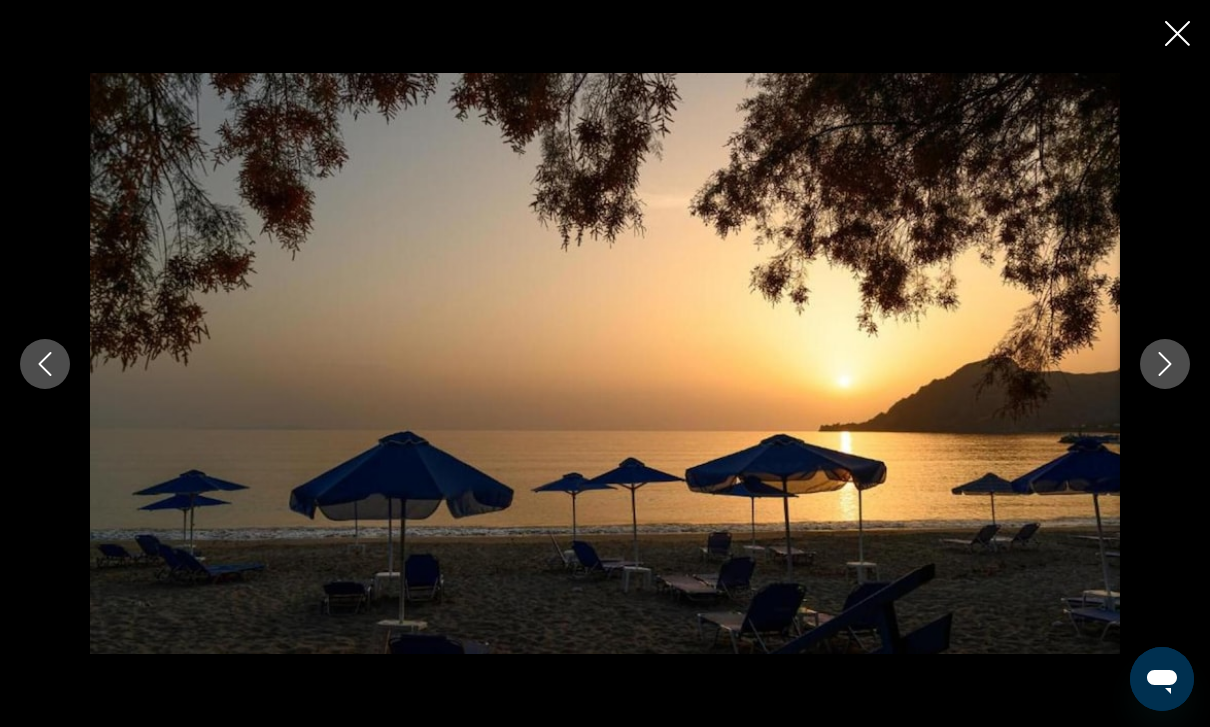 click at bounding box center (1165, 364) 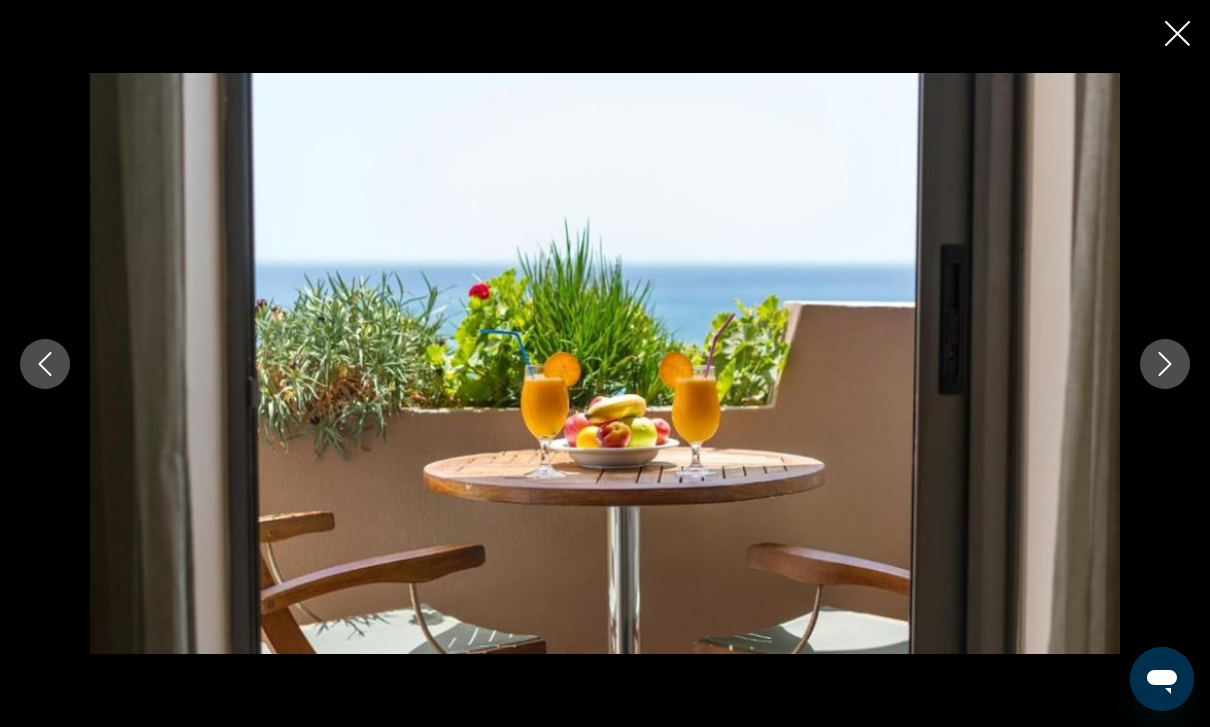 click 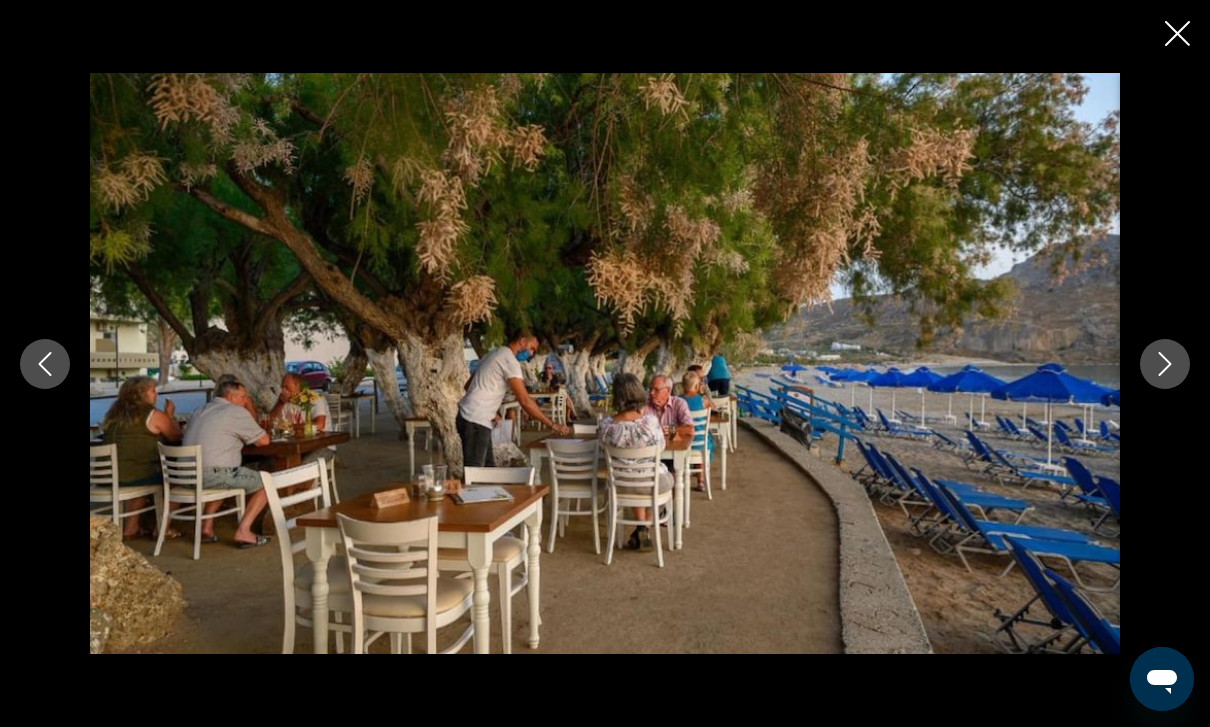 click at bounding box center [1165, 364] 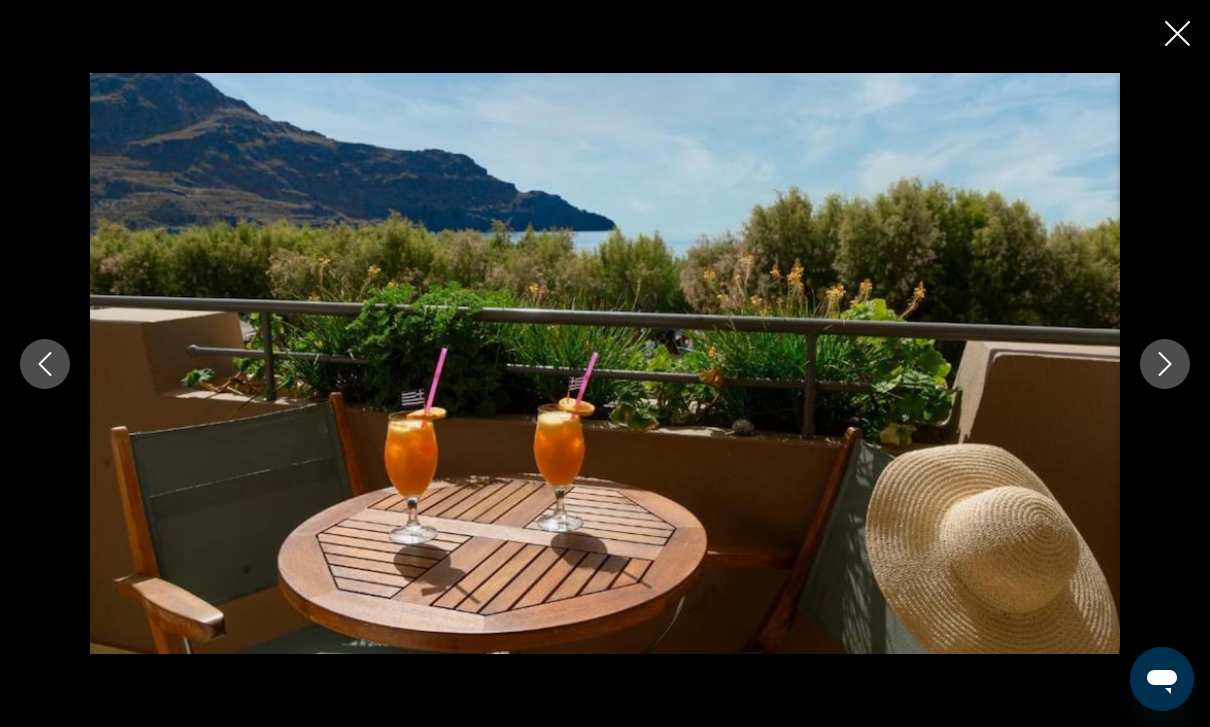 click 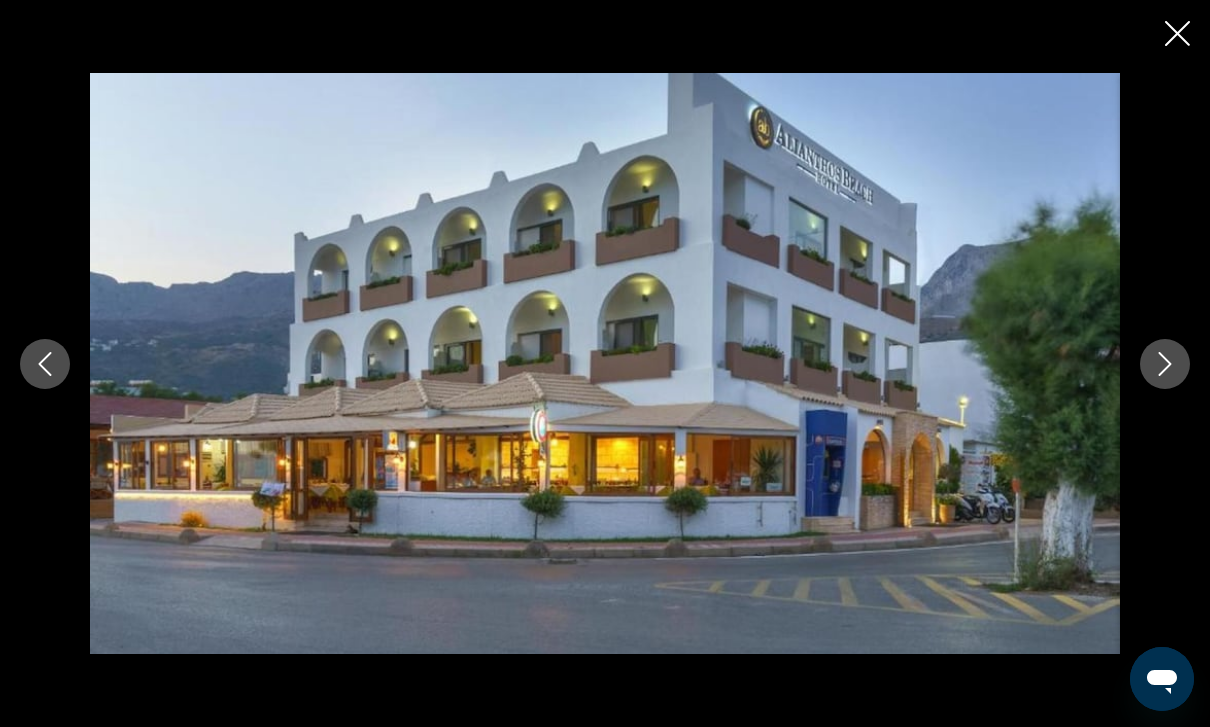 click 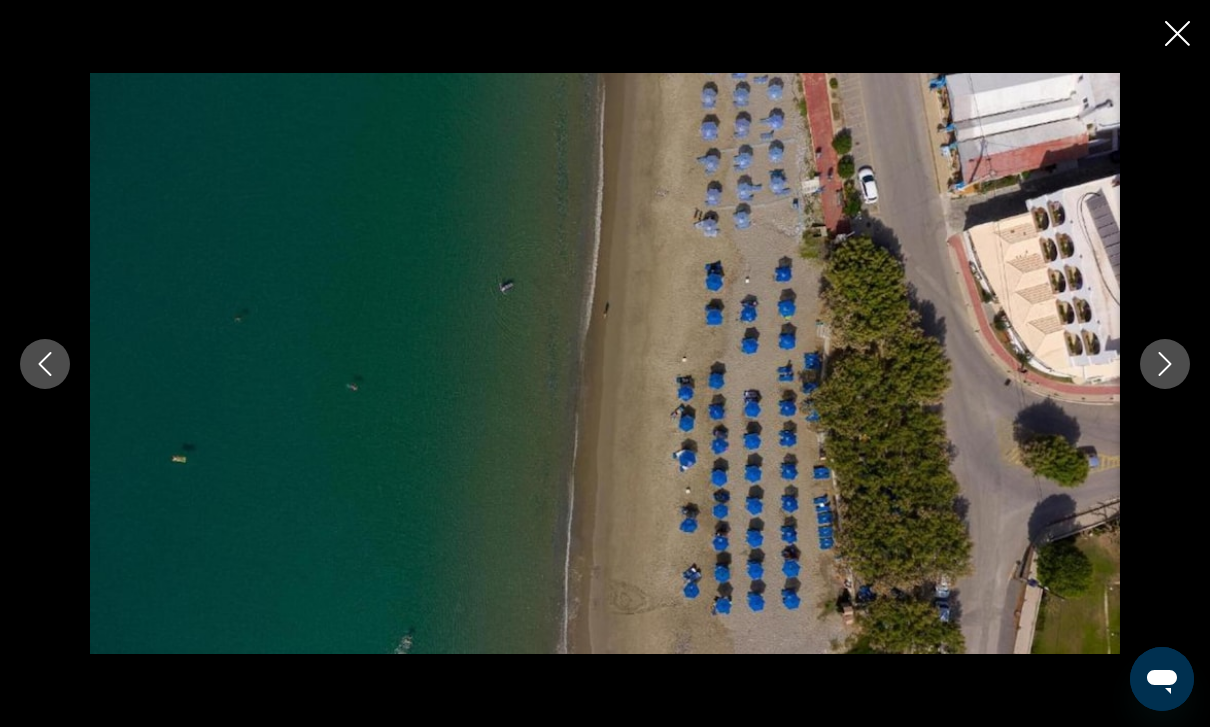 click 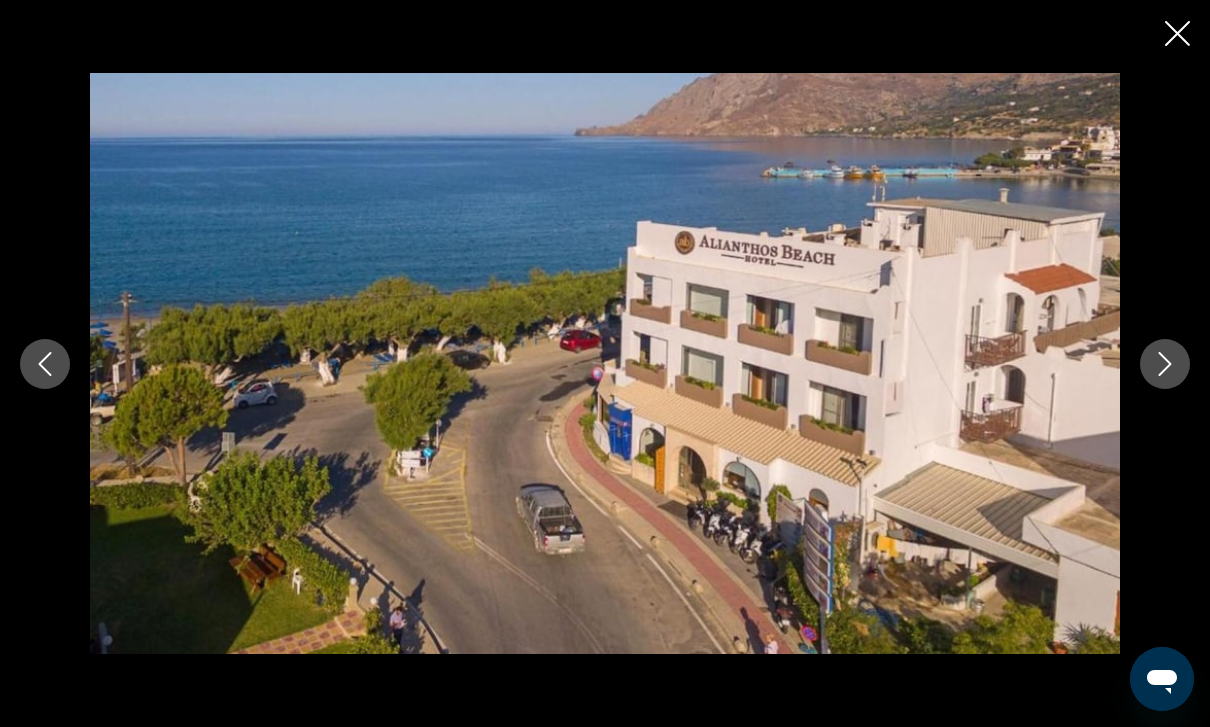 click at bounding box center (1165, 364) 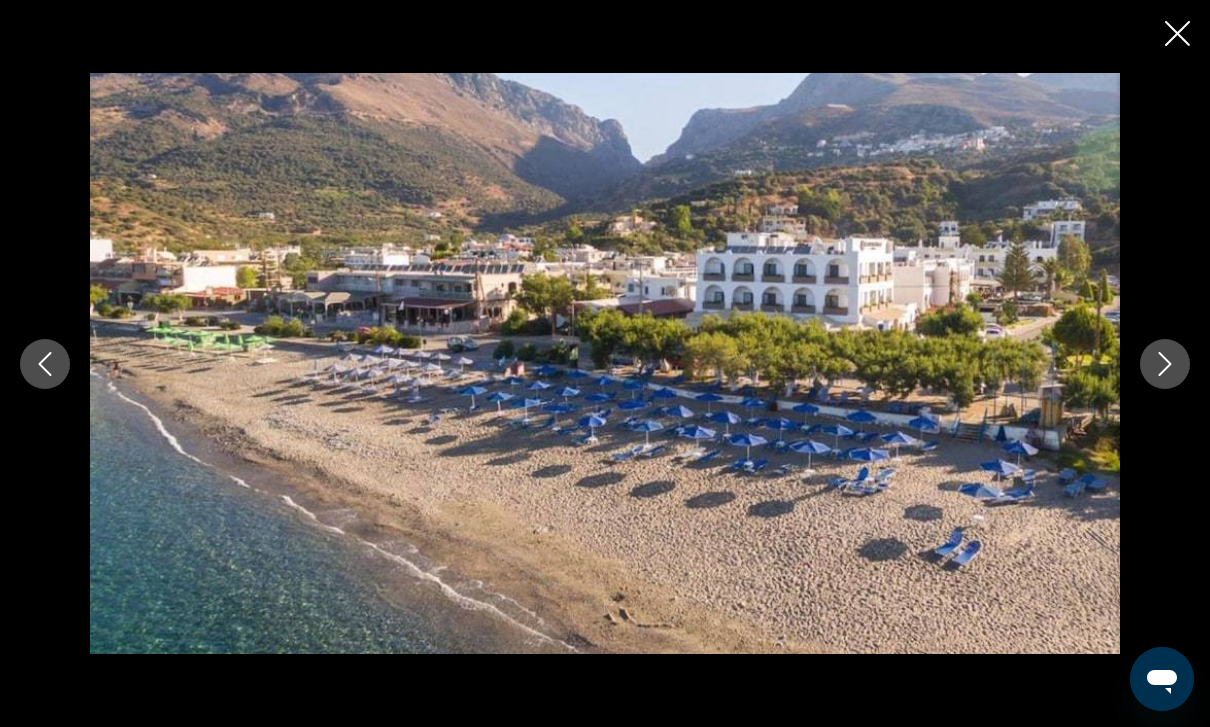 click 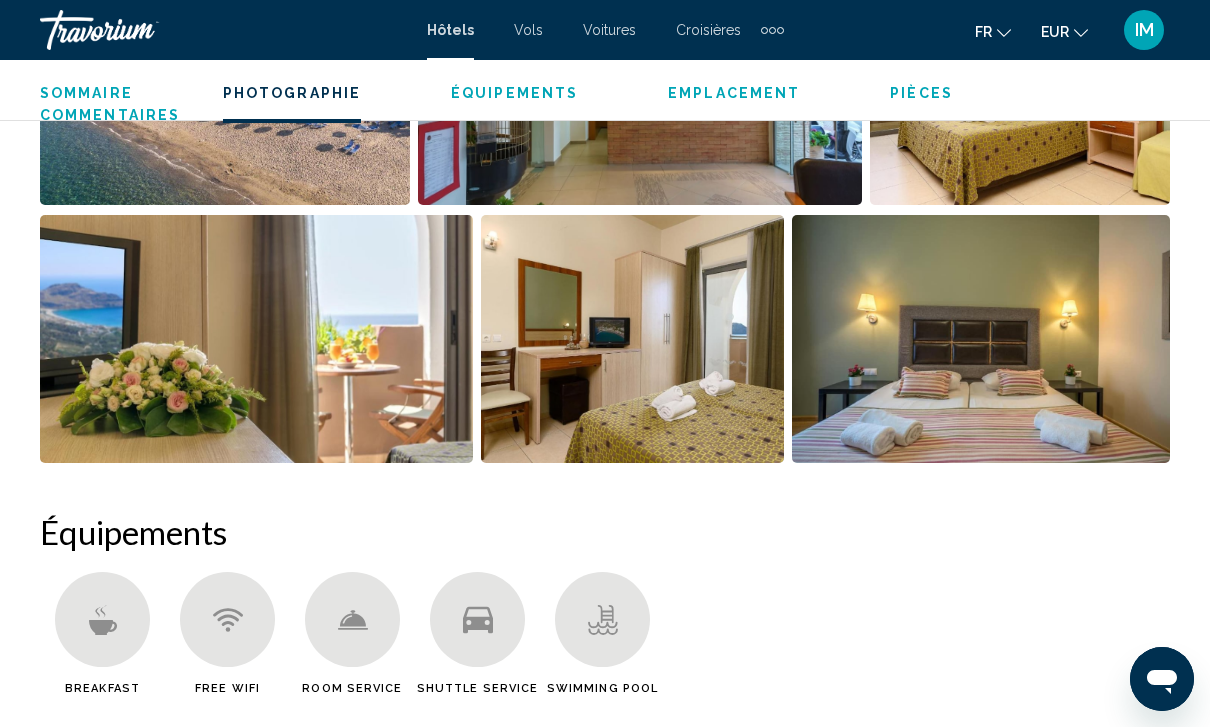 scroll, scrollTop: 1556, scrollLeft: 0, axis: vertical 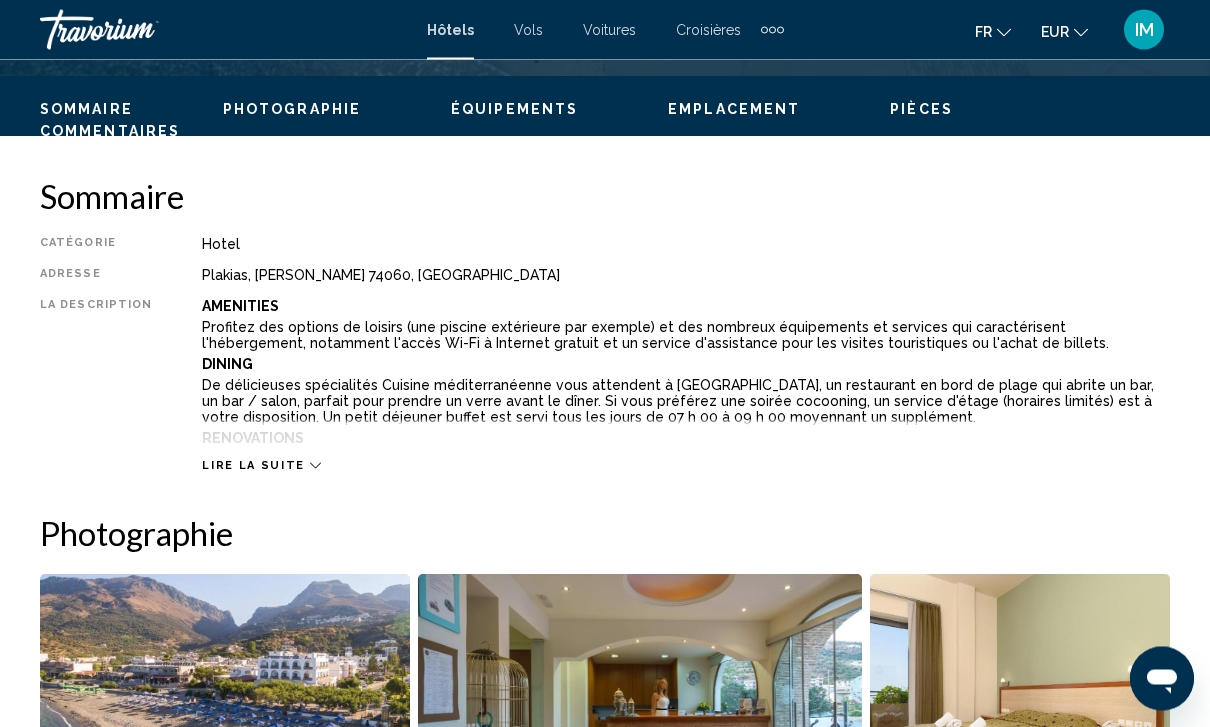 click 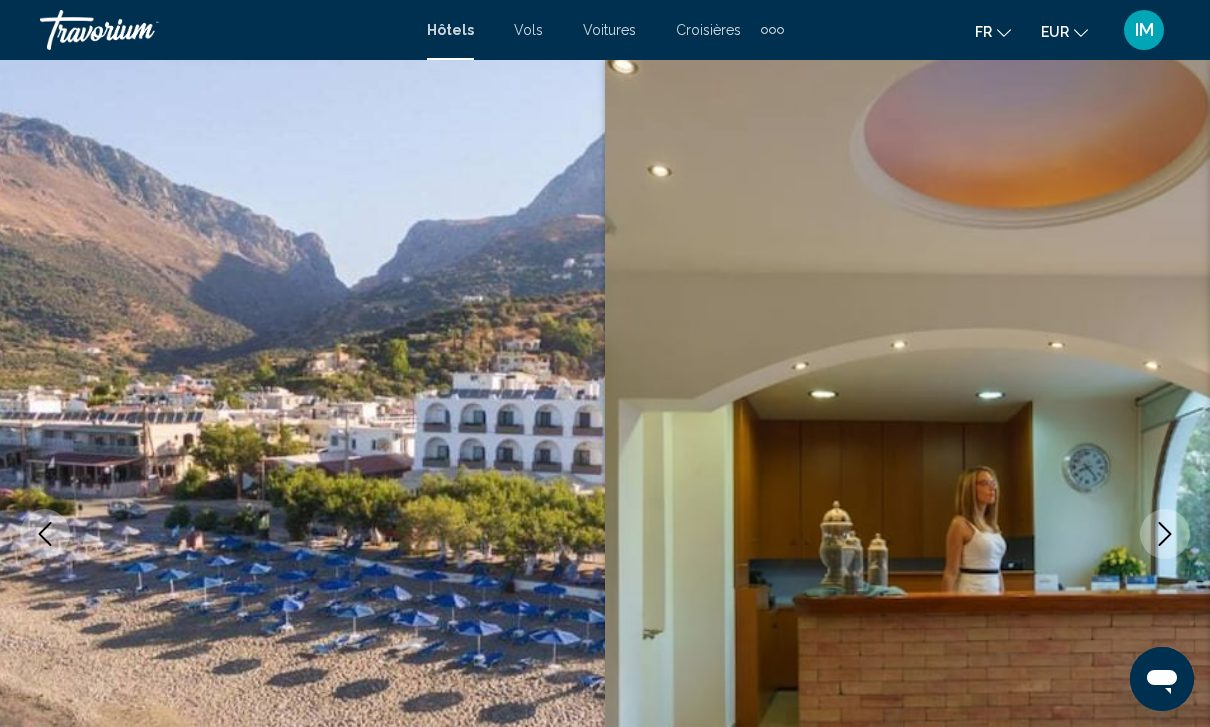 scroll, scrollTop: 0, scrollLeft: 0, axis: both 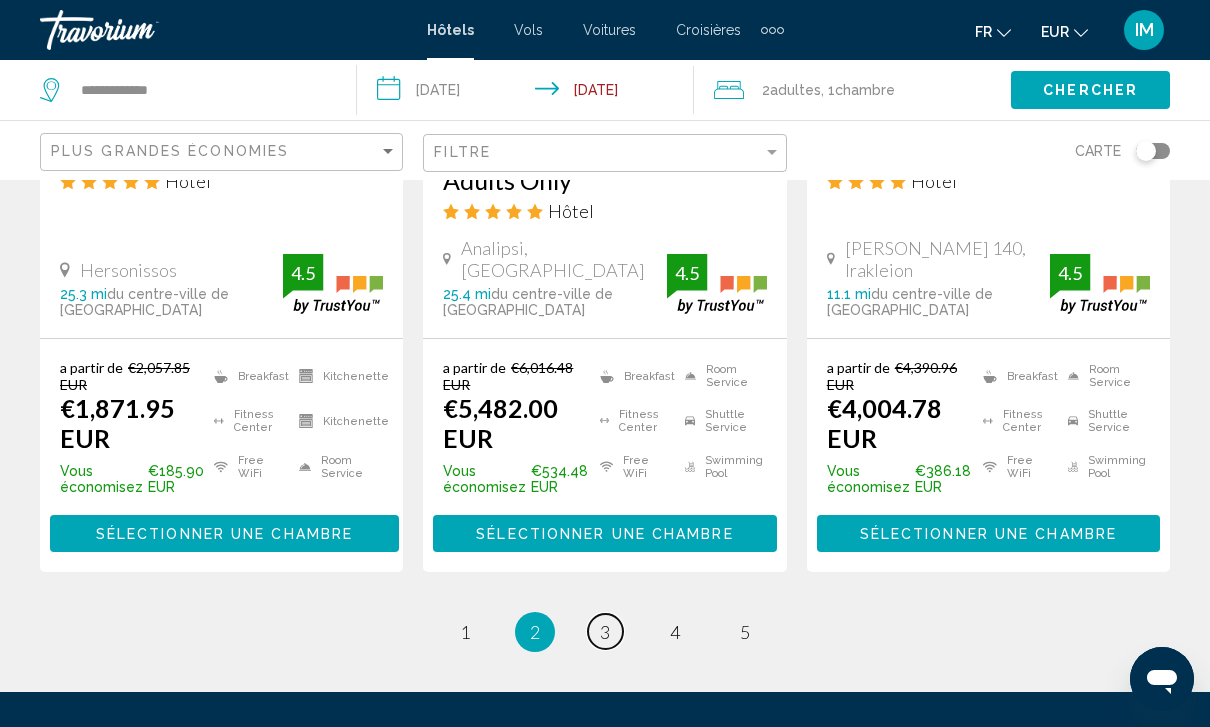 click on "3" at bounding box center (605, 632) 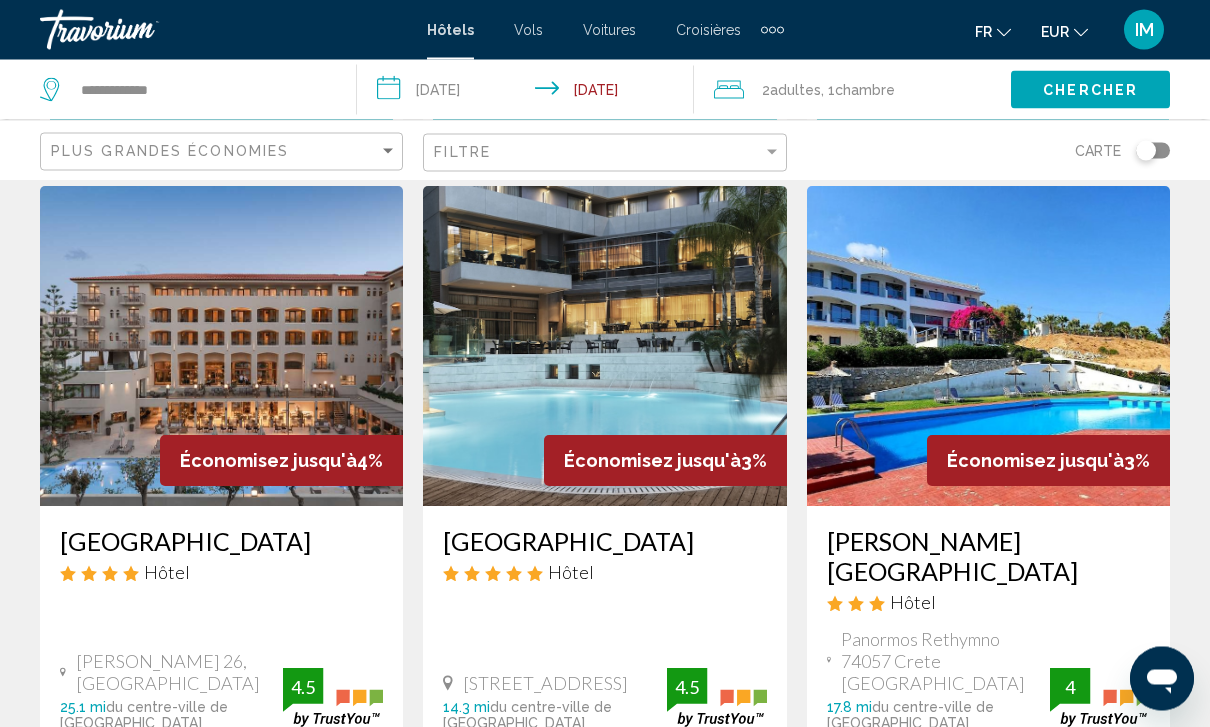 scroll, scrollTop: 2540, scrollLeft: 0, axis: vertical 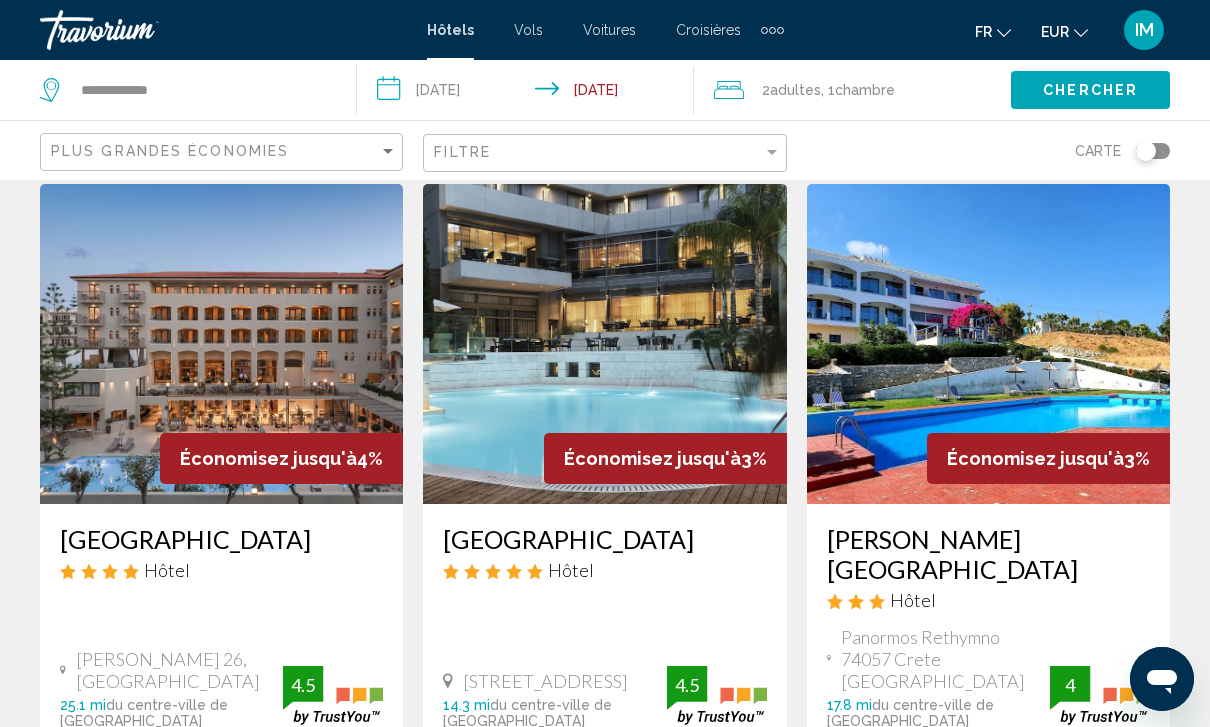 click at bounding box center (988, 344) 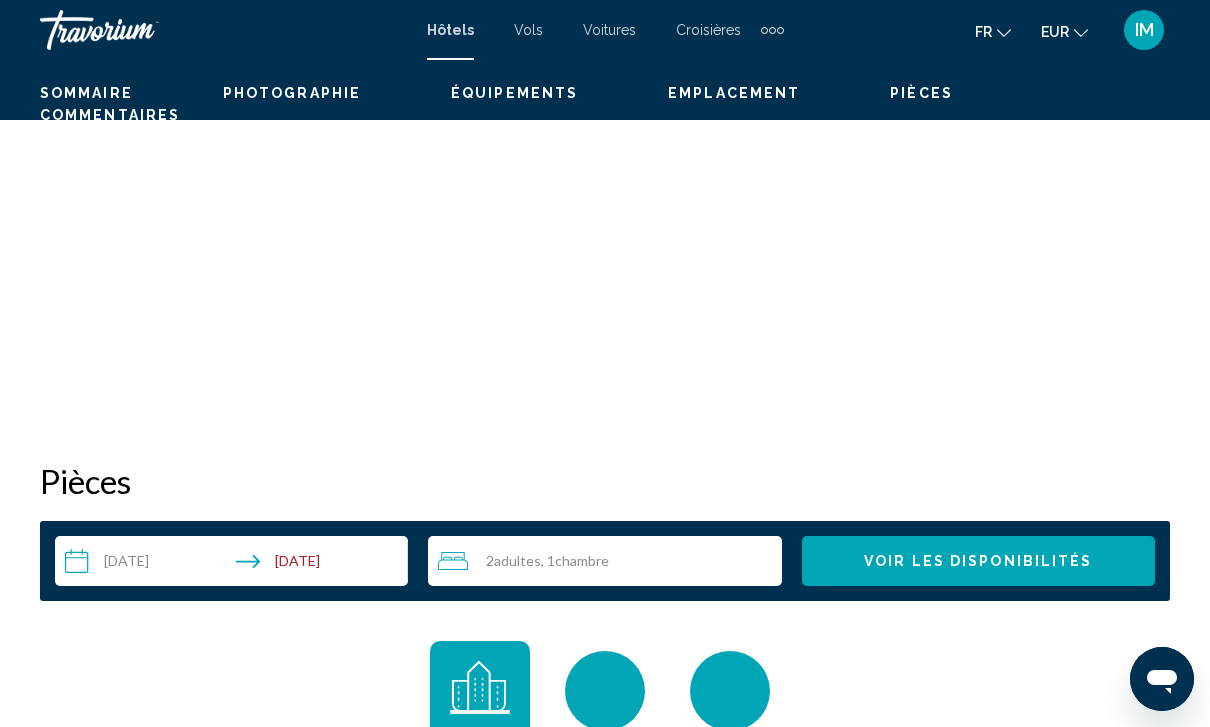 scroll, scrollTop: 0, scrollLeft: 0, axis: both 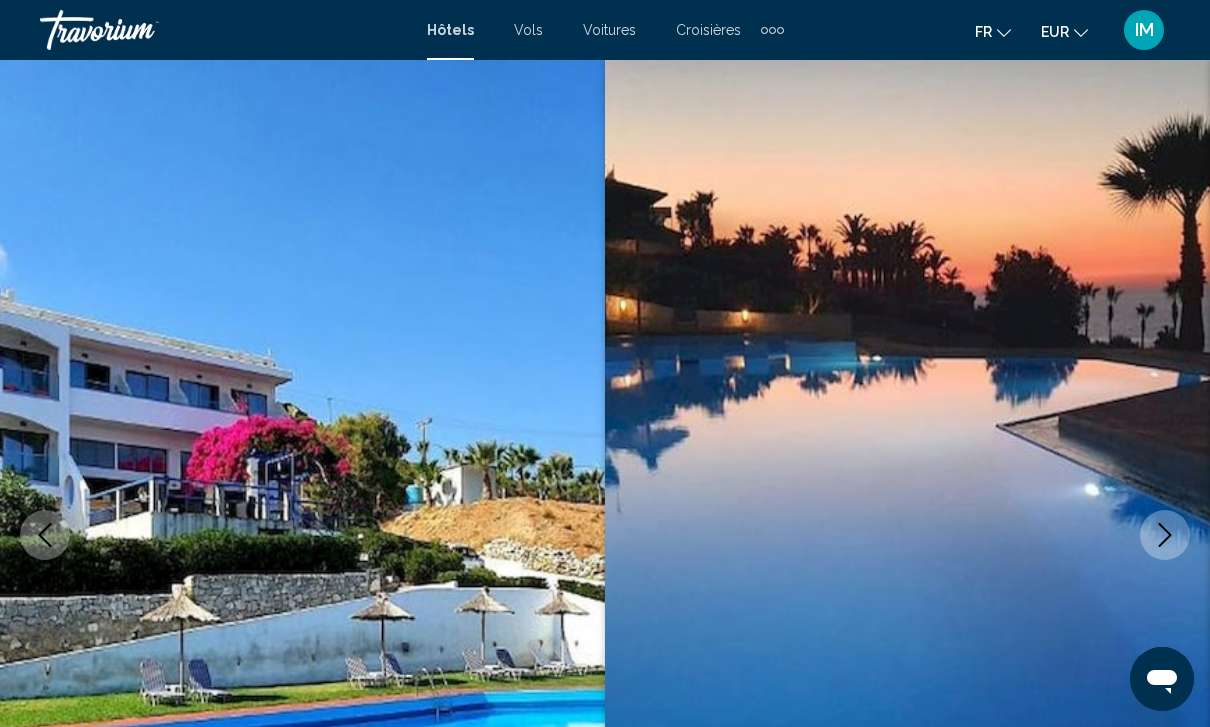 click 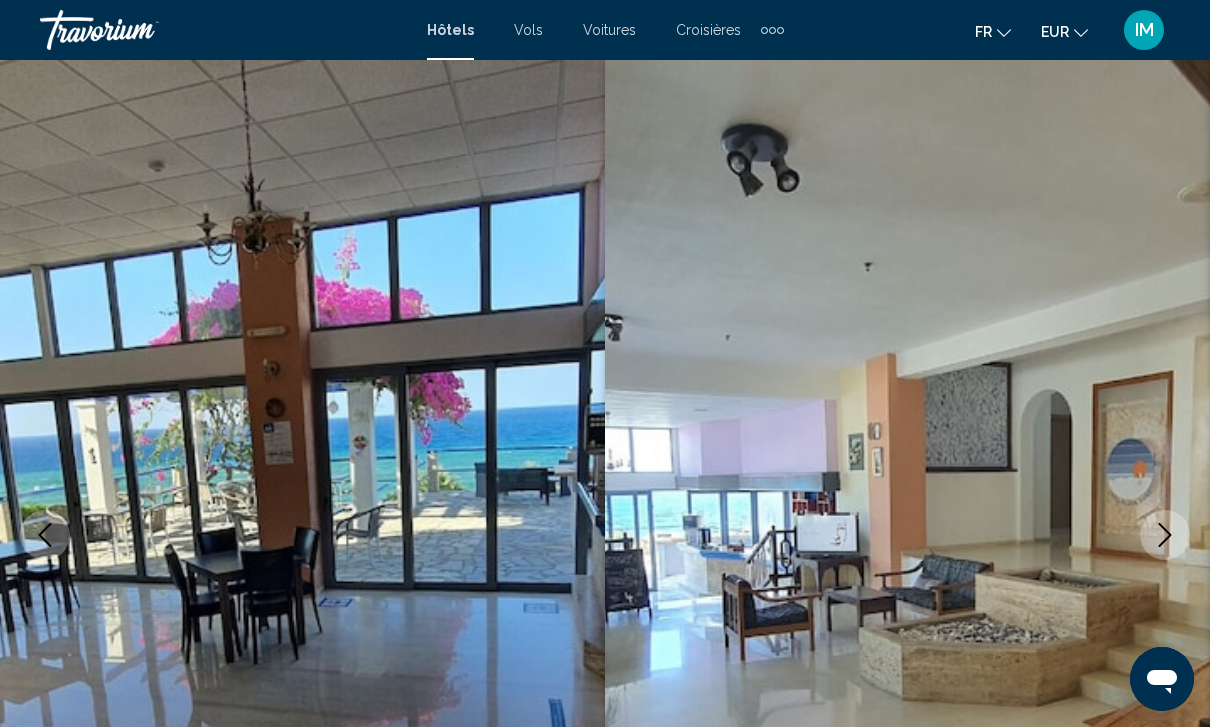 click 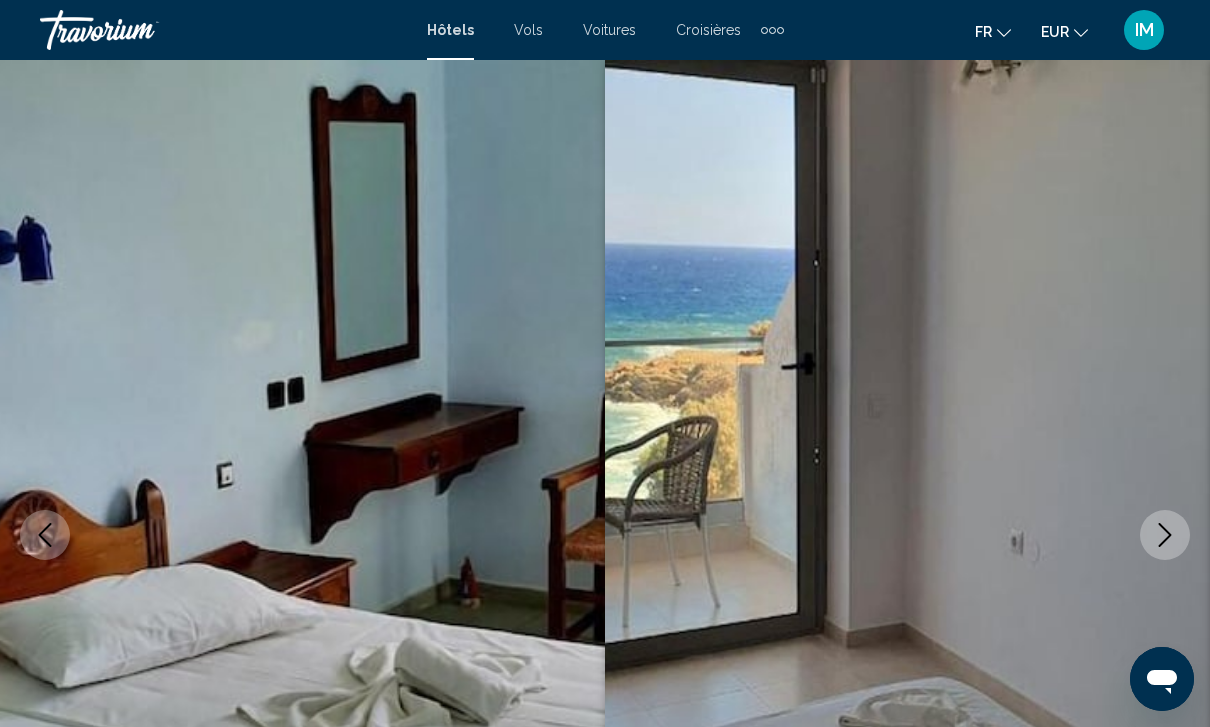 click 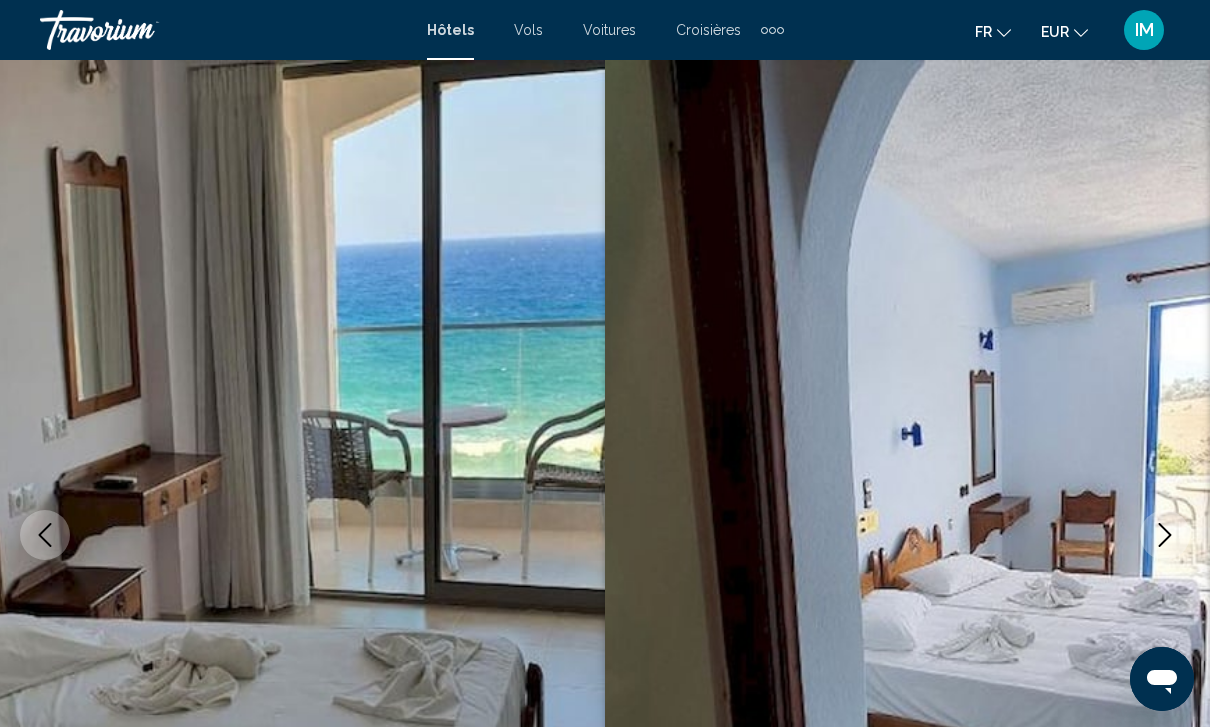 click at bounding box center (1165, 535) 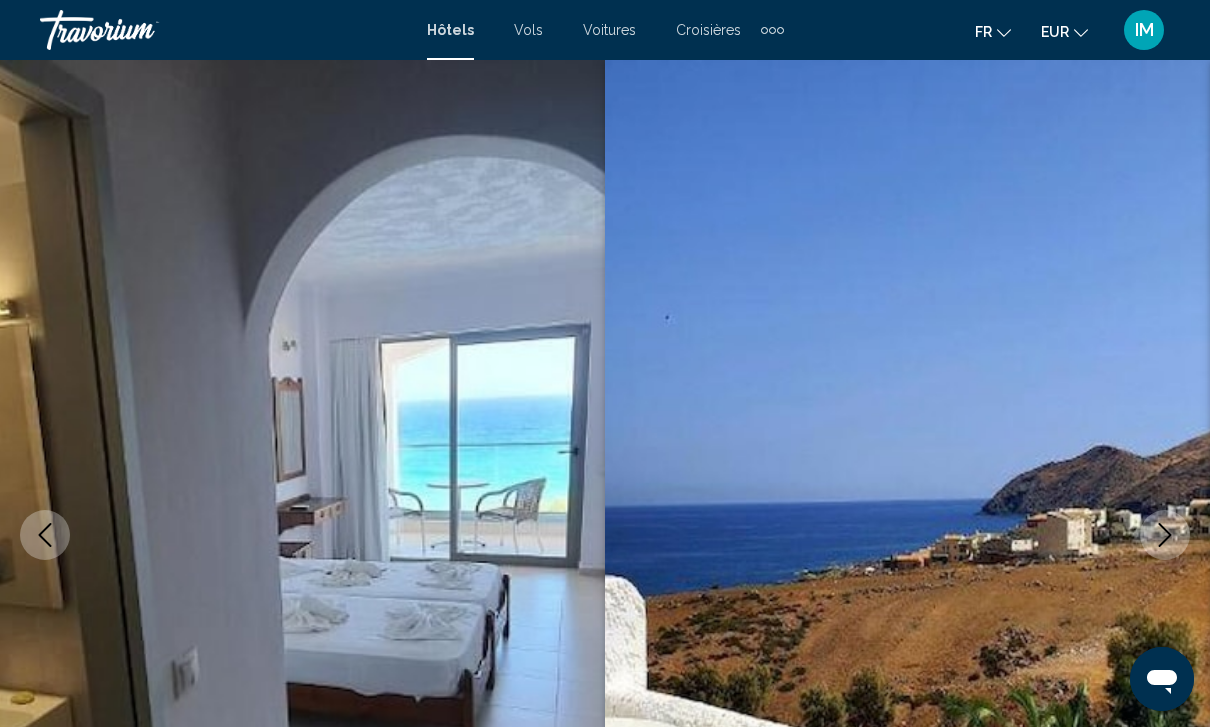 click 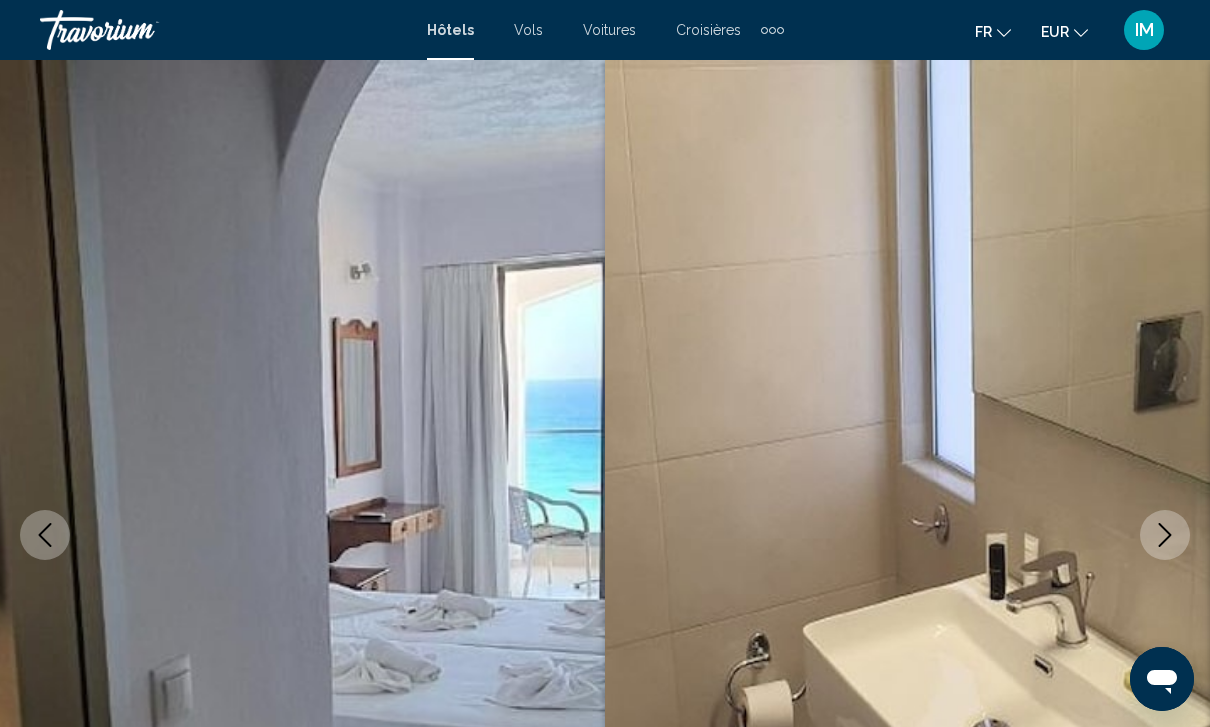 click 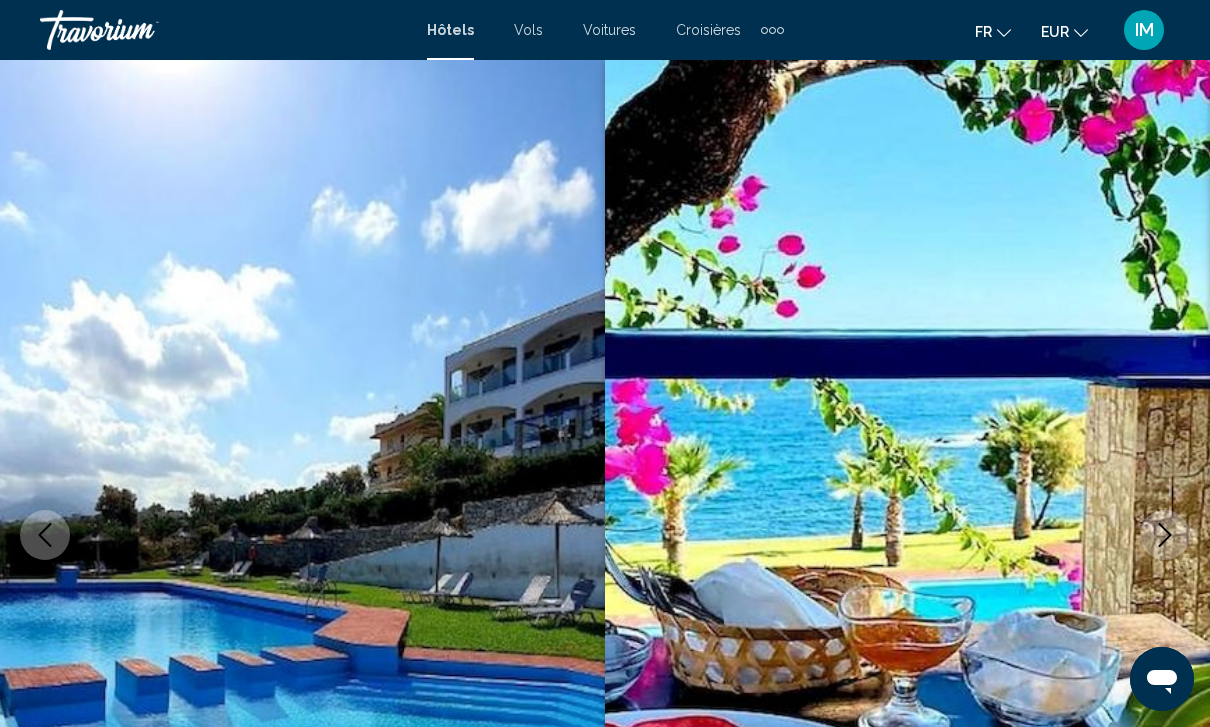 click 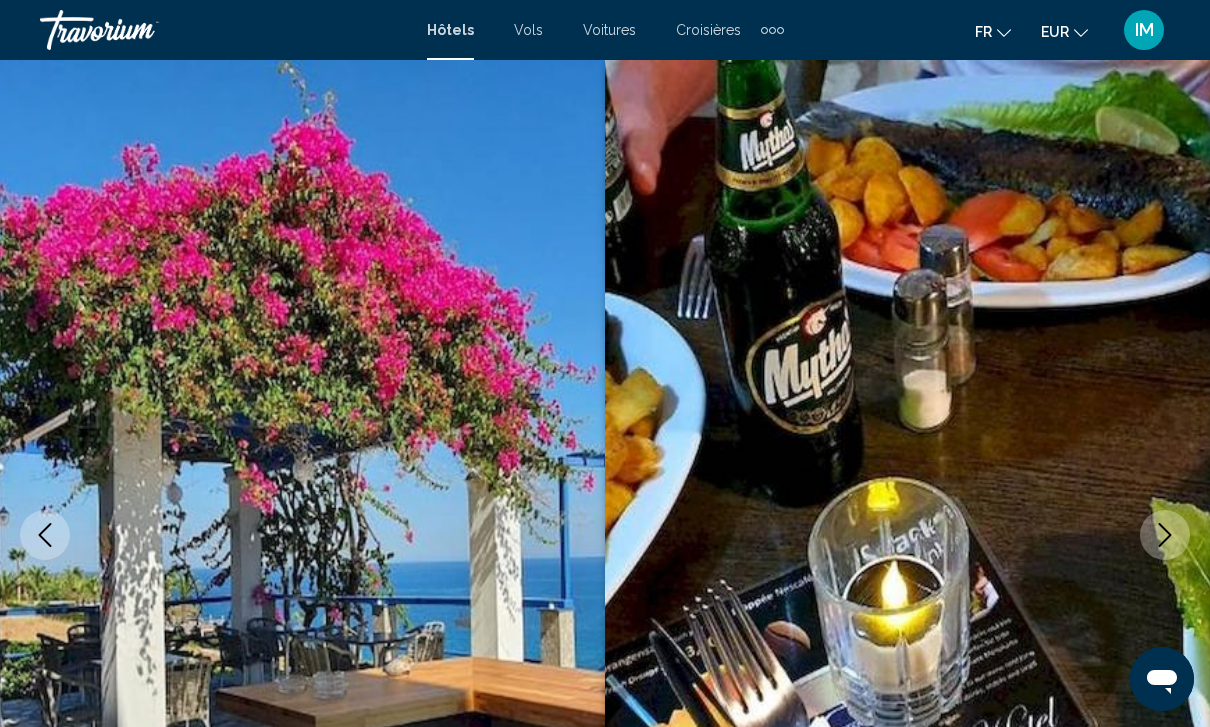 click 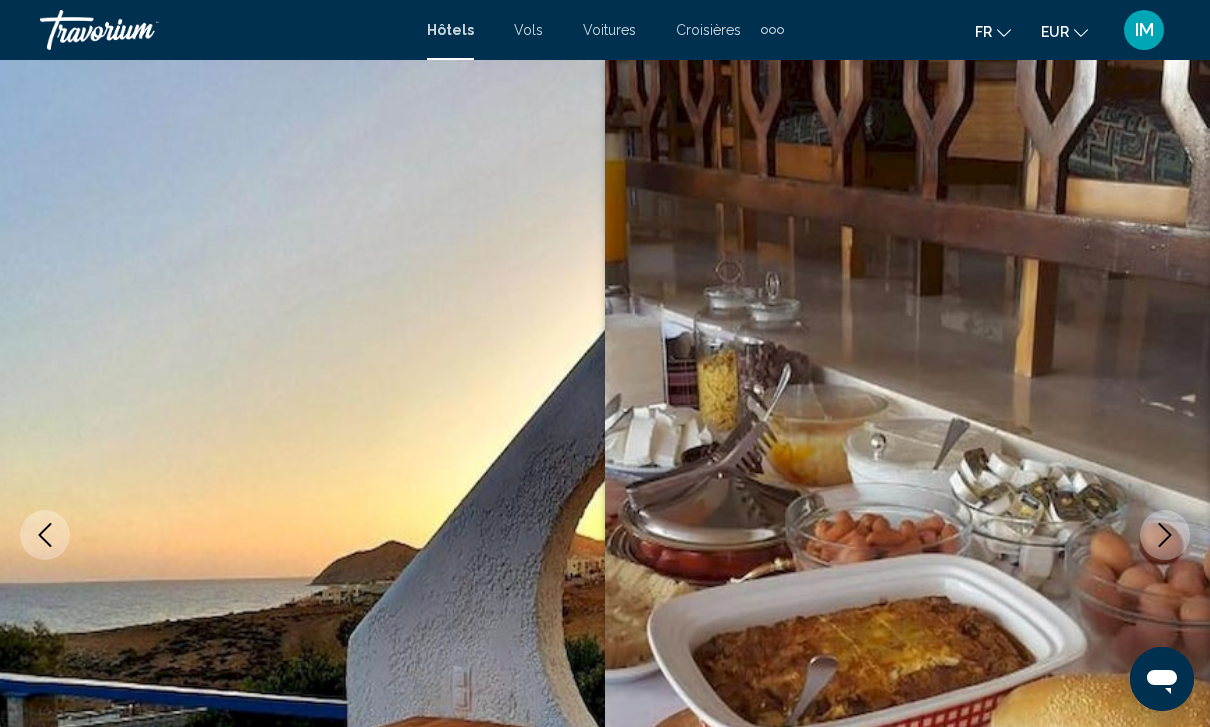 click 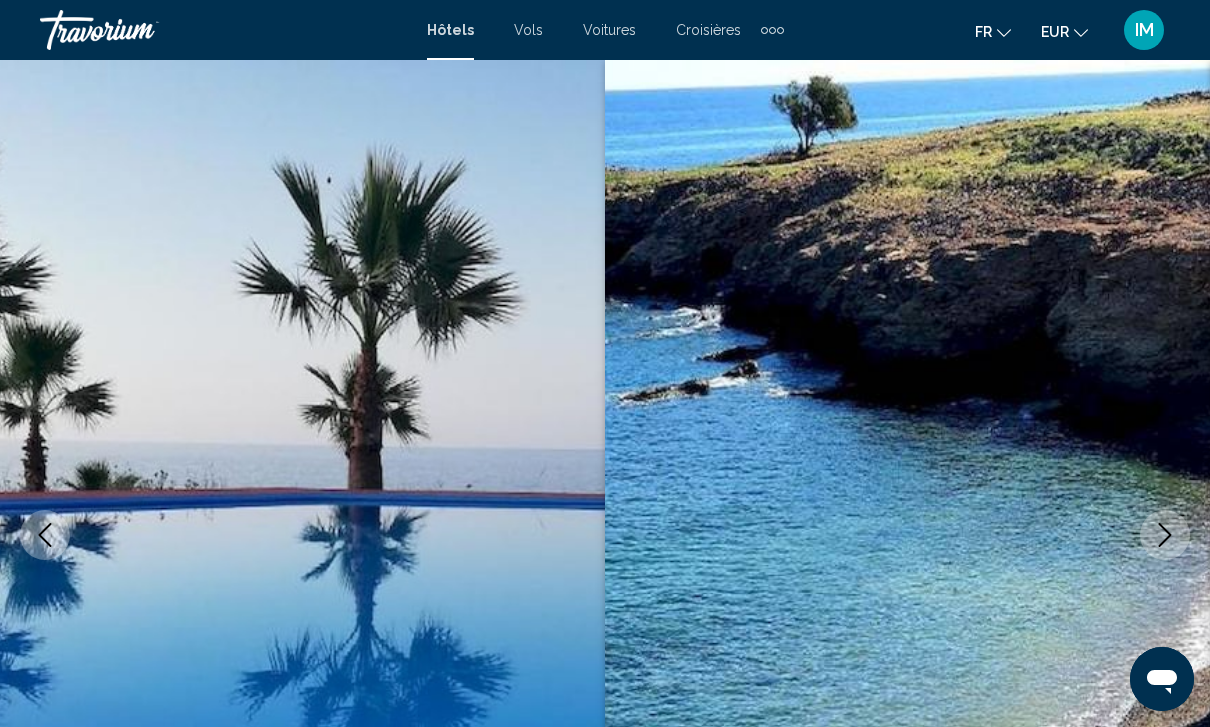 click at bounding box center (1165, 535) 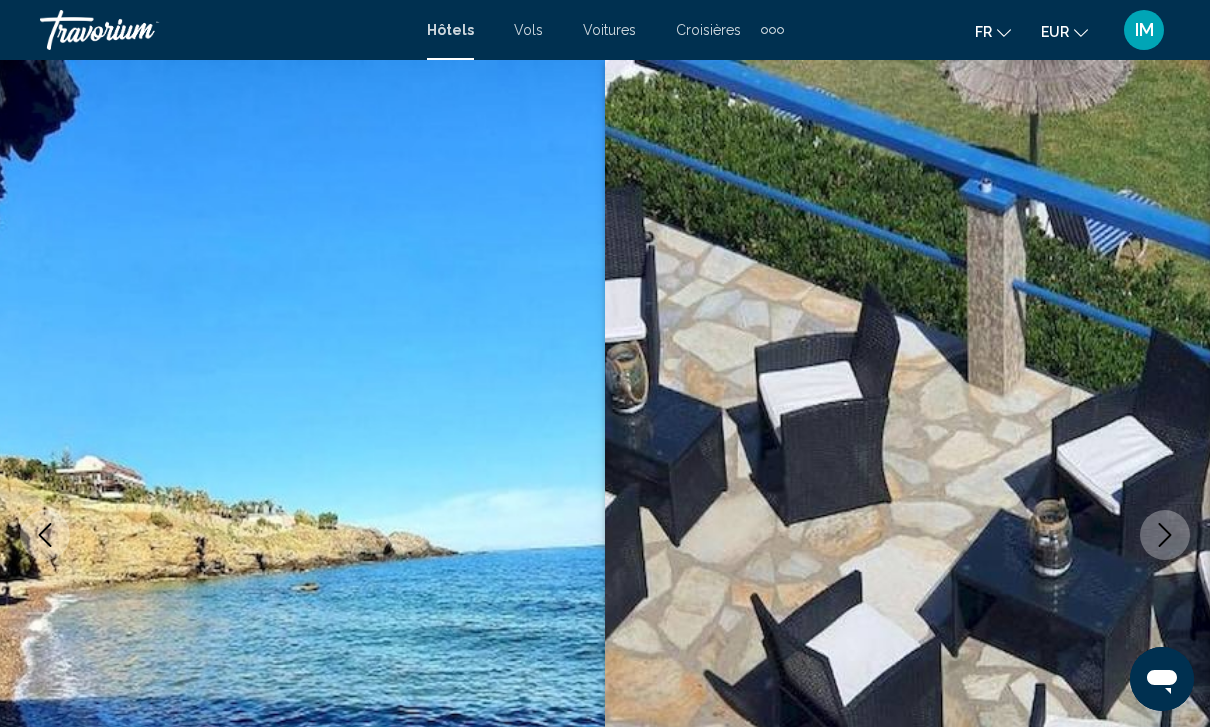 click 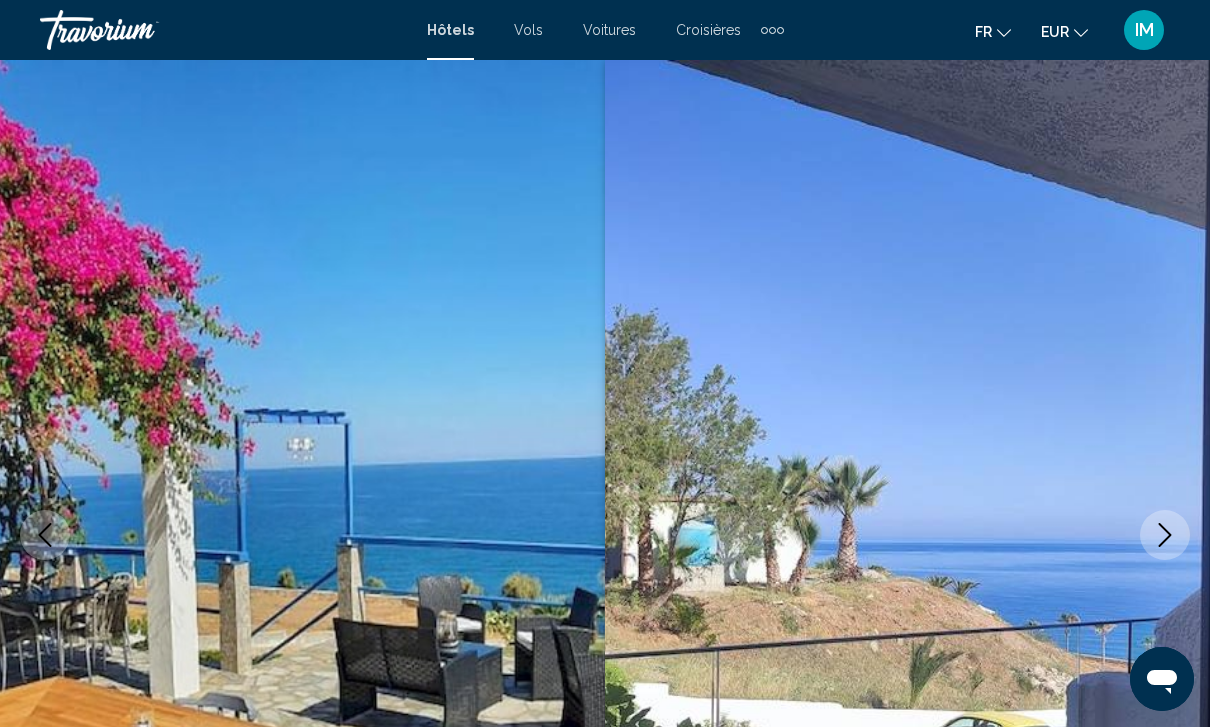 click 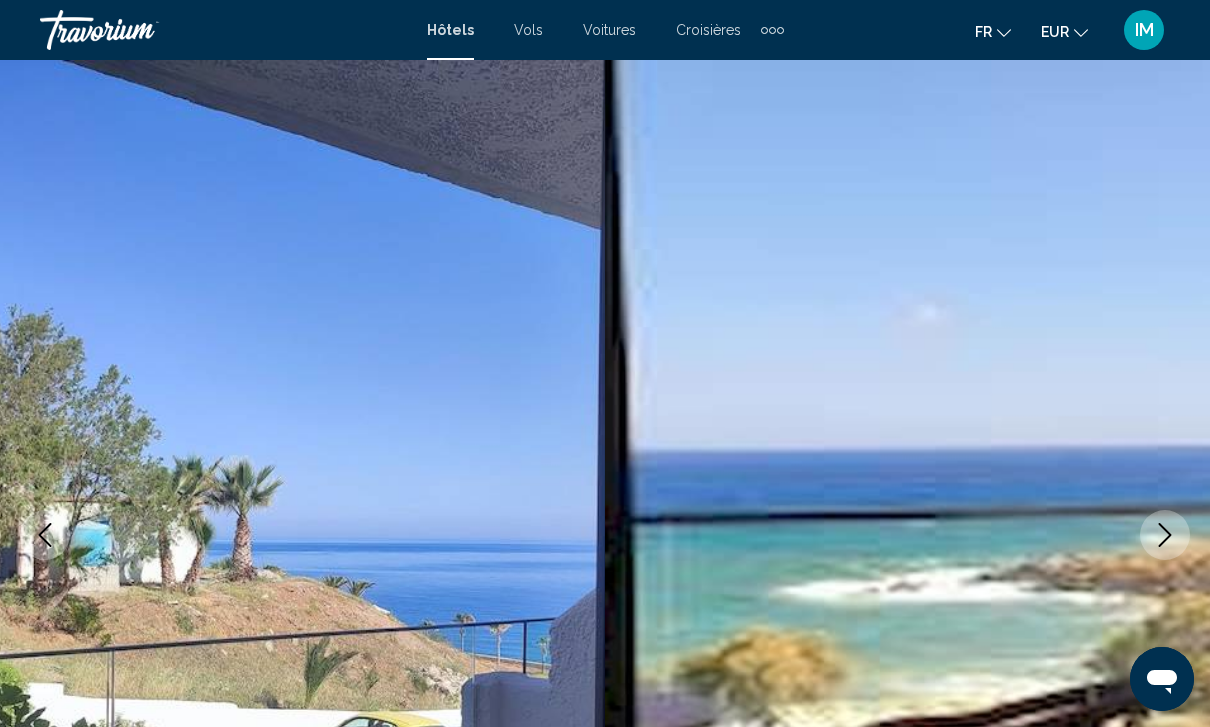 click 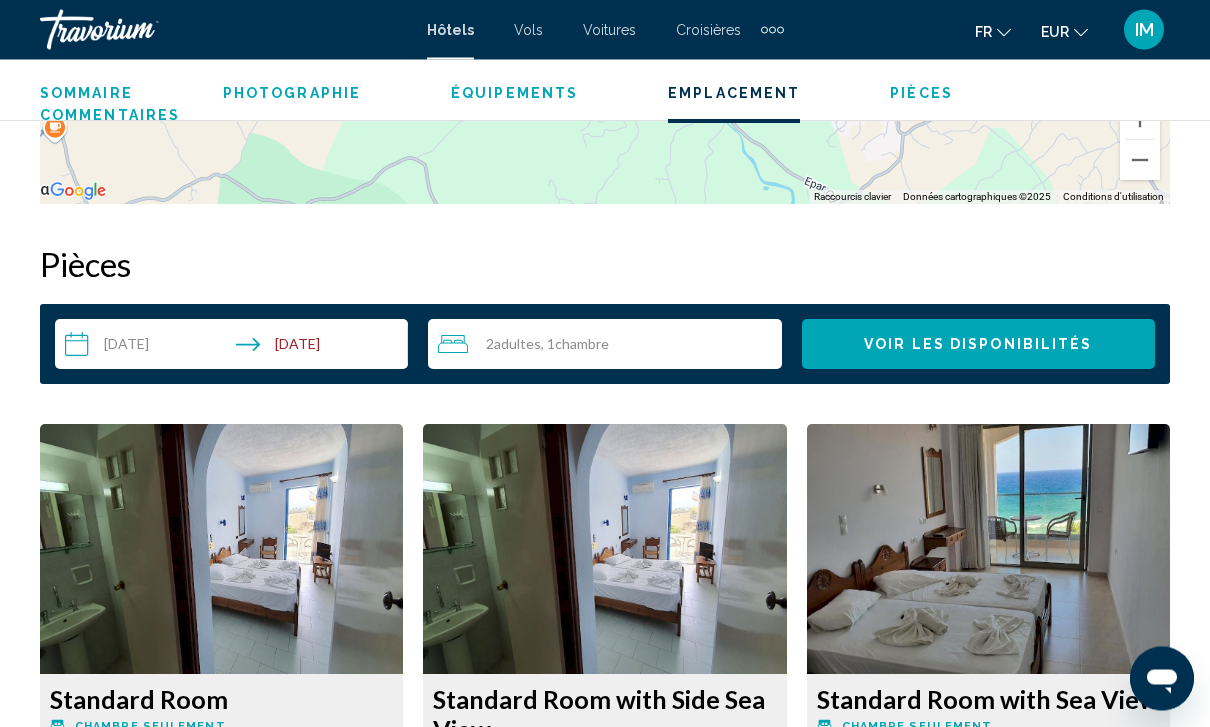 scroll, scrollTop: 2677, scrollLeft: 0, axis: vertical 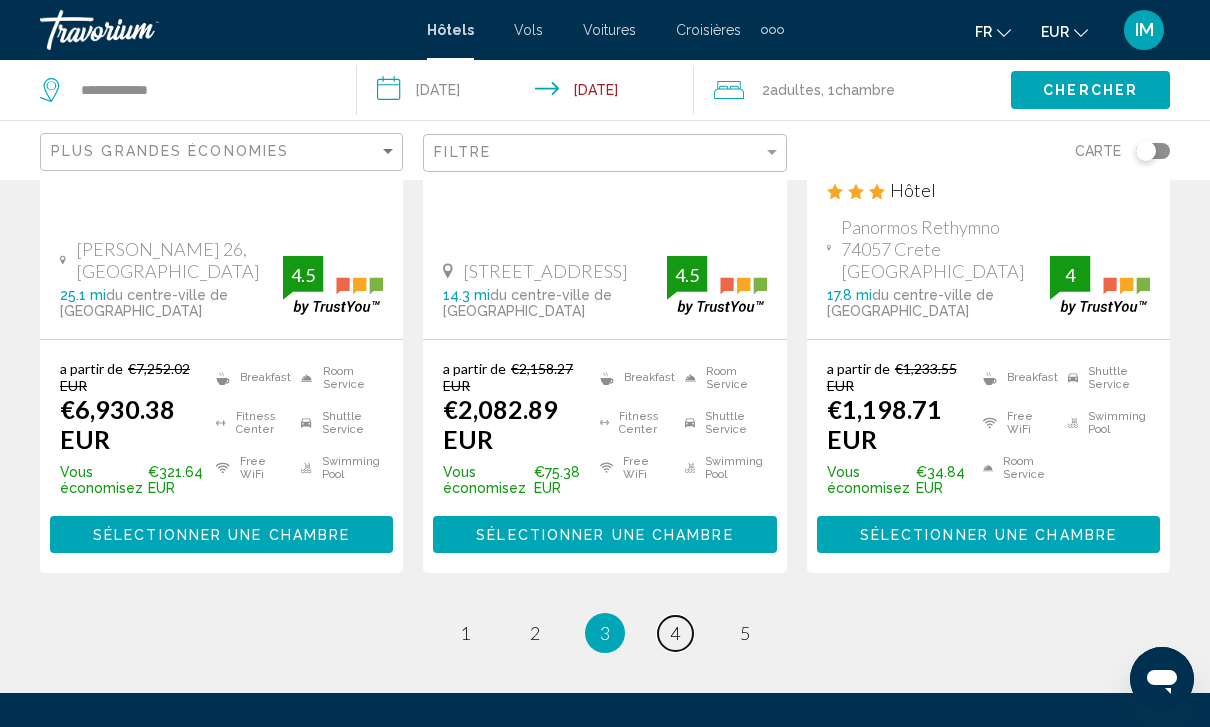 click on "4" at bounding box center (675, 633) 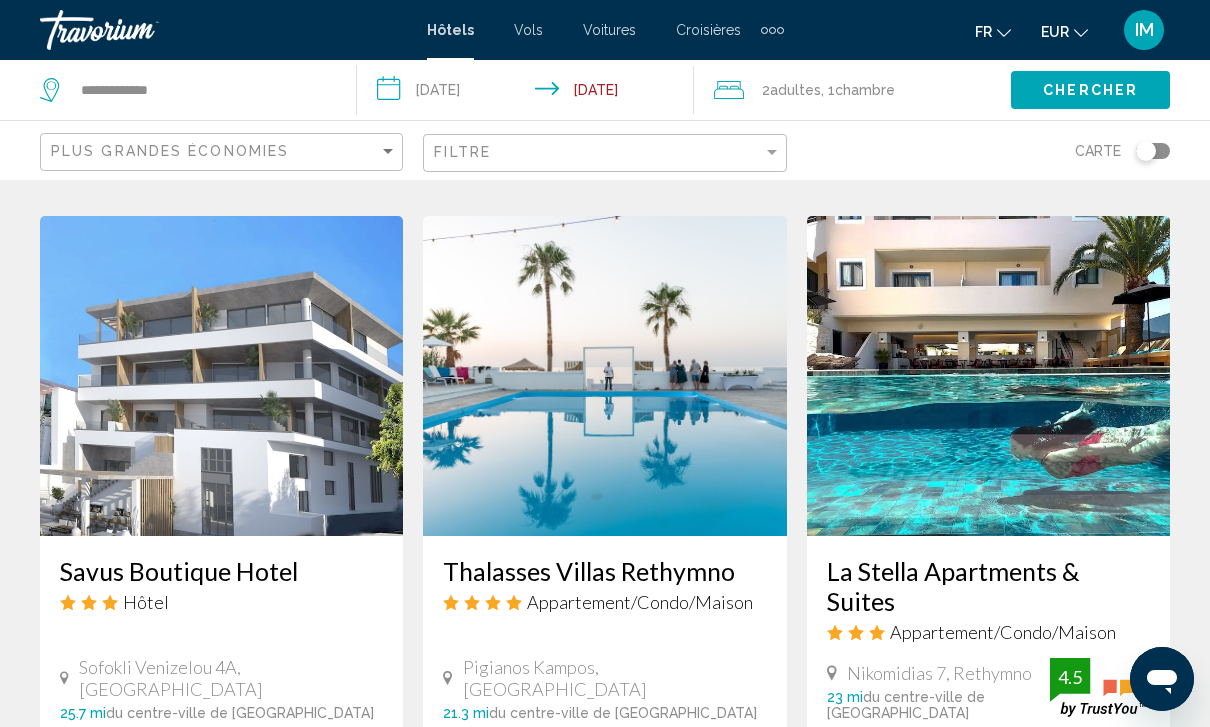 scroll, scrollTop: 2516, scrollLeft: 0, axis: vertical 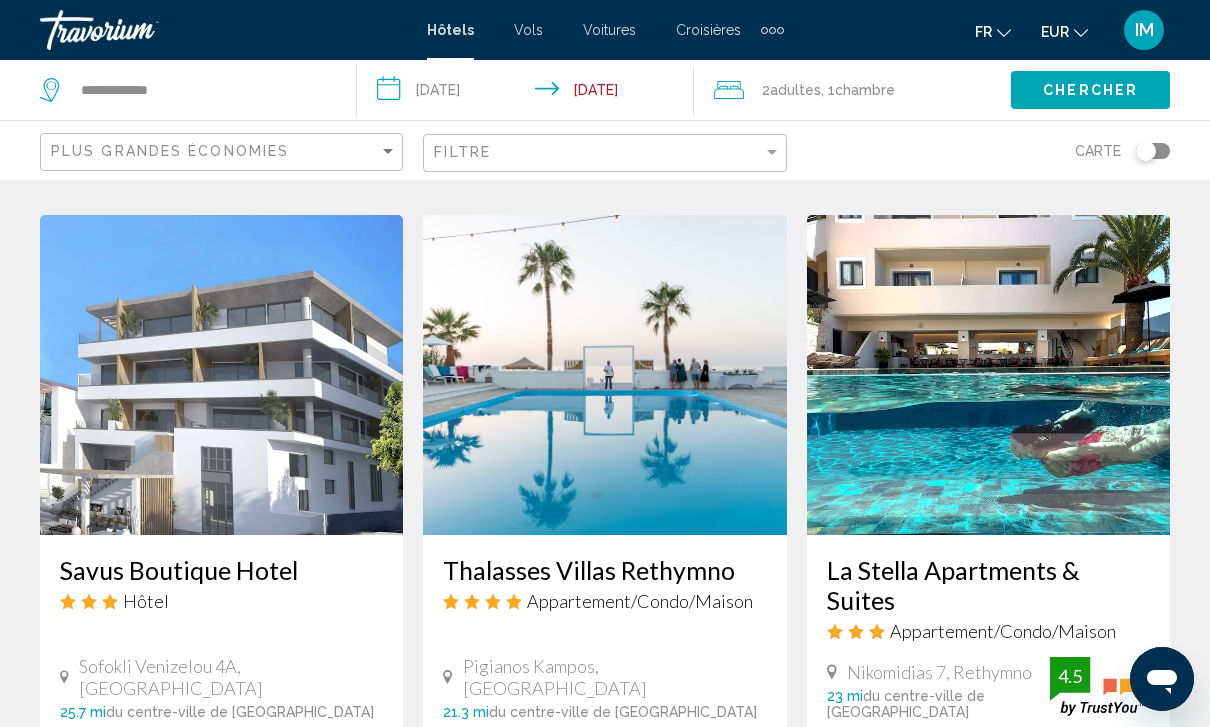 click at bounding box center [604, 375] 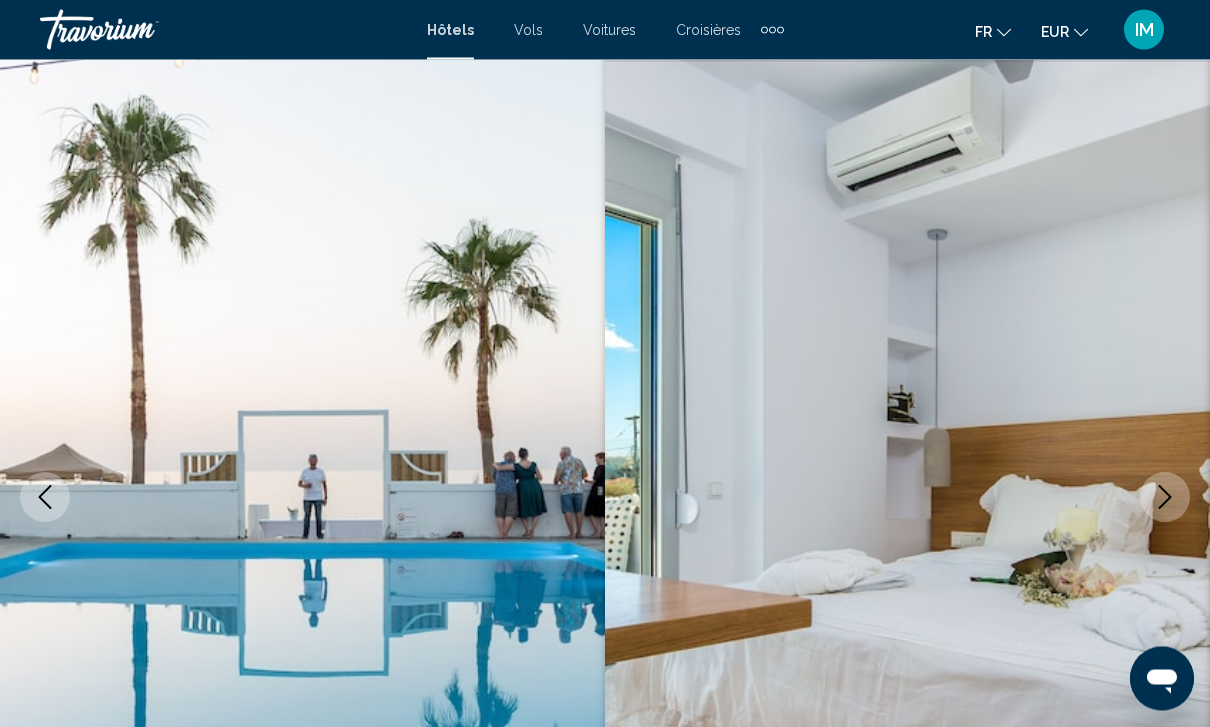 scroll, scrollTop: 42, scrollLeft: 0, axis: vertical 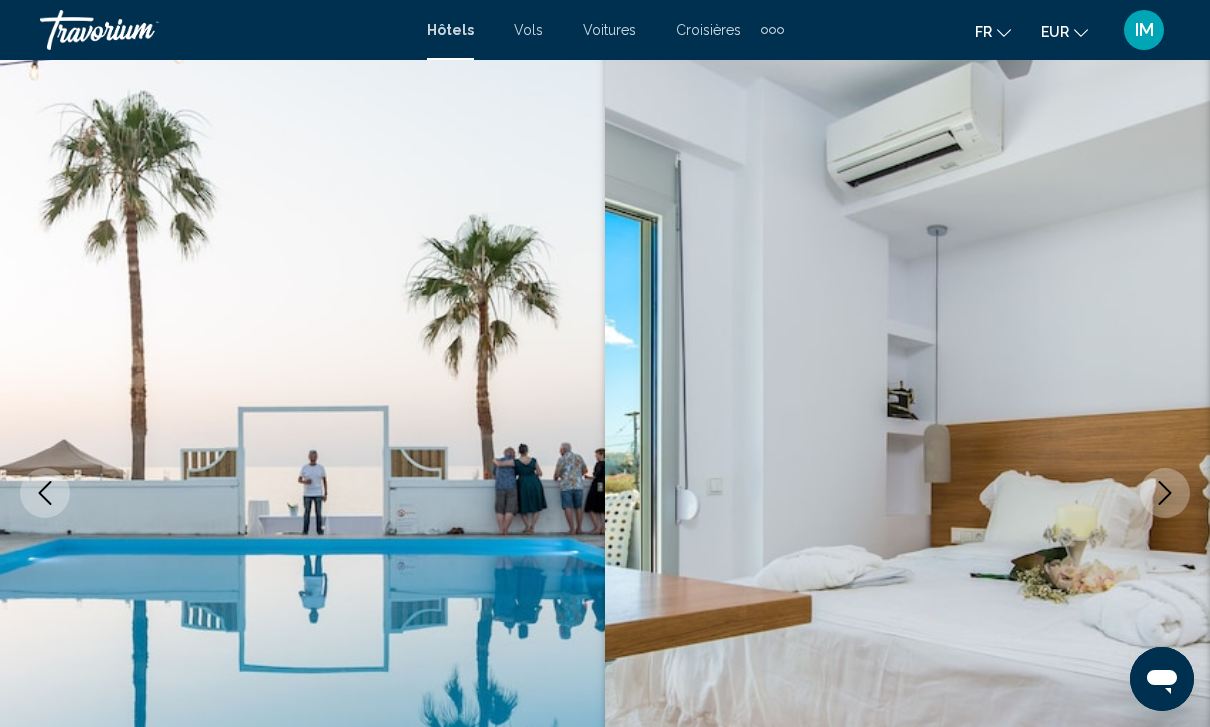 click 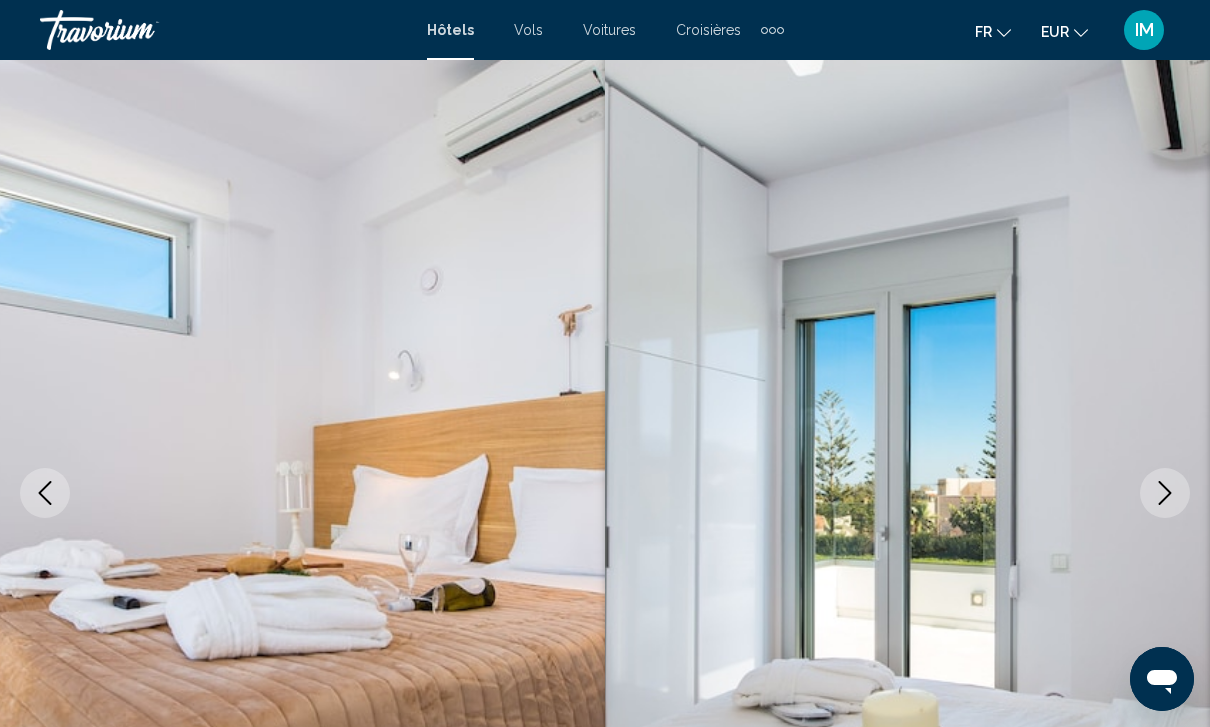 click 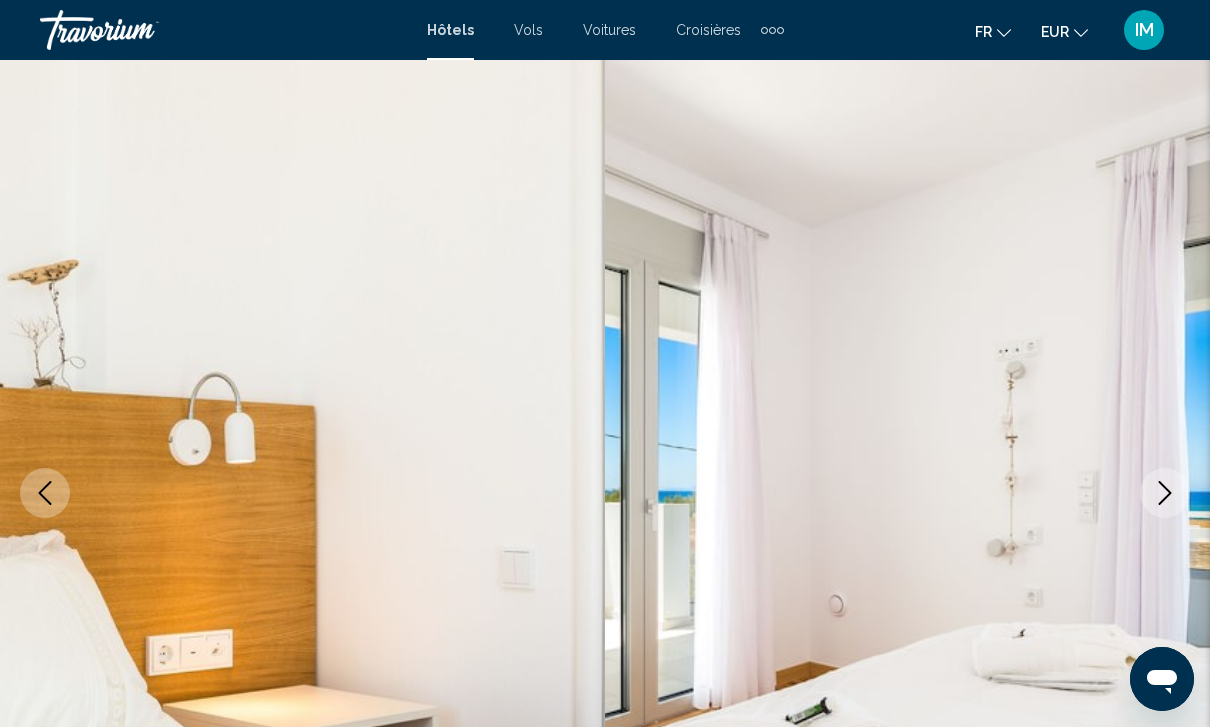 click 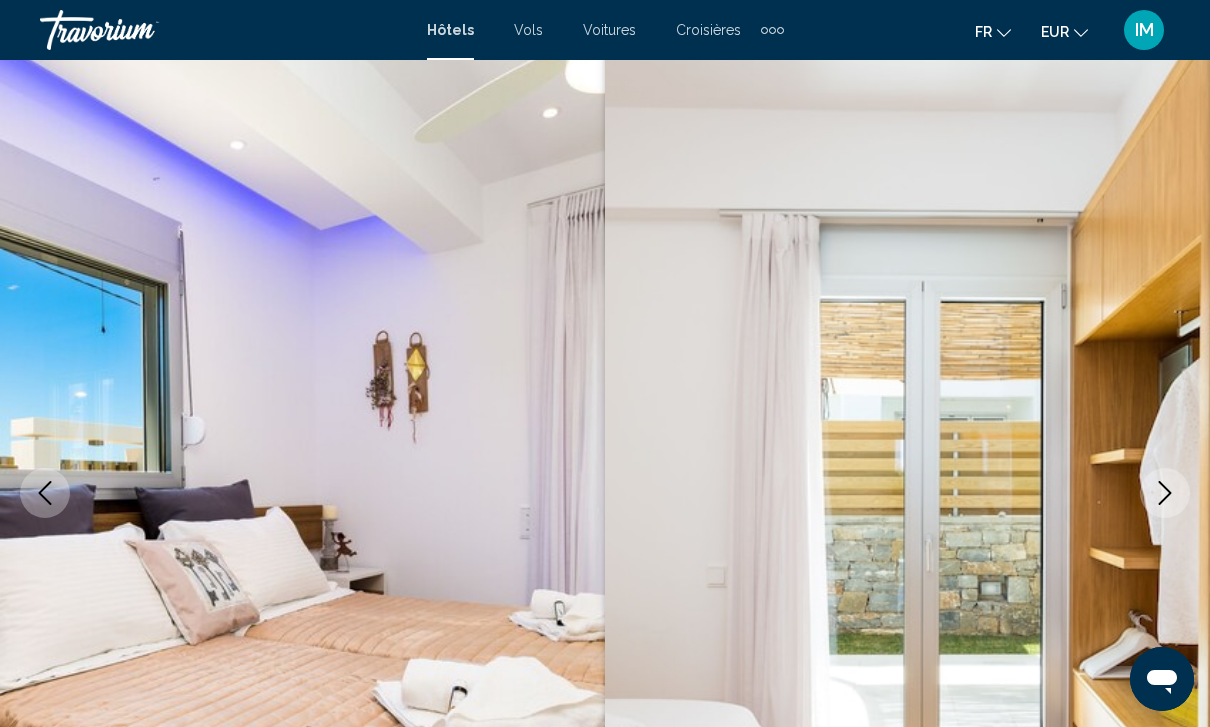 click 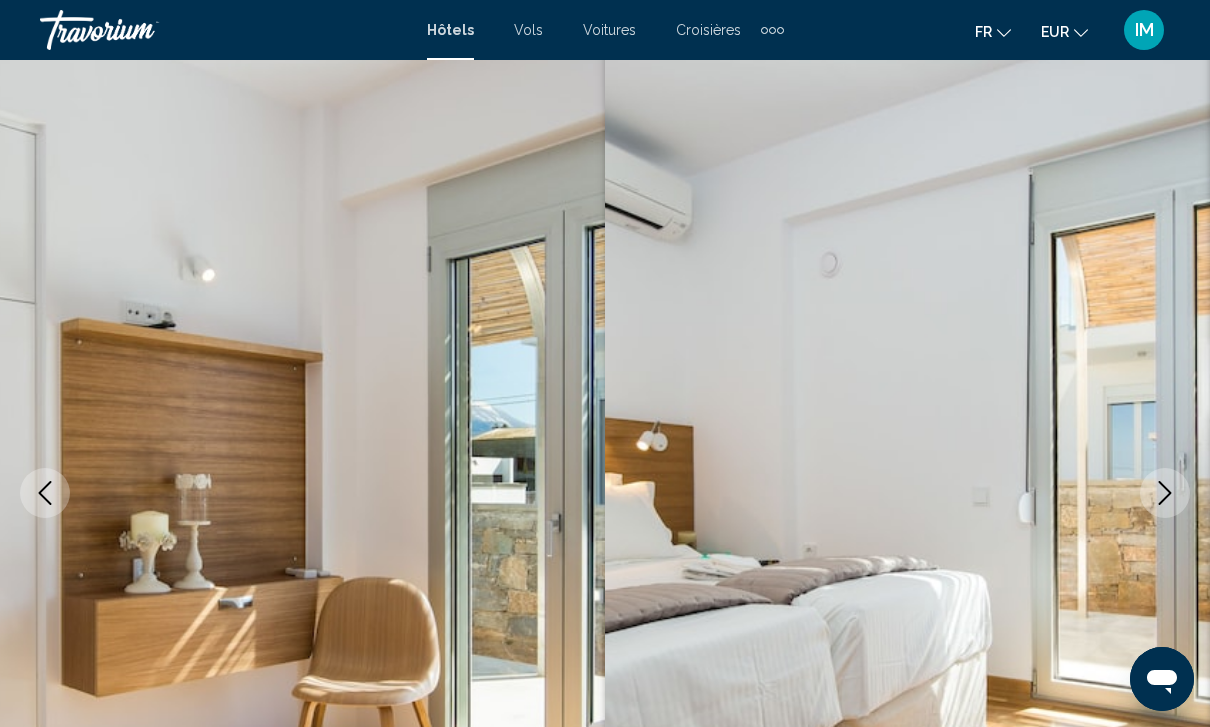 click 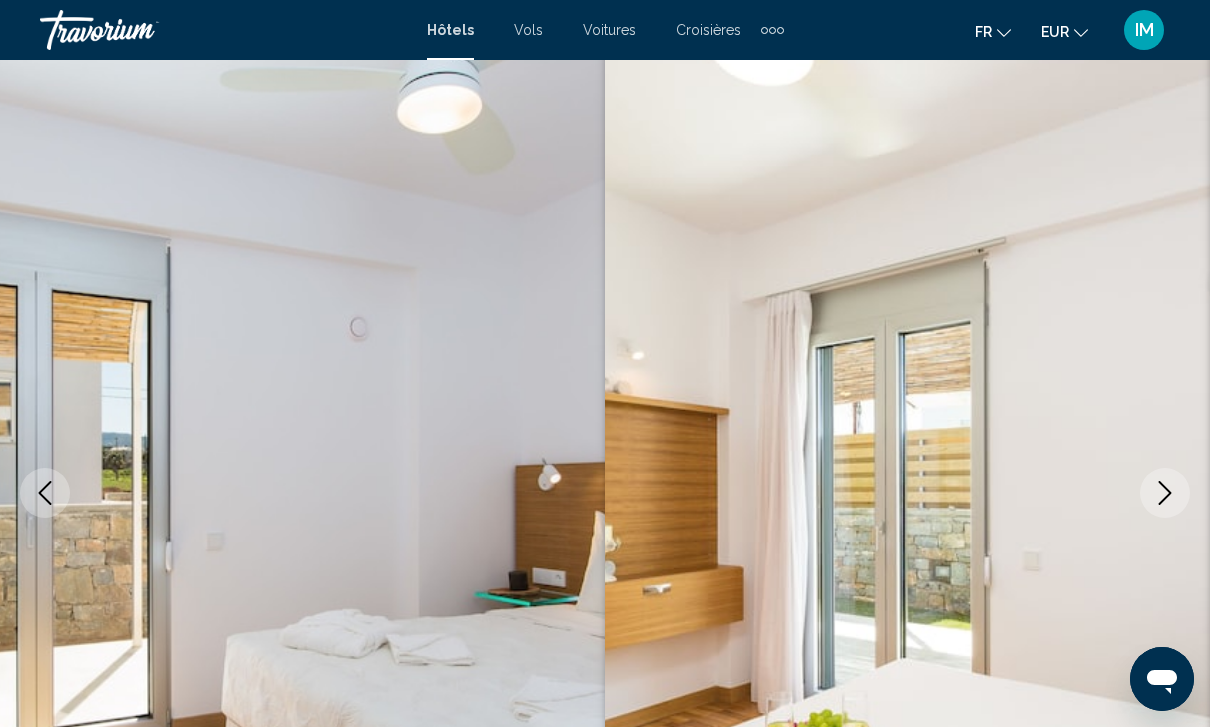 click 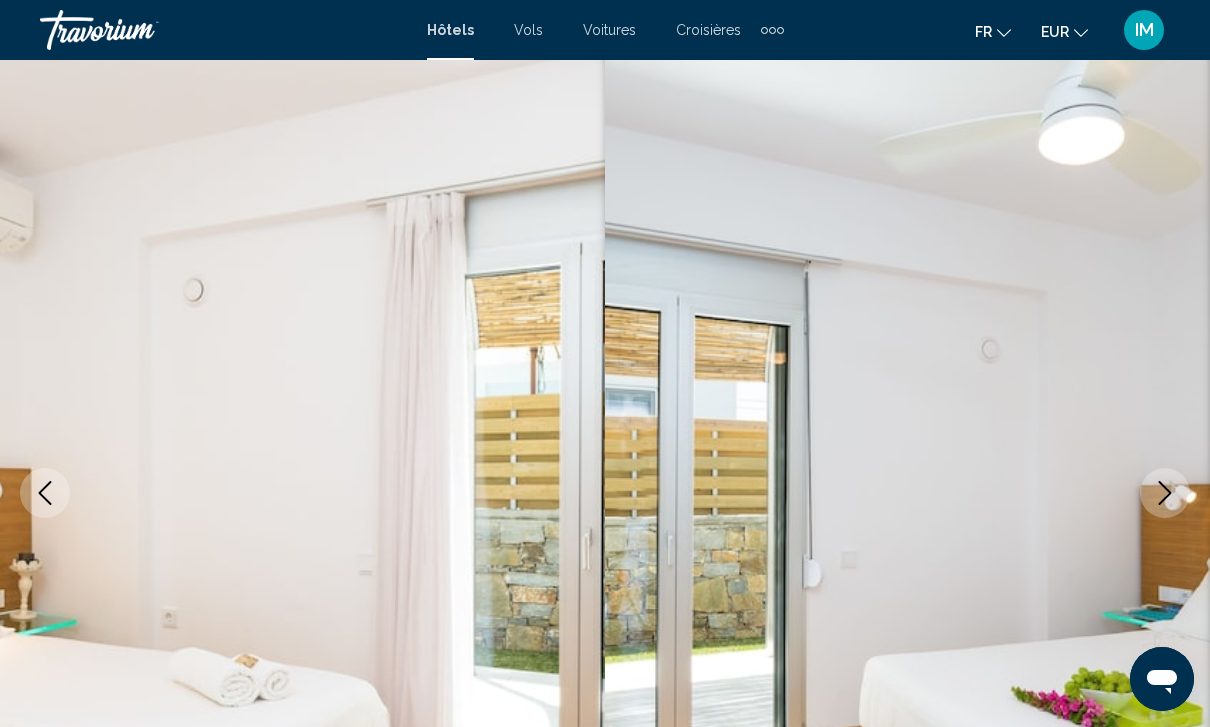 click 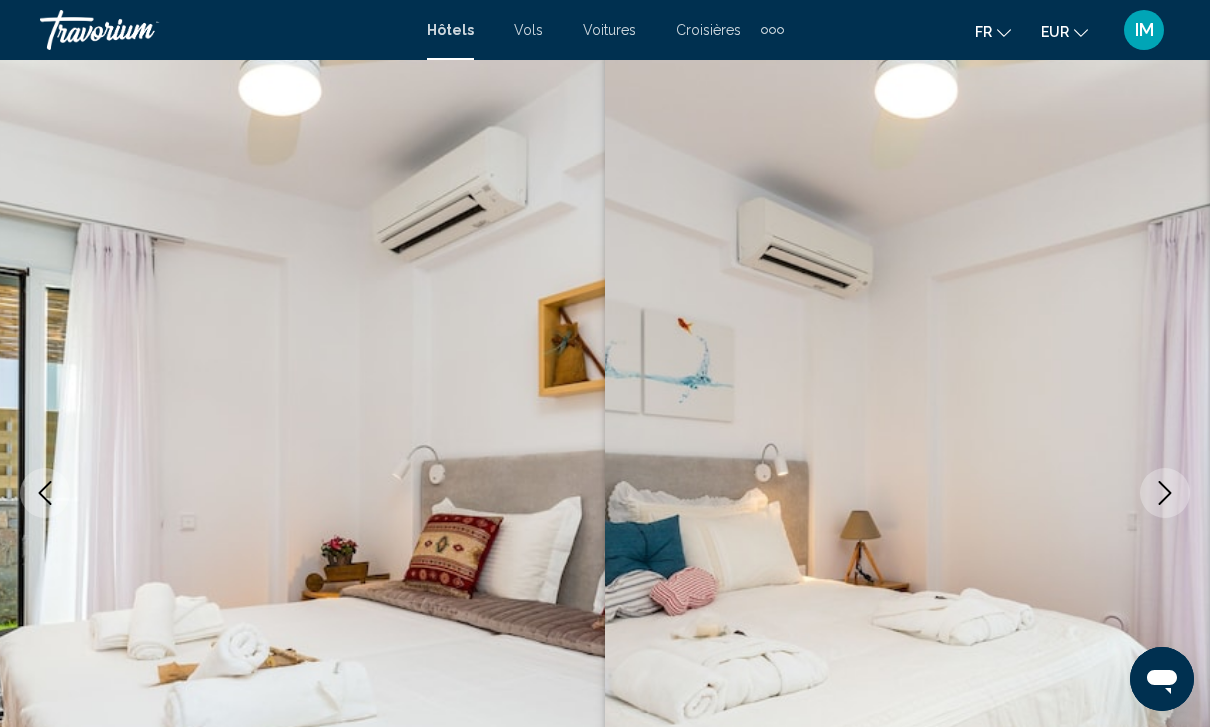 click 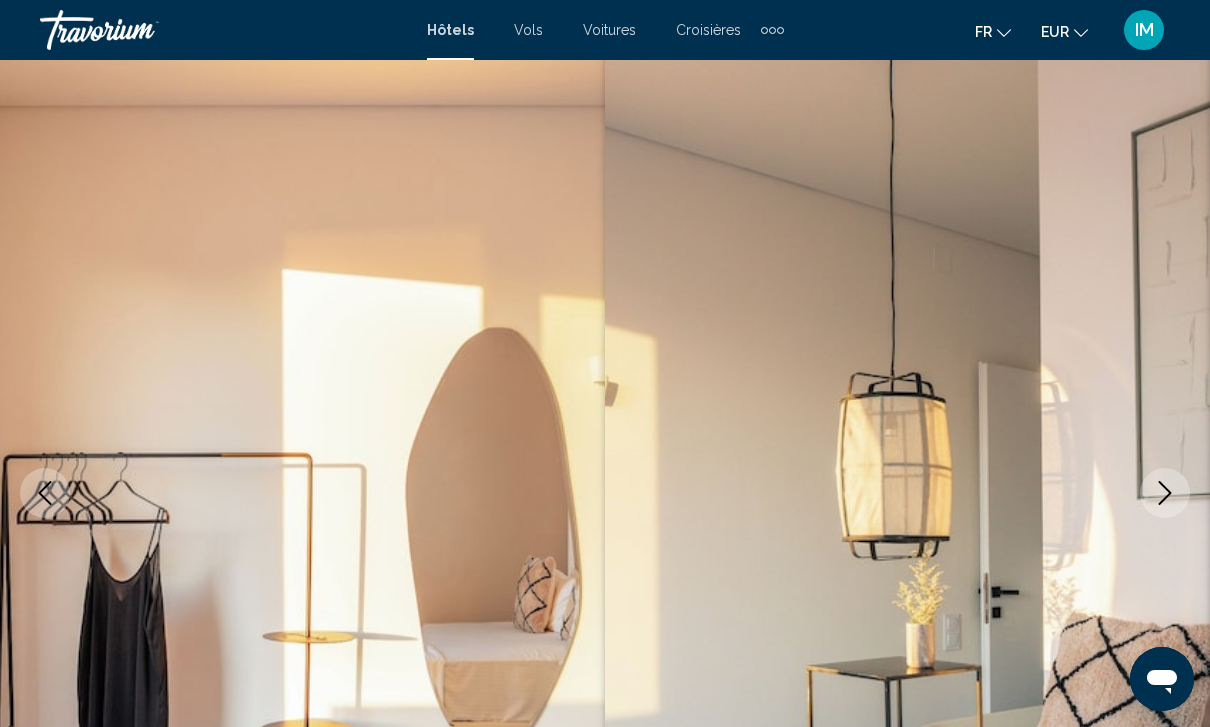 click 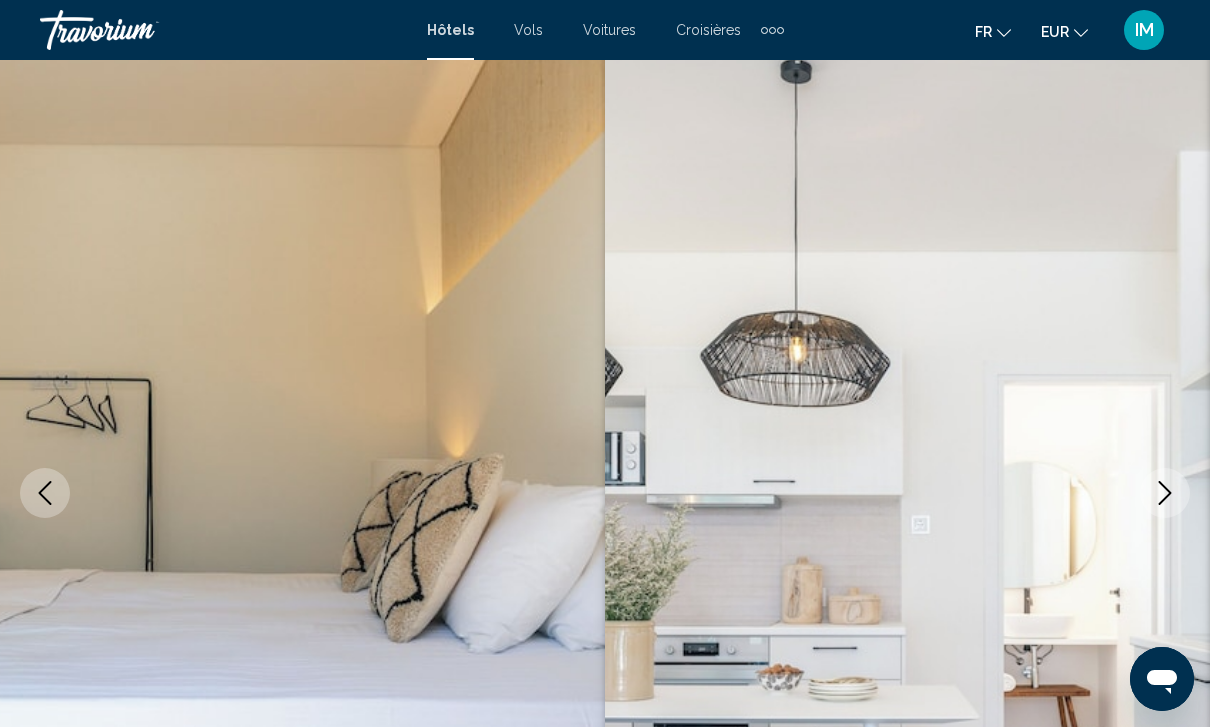 click 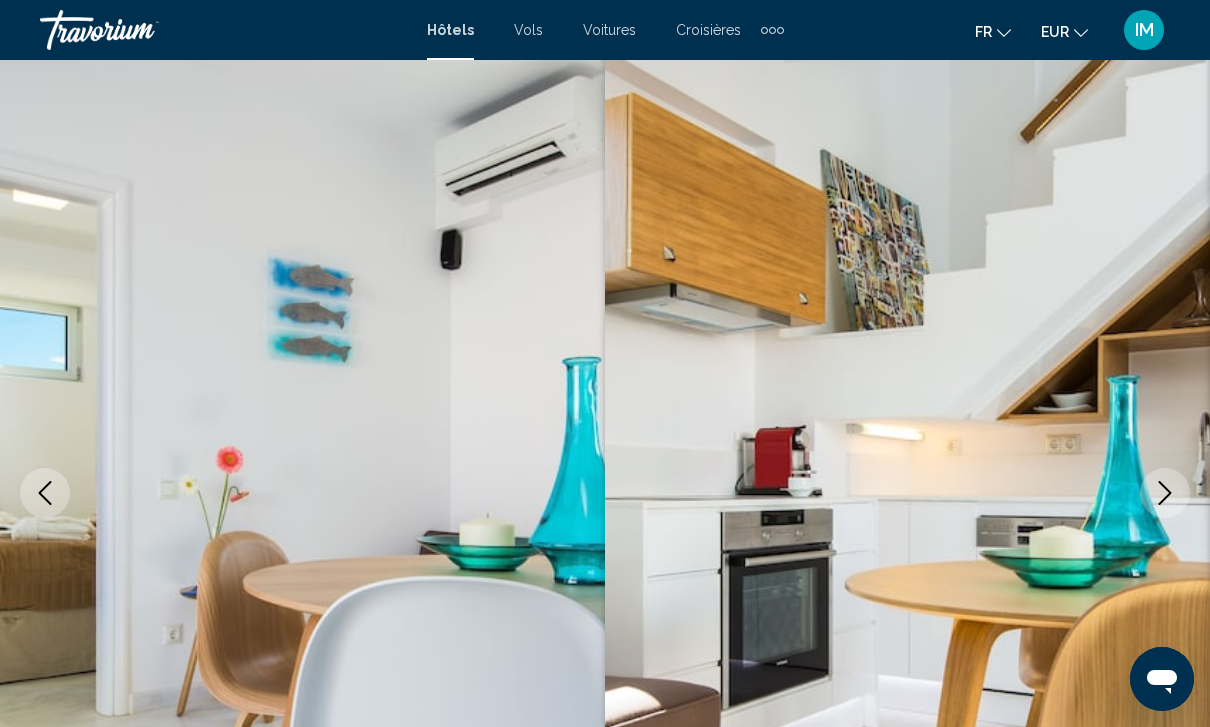 click 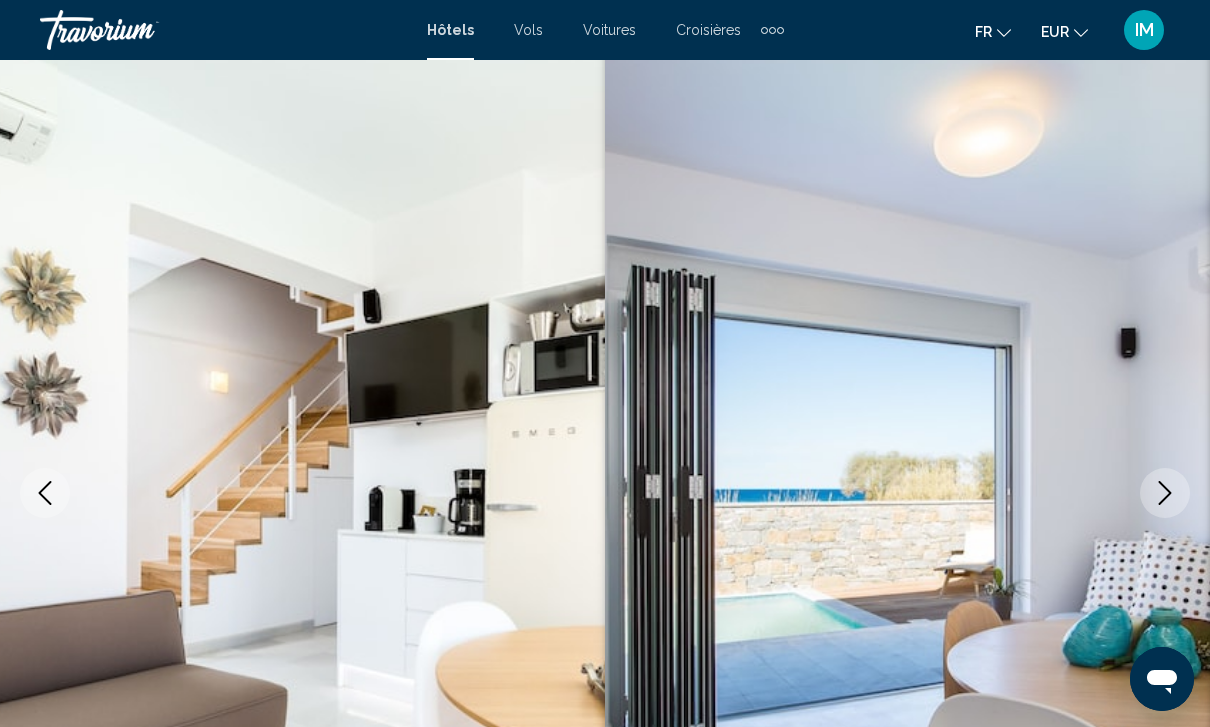 click 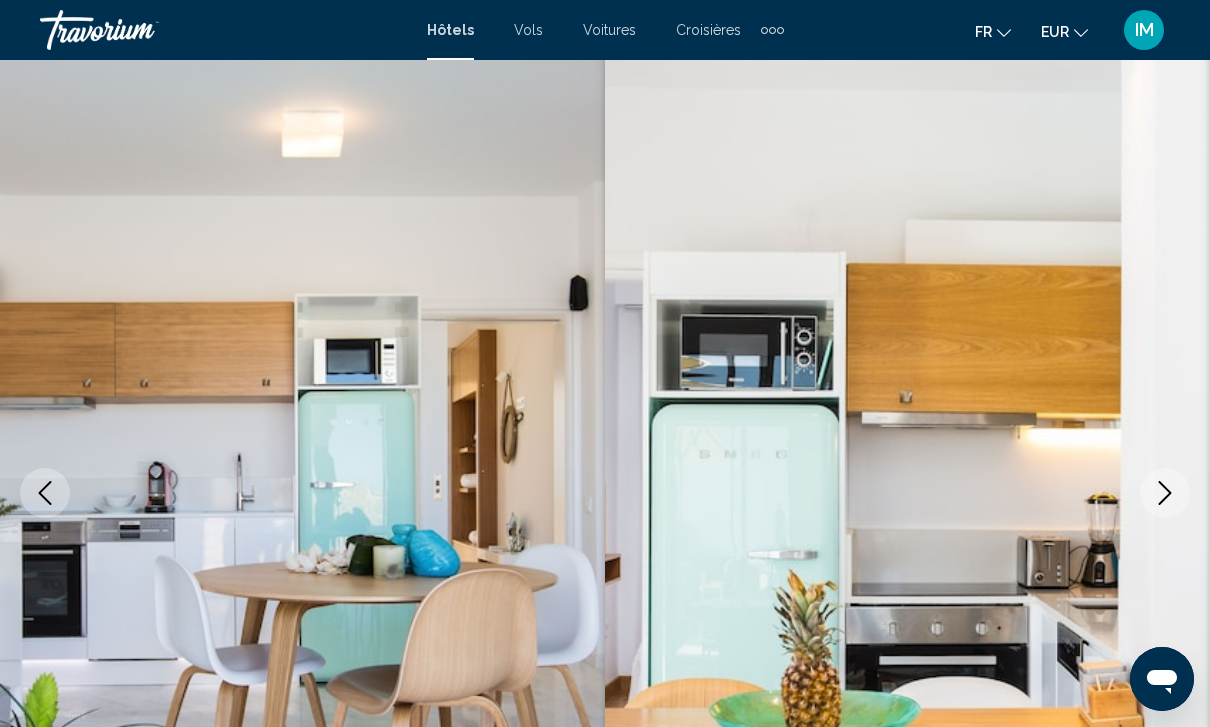 click 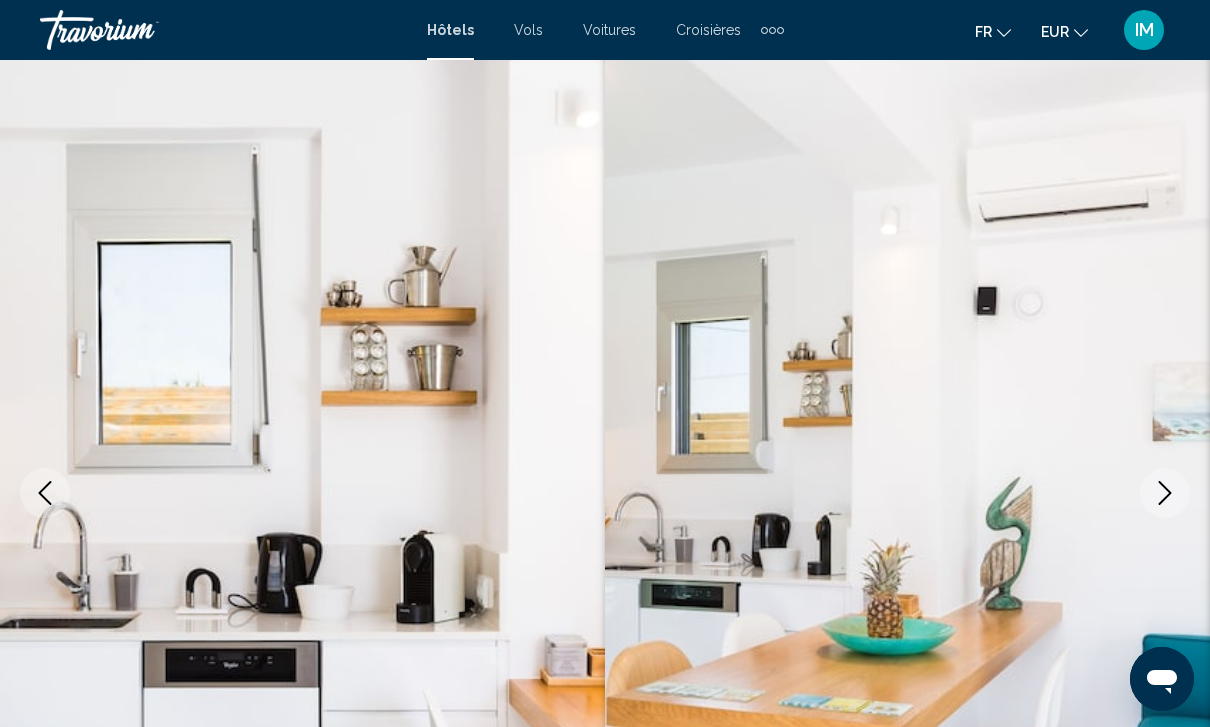 click 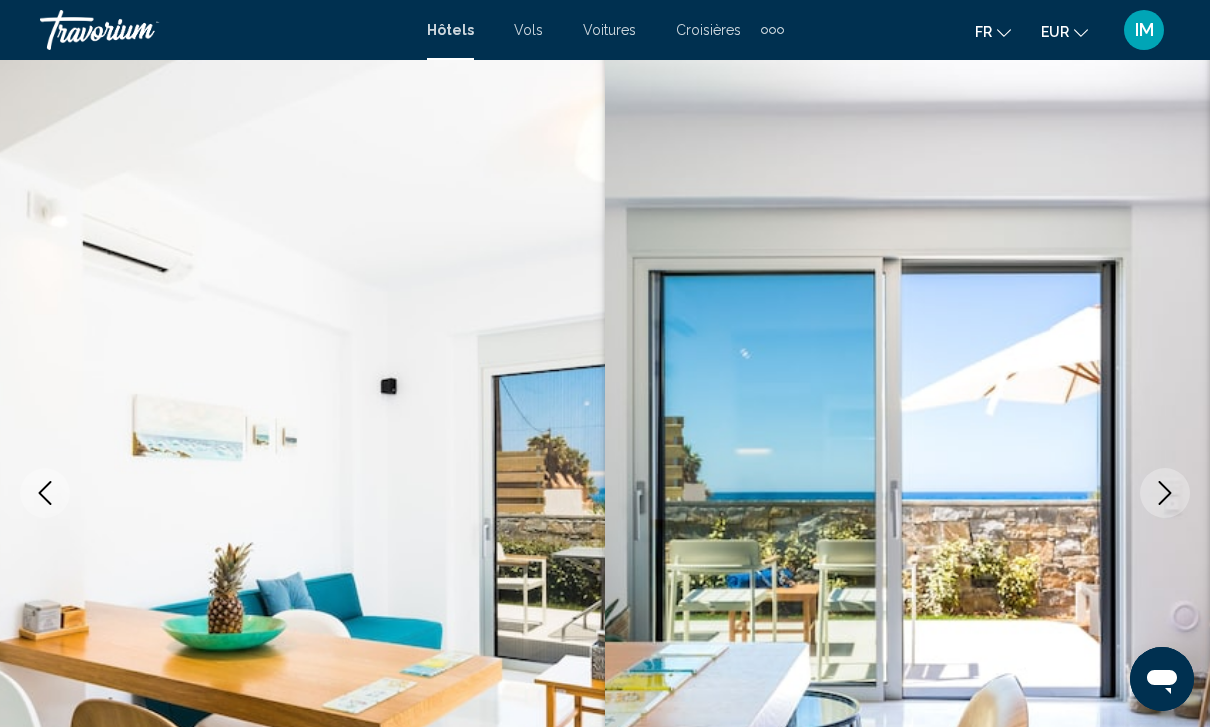 click 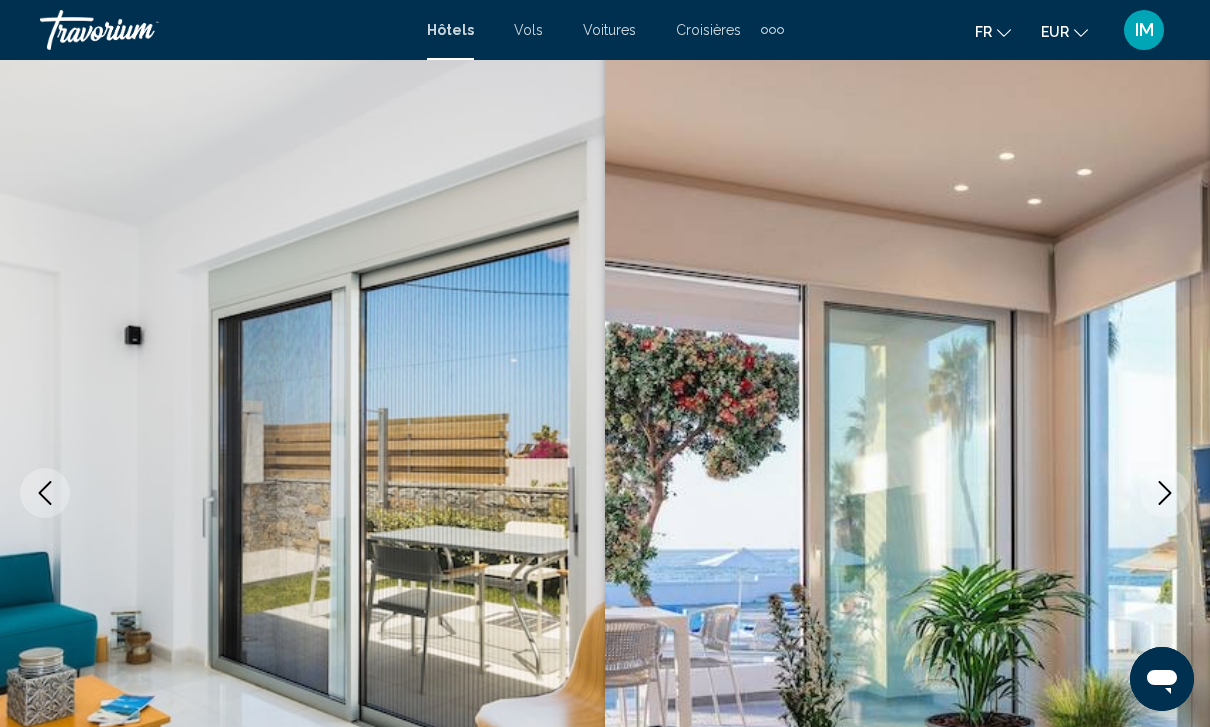 click 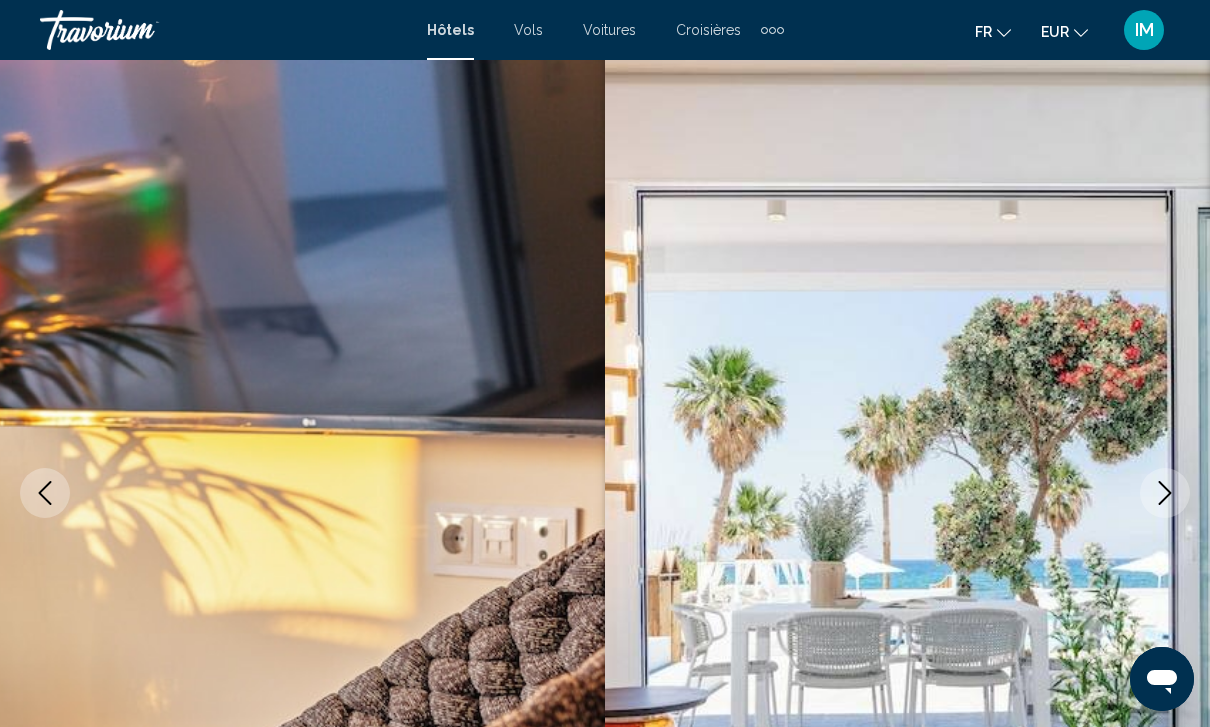 click 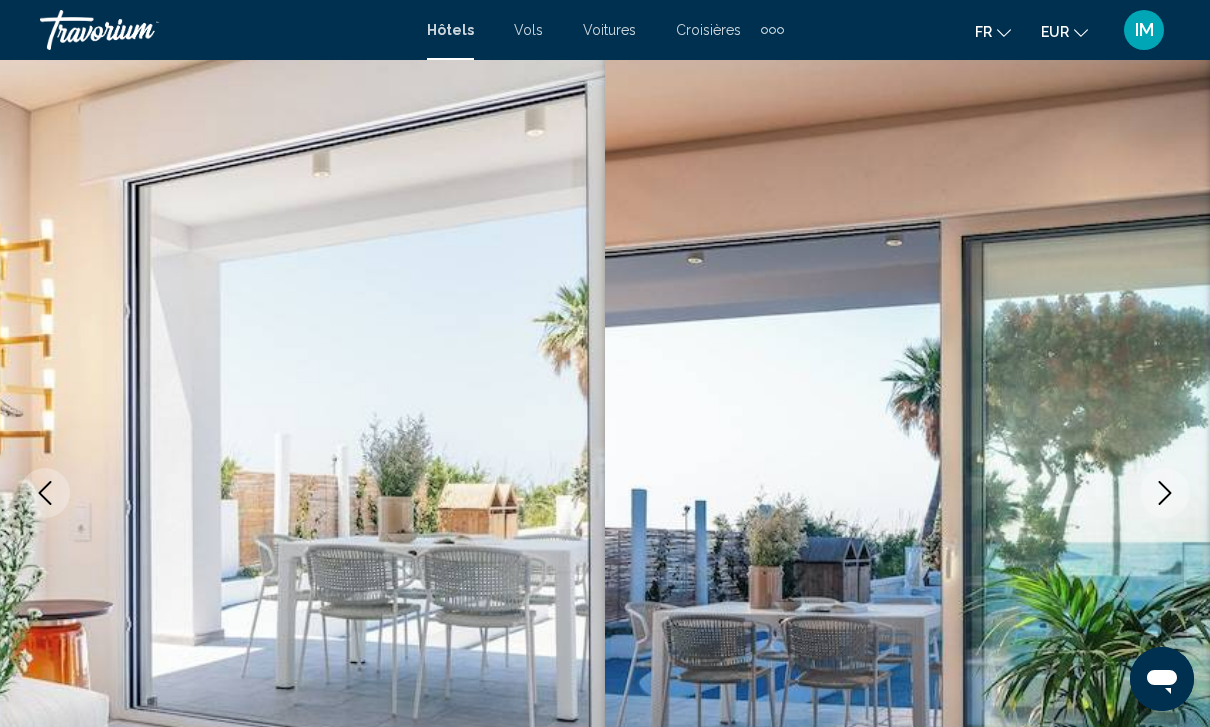 click at bounding box center (1165, 493) 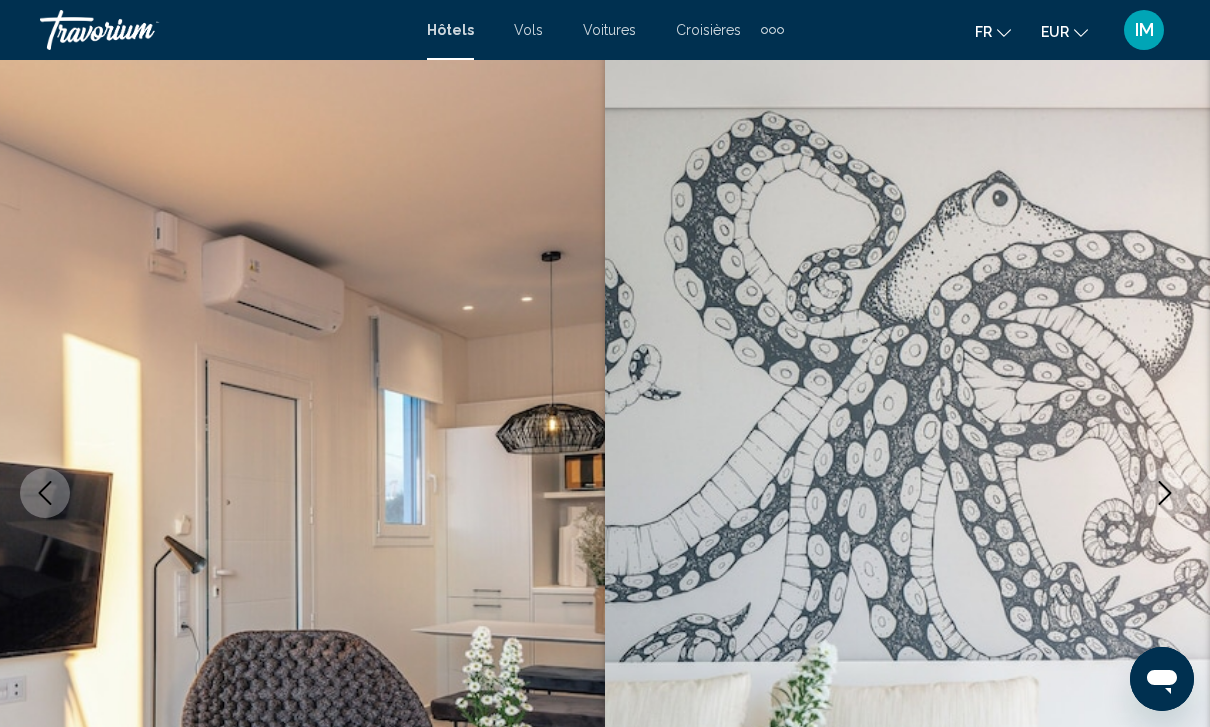 click 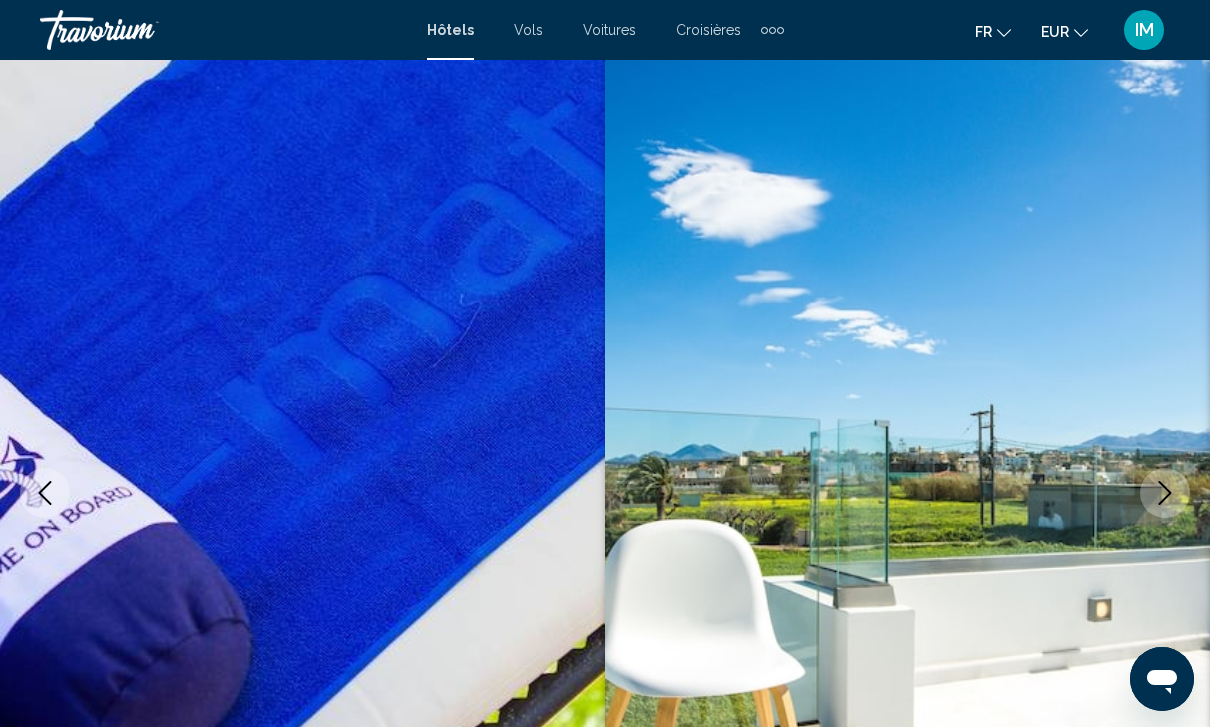 click 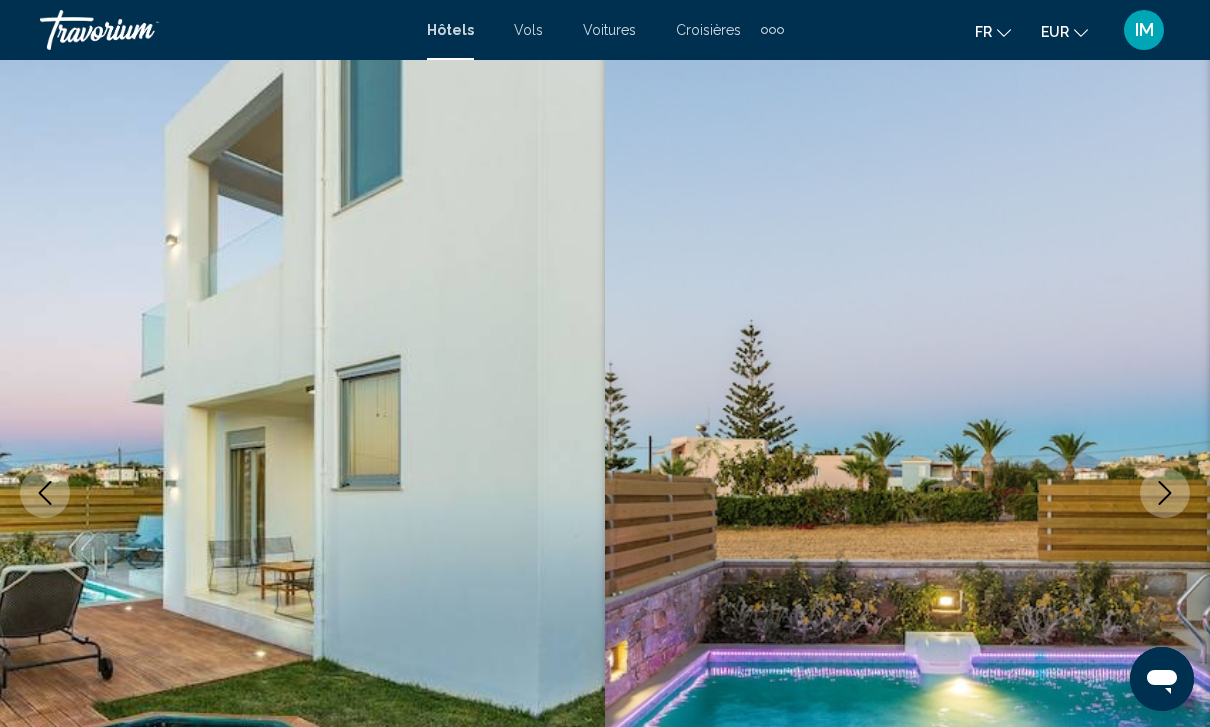 click 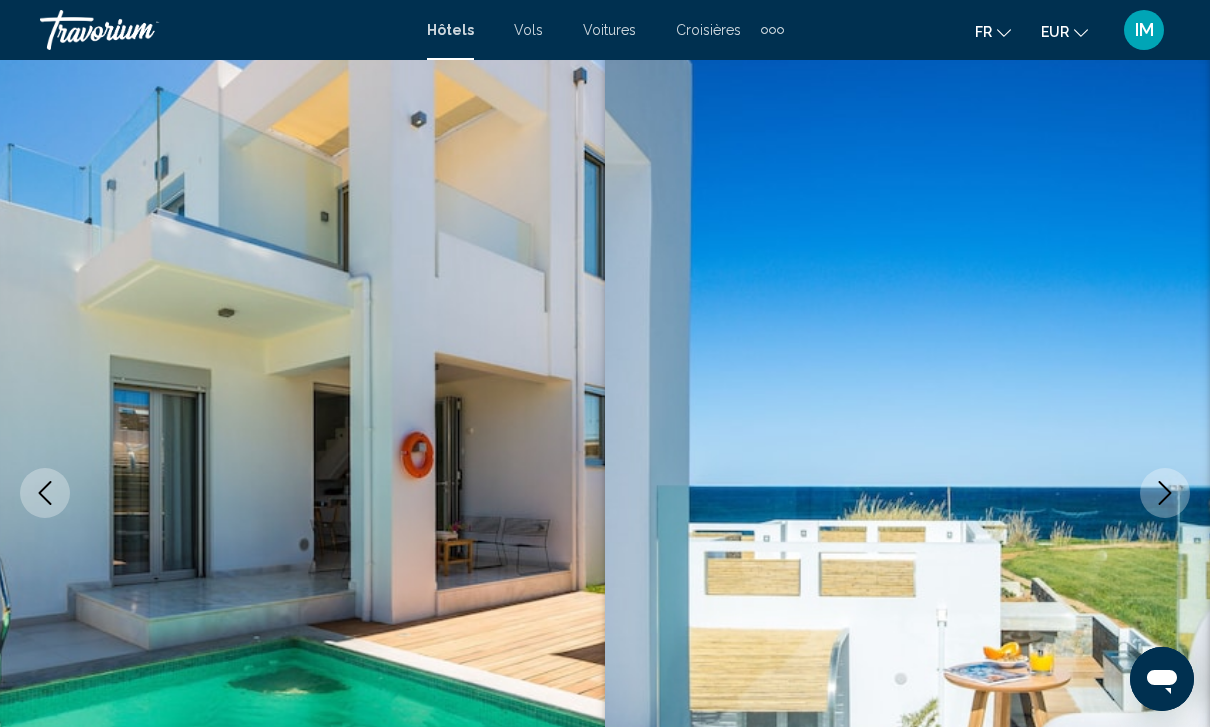 click 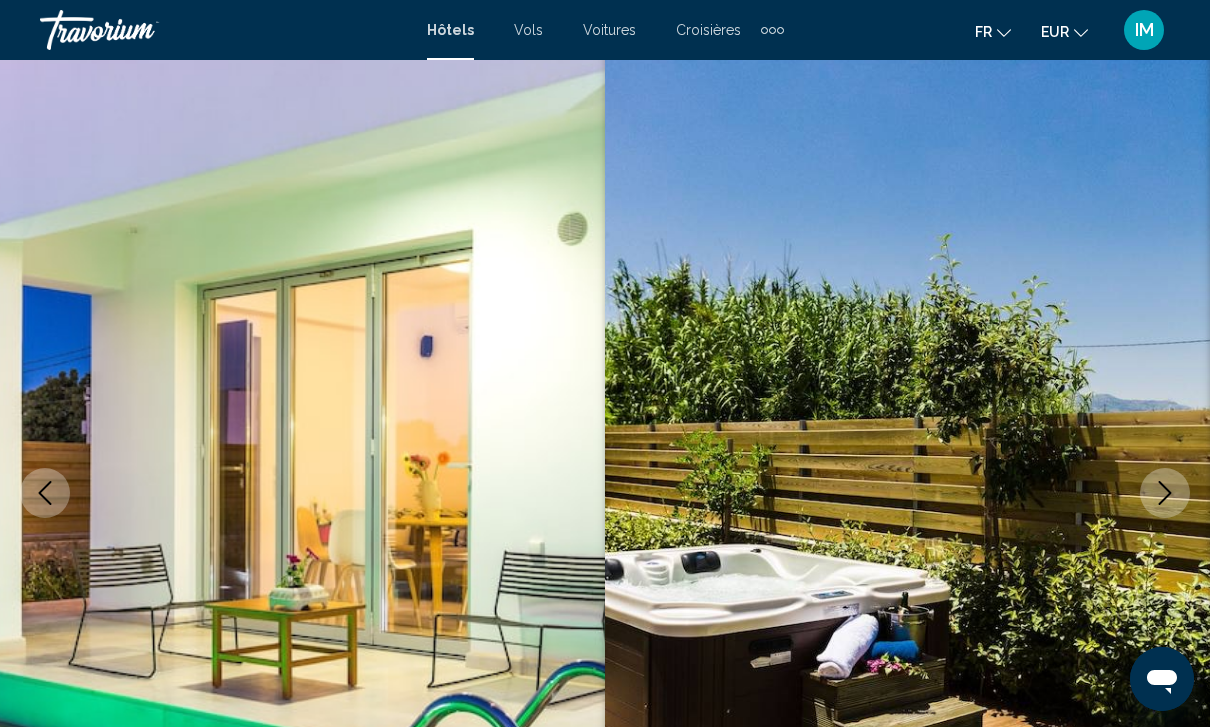 click 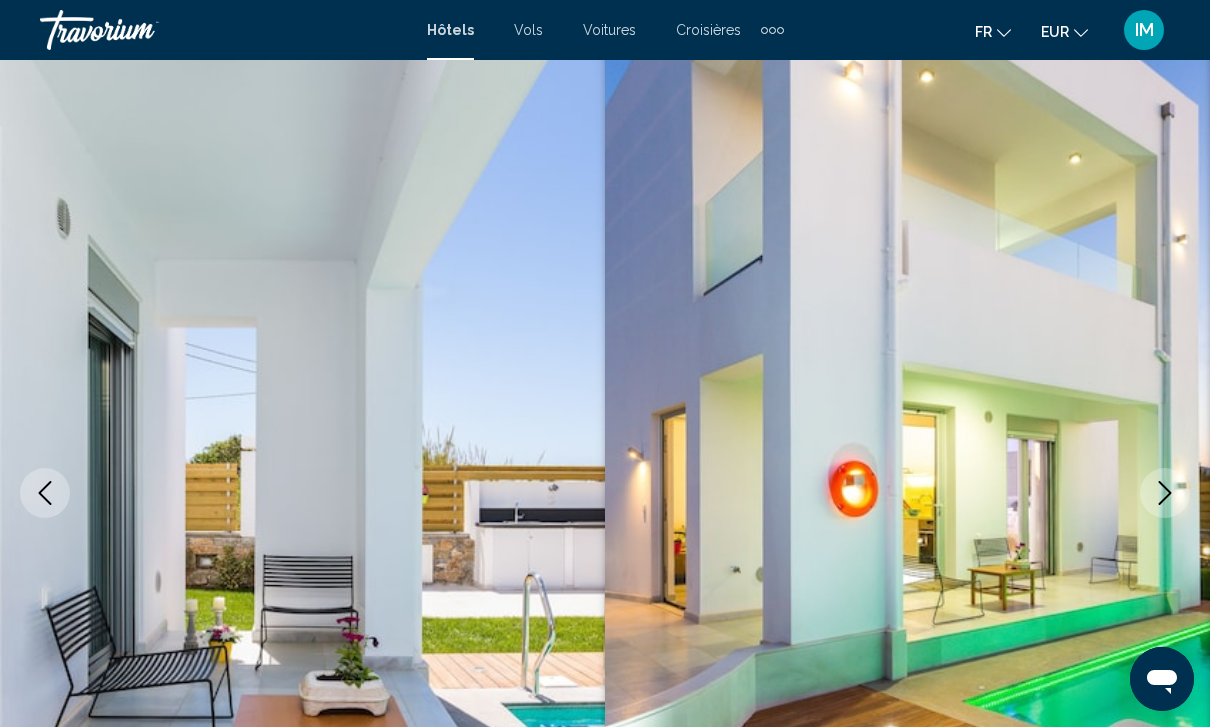 click 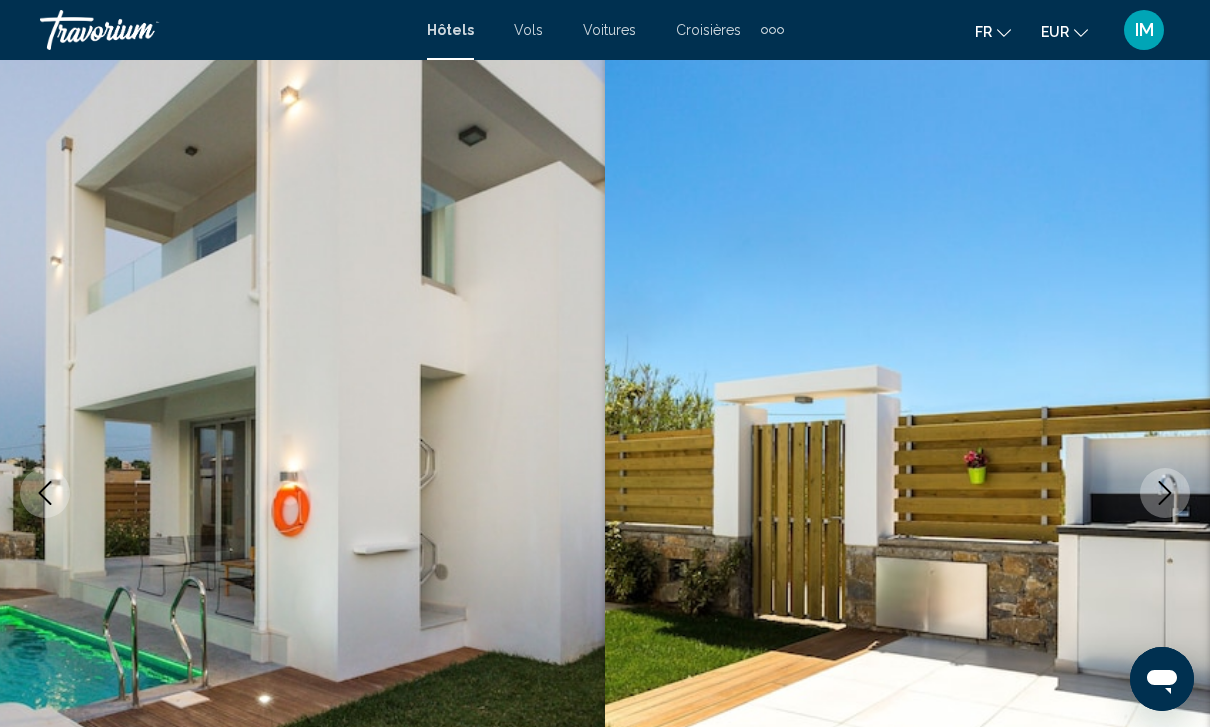 click 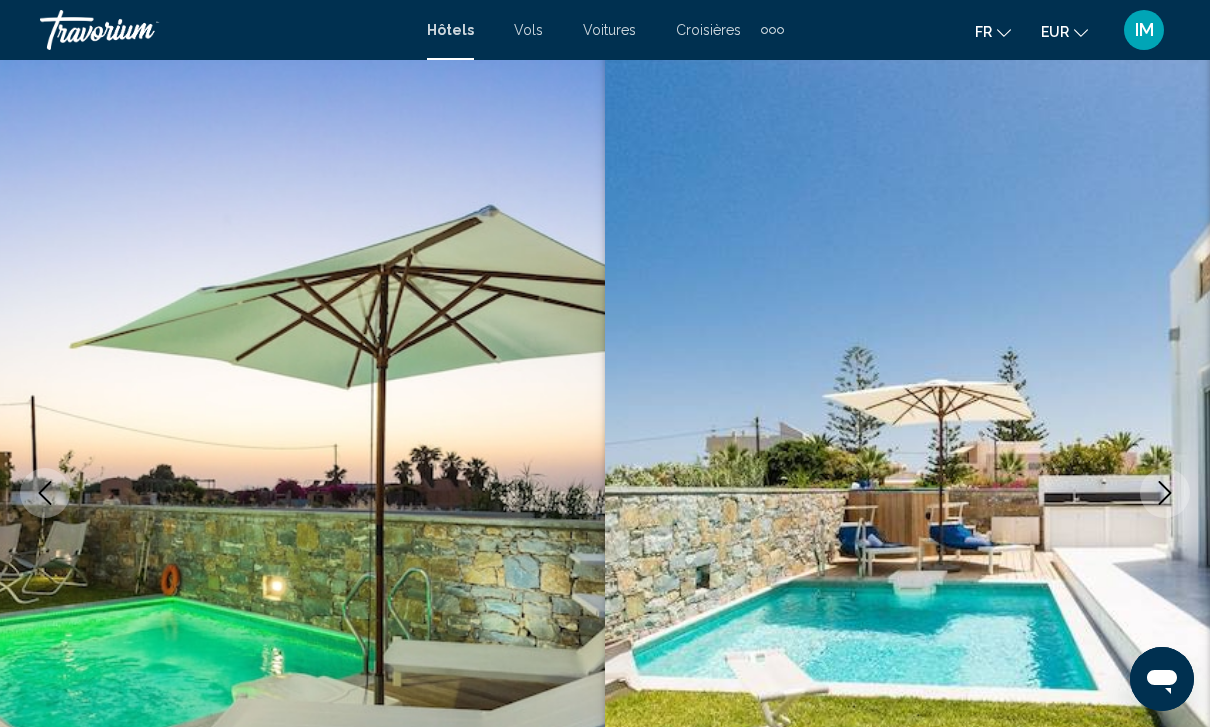 click 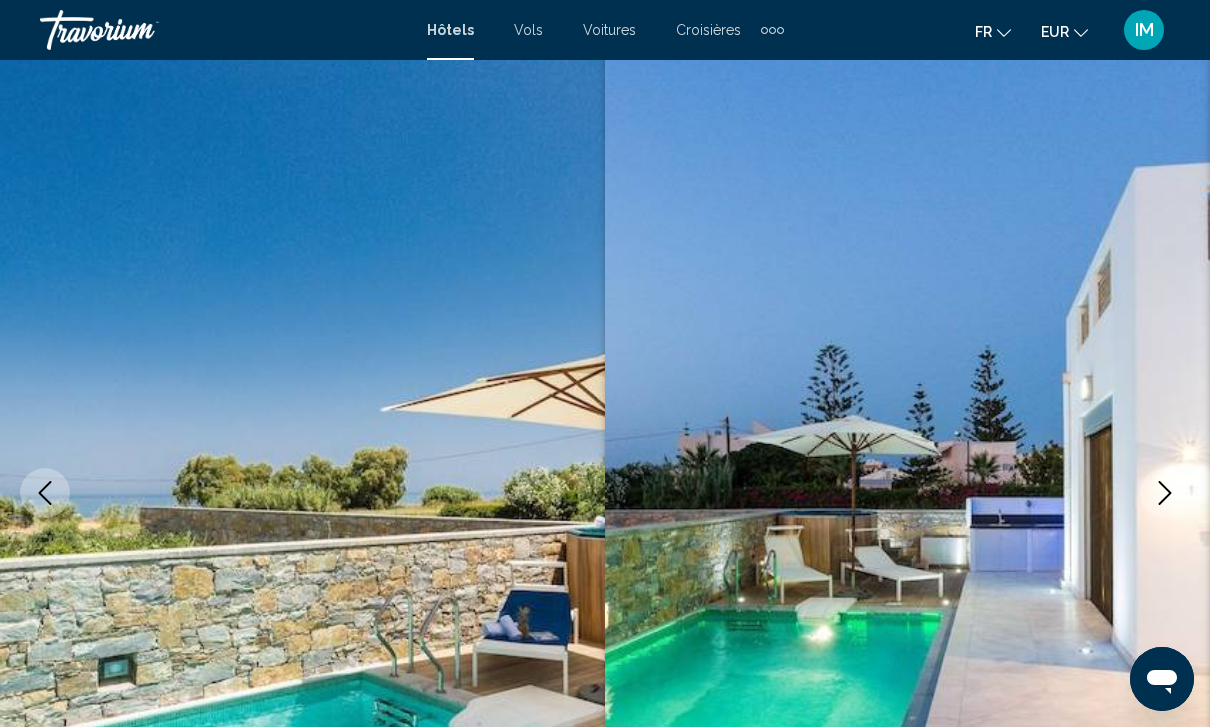 click at bounding box center (1165, 493) 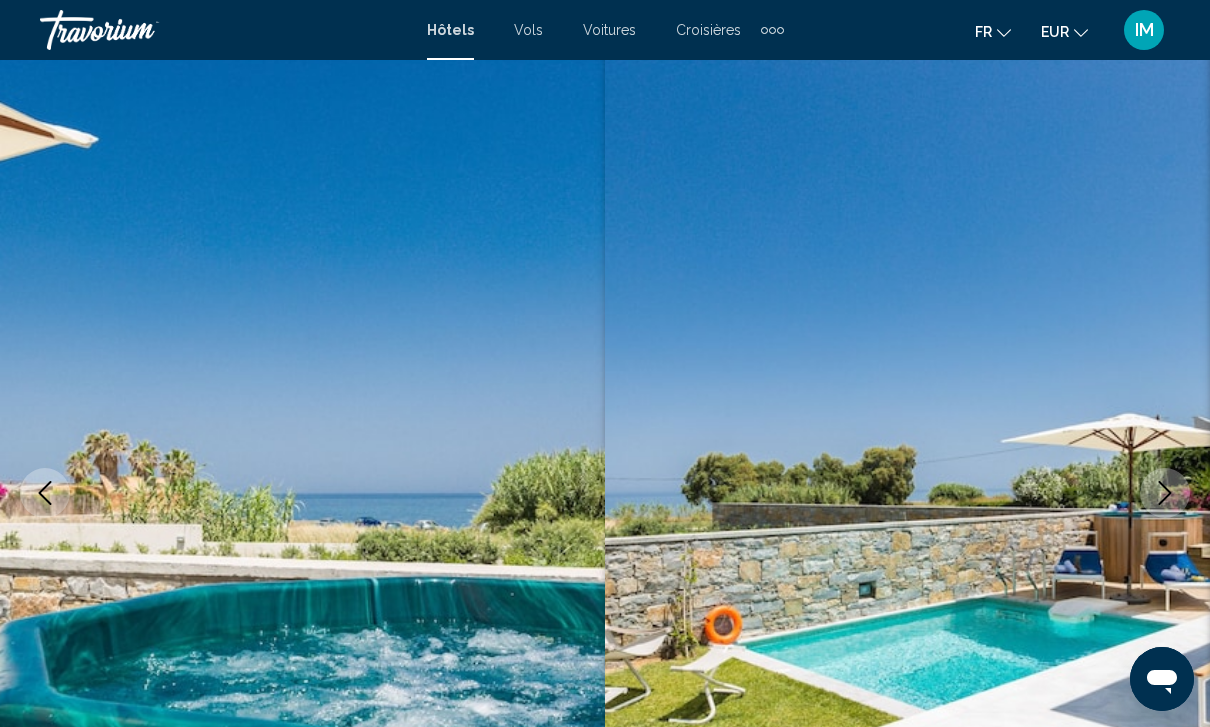 click 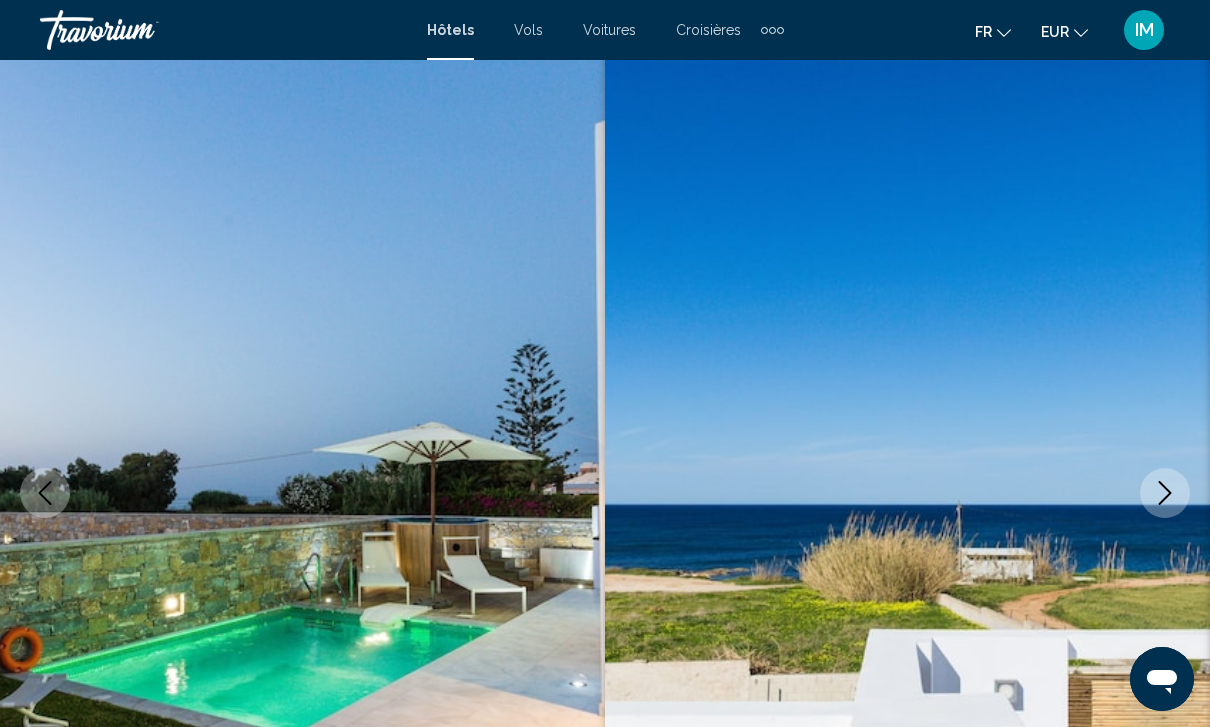 click 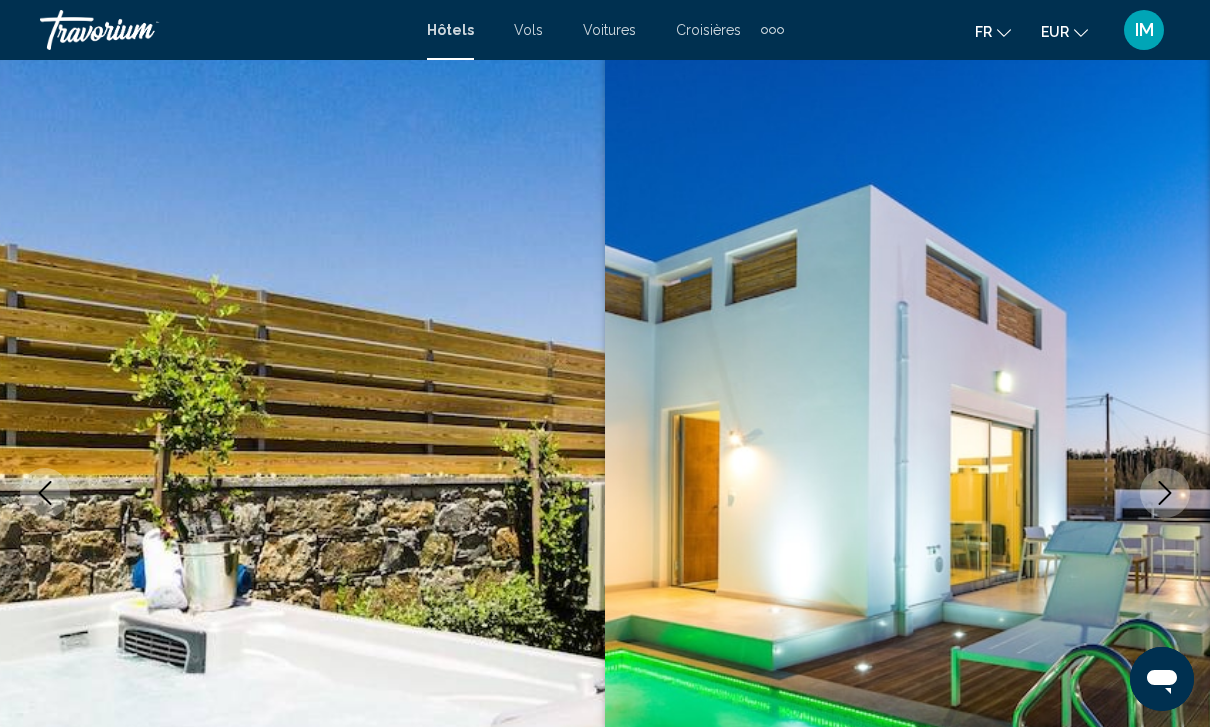 click 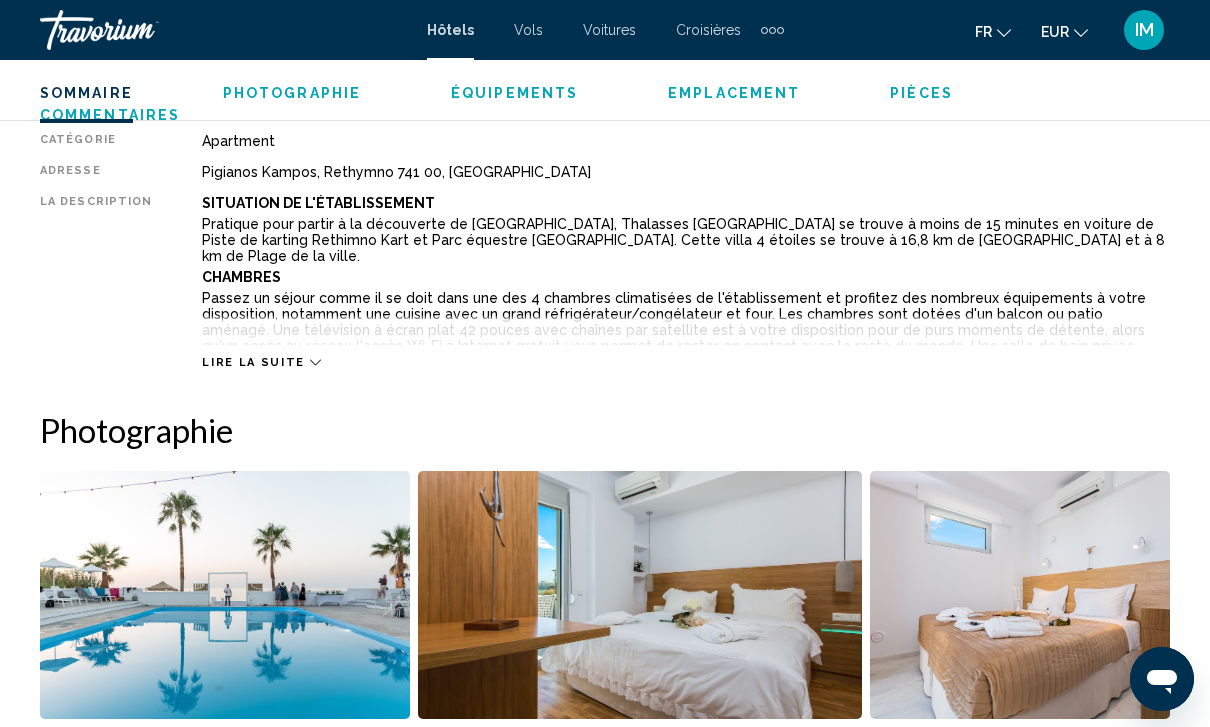 scroll, scrollTop: 1033, scrollLeft: 0, axis: vertical 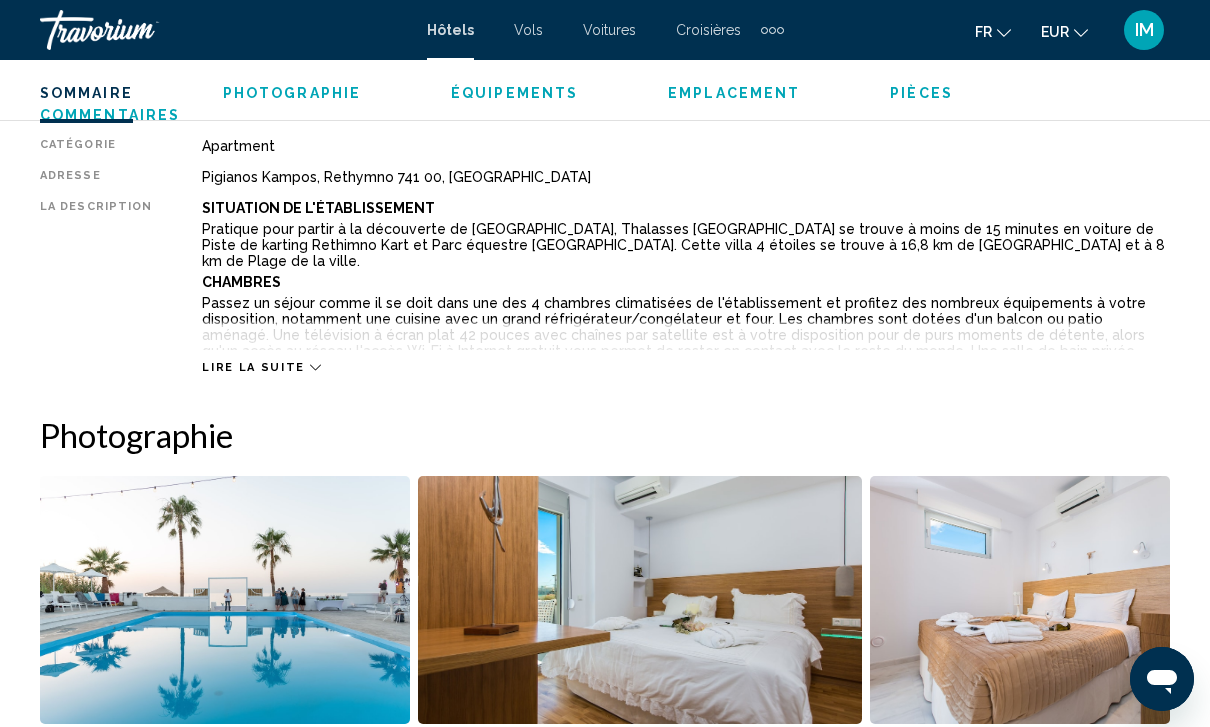 click on "Lire la suite" at bounding box center [686, 347] 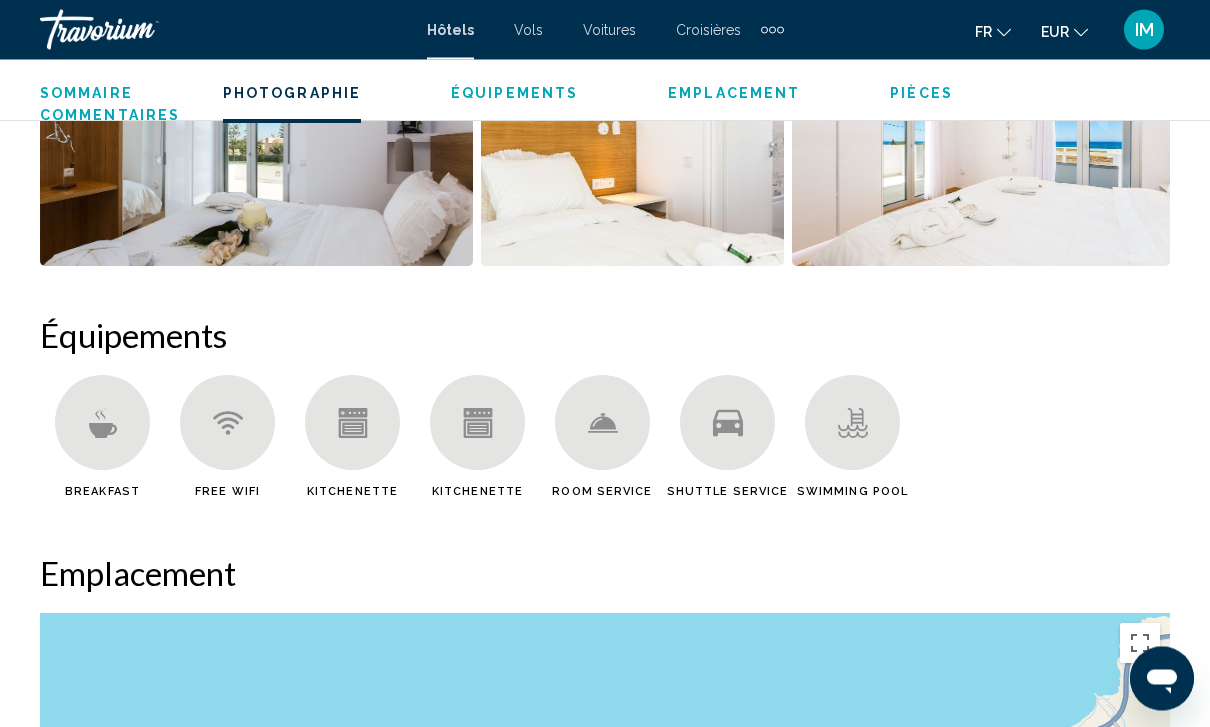 scroll, scrollTop: 1806, scrollLeft: 0, axis: vertical 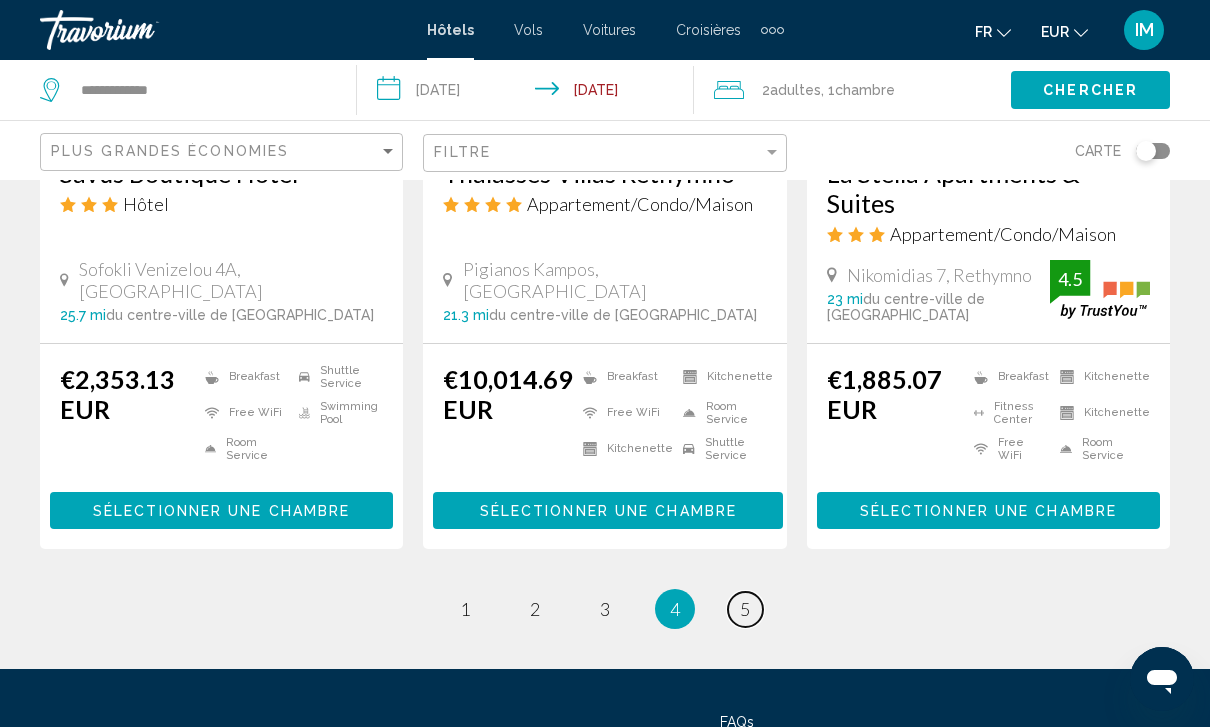 click on "5" at bounding box center (745, 609) 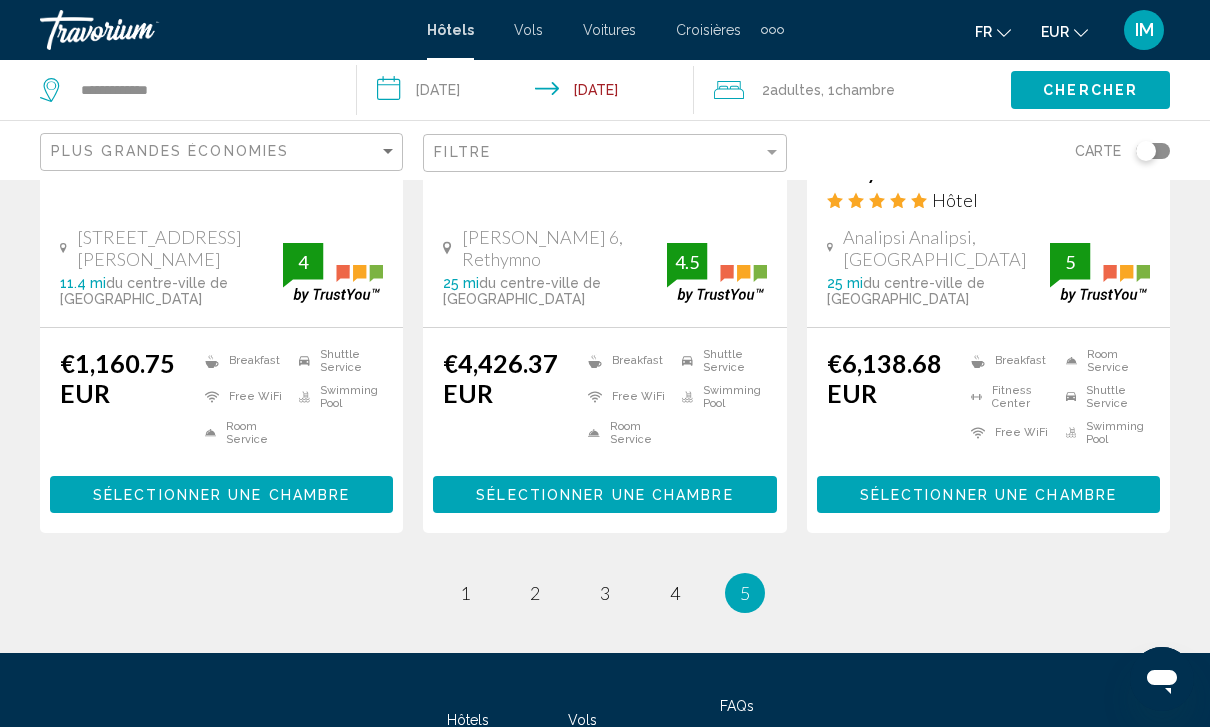 click on "5" at bounding box center [745, 593] 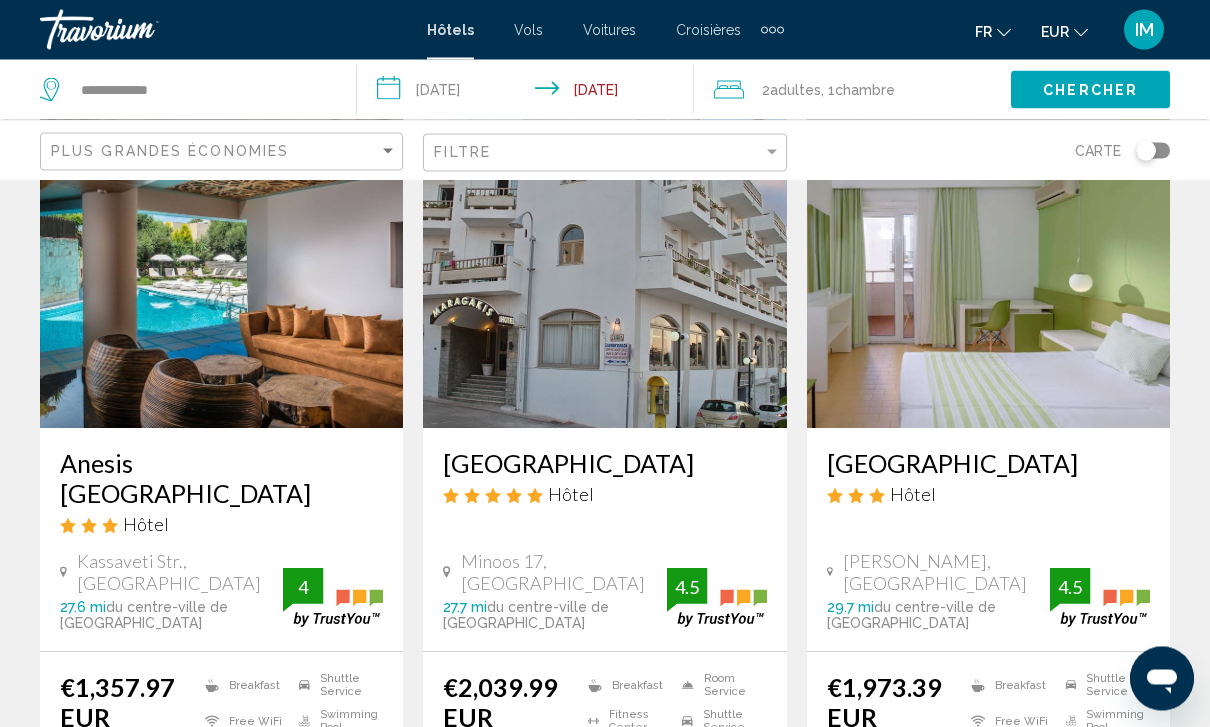 scroll, scrollTop: 142, scrollLeft: 0, axis: vertical 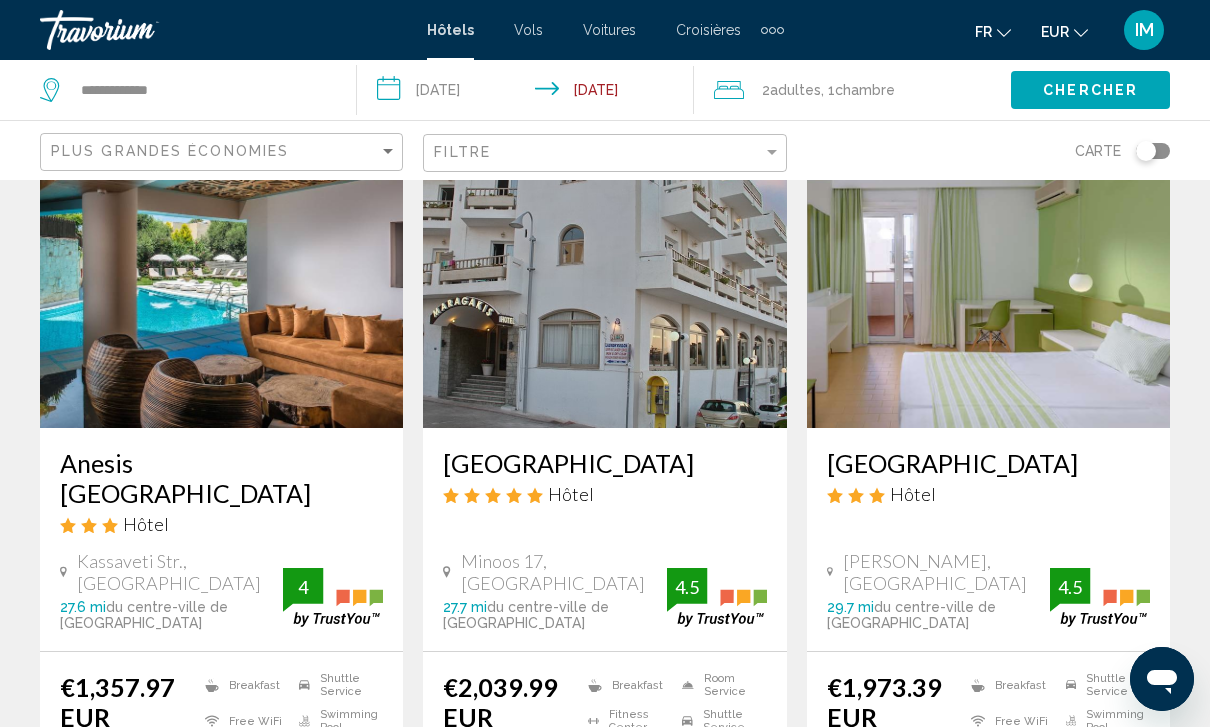 click at bounding box center (221, 268) 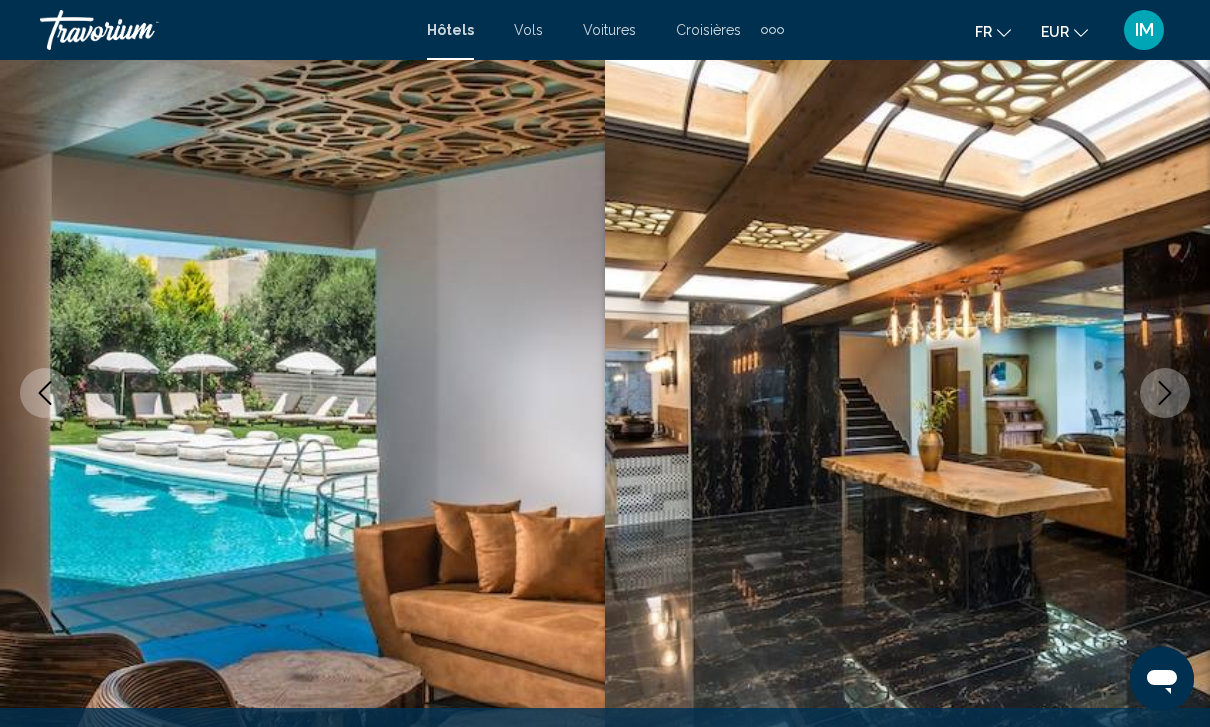scroll, scrollTop: 0, scrollLeft: 0, axis: both 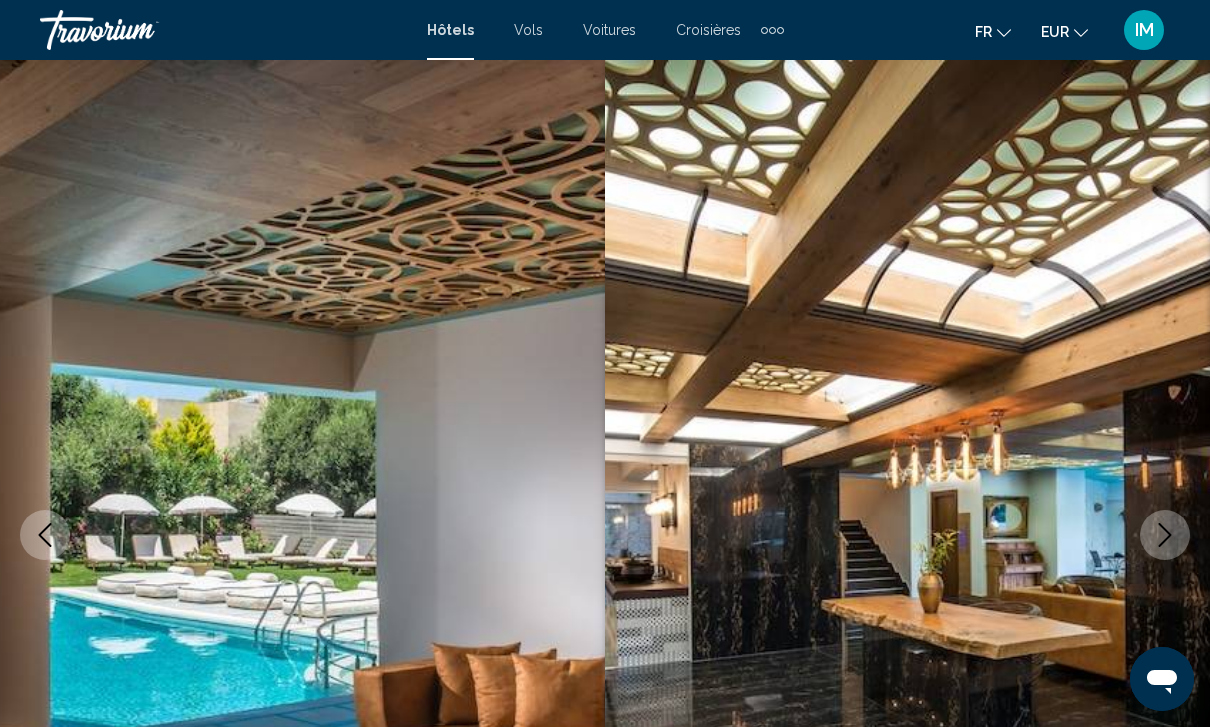 click 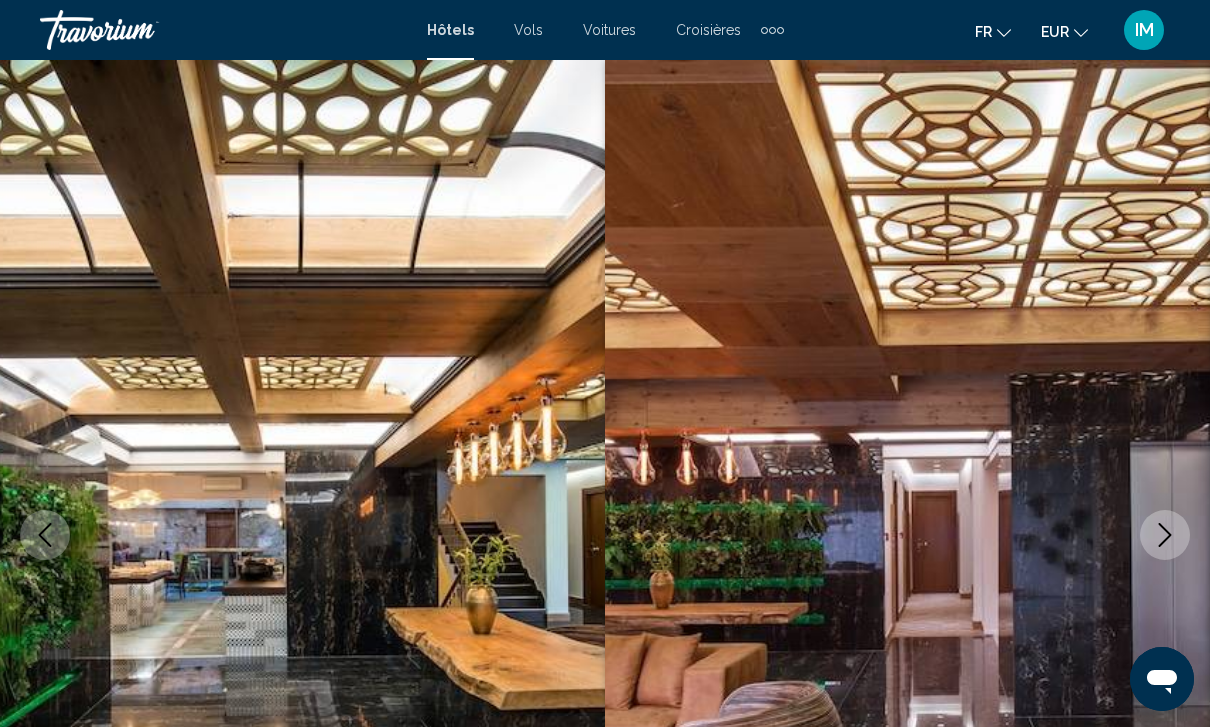 click 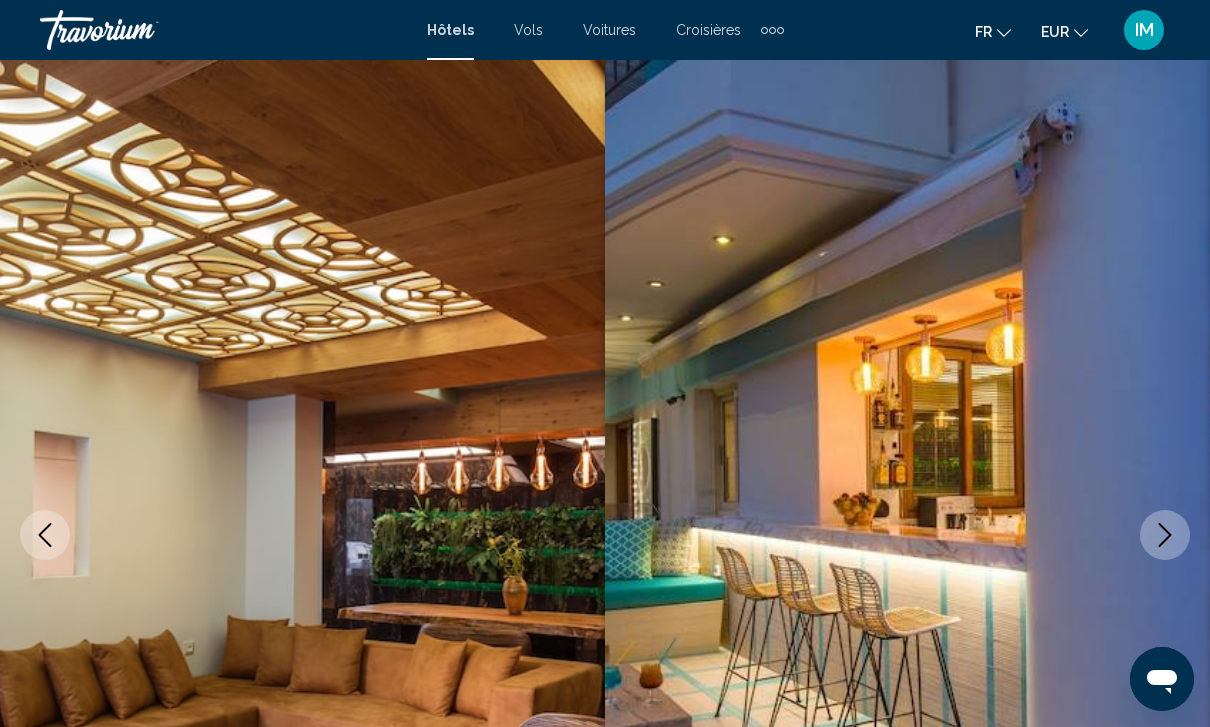 click 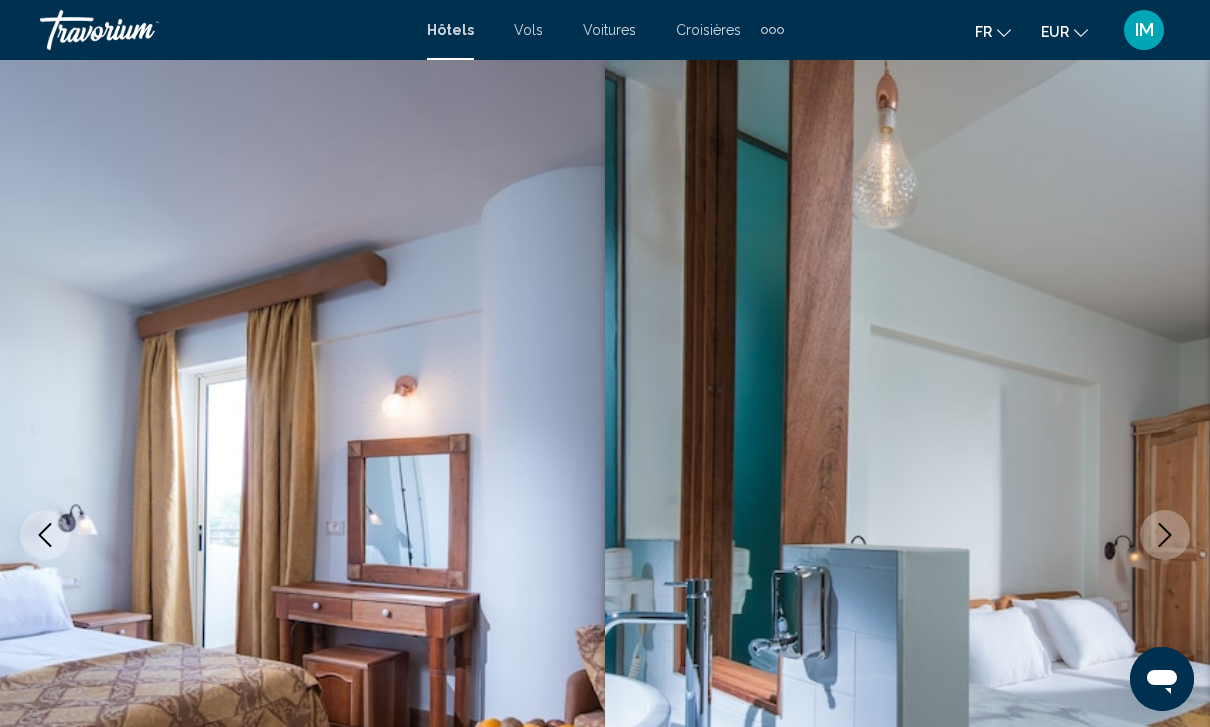 click 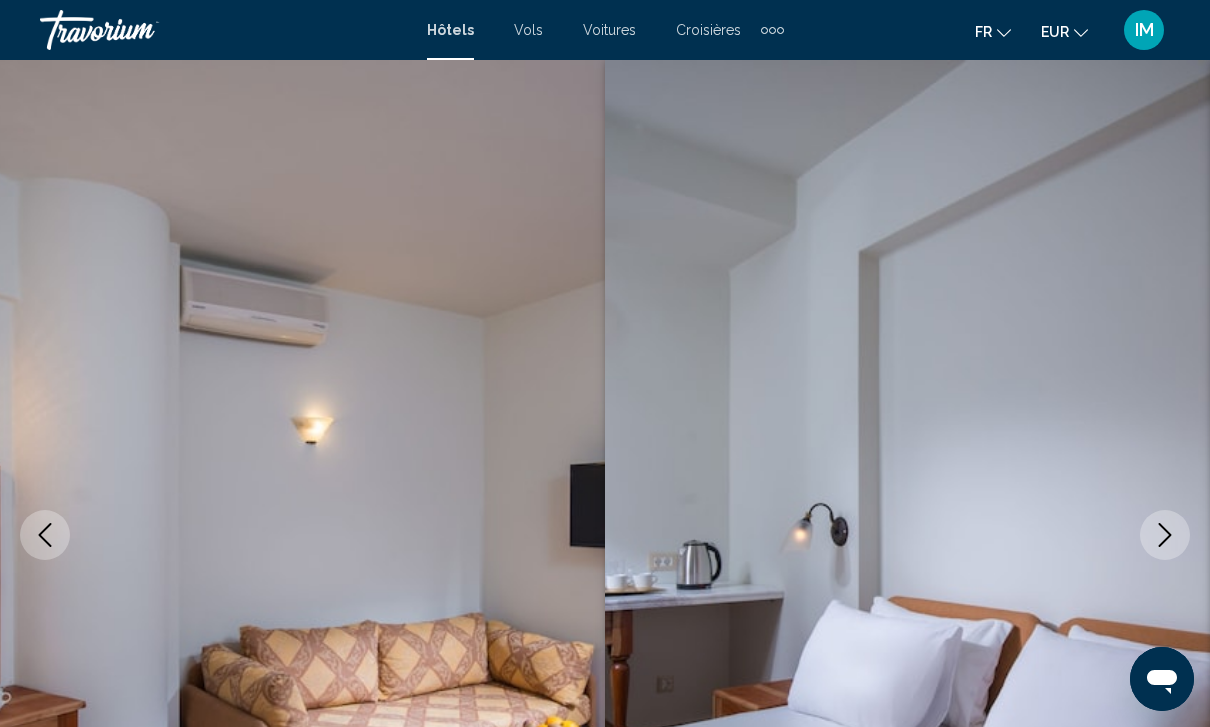 click 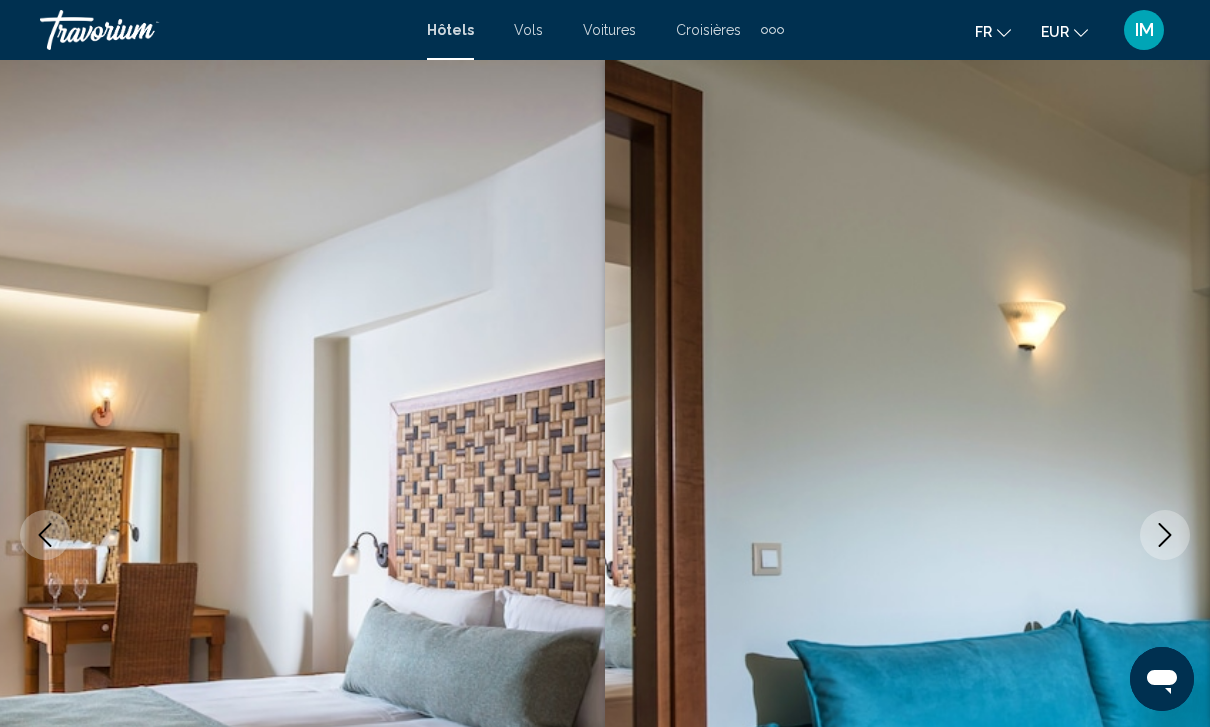 click 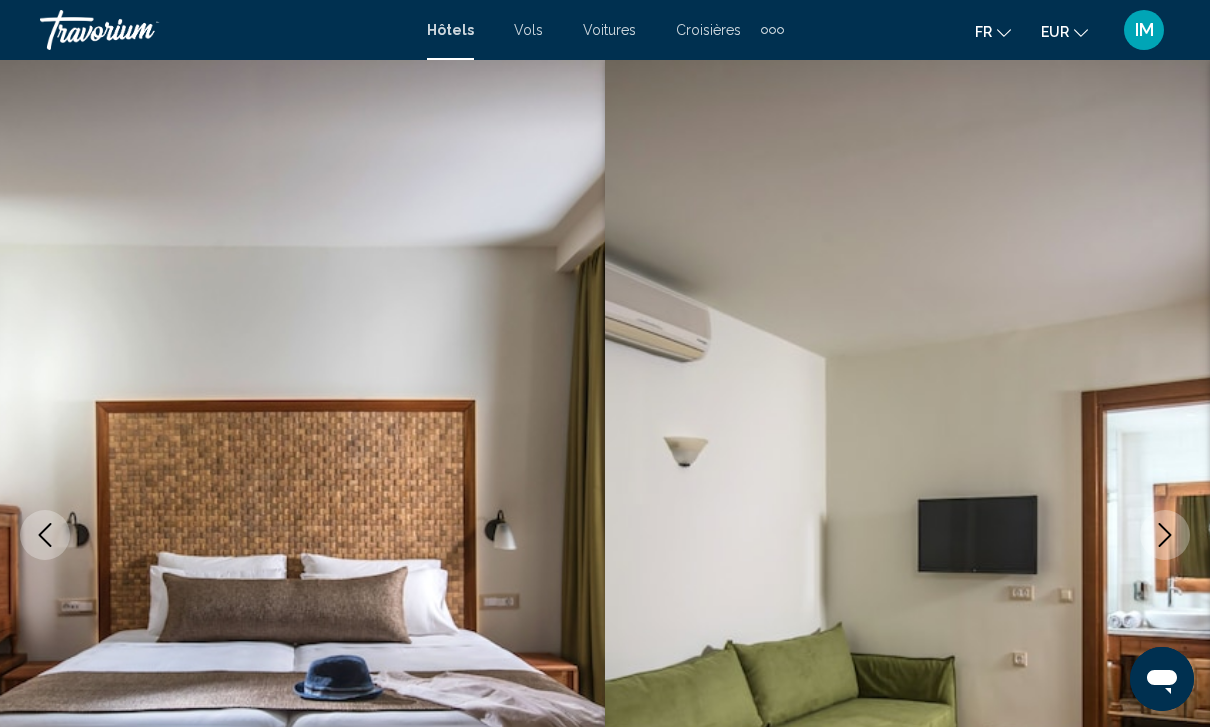 click 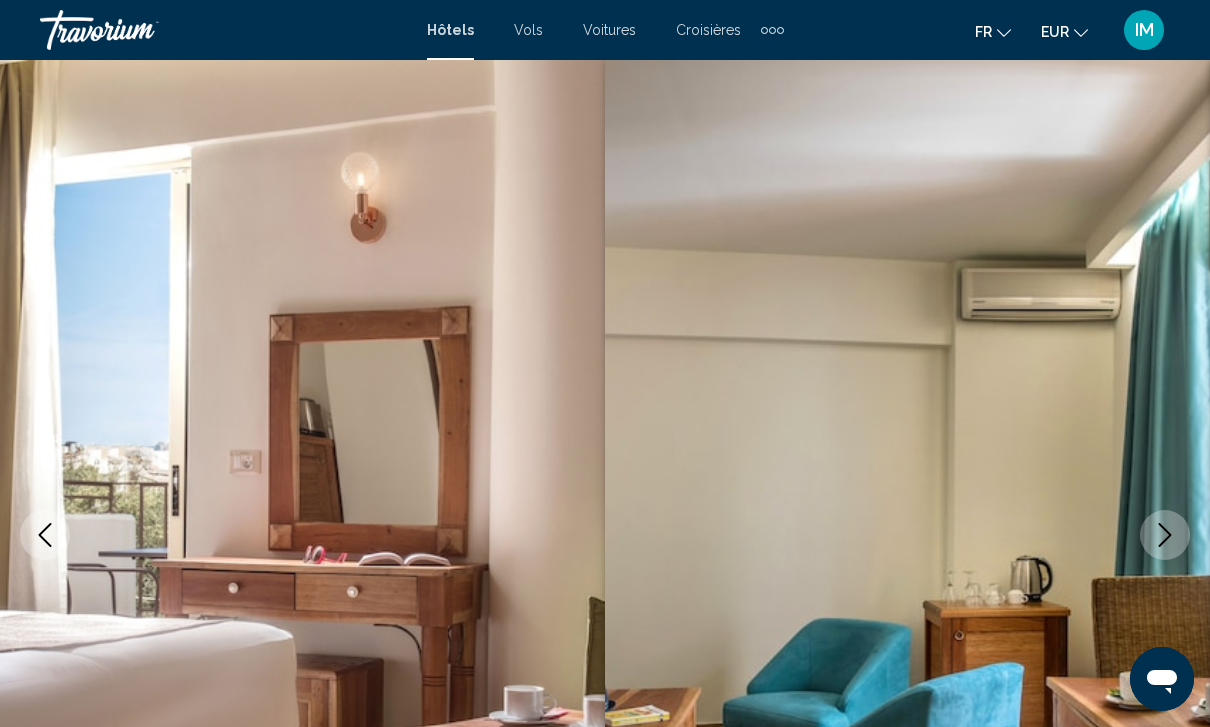 click 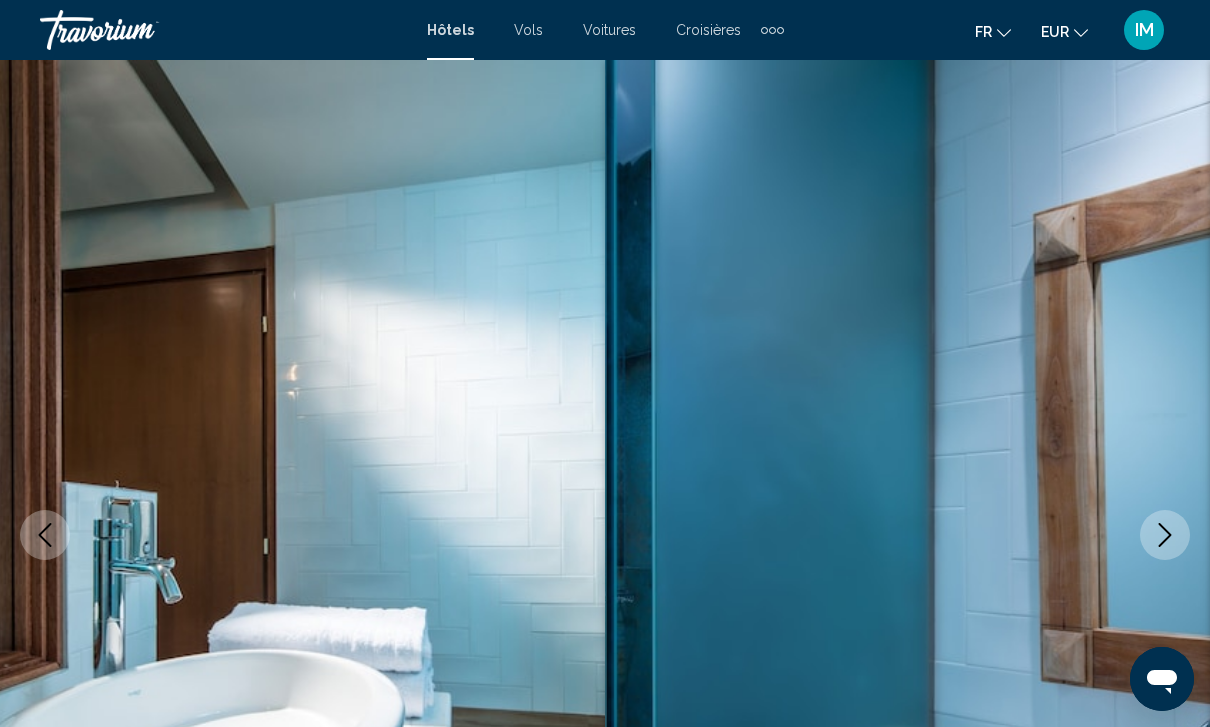 click 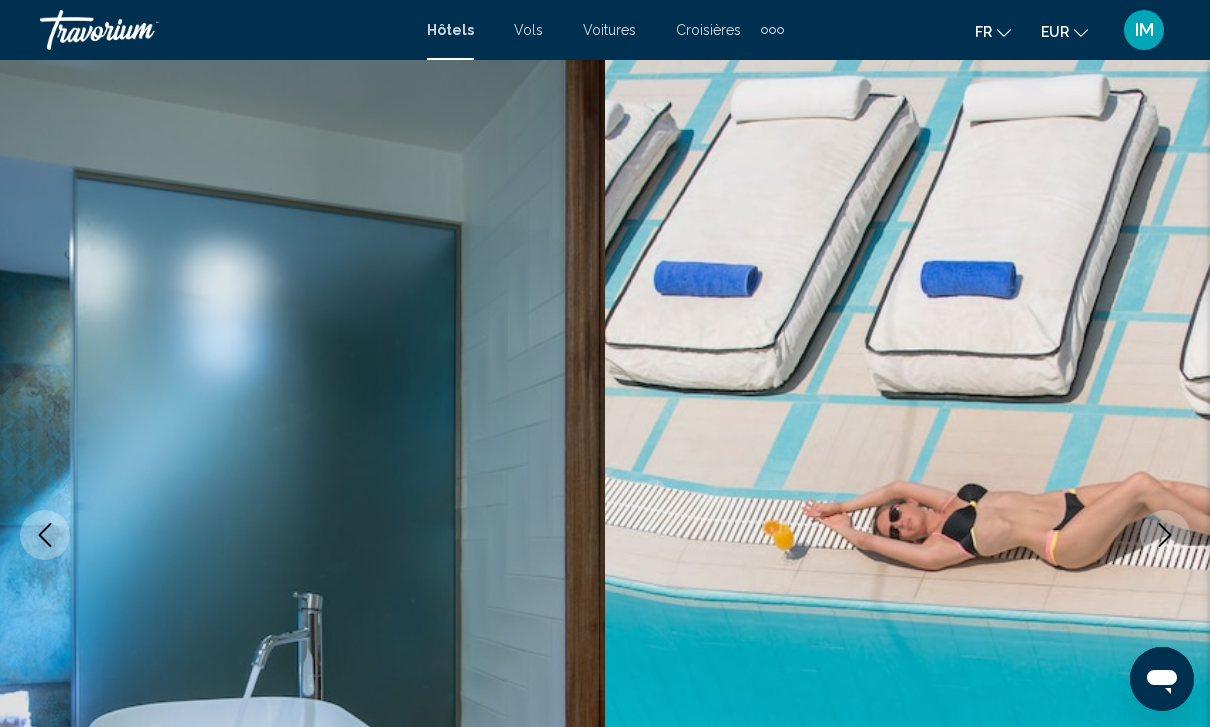 click 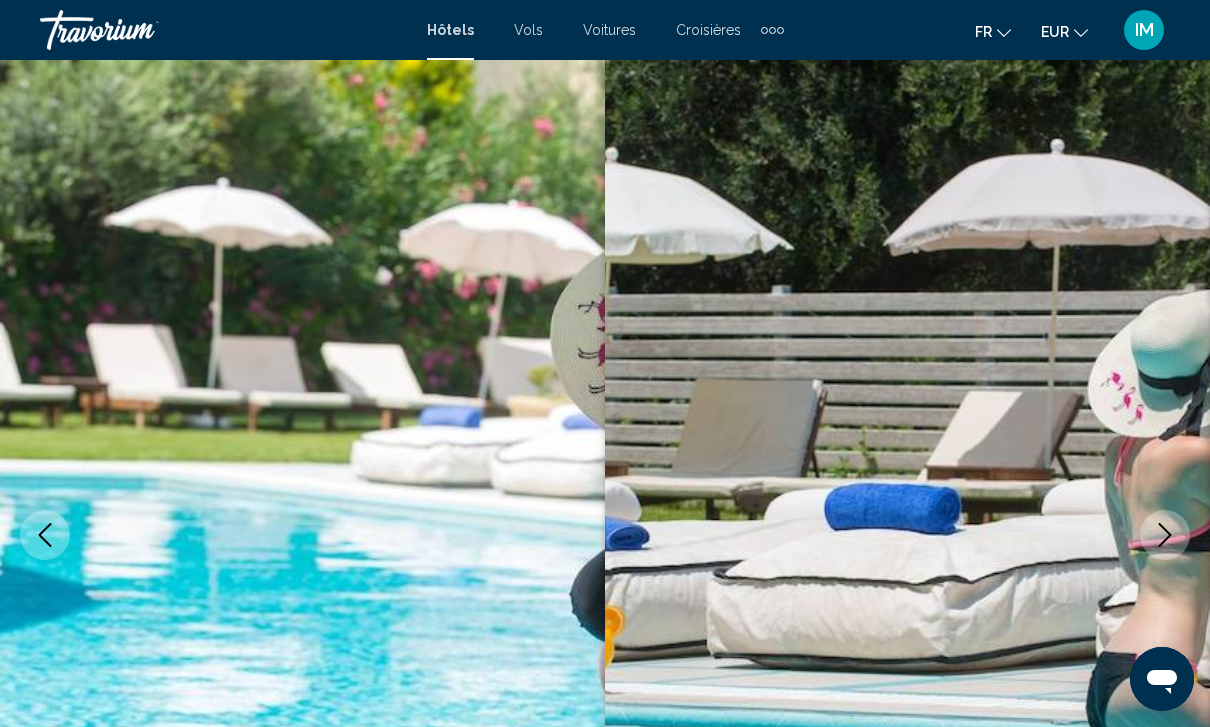 click at bounding box center (1165, 535) 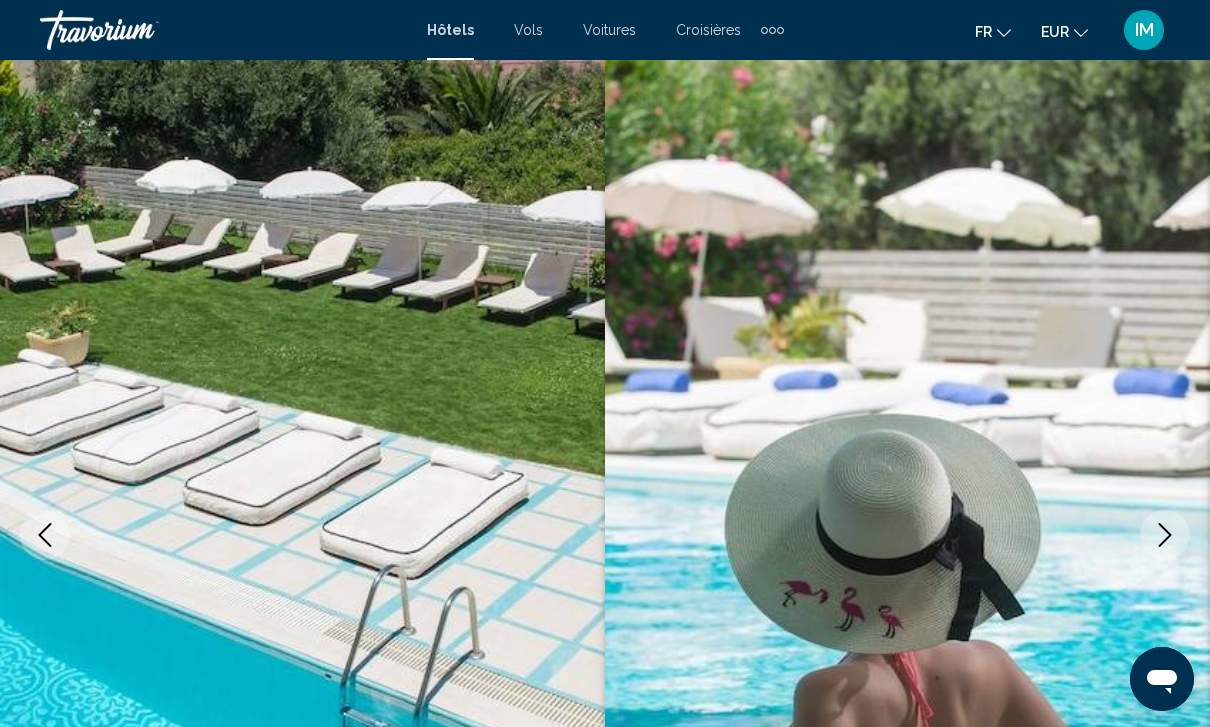 click 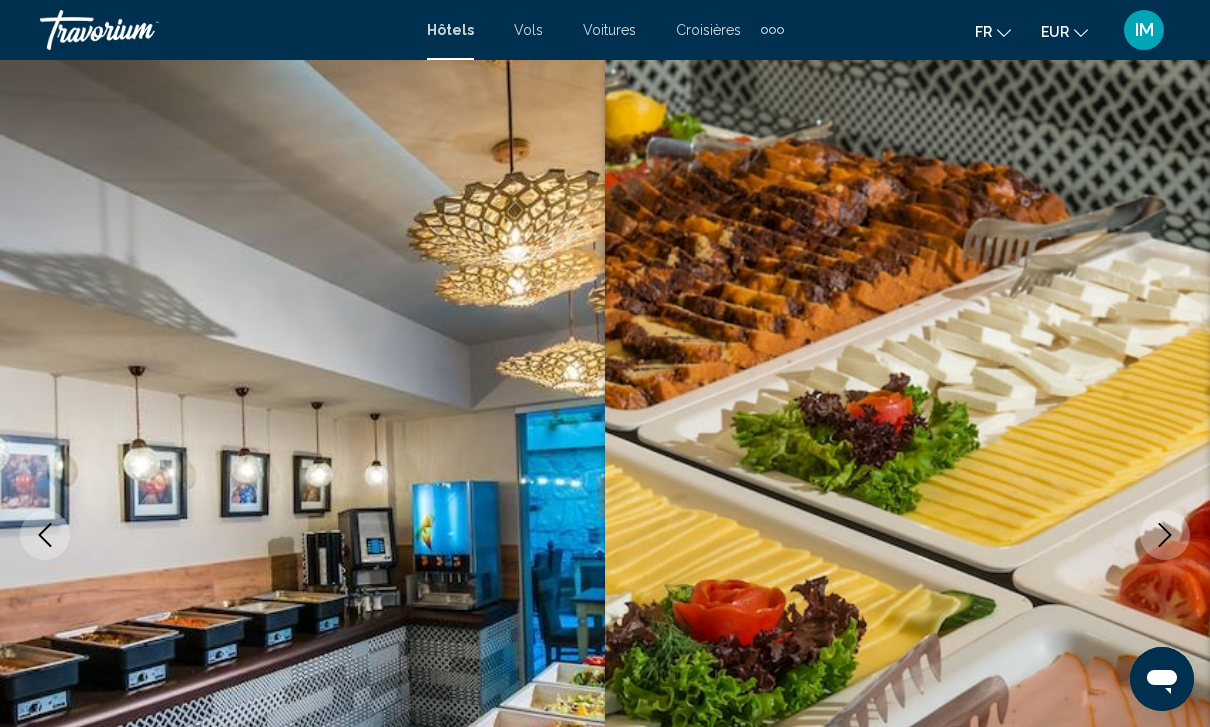 click 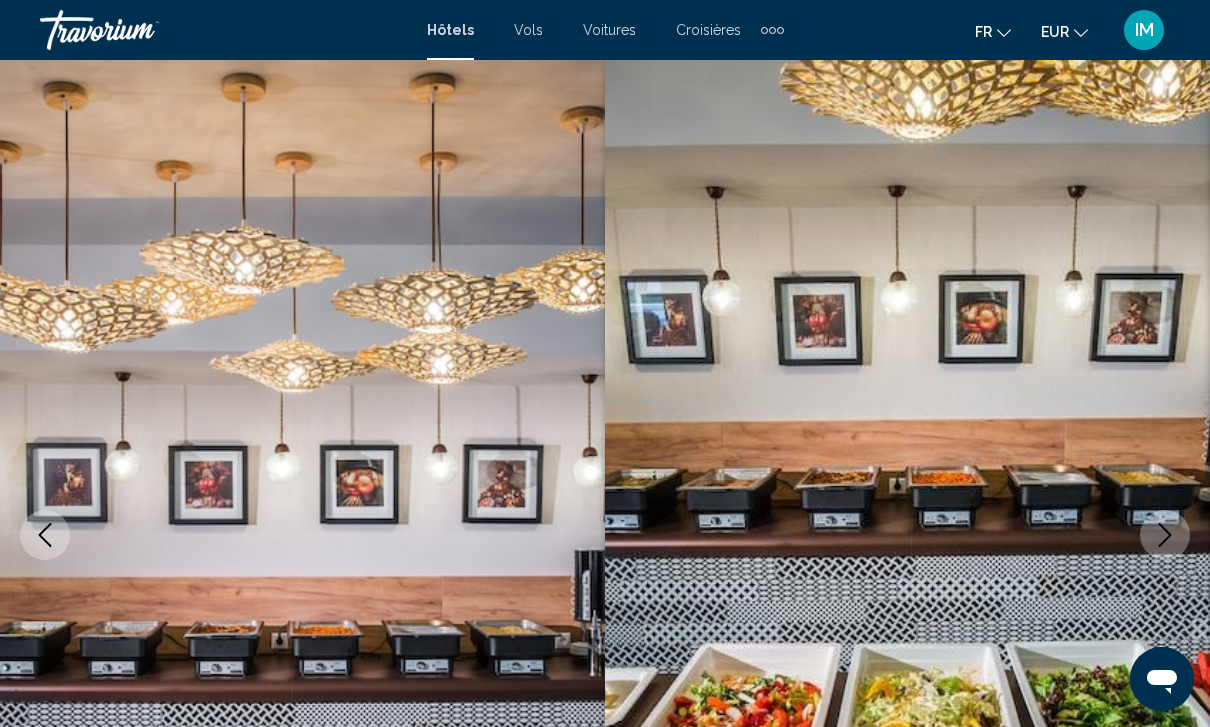click at bounding box center (1165, 535) 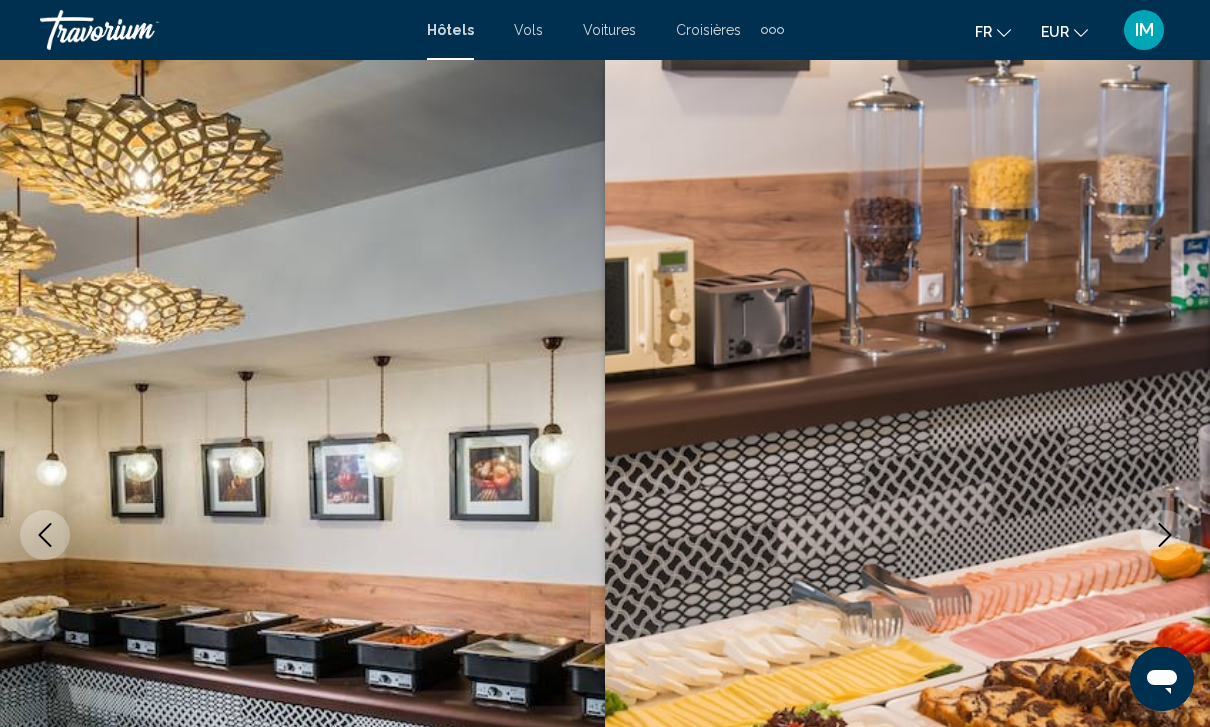 click at bounding box center [1165, 535] 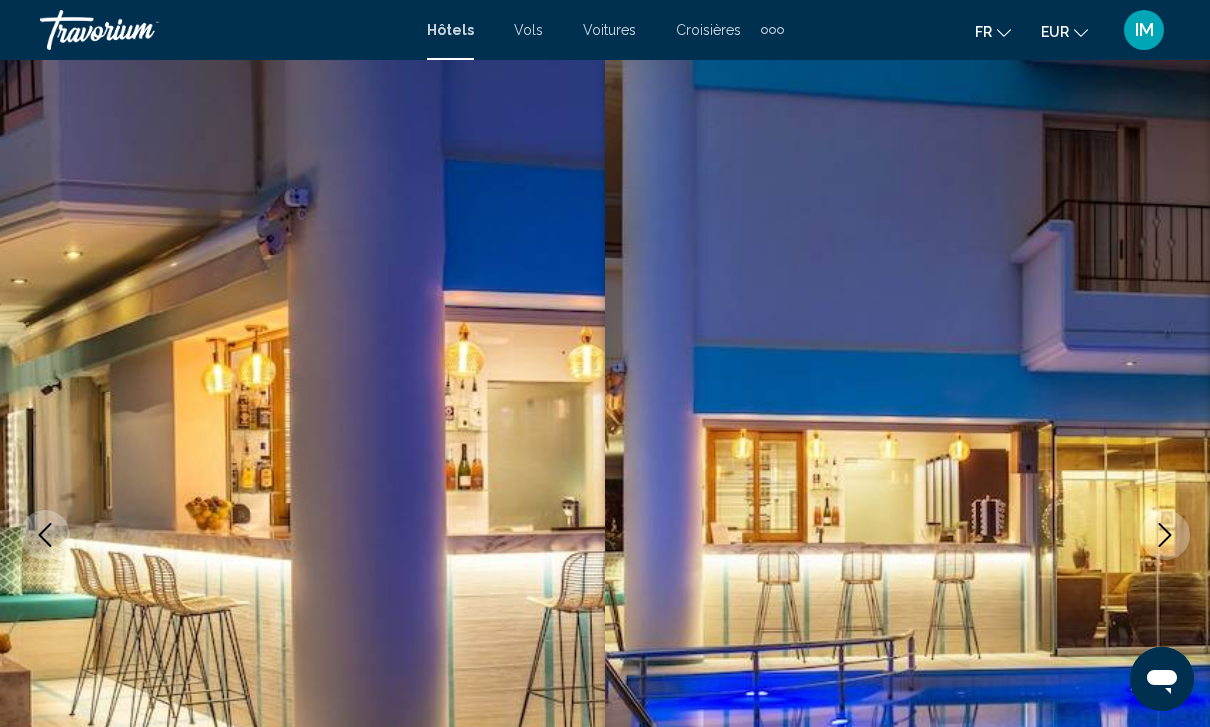 click 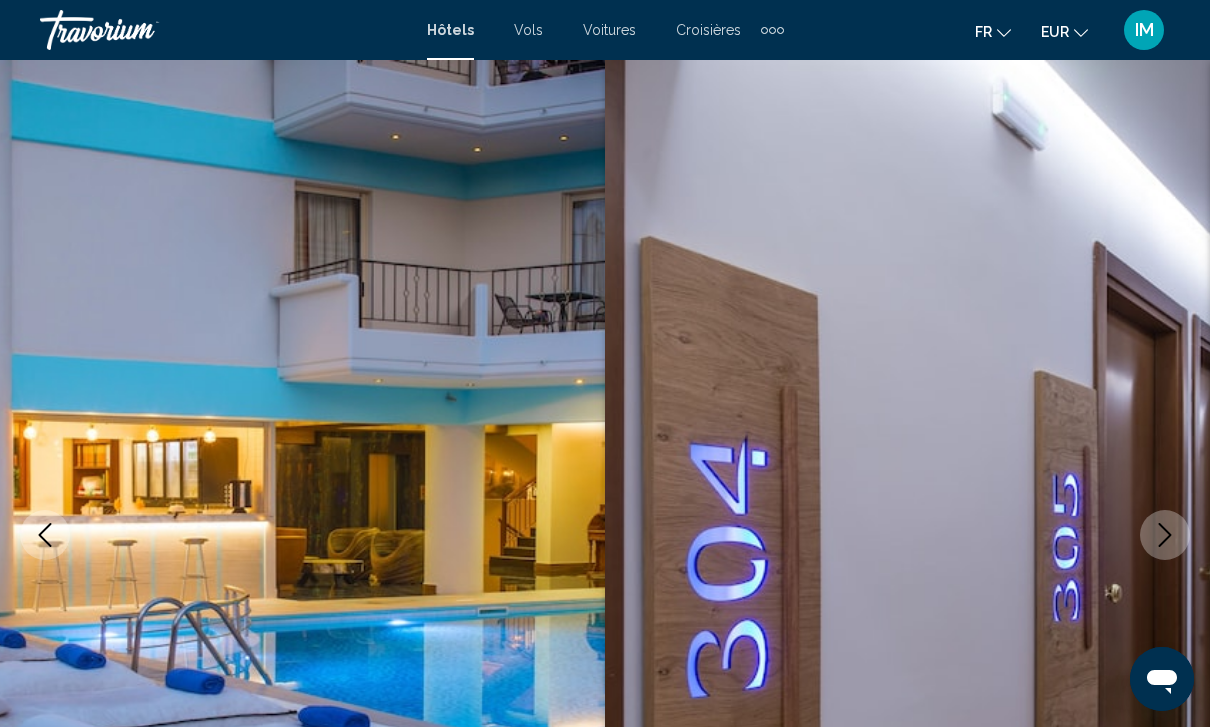 click 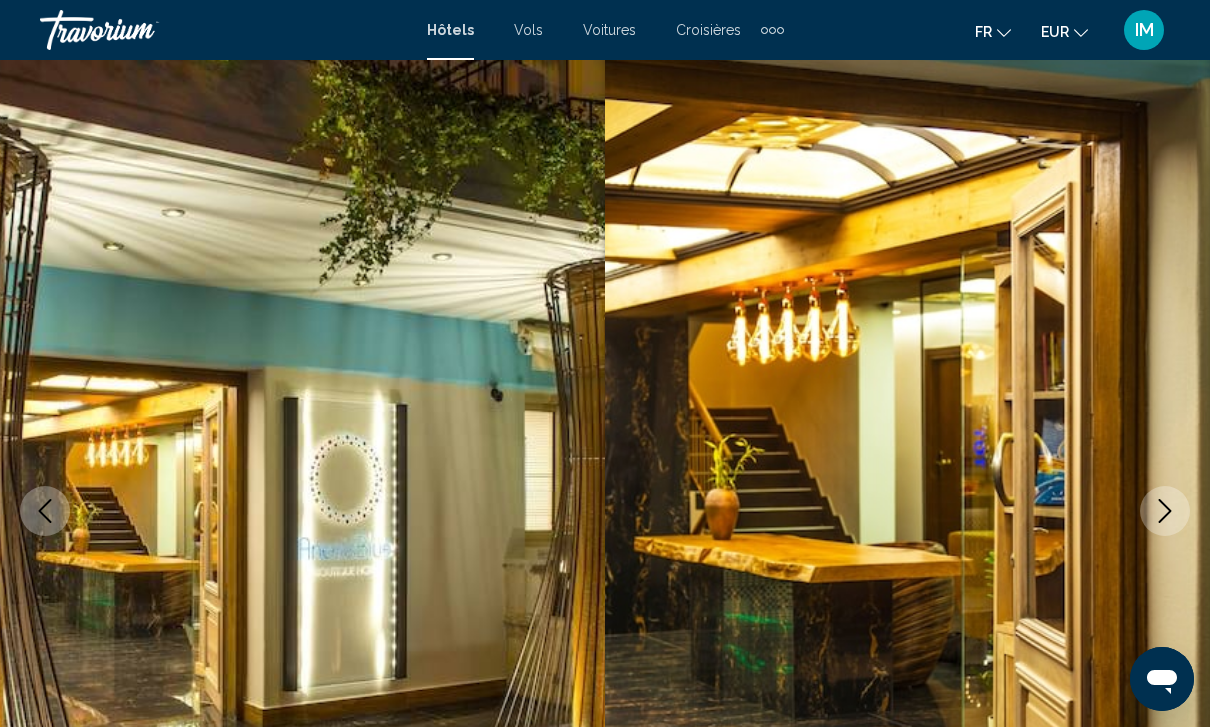 scroll, scrollTop: 82, scrollLeft: 0, axis: vertical 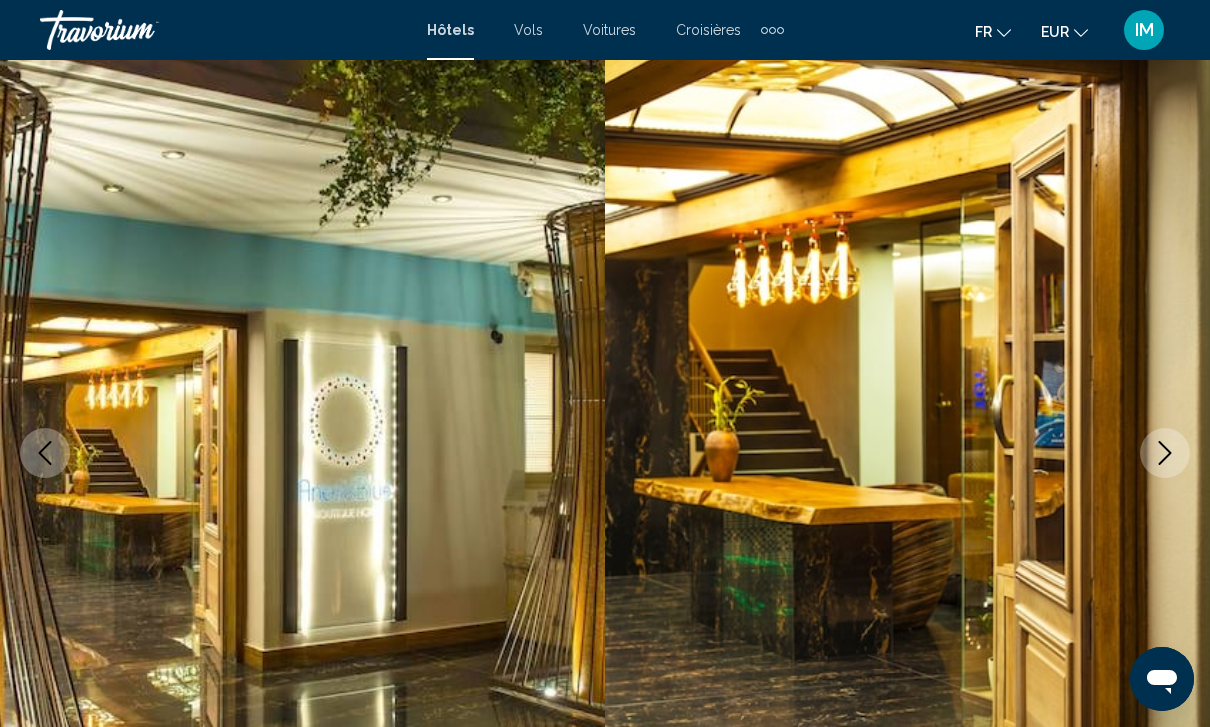 click 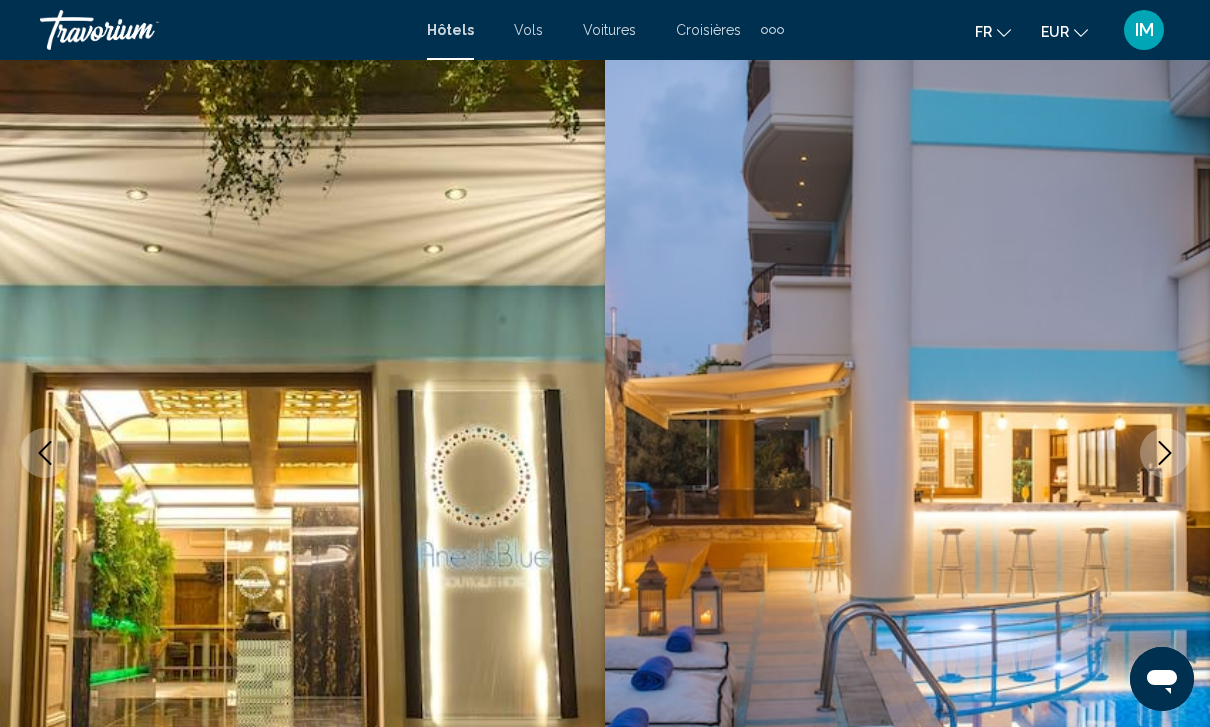 click 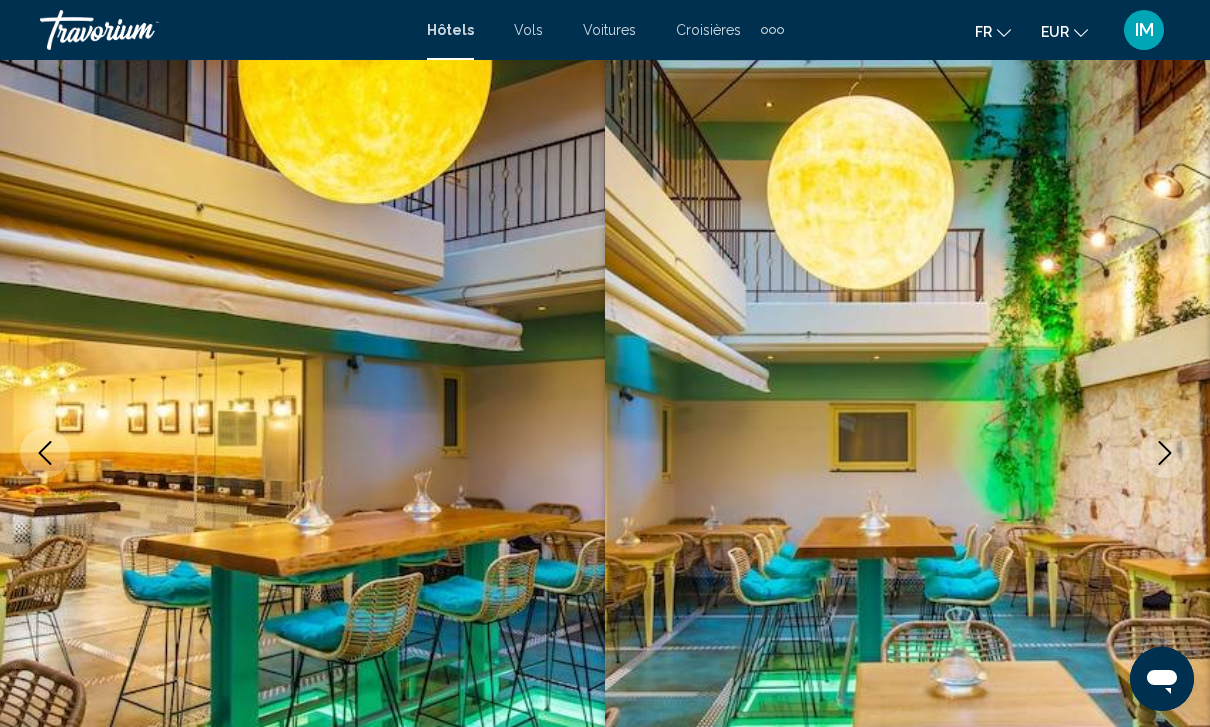click 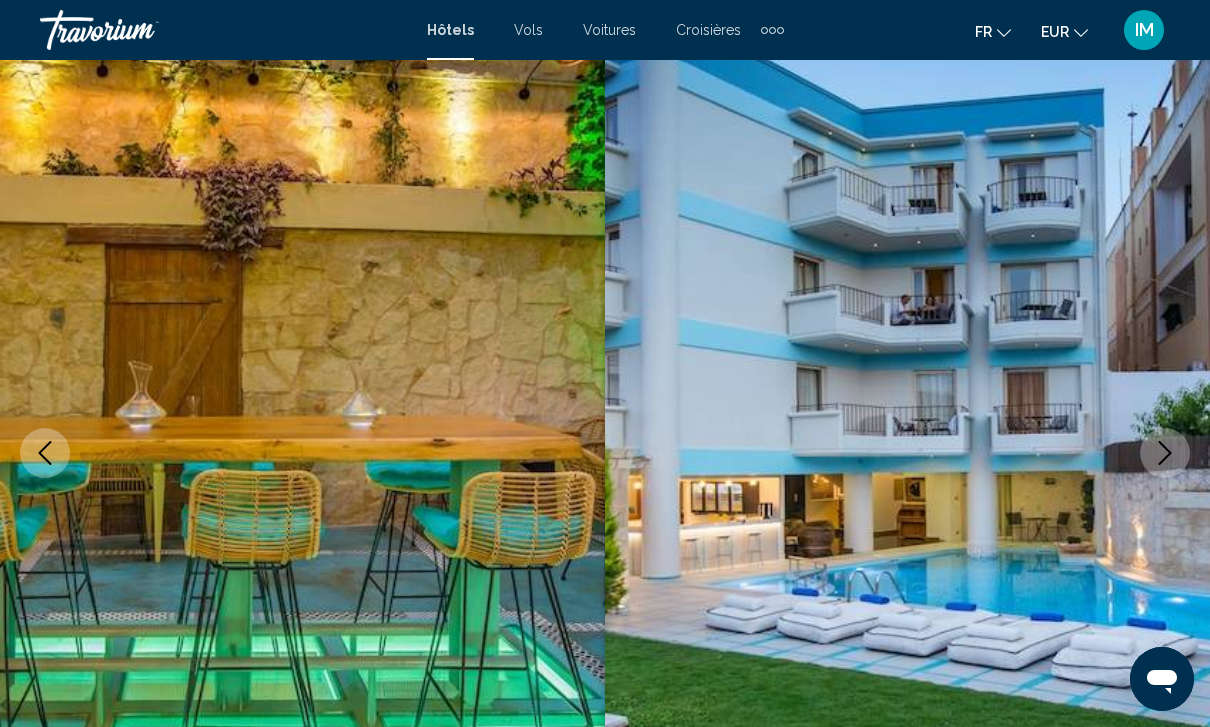 click 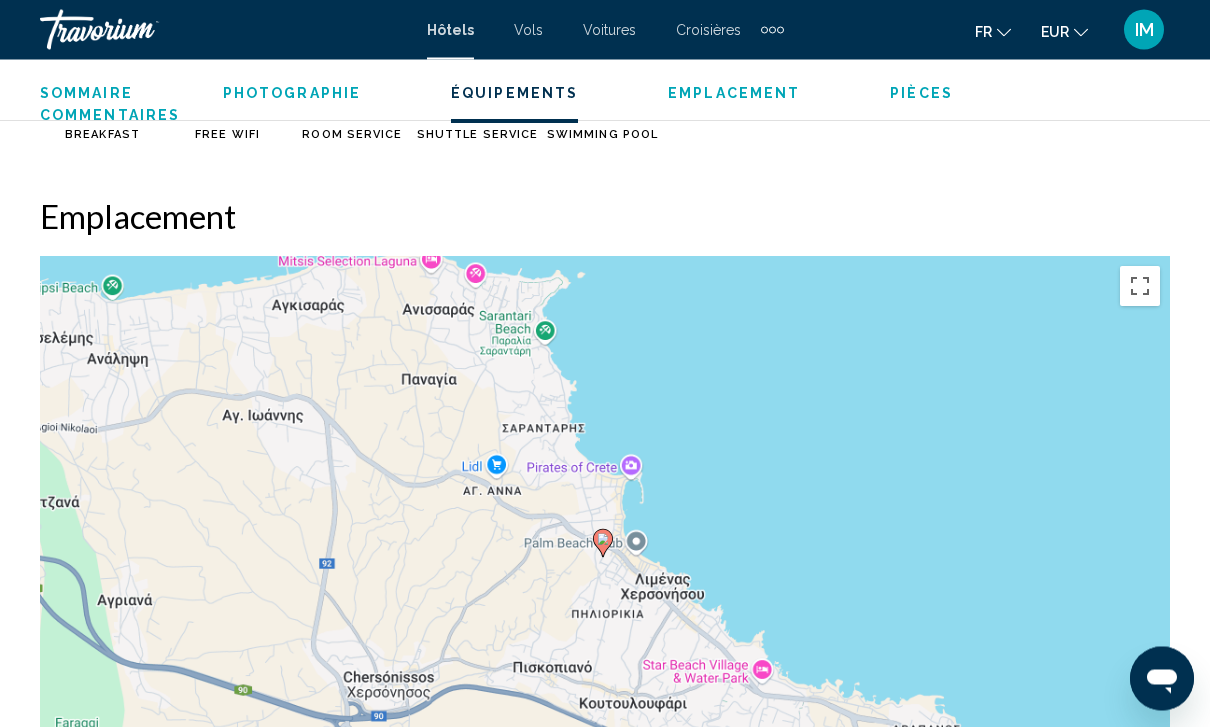 scroll, scrollTop: 2014, scrollLeft: 0, axis: vertical 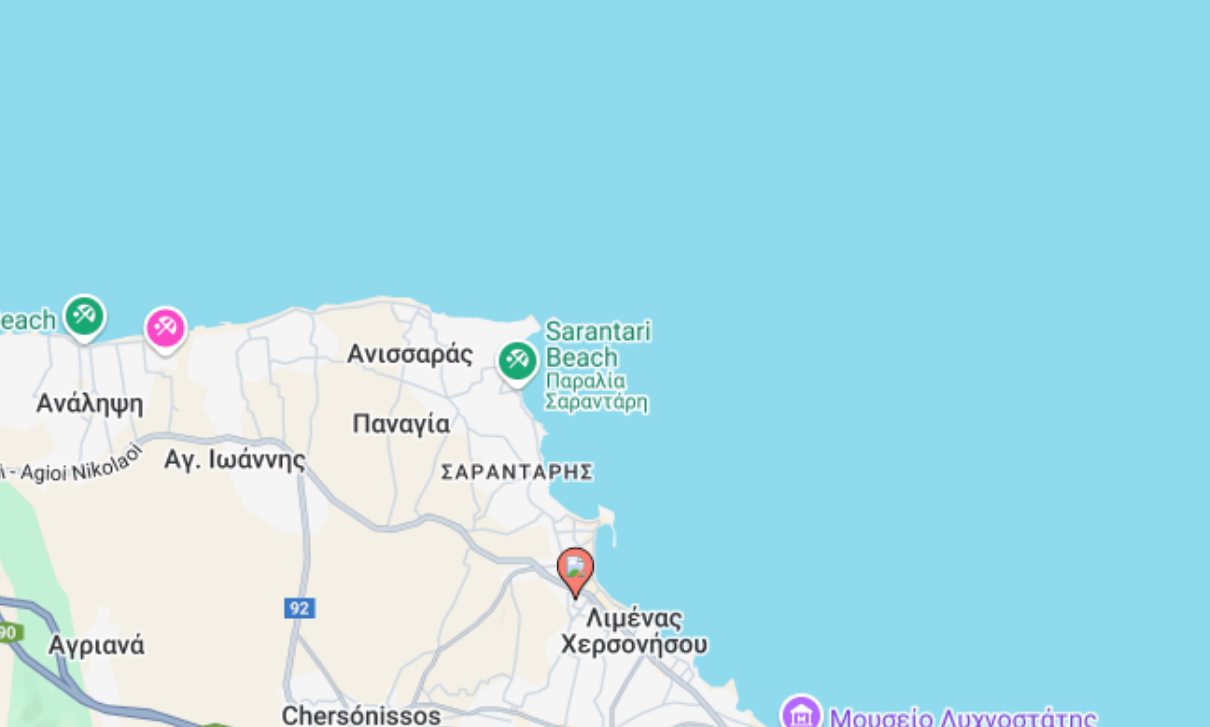 click on "Pour naviguer, appuyez sur les touches fléchées. Pour activer le glissement avec le clavier, appuyez sur Alt+Entrée. Une fois ce mode activé, utilisez les touches fléchées pour déplacer le repère. Pour valider le déplacement, appuyez sur Entrée. Pour annuler, appuyez sur Échap." at bounding box center (605, 507) 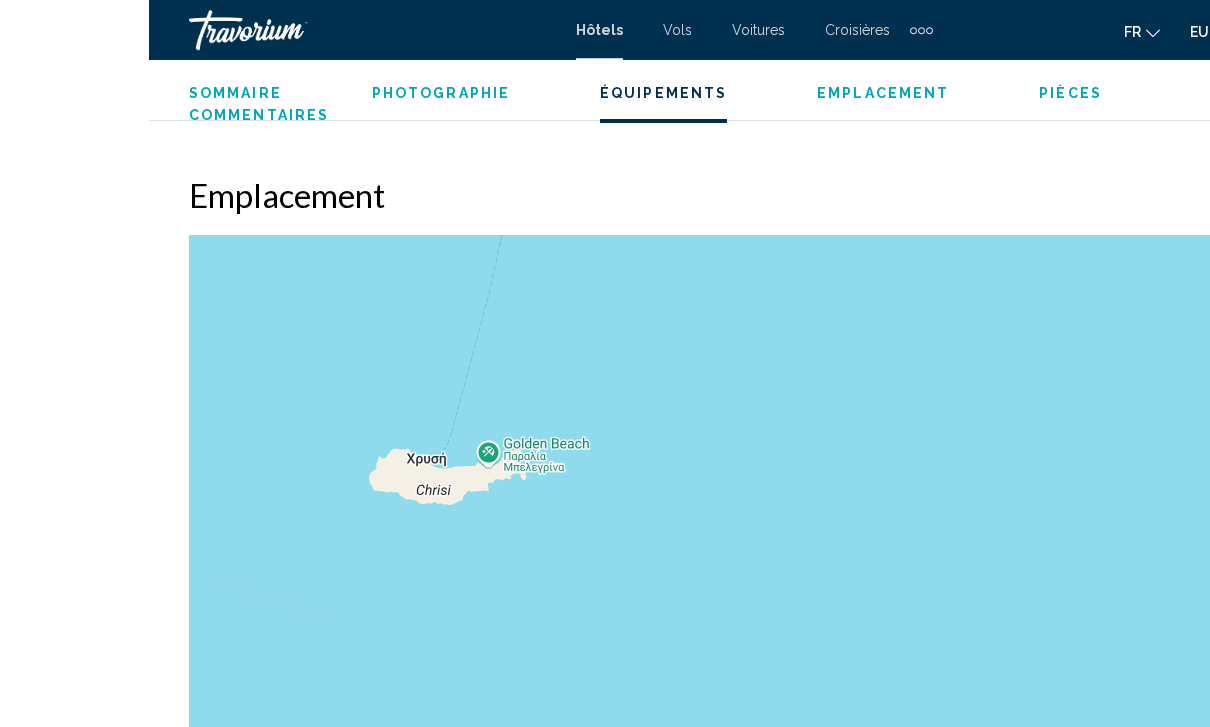 scroll, scrollTop: 2016, scrollLeft: 0, axis: vertical 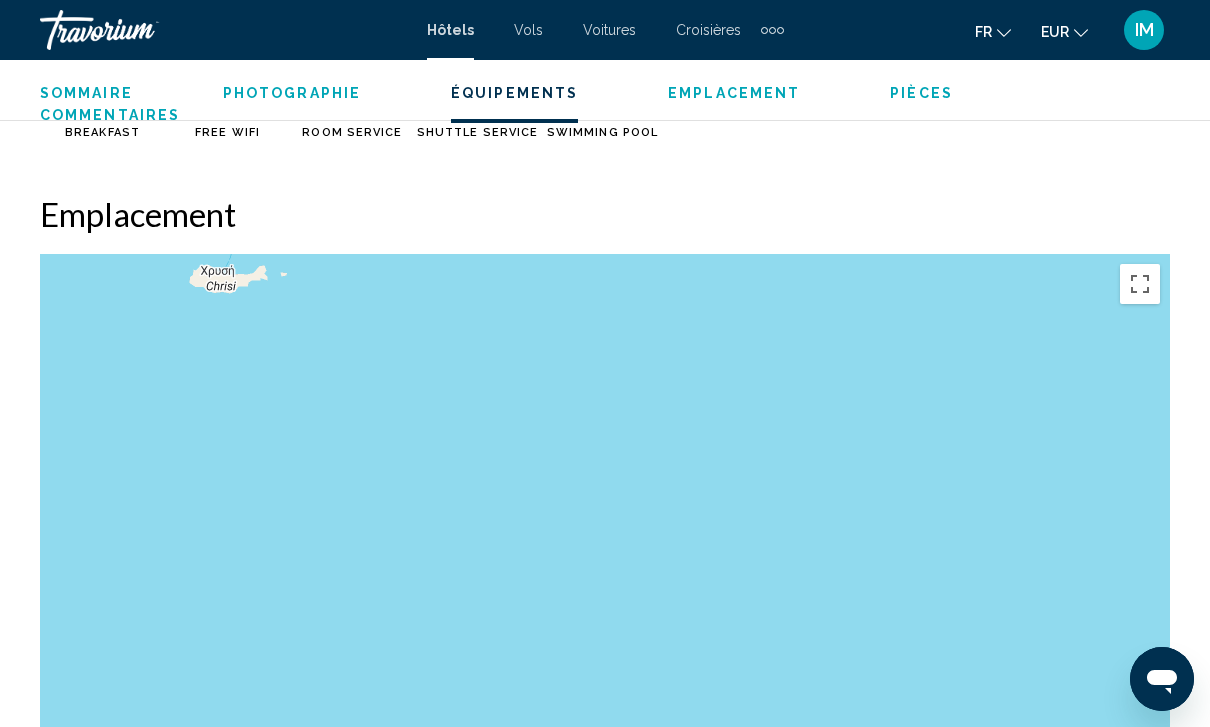click on "Pour naviguer, appuyez sur les touches fléchées." at bounding box center [605, 554] 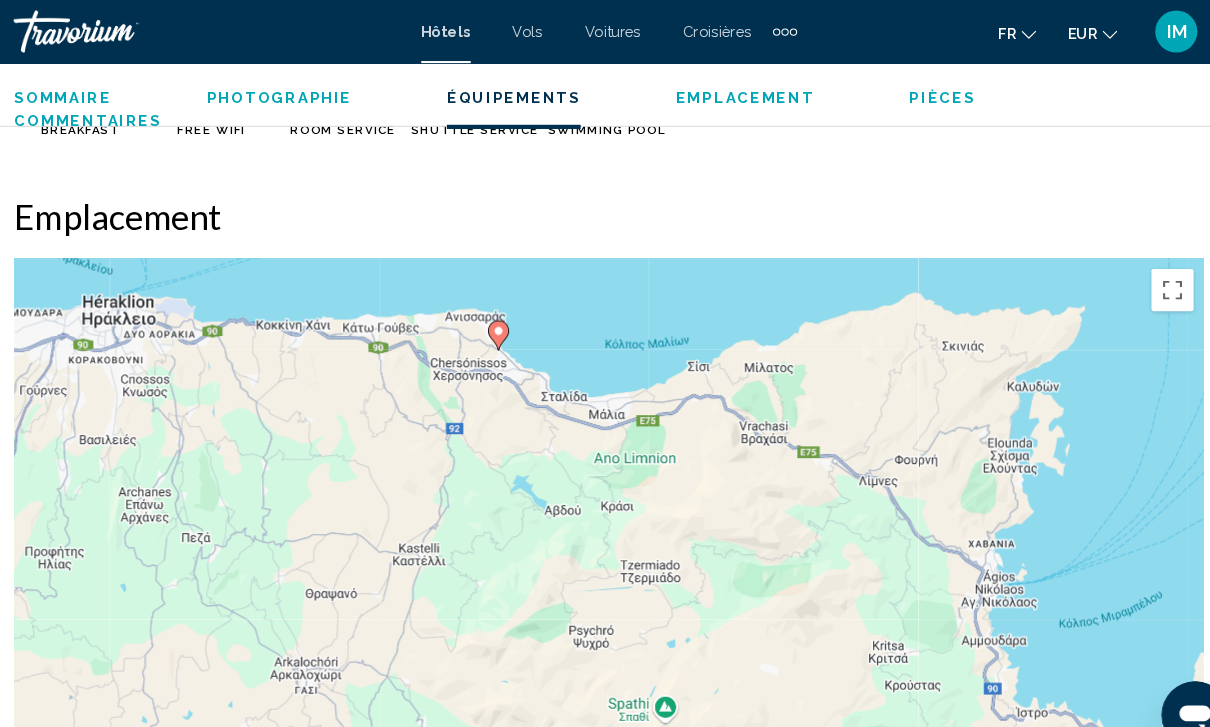 scroll, scrollTop: 2031, scrollLeft: 0, axis: vertical 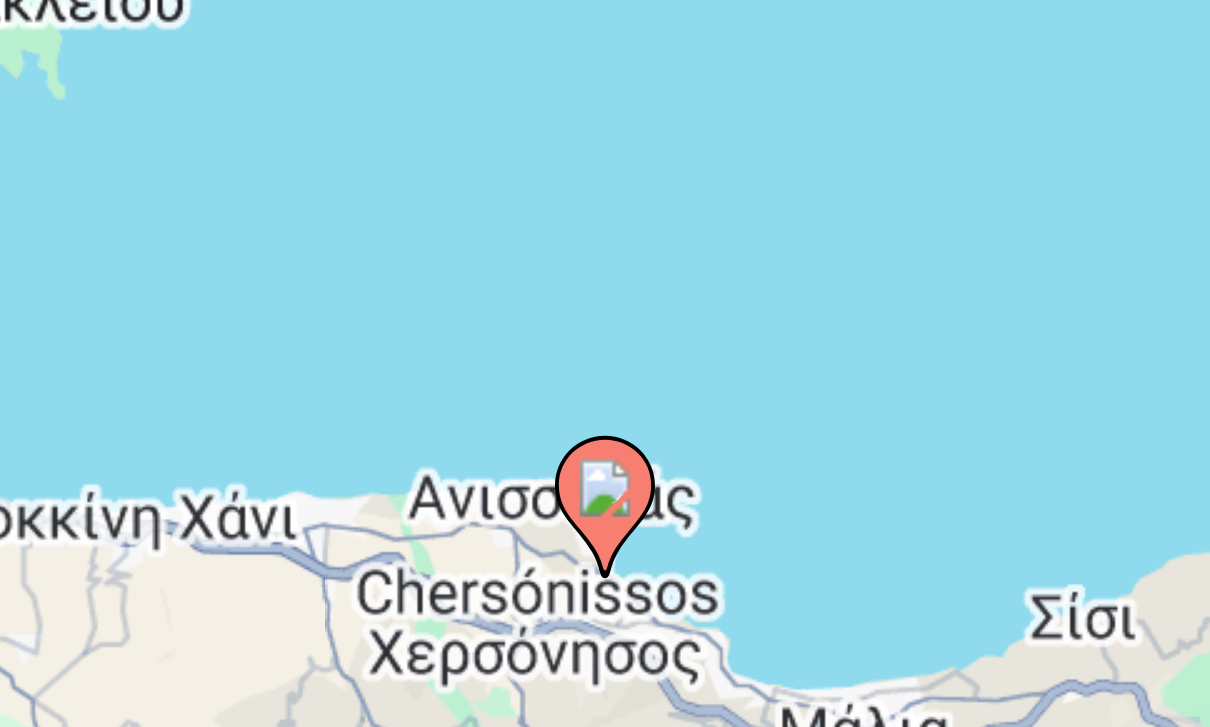 click on "Pour naviguer, appuyez sur les touches fléchées. Pour activer le glissement avec le clavier, appuyez sur Alt+Entrée. Une fois ce mode activé, utilisez les touches fléchées pour déplacer le repère. Pour valider le déplacement, appuyez sur Entrée. Pour annuler, appuyez sur Échap." at bounding box center [605, 538] 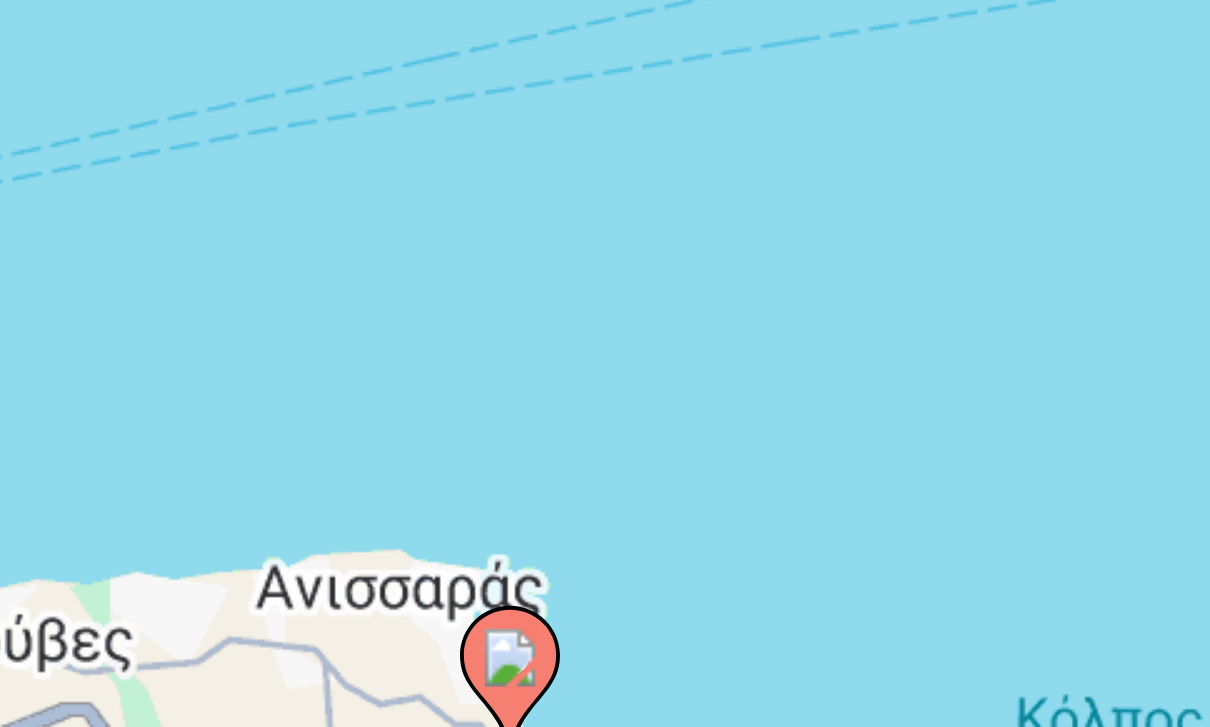 click on "Pour naviguer, appuyez sur les touches fléchées. Pour activer le glissement avec le clavier, appuyez sur Alt+Entrée. Une fois ce mode activé, utilisez les touches fléchées pour déplacer le repère. Pour valider le déplacement, appuyez sur Entrée. Pour annuler, appuyez sur Échap." at bounding box center [605, 538] 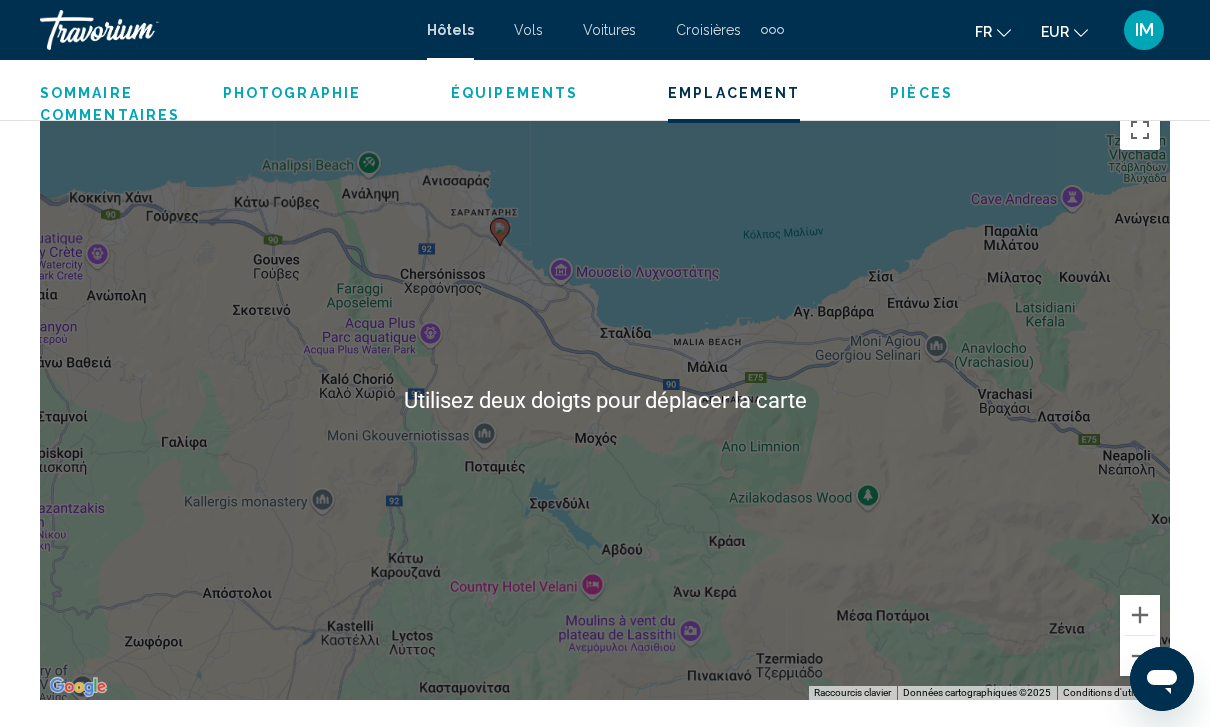 scroll, scrollTop: 2168, scrollLeft: 0, axis: vertical 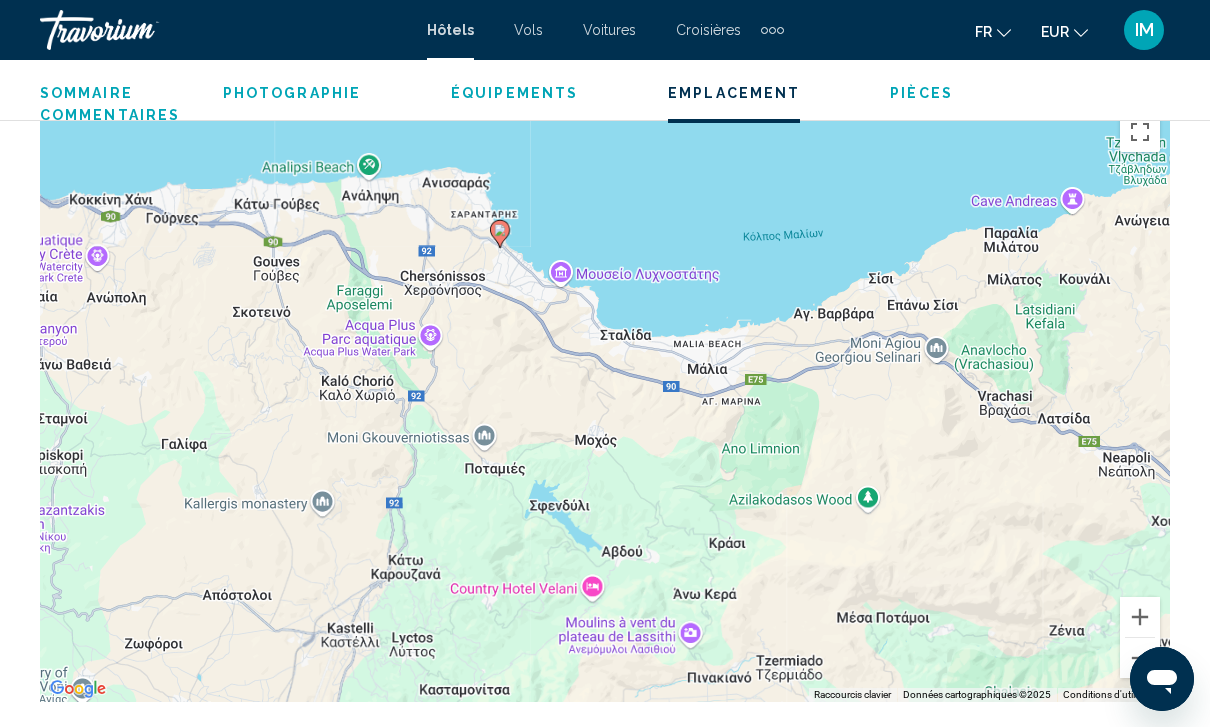 click on "Pour naviguer, appuyez sur les touches fléchées. Pour activer le glissement avec le clavier, appuyez sur Alt+Entrée. Une fois ce mode activé, utilisez les touches fléchées pour déplacer le repère. Pour valider le déplacement, appuyez sur Entrée. Pour annuler, appuyez sur Échap." at bounding box center (605, 402) 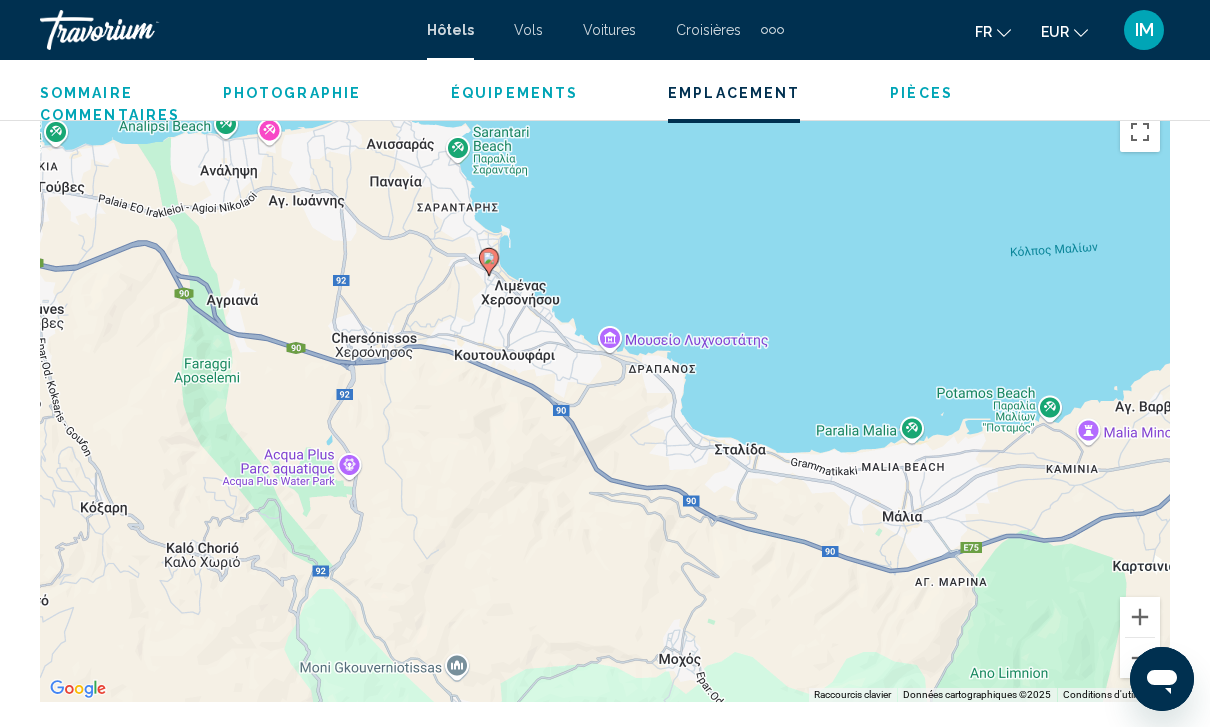 scroll, scrollTop: 2190, scrollLeft: 0, axis: vertical 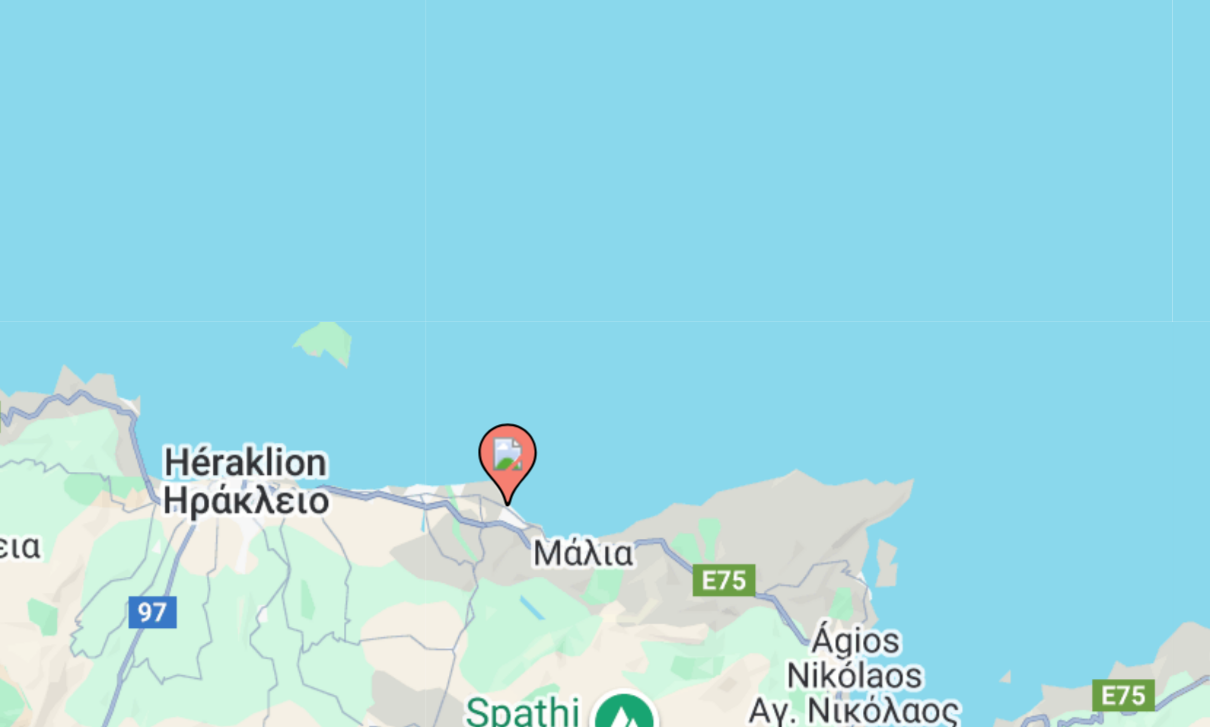 click on "Pour naviguer, appuyez sur les touches fléchées. Pour activer le glissement avec le clavier, appuyez sur Alt+Entrée. Une fois ce mode activé, utilisez les touches fléchées pour déplacer le repère. Pour valider le déplacement, appuyez sur Entrée. Pour annuler, appuyez sur Échap." at bounding box center [605, 379] 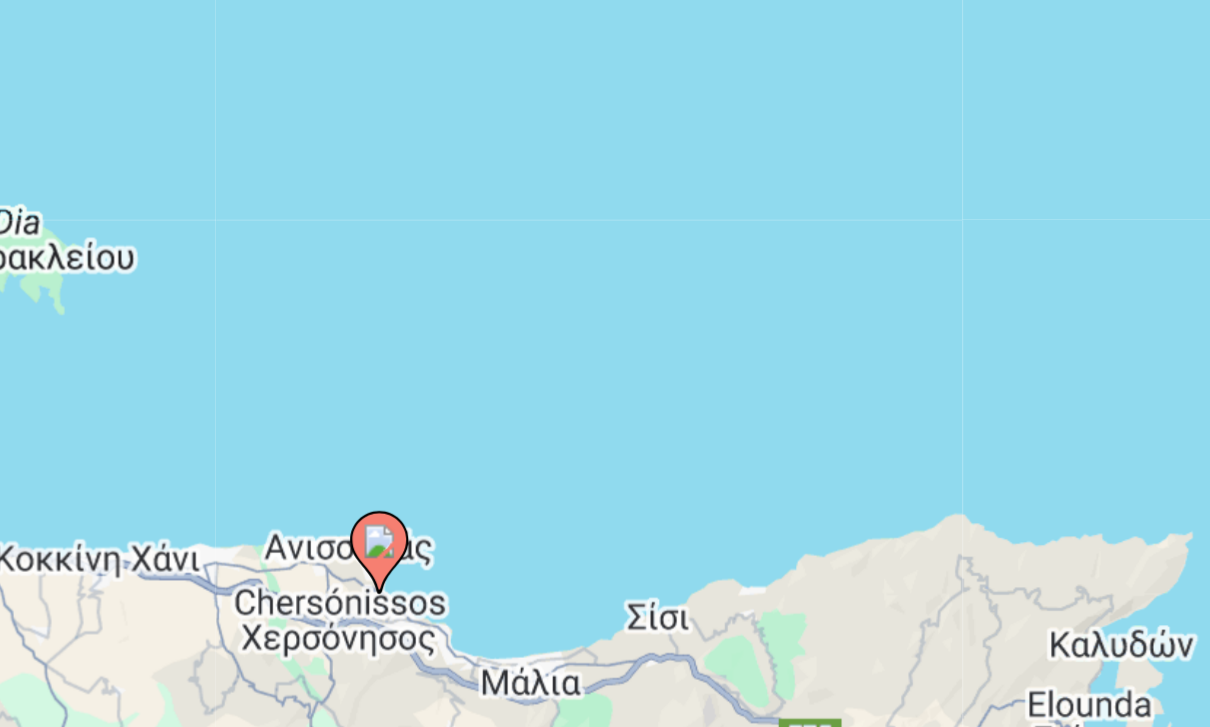 click on "Pour naviguer, appuyez sur les touches fléchées. Pour activer le glissement avec le clavier, appuyez sur Alt+Entrée. Une fois ce mode activé, utilisez les touches fléchées pour déplacer le repère. Pour valider le déplacement, appuyez sur Entrée. Pour annuler, appuyez sur Échap." at bounding box center (605, 379) 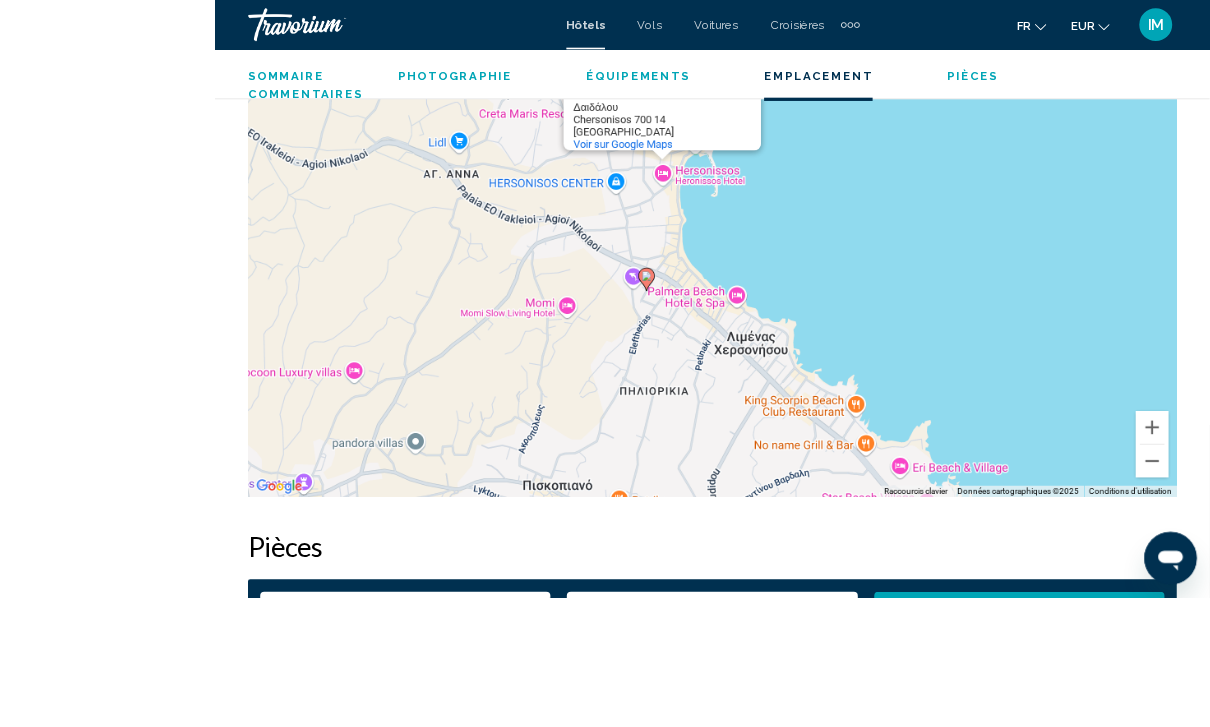 scroll, scrollTop: 2578, scrollLeft: 0, axis: vertical 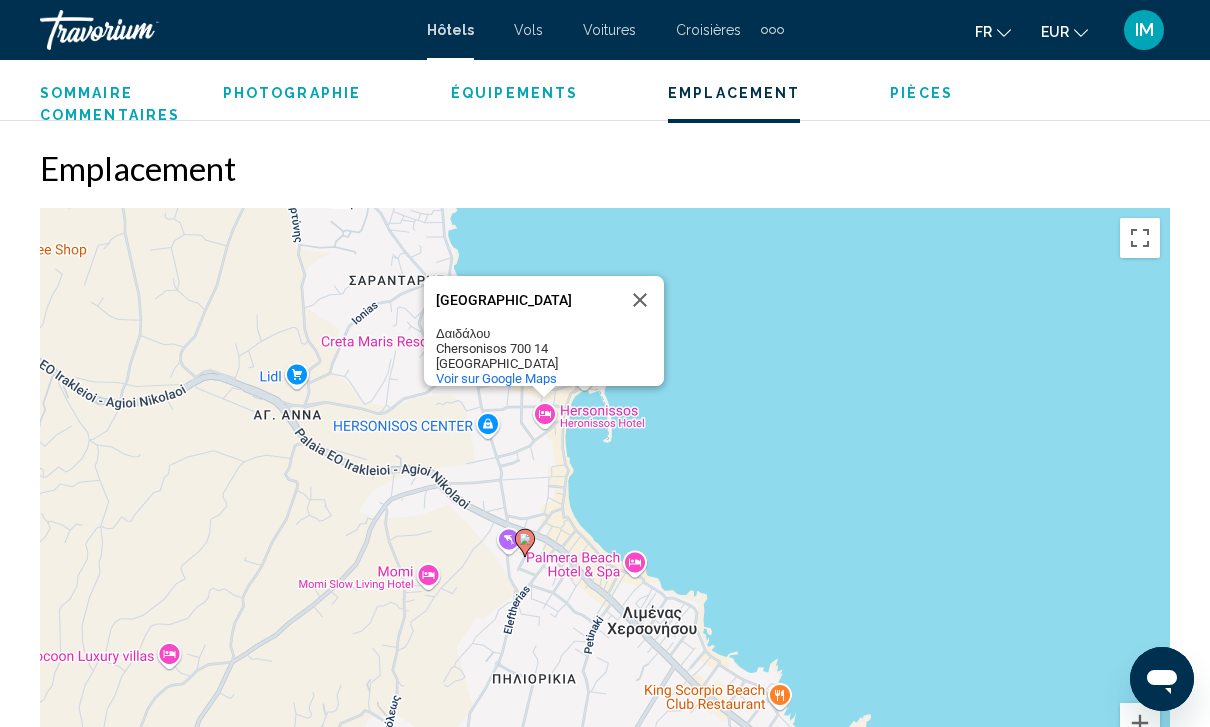 click on "Pour naviguer, appuyez sur les touches fléchées. Pour activer le glissement avec le clavier, appuyez sur Alt+Entrée. Une fois ce mode activé, utilisez les touches fléchées pour déplacer le repère. Pour valider le déplacement, appuyez sur Entrée. Pour annuler, appuyez sur Échap.     [GEOGRAPHIC_DATA] Chersonisos 700 14 Grèce             Voir sur Google Maps" at bounding box center (605, 508) 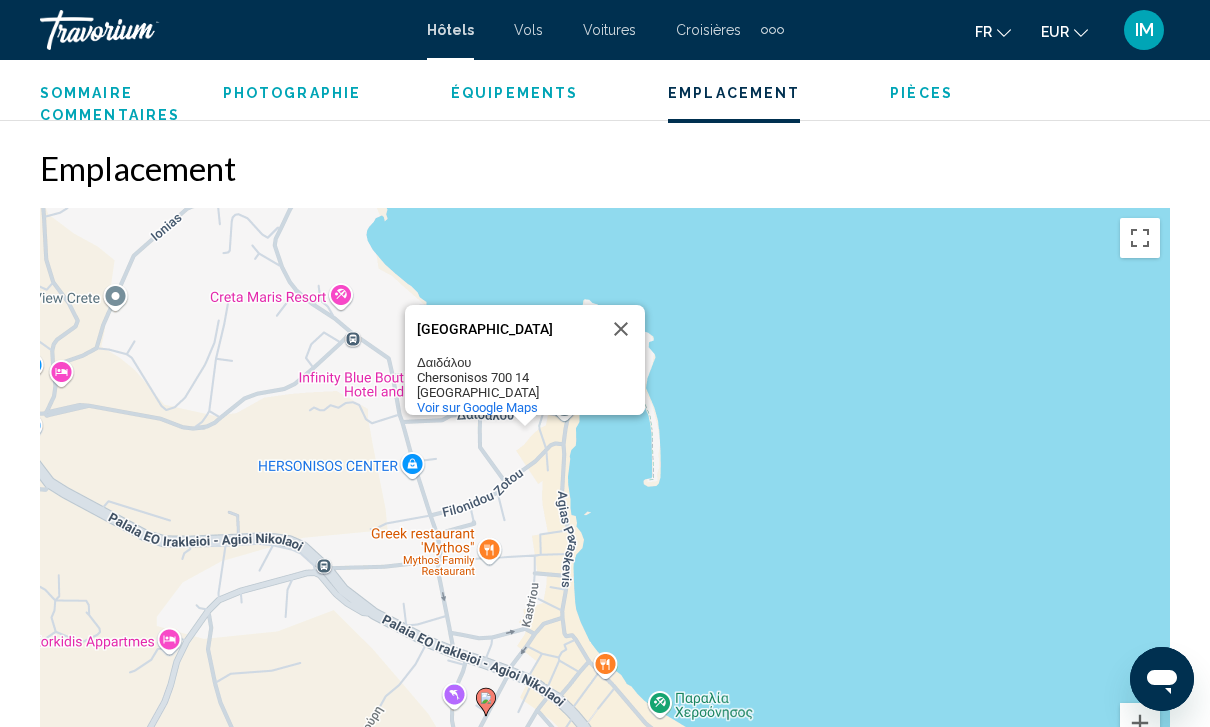 click at bounding box center (621, 329) 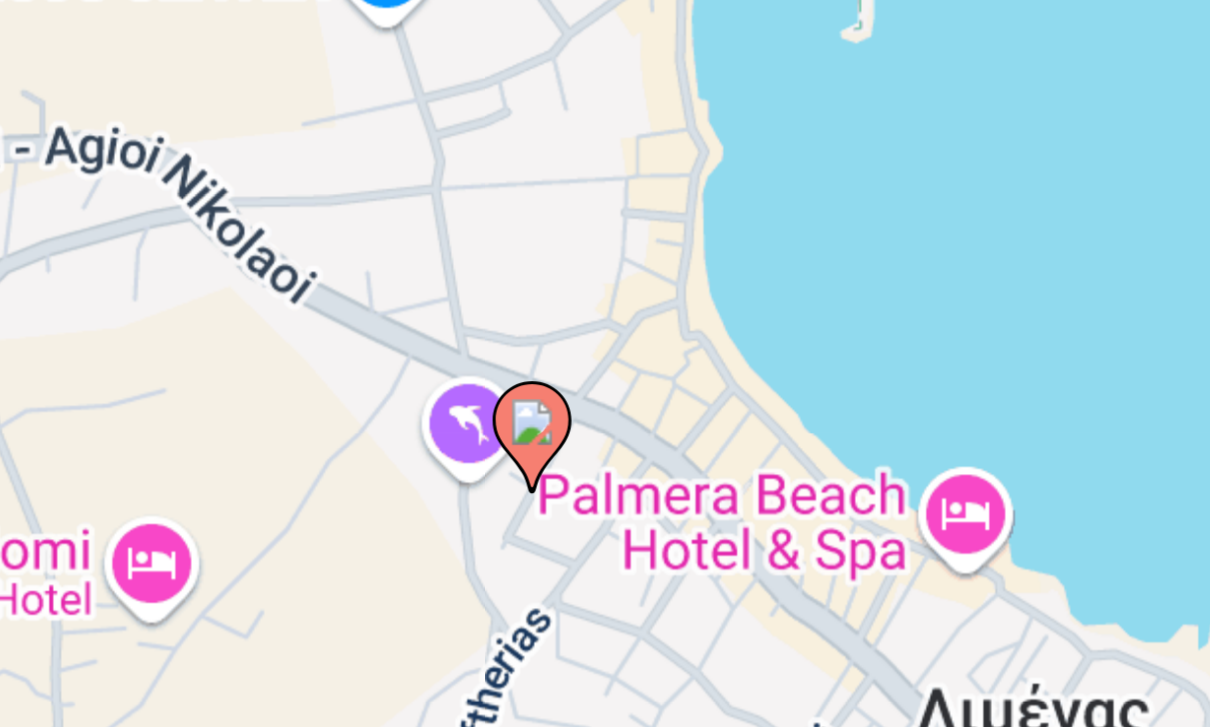 click 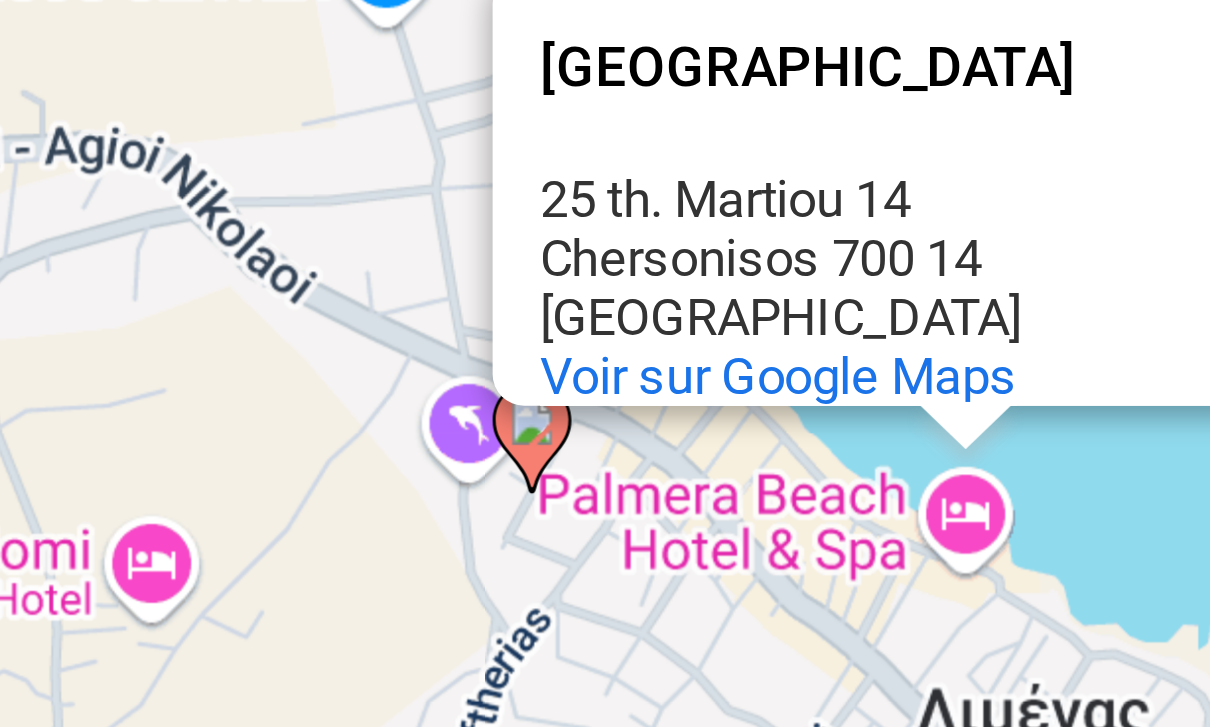 click on "Pour naviguer, appuyez sur les touches fléchées. Pour activer le glissement avec le clavier, appuyez sur Alt+Entrée. Une fois ce mode activé, utilisez les touches fléchées pour déplacer le repère. Pour valider le déplacement, appuyez sur Entrée. Pour annuler, appuyez sur Échap.     [GEOGRAPHIC_DATA]                     [GEOGRAPHIC_DATA]                 25 th. Martiou 14 [DEMOGRAPHIC_DATA] 700 14 Grèce             Voir sur Google Maps" at bounding box center (605, 507) 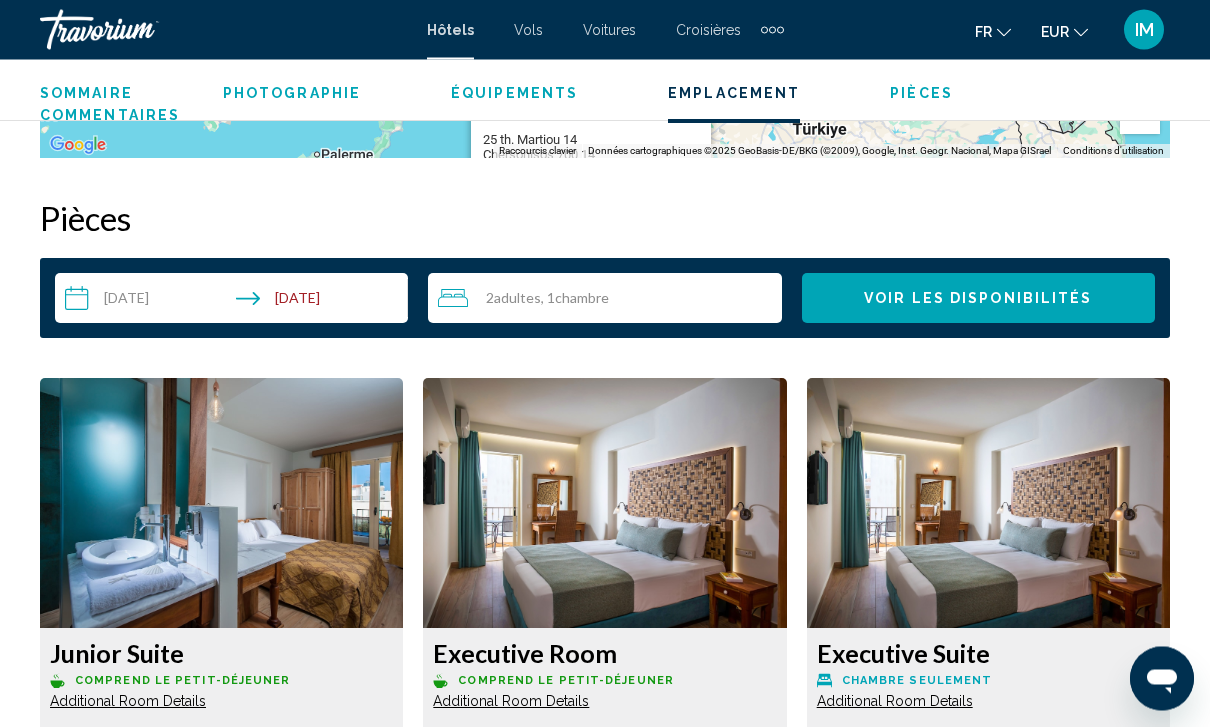 scroll, scrollTop: 2667, scrollLeft: 0, axis: vertical 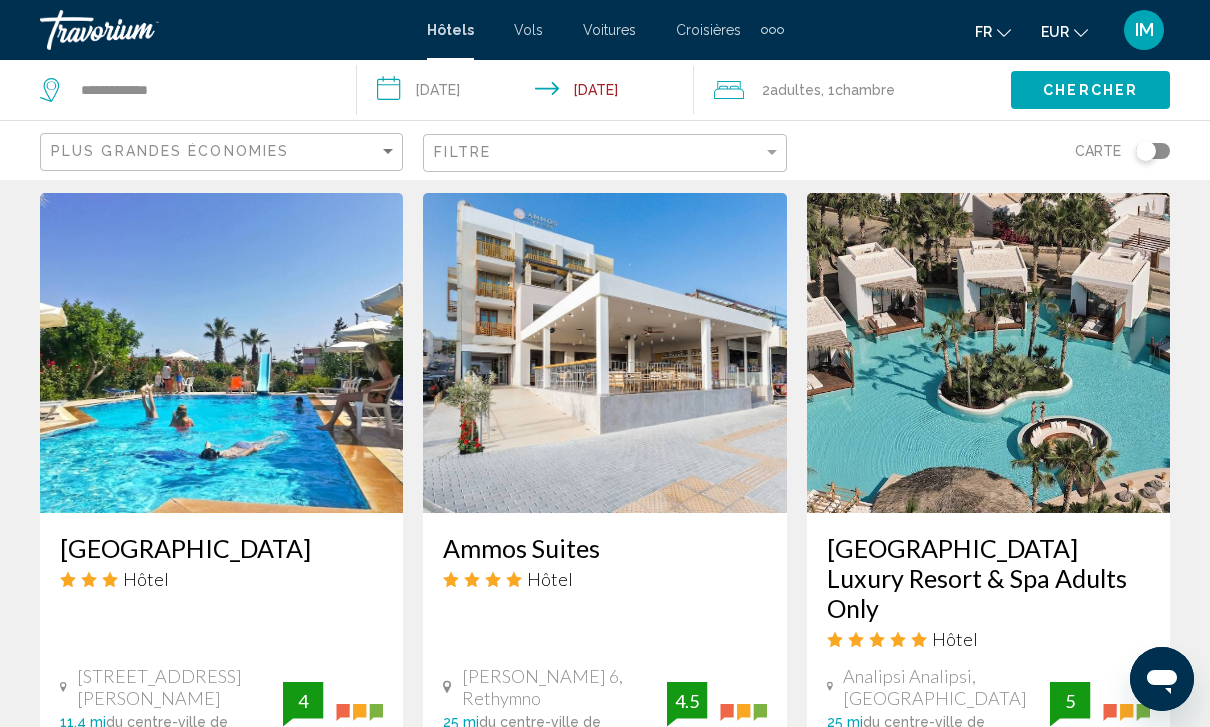 click at bounding box center (221, 353) 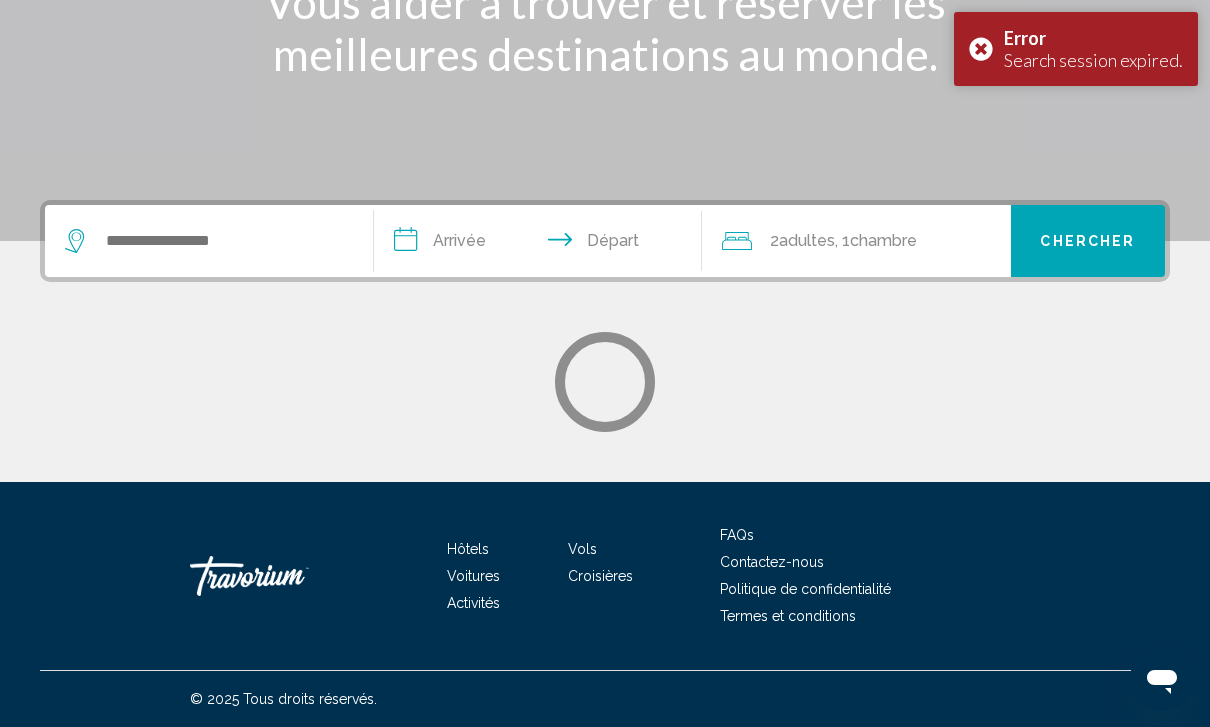 scroll, scrollTop: 0, scrollLeft: 0, axis: both 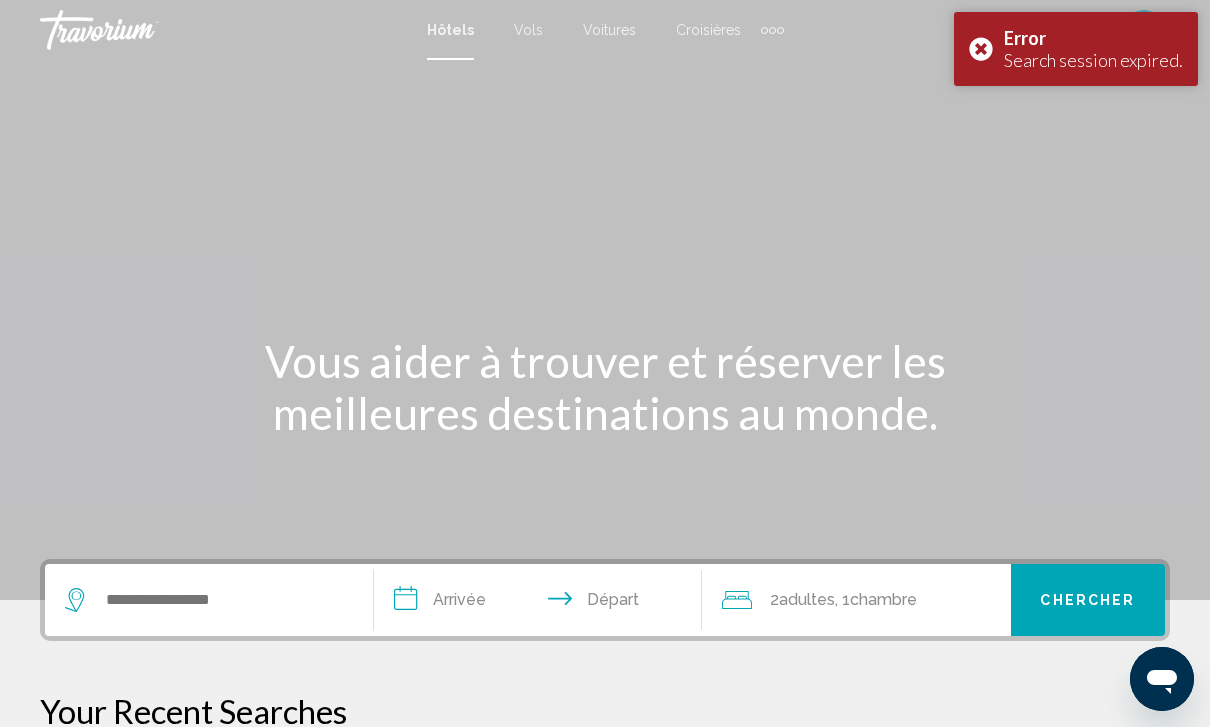 click on "Error   Search session expired." at bounding box center (1076, 49) 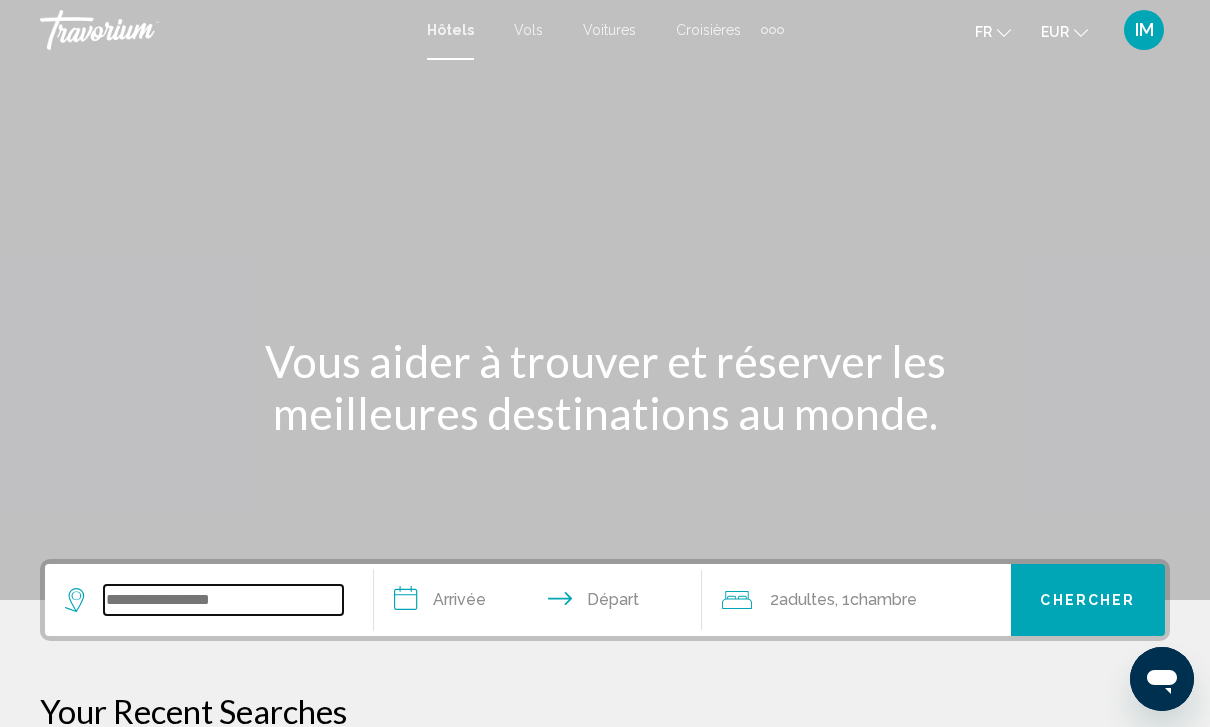 click at bounding box center (223, 600) 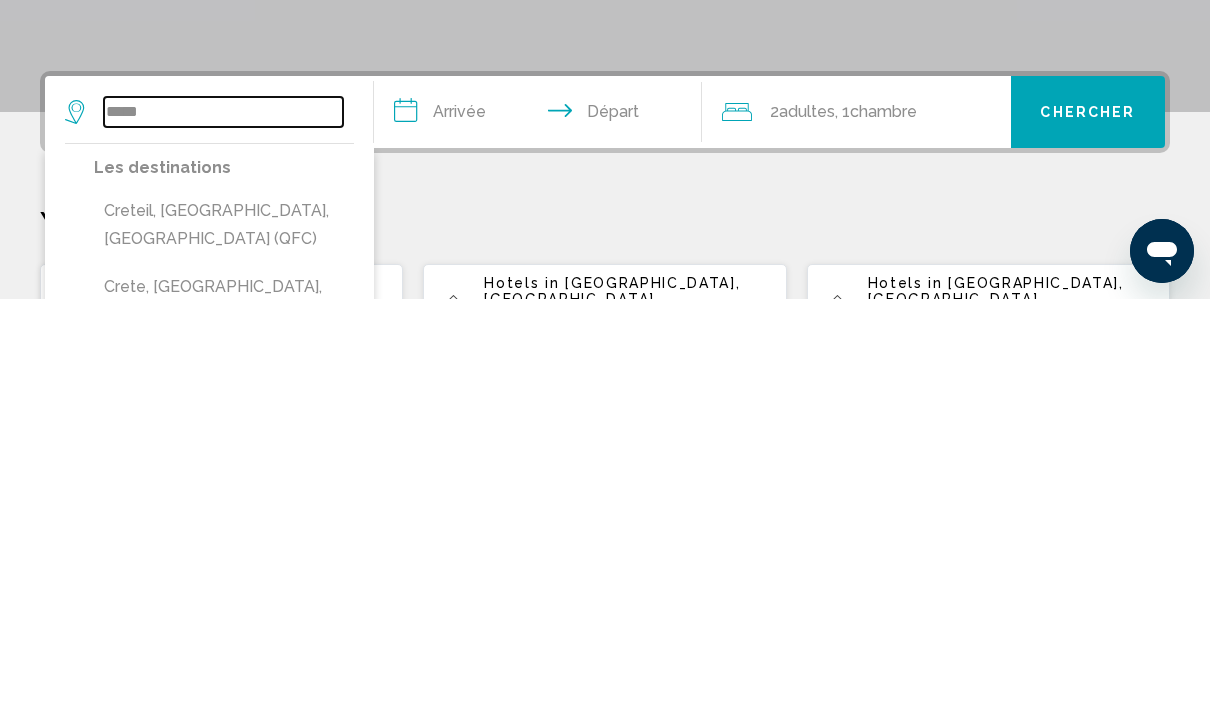 scroll, scrollTop: 114, scrollLeft: 0, axis: vertical 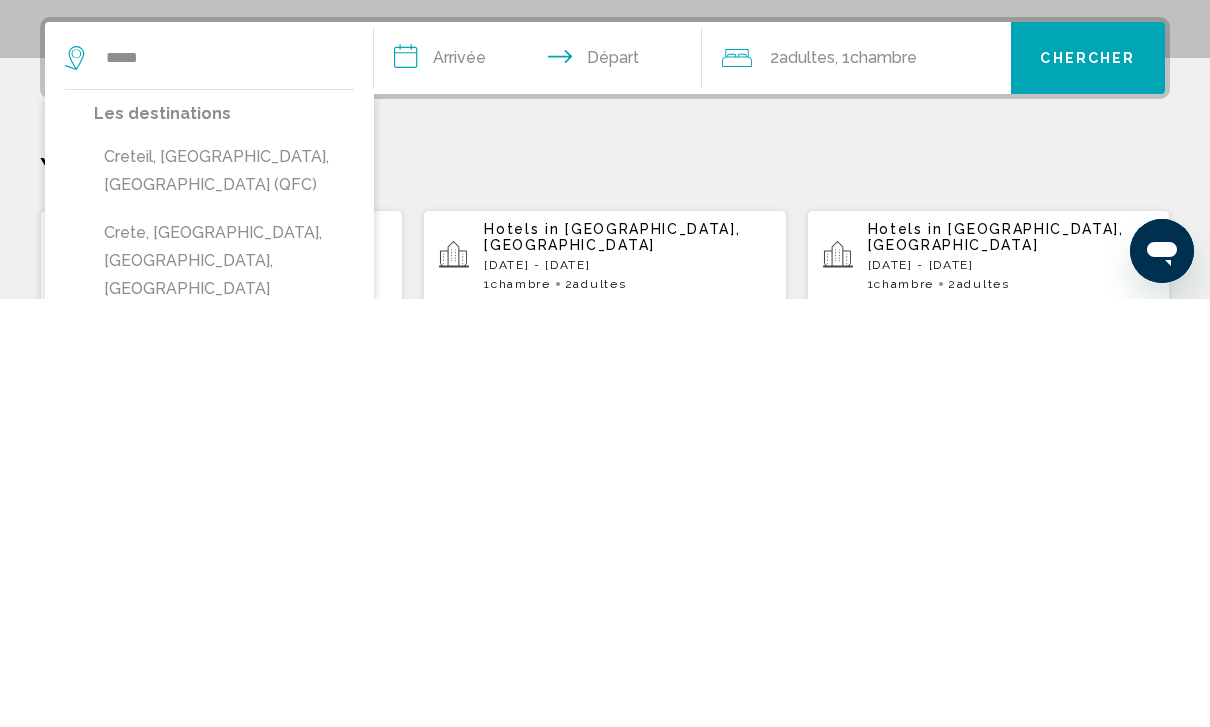 click on "[GEOGRAPHIC_DATA], [GEOGRAPHIC_DATA]" at bounding box center (224, 779) 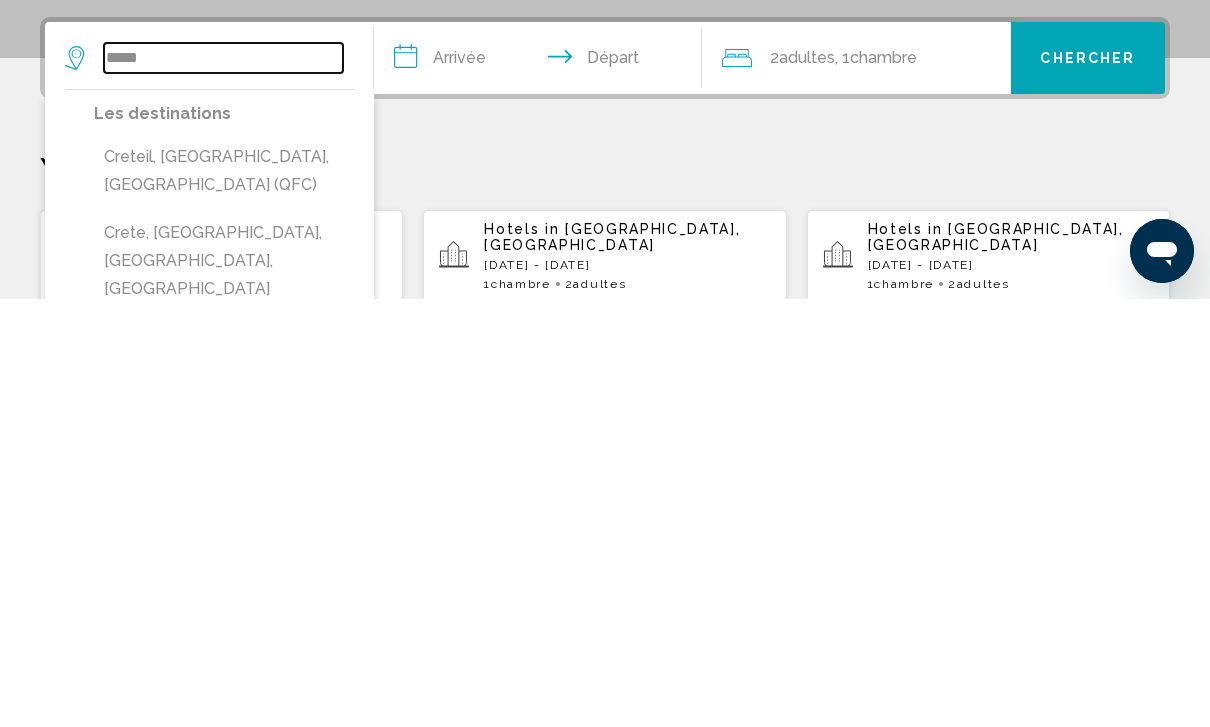type on "**********" 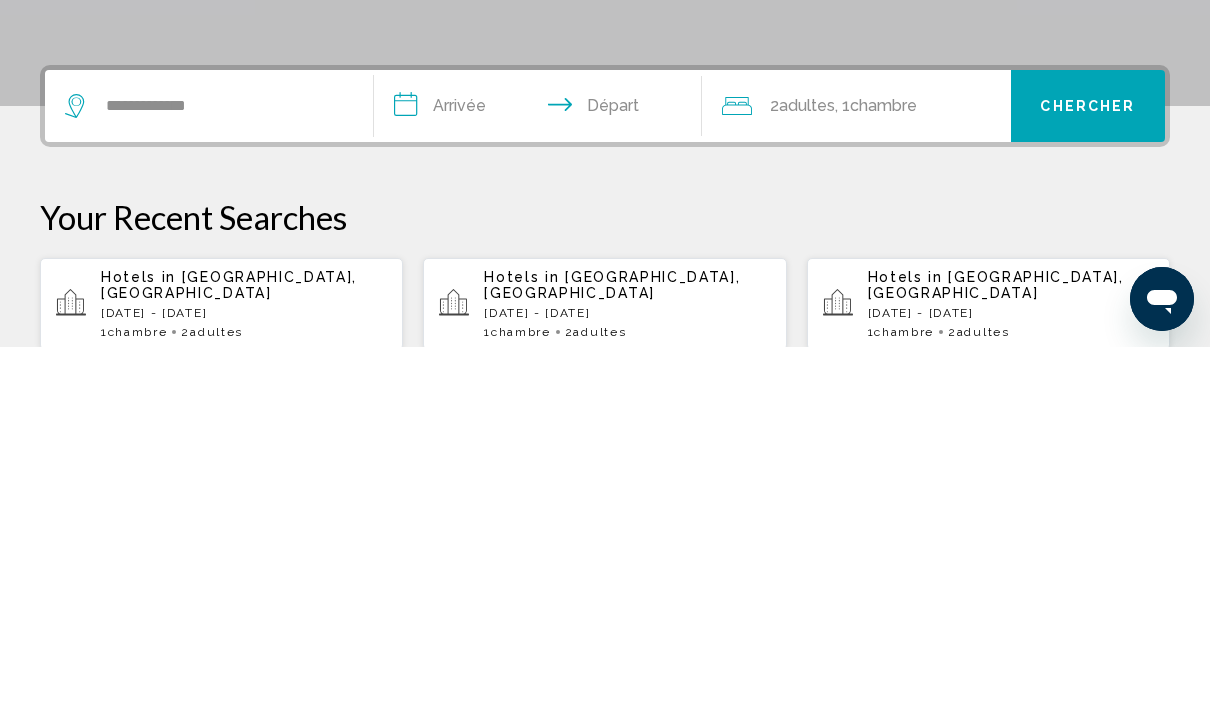 click on "**********" at bounding box center [542, 489] 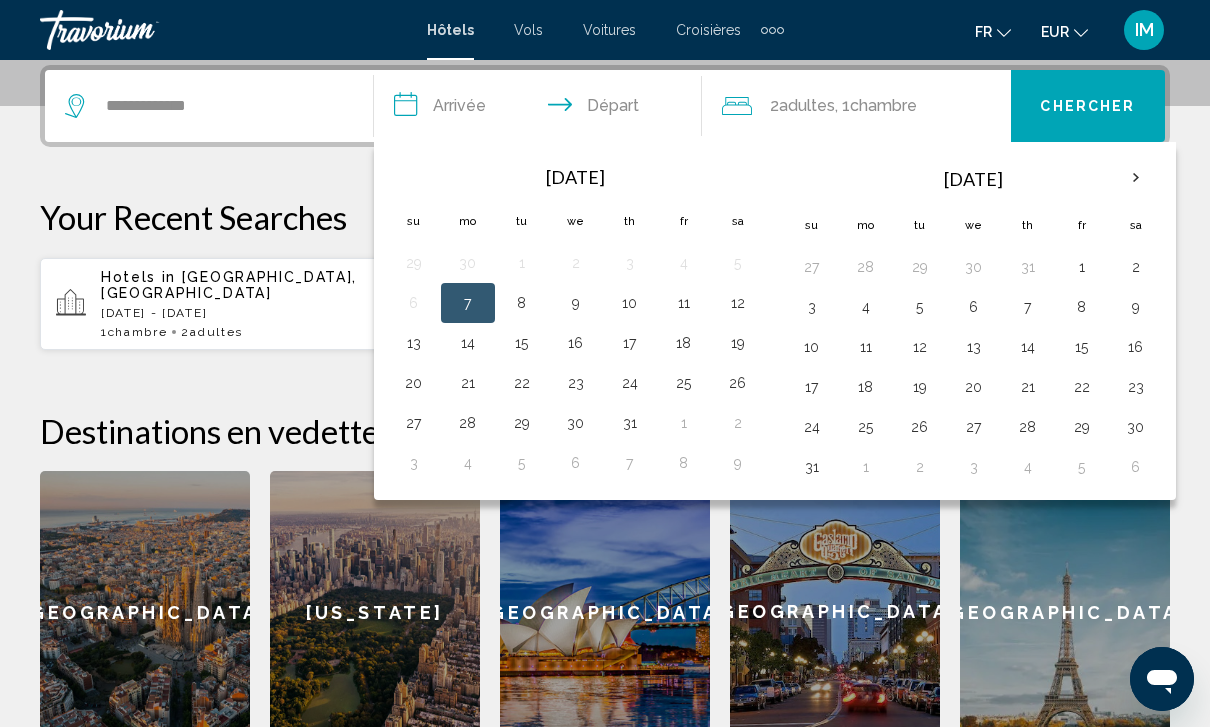 click on "19" at bounding box center [920, 387] 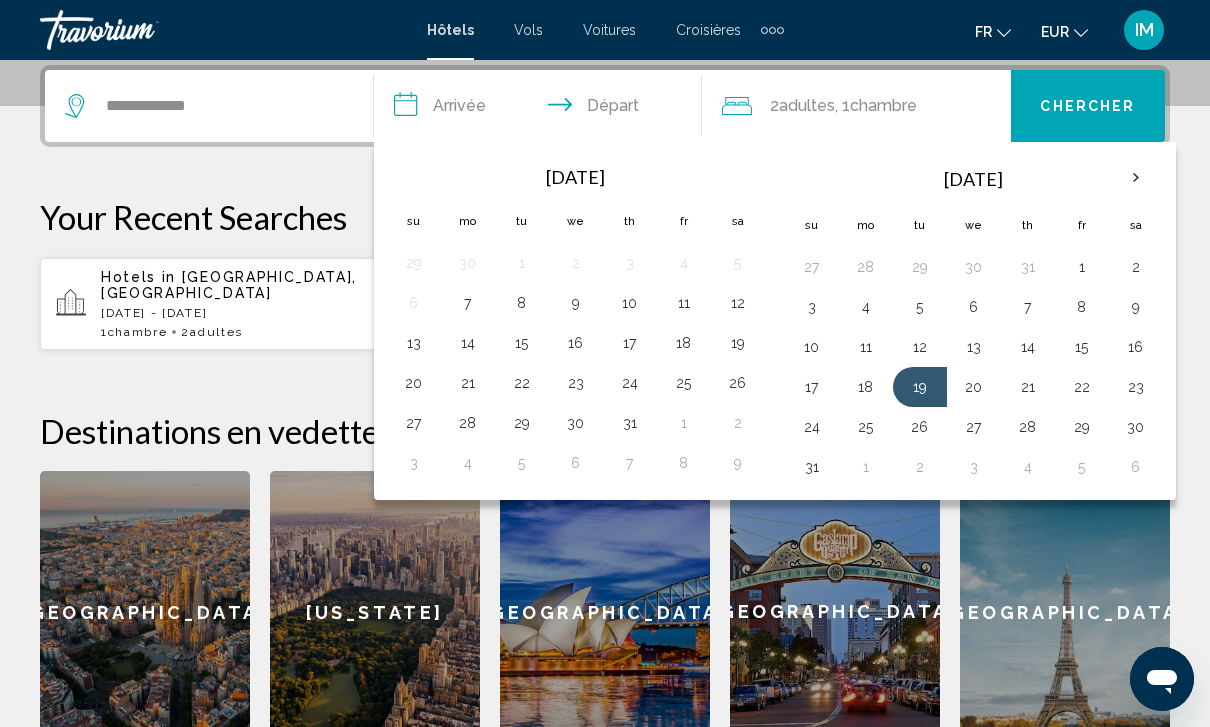 click on "31" at bounding box center (812, 467) 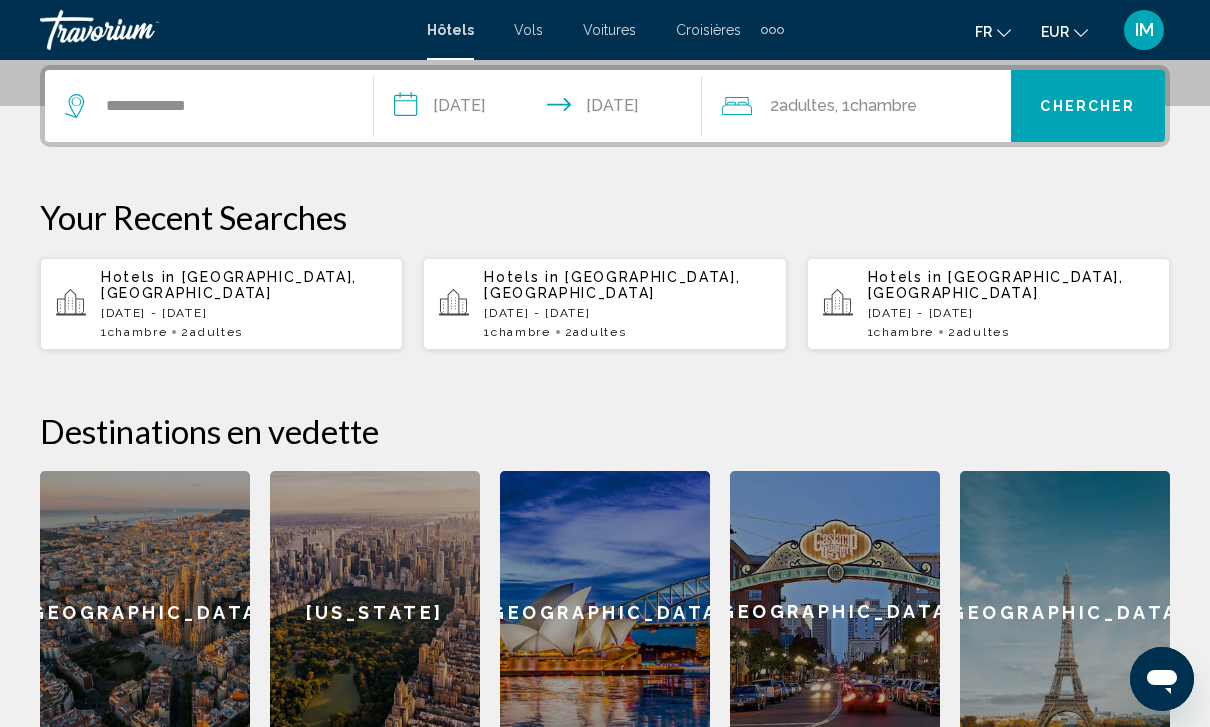 click on "Chercher" at bounding box center [1088, 106] 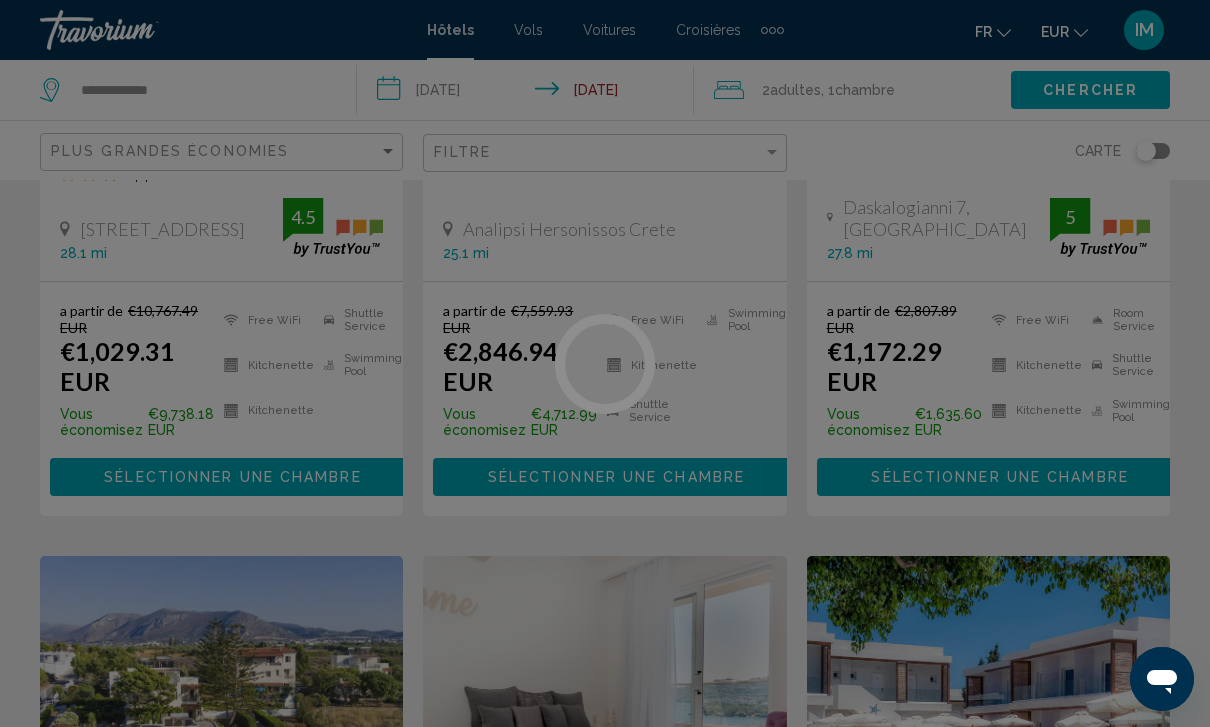 scroll, scrollTop: 0, scrollLeft: 0, axis: both 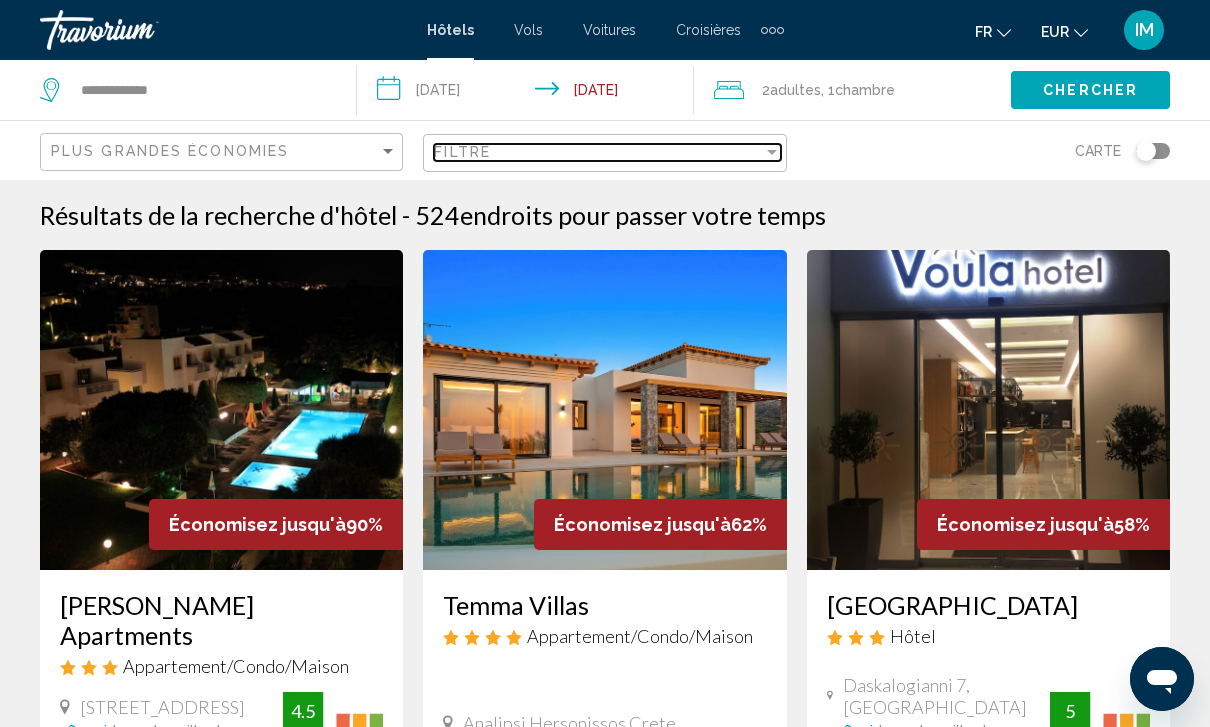 click at bounding box center (772, 152) 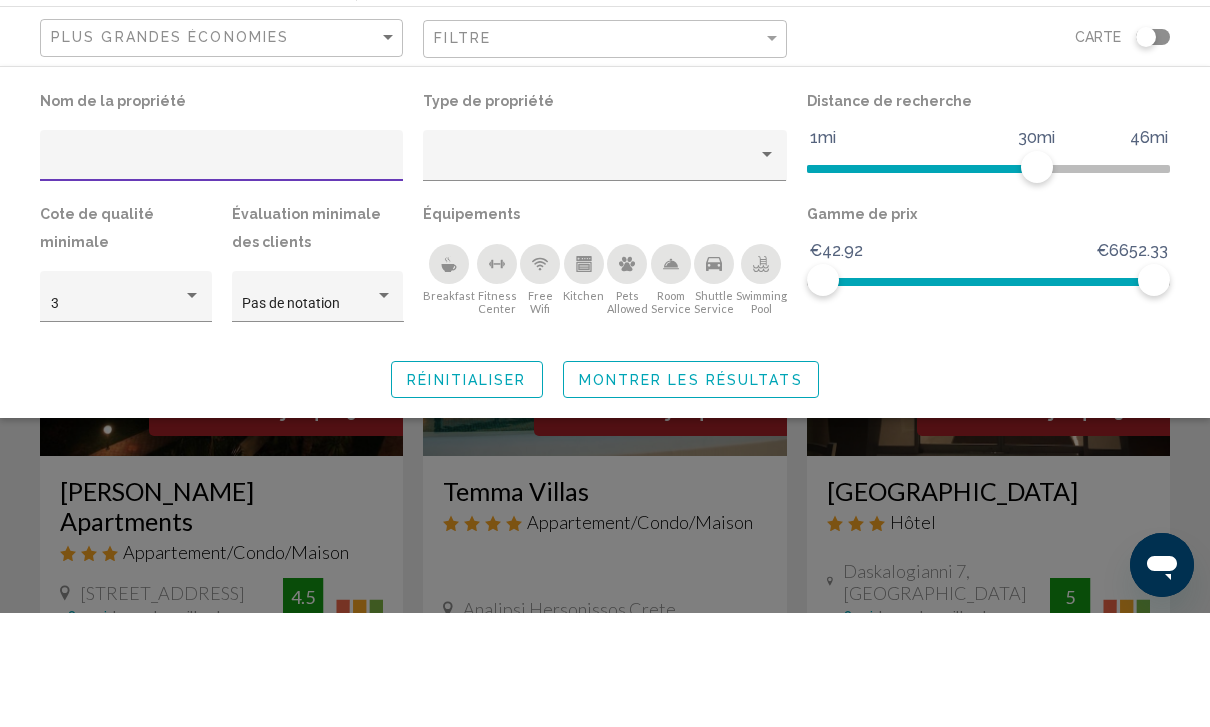 click 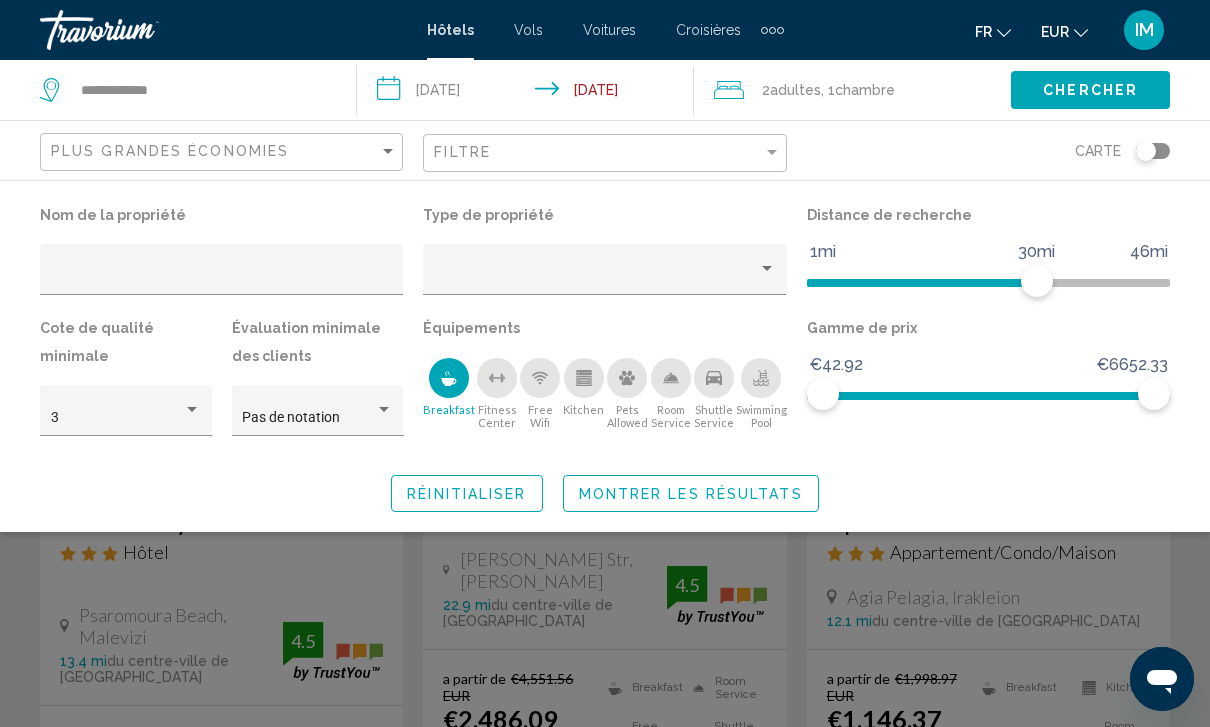 click 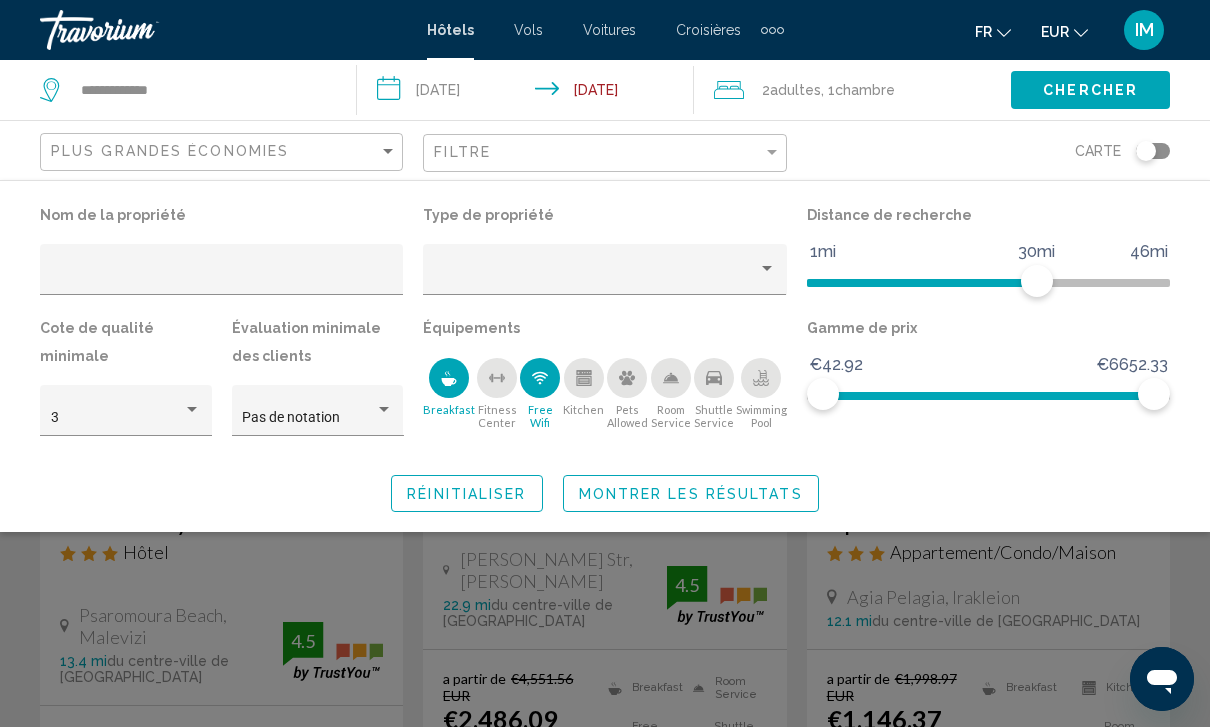 click 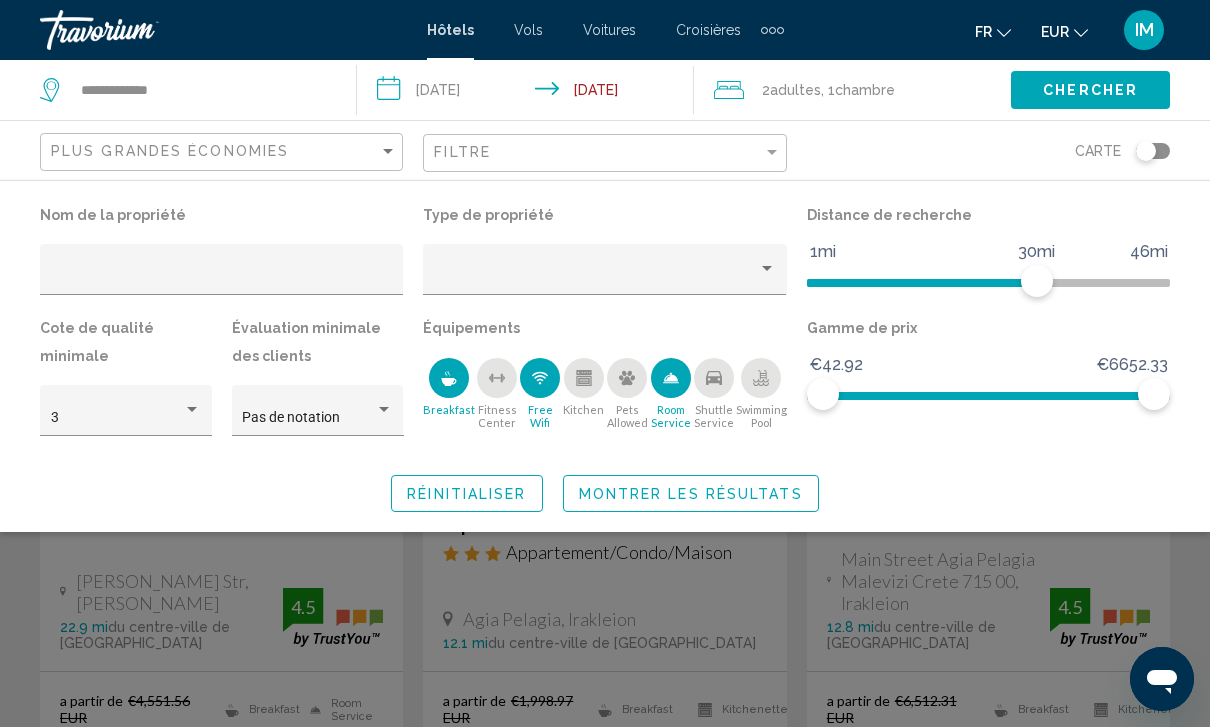 click 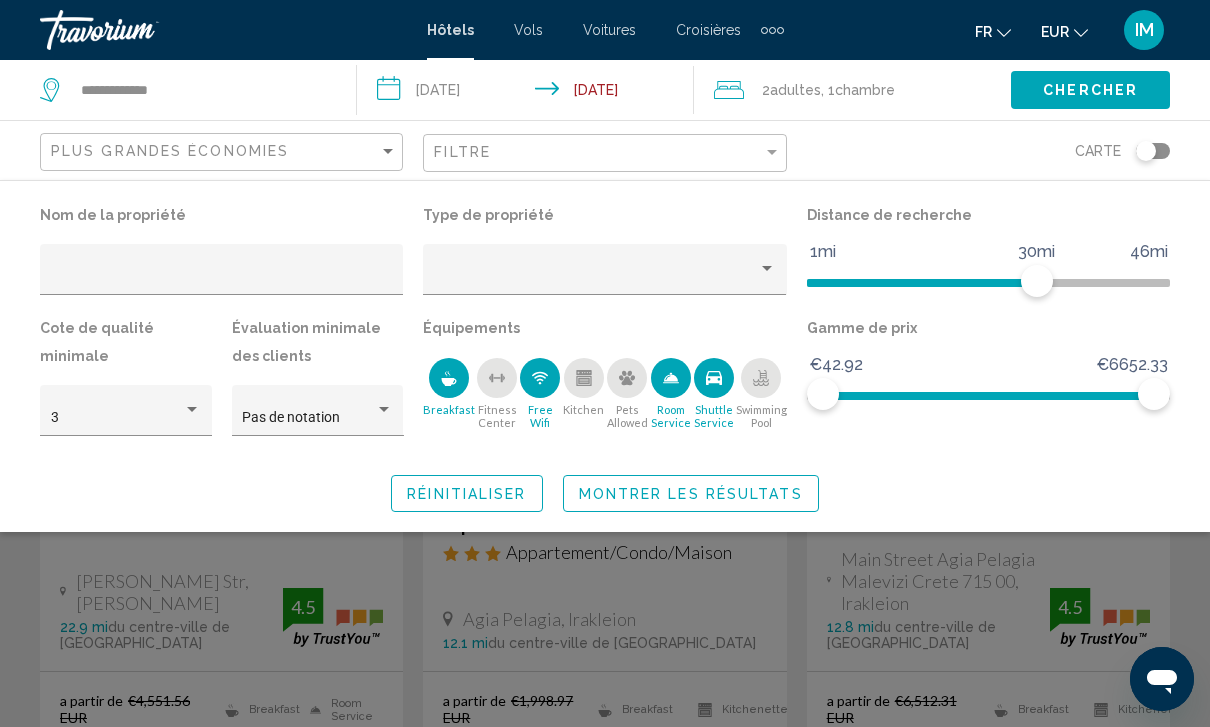 click 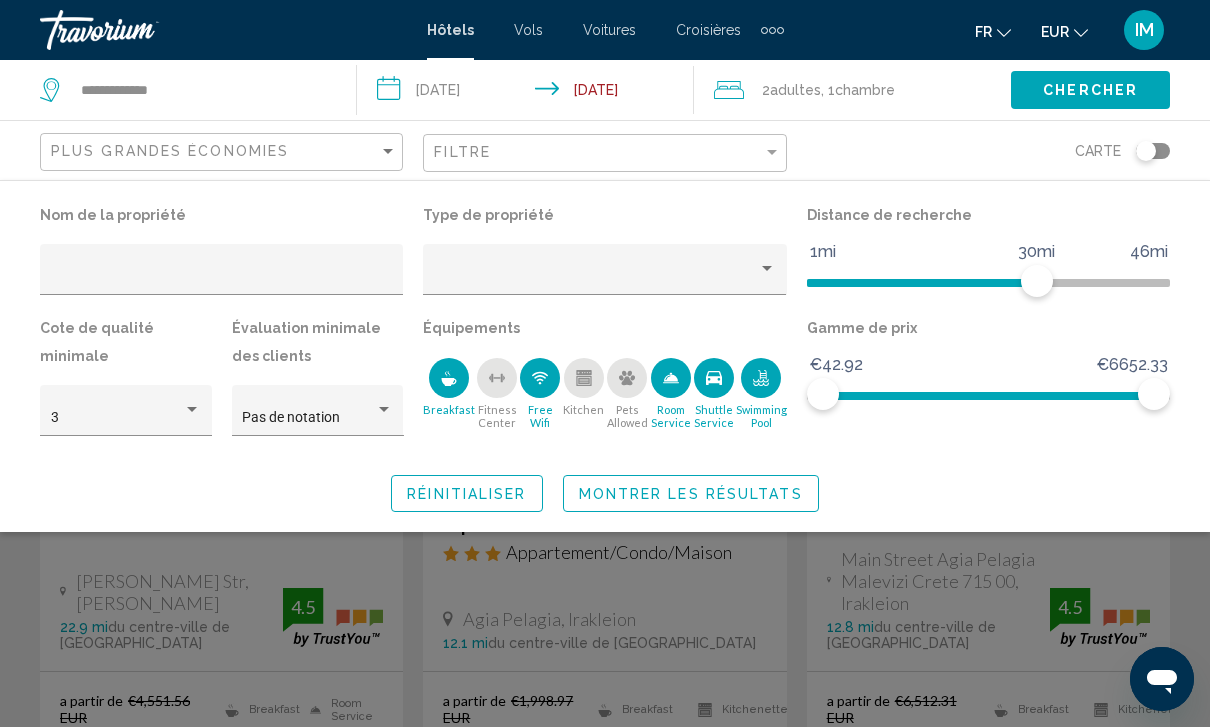 click on "Montrer les résultats" 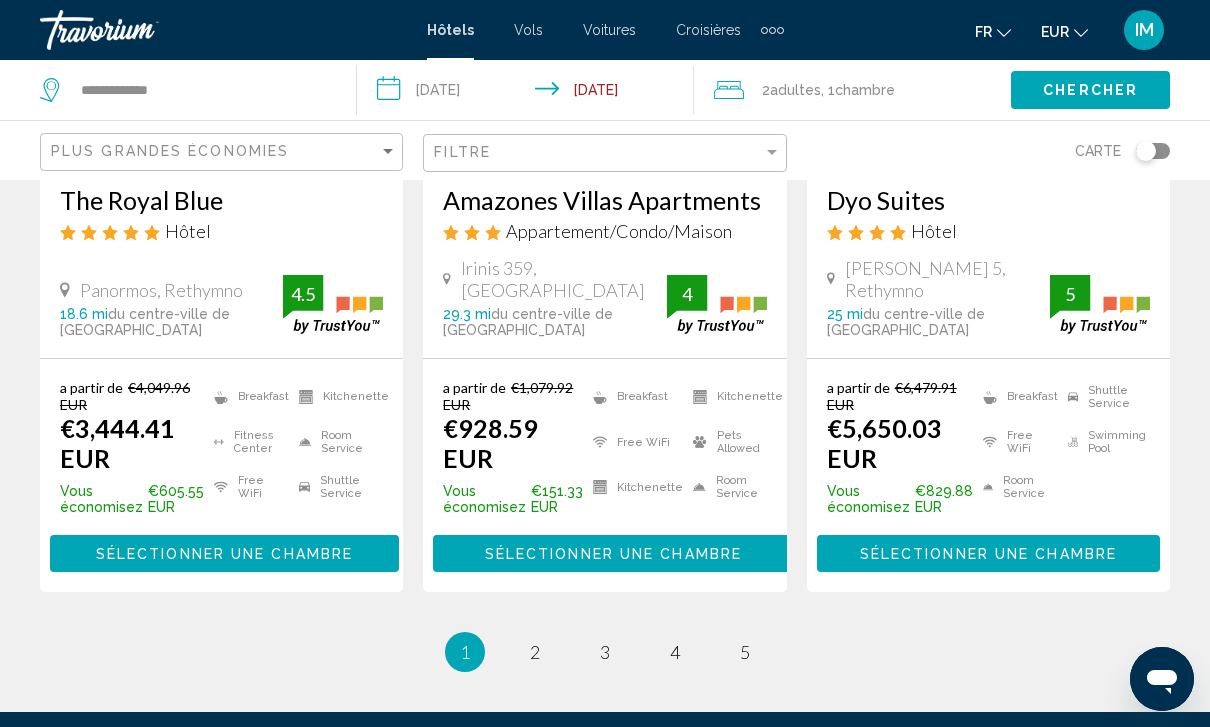 scroll, scrollTop: 2952, scrollLeft: 0, axis: vertical 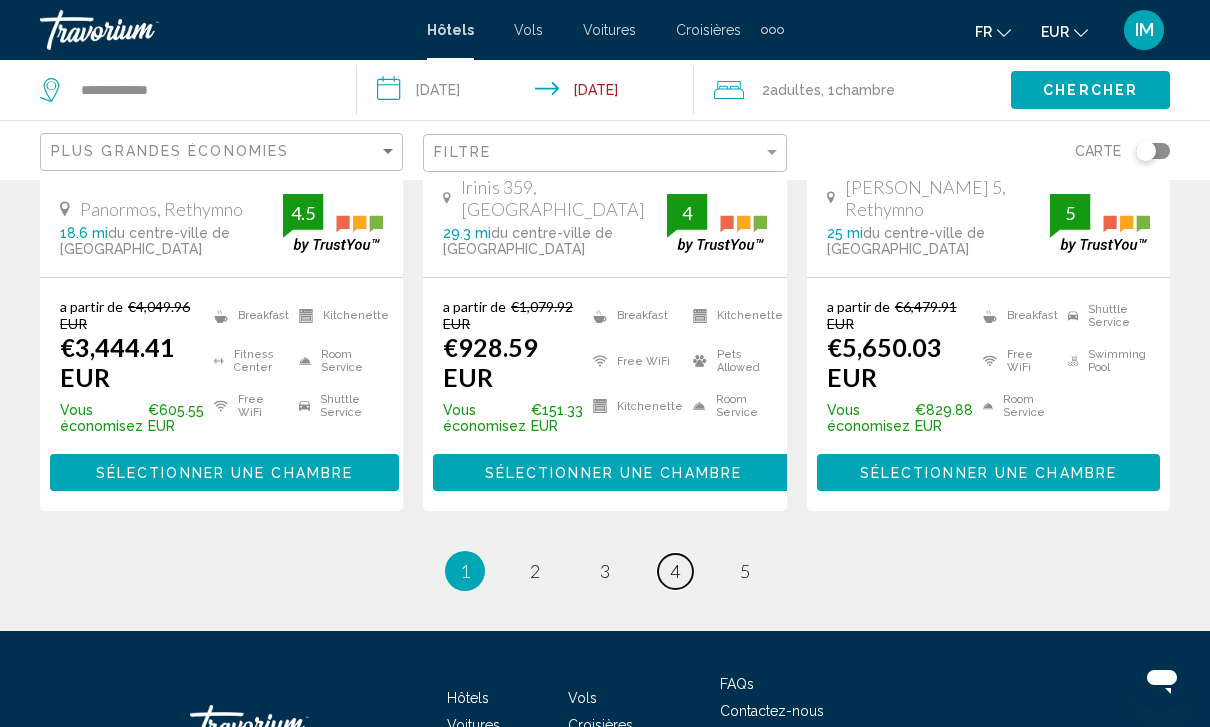 click on "page  4" at bounding box center [675, 571] 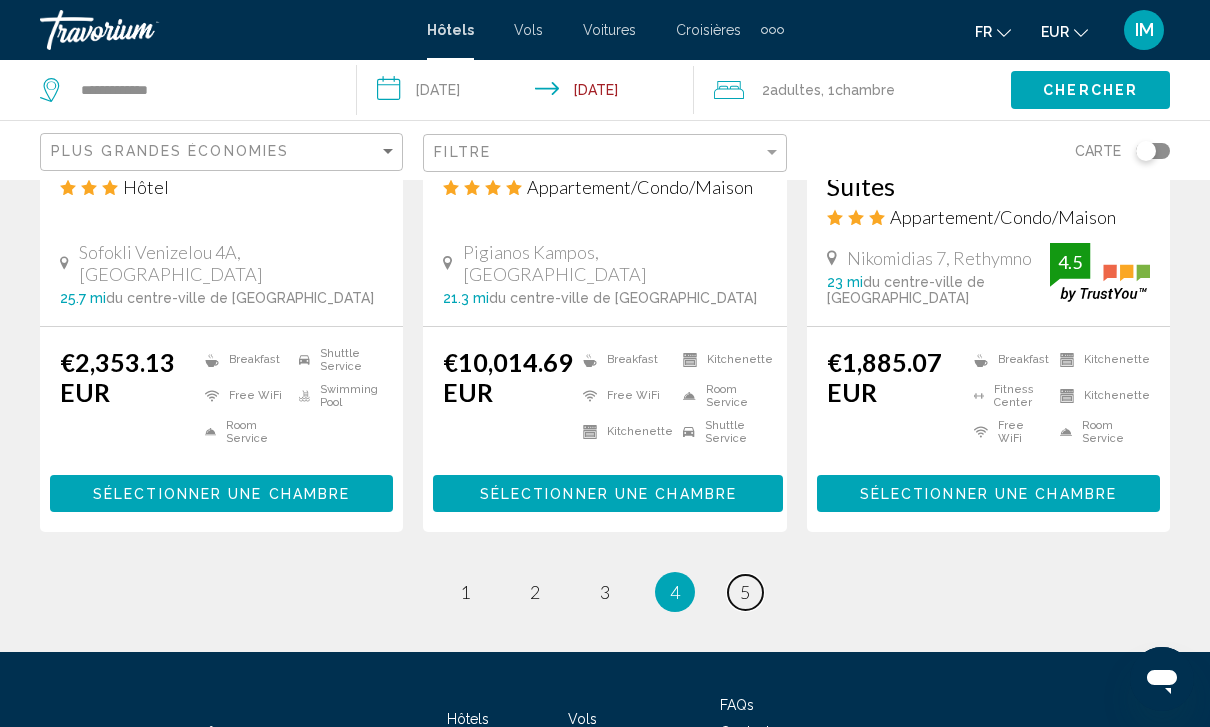 click on "5" at bounding box center [745, 592] 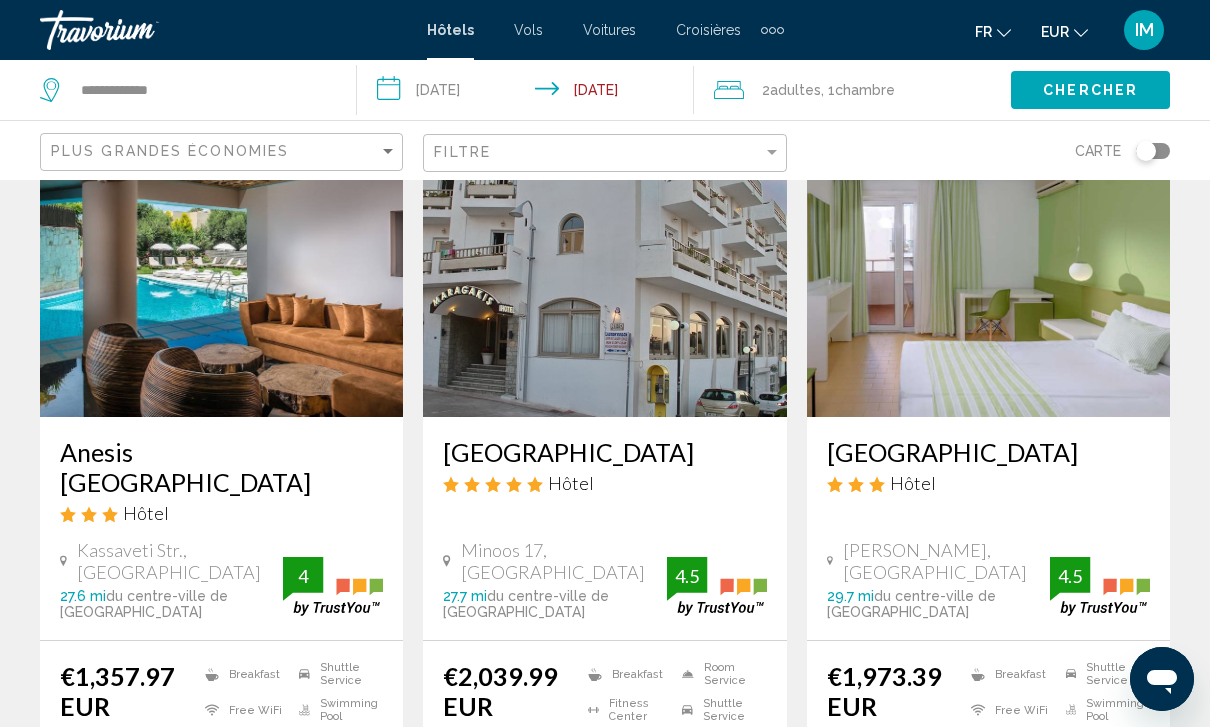 scroll, scrollTop: 0, scrollLeft: 0, axis: both 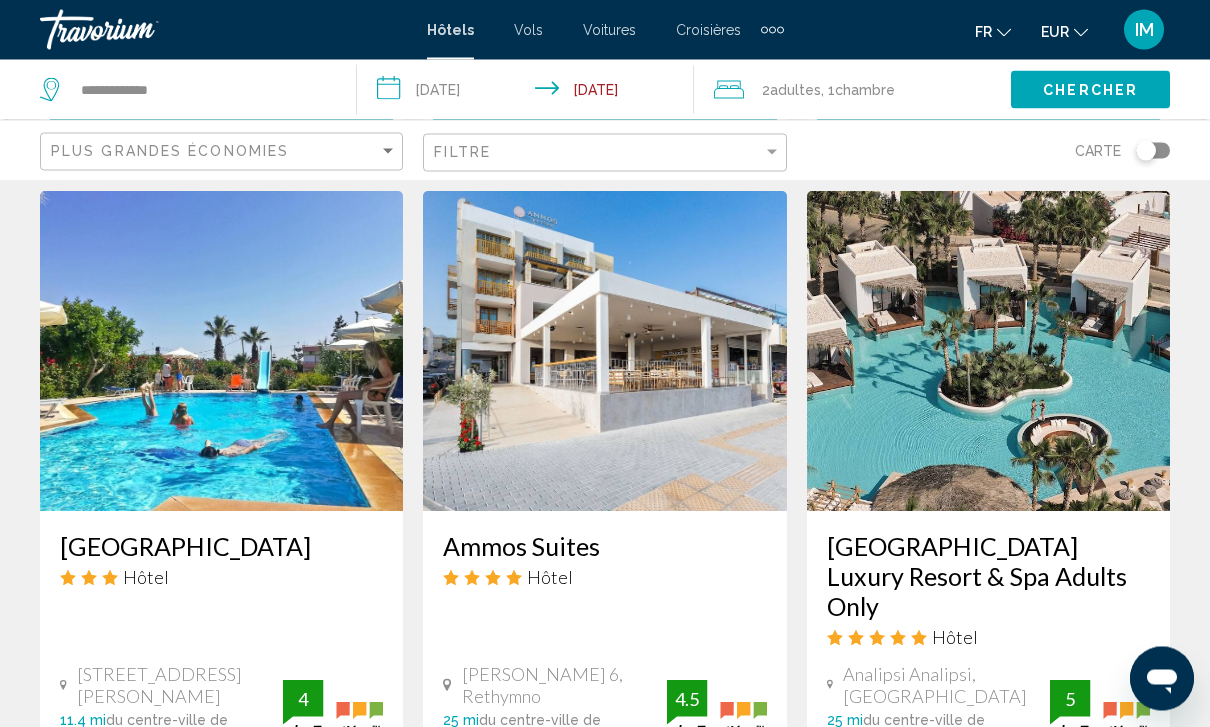 click at bounding box center [221, 352] 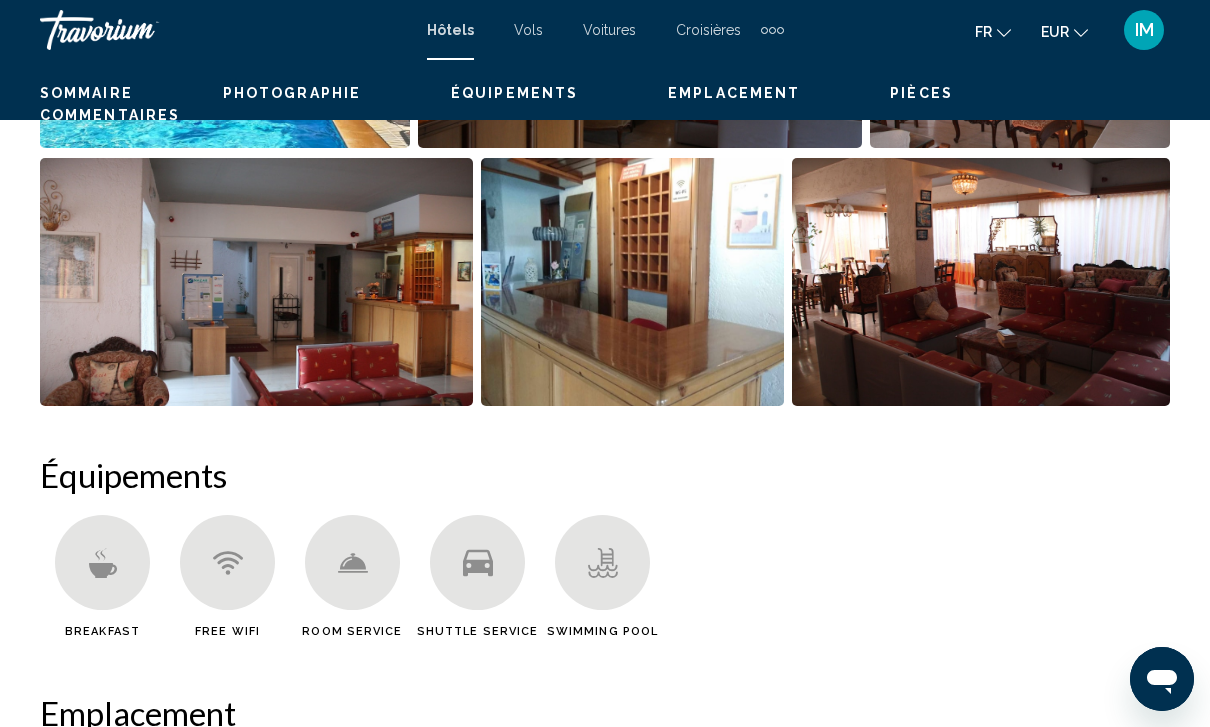 scroll, scrollTop: 0, scrollLeft: 0, axis: both 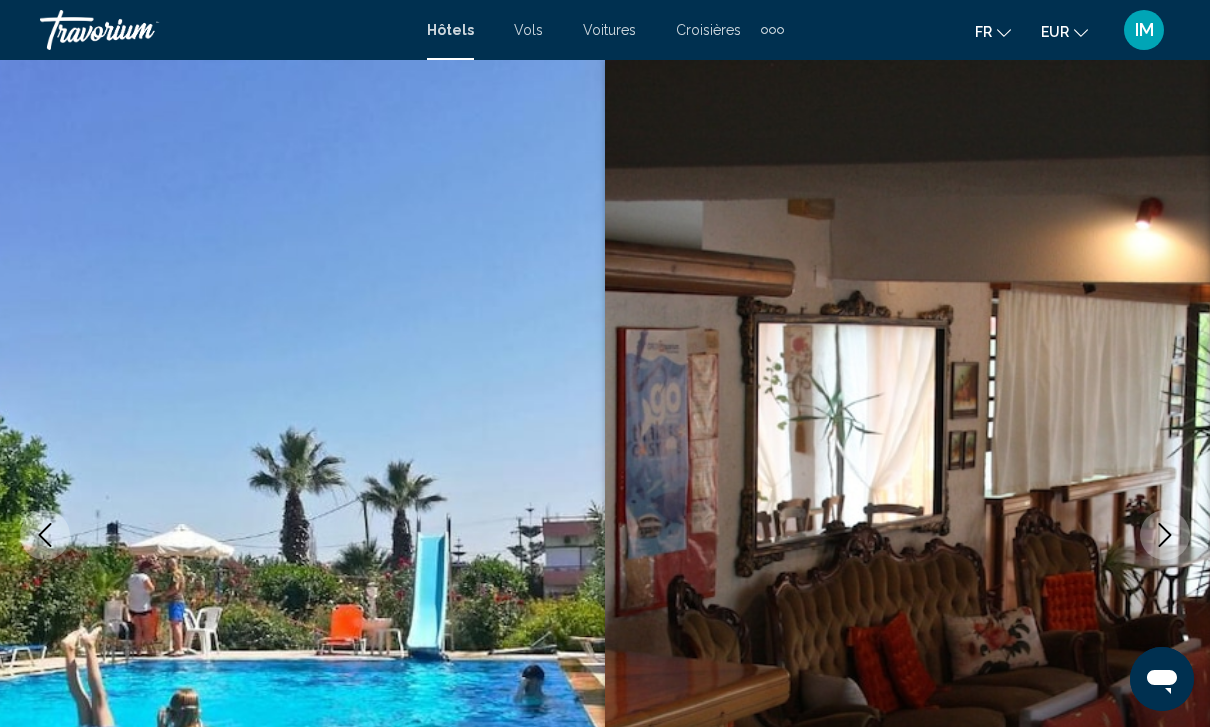 click 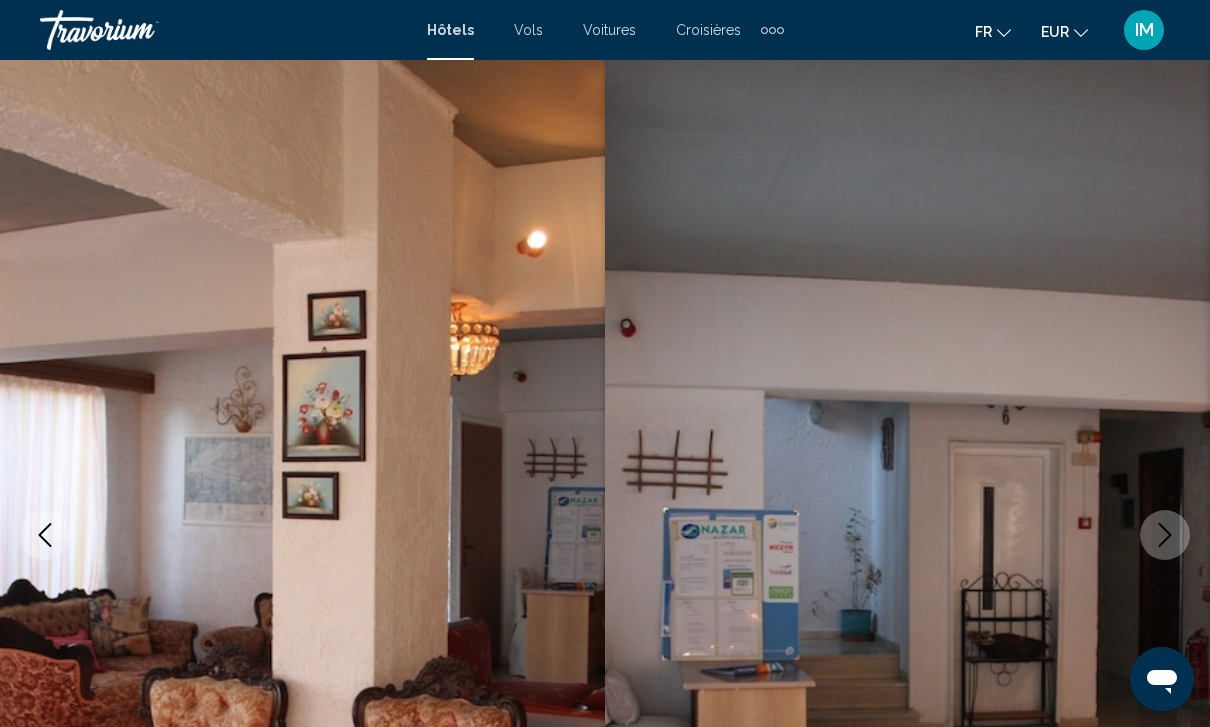 click 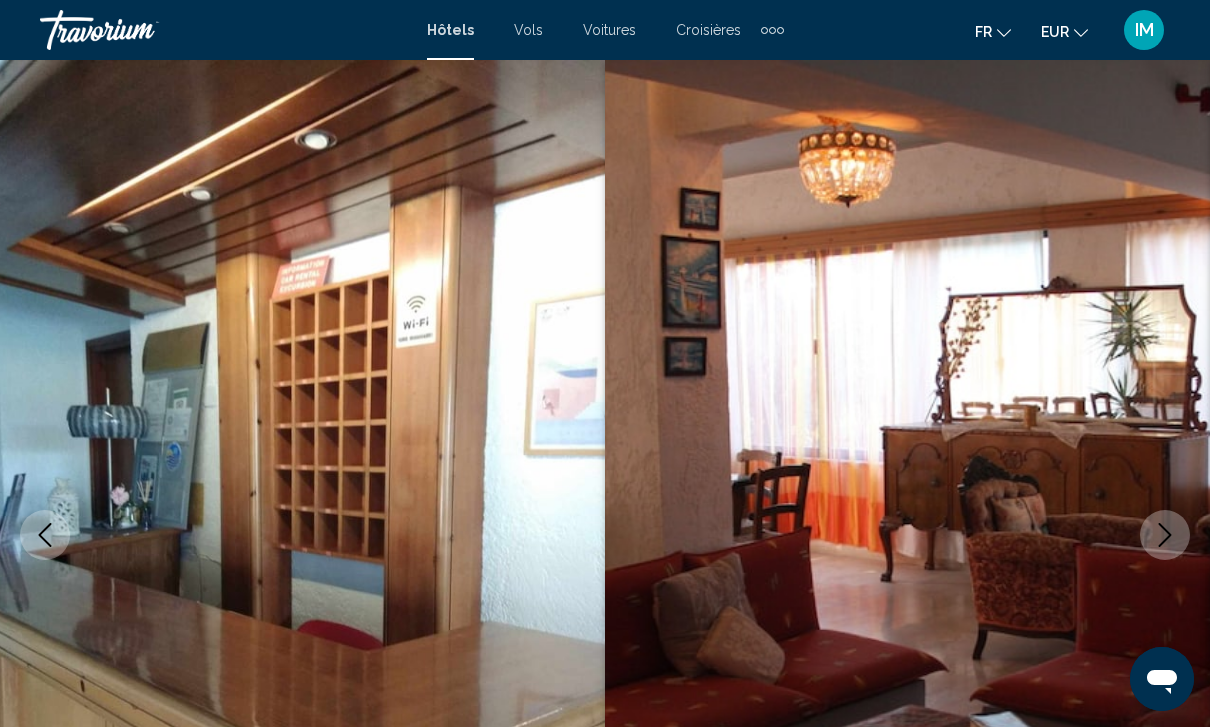 click 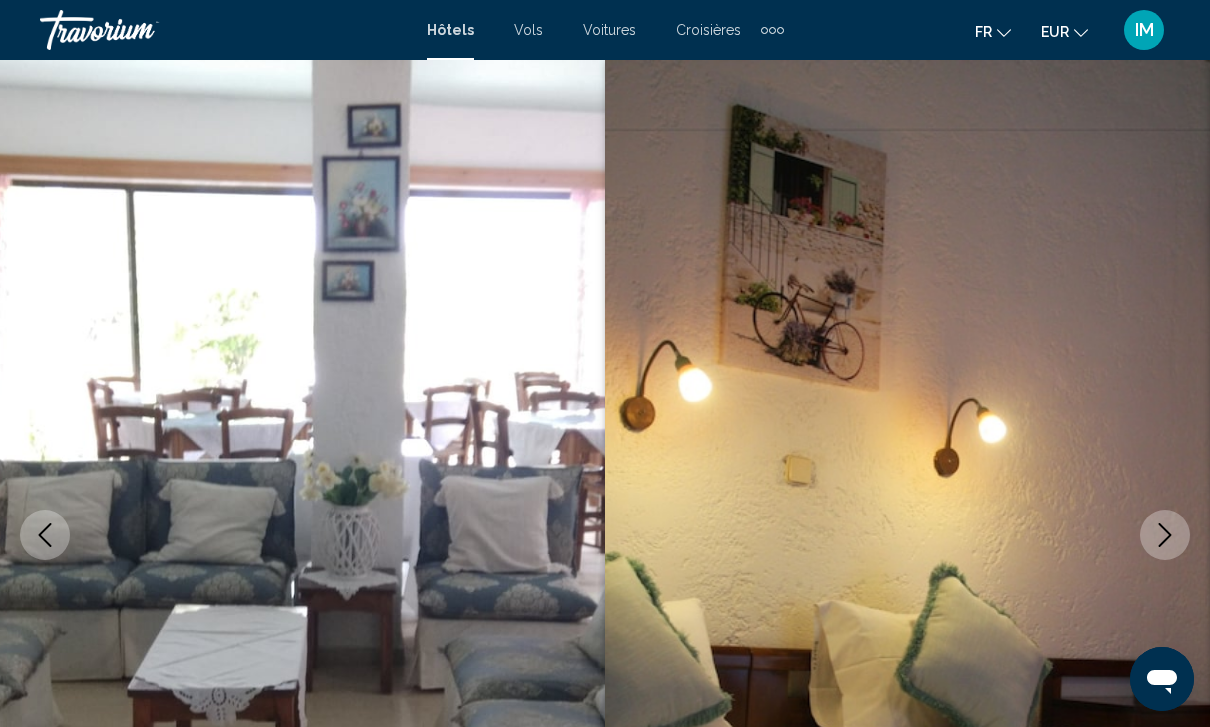 click 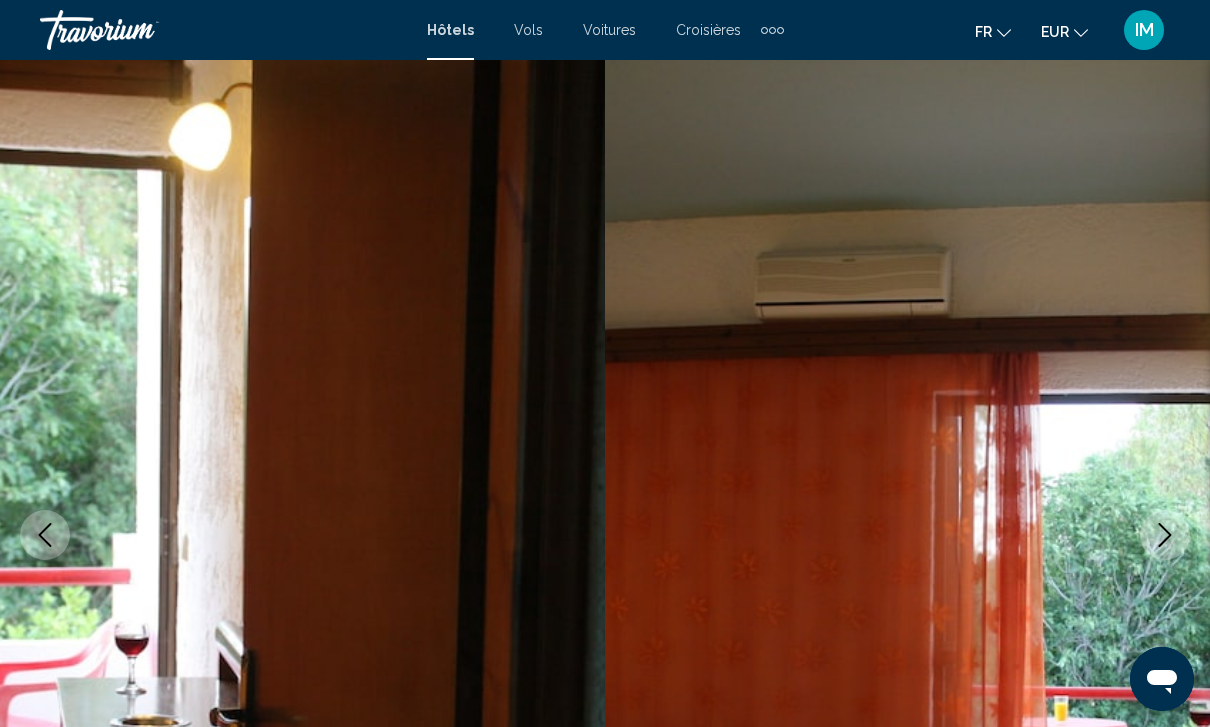 click 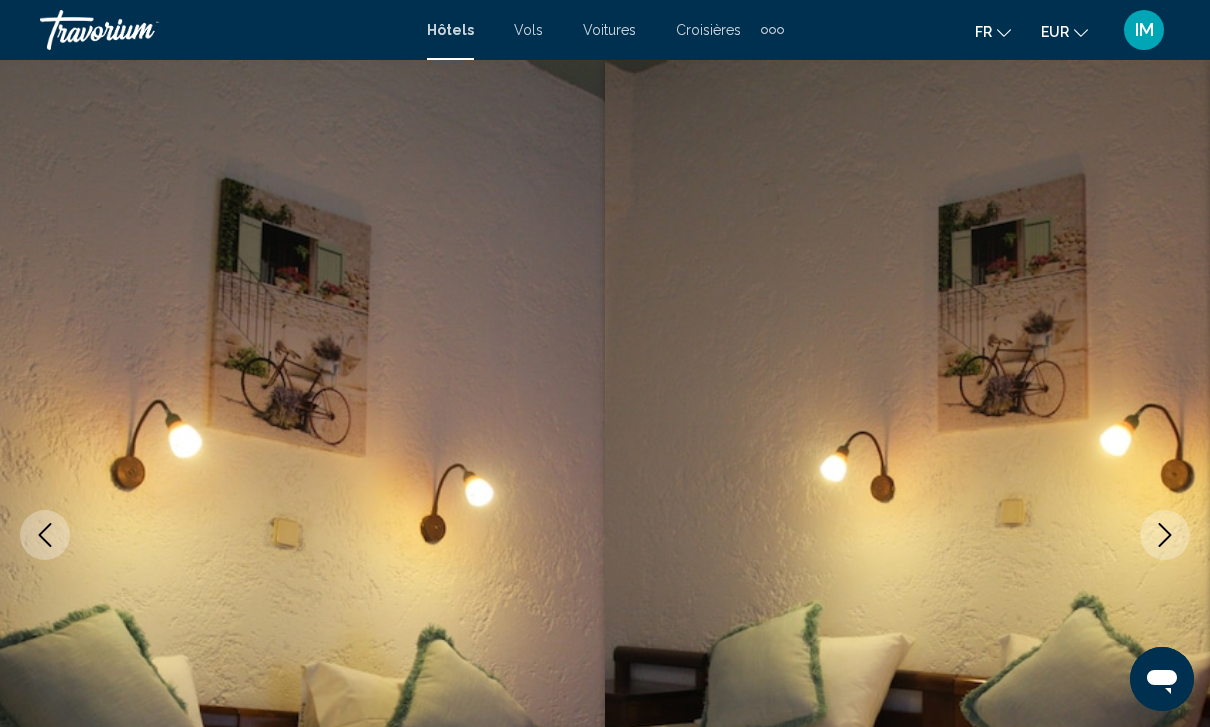 click at bounding box center [1165, 535] 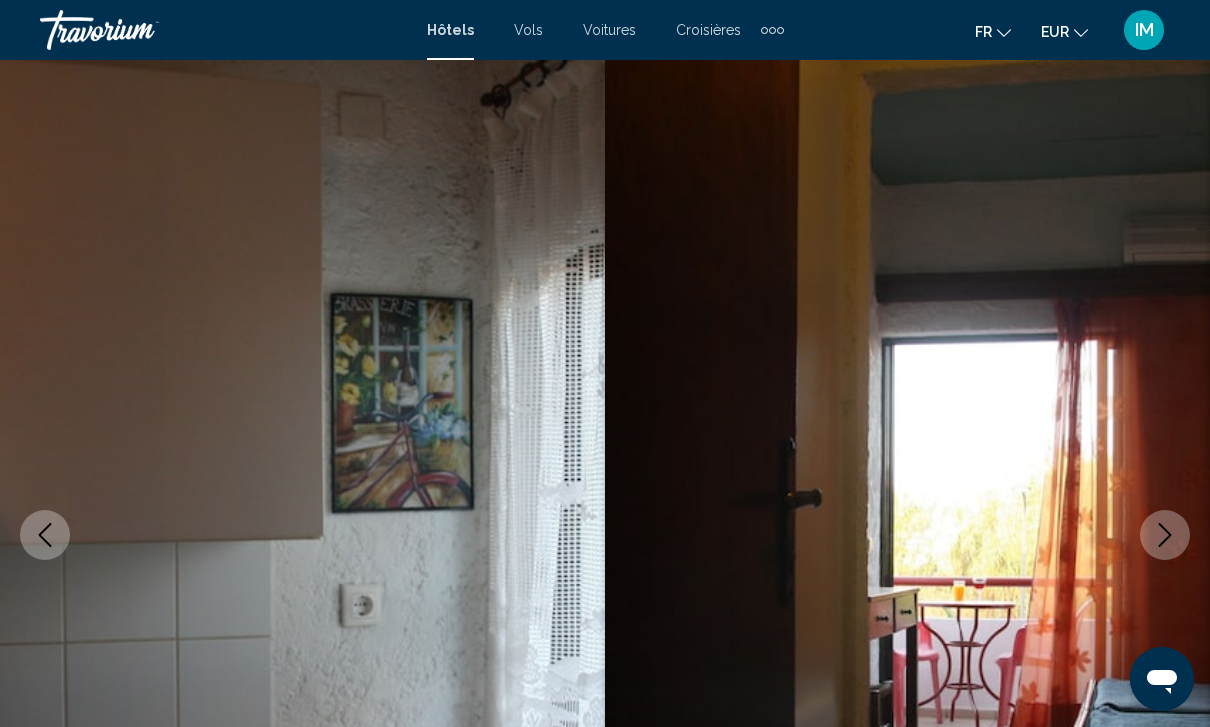 click at bounding box center (1165, 535) 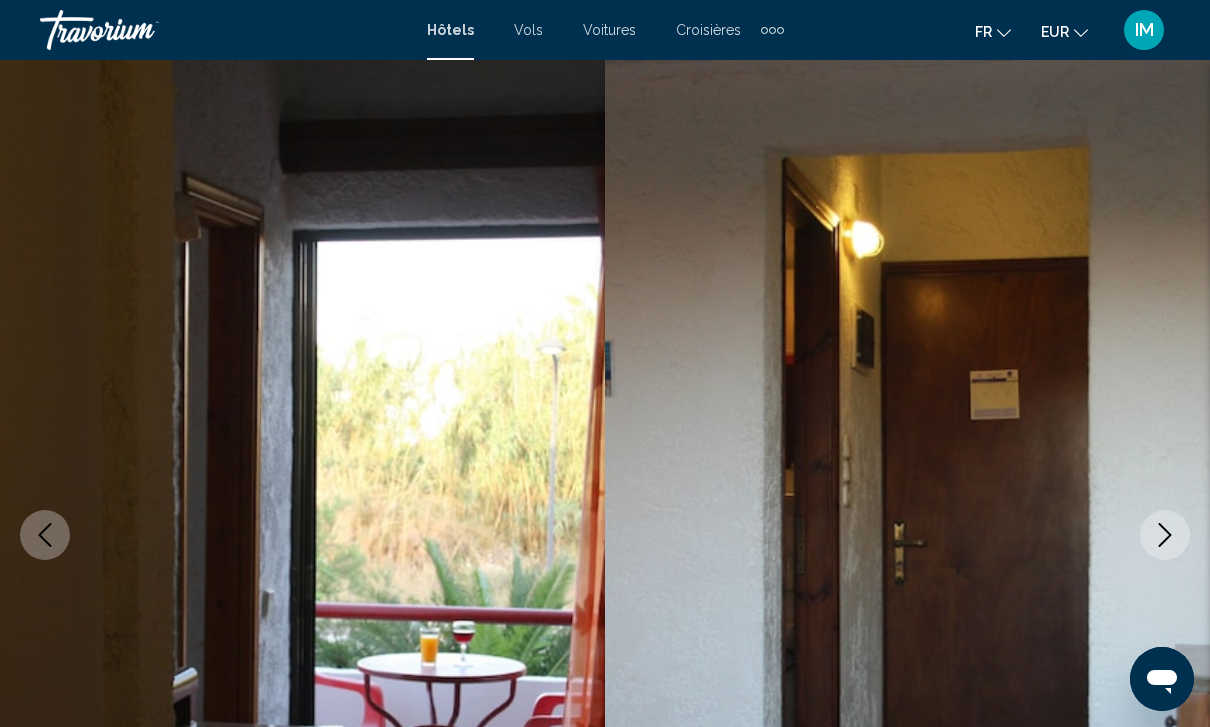 click 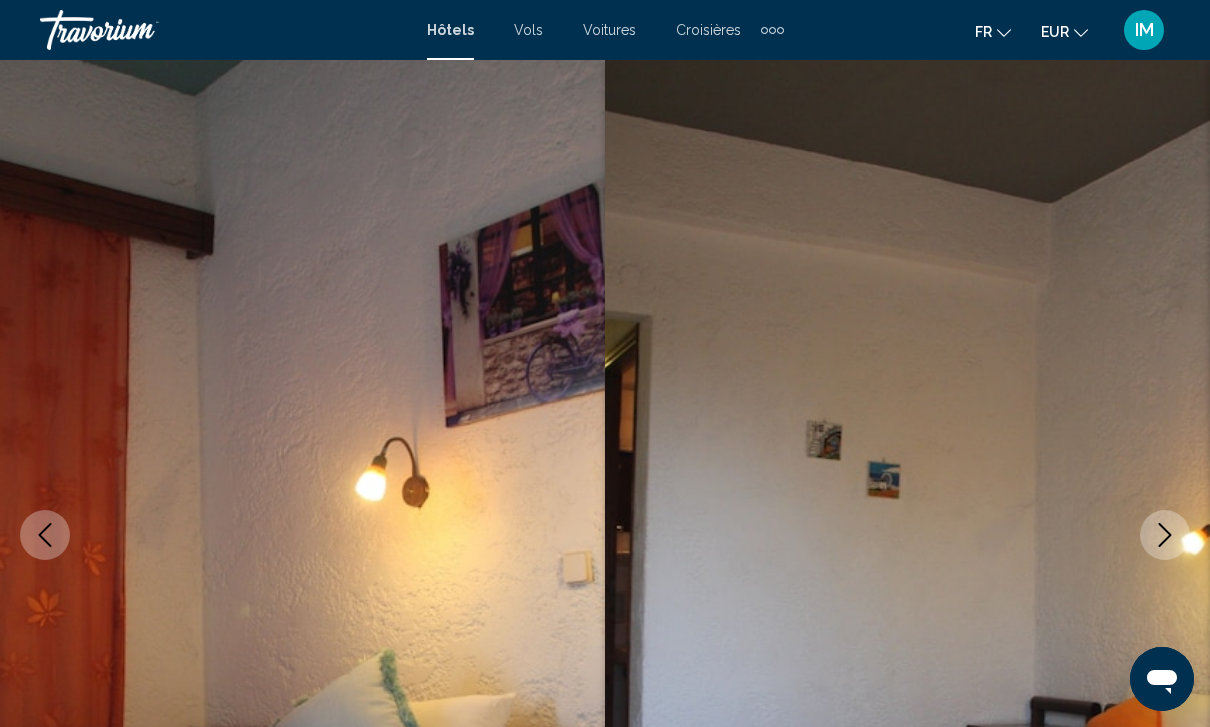 click 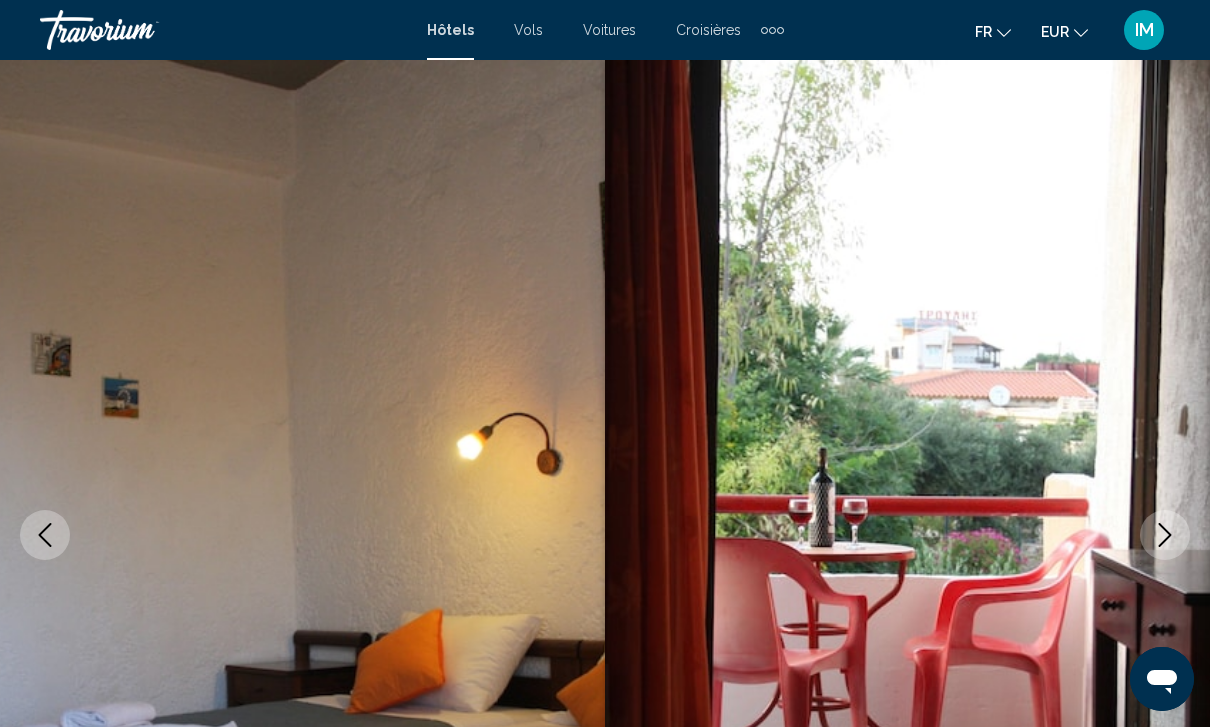 click 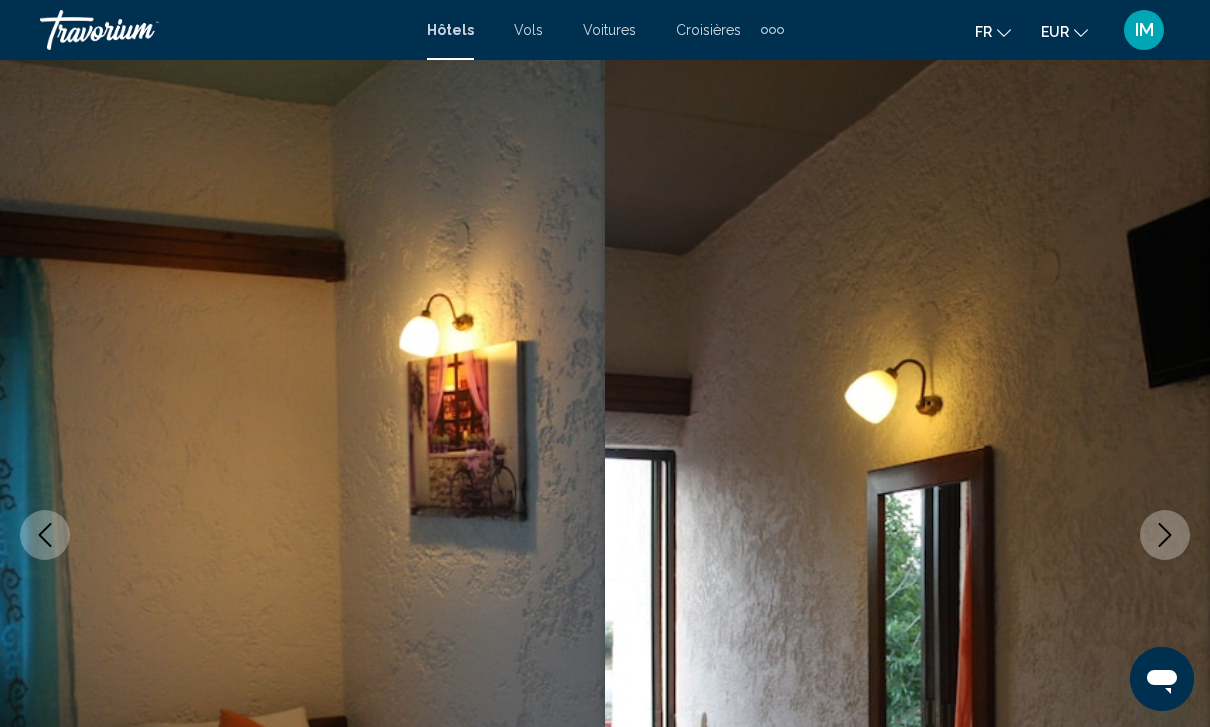 click 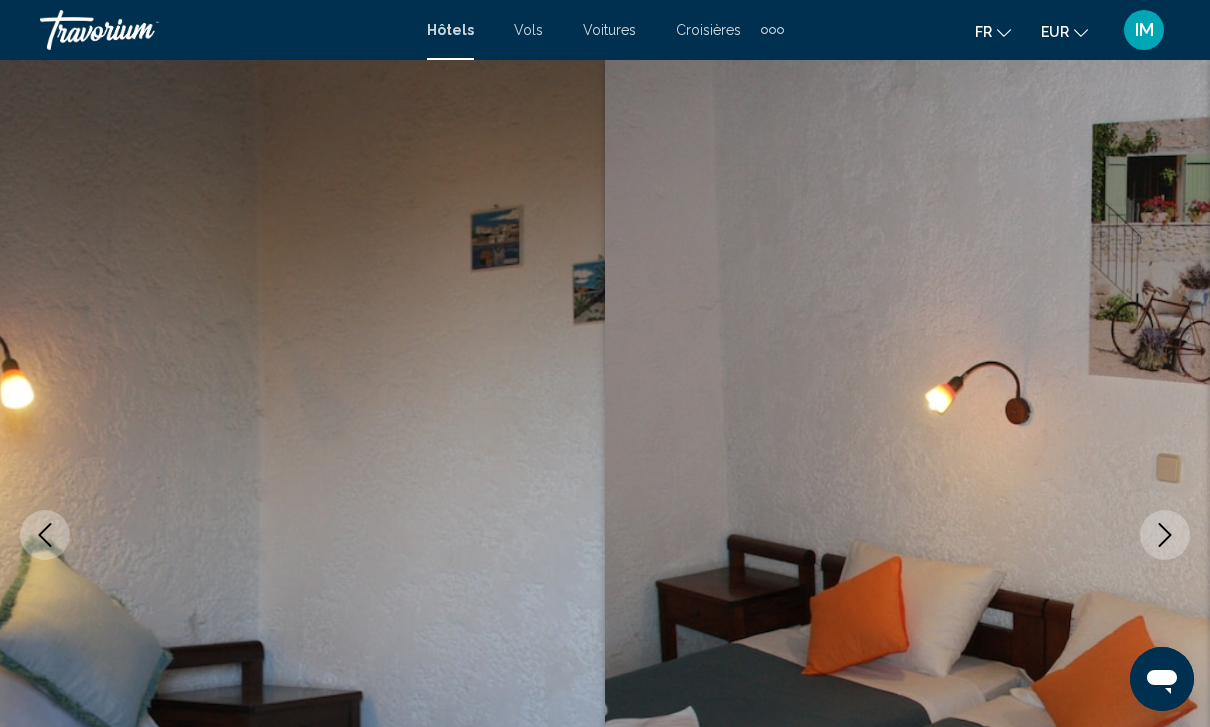 click 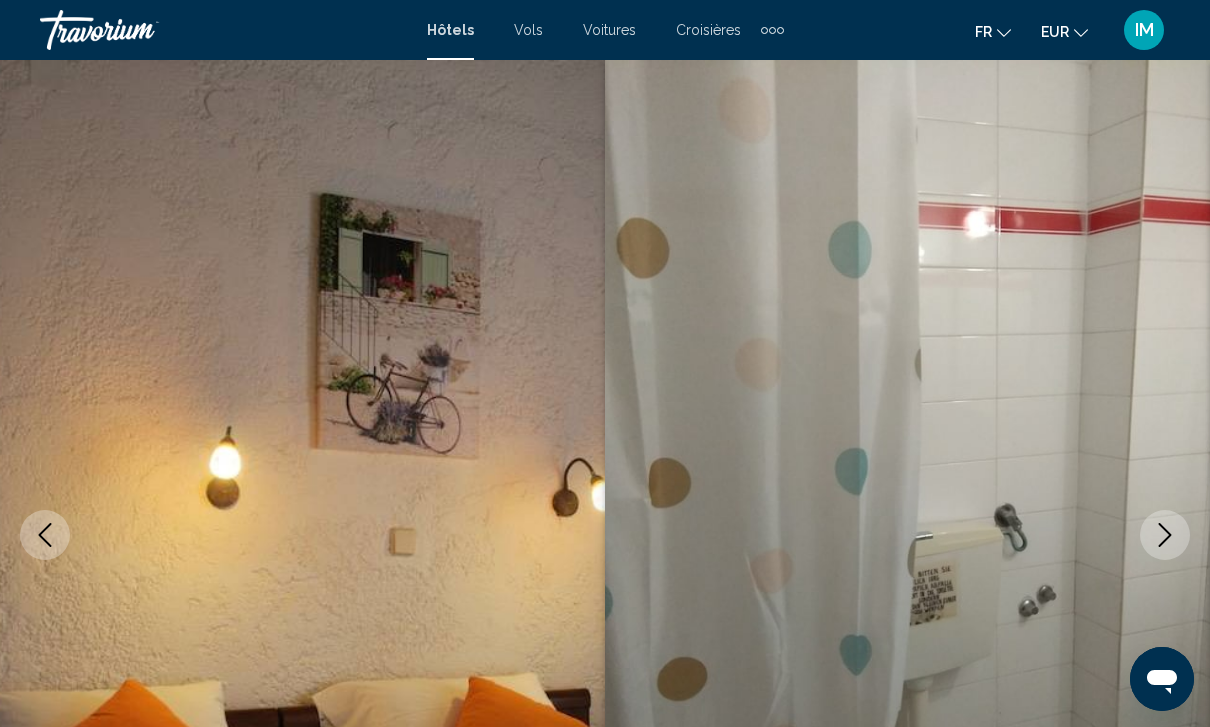 click at bounding box center [1165, 535] 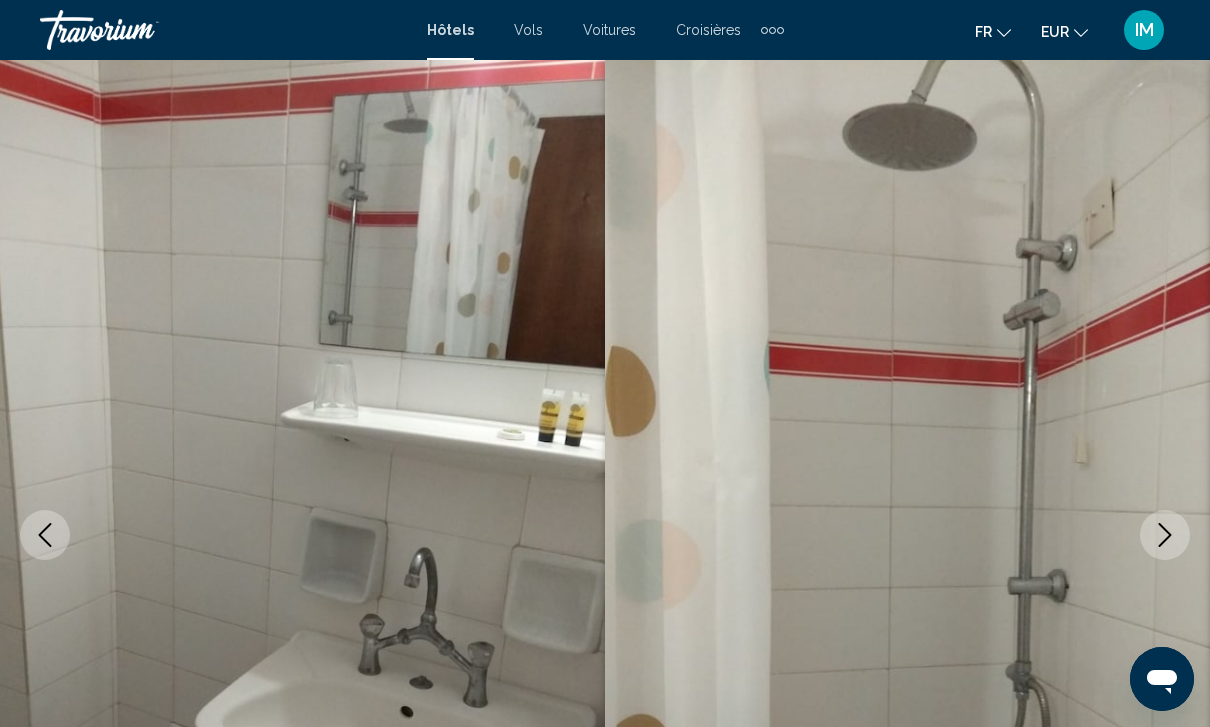 click 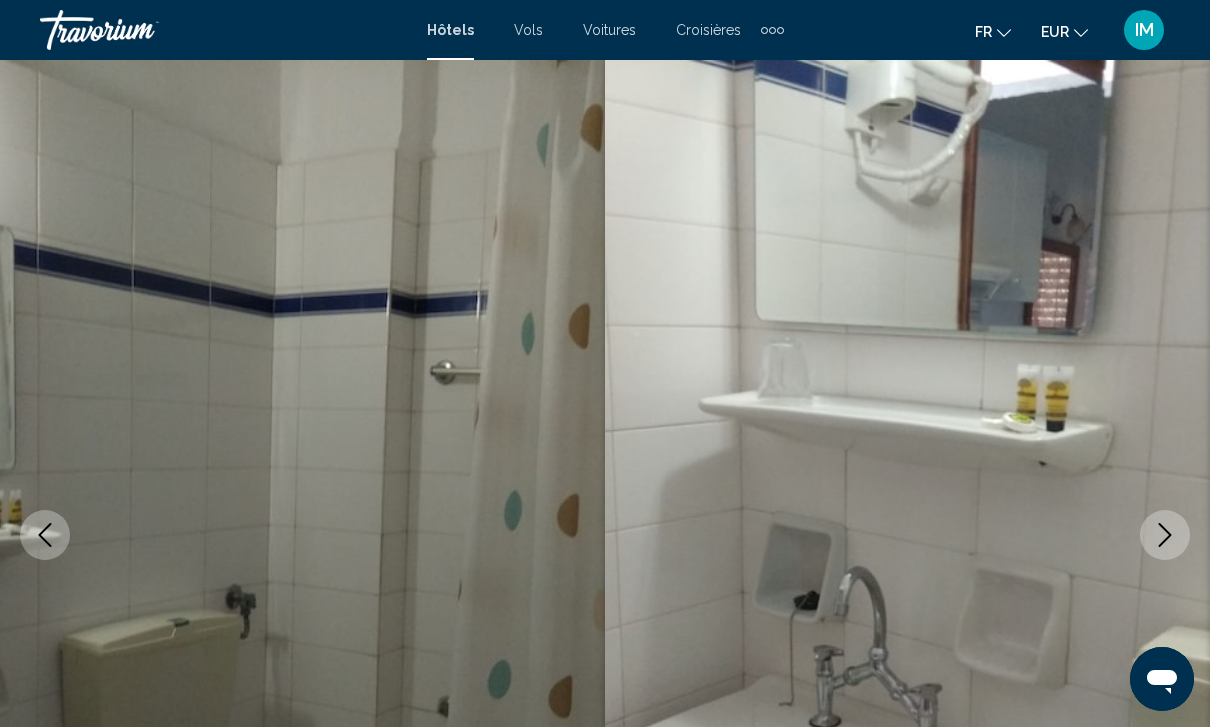 click 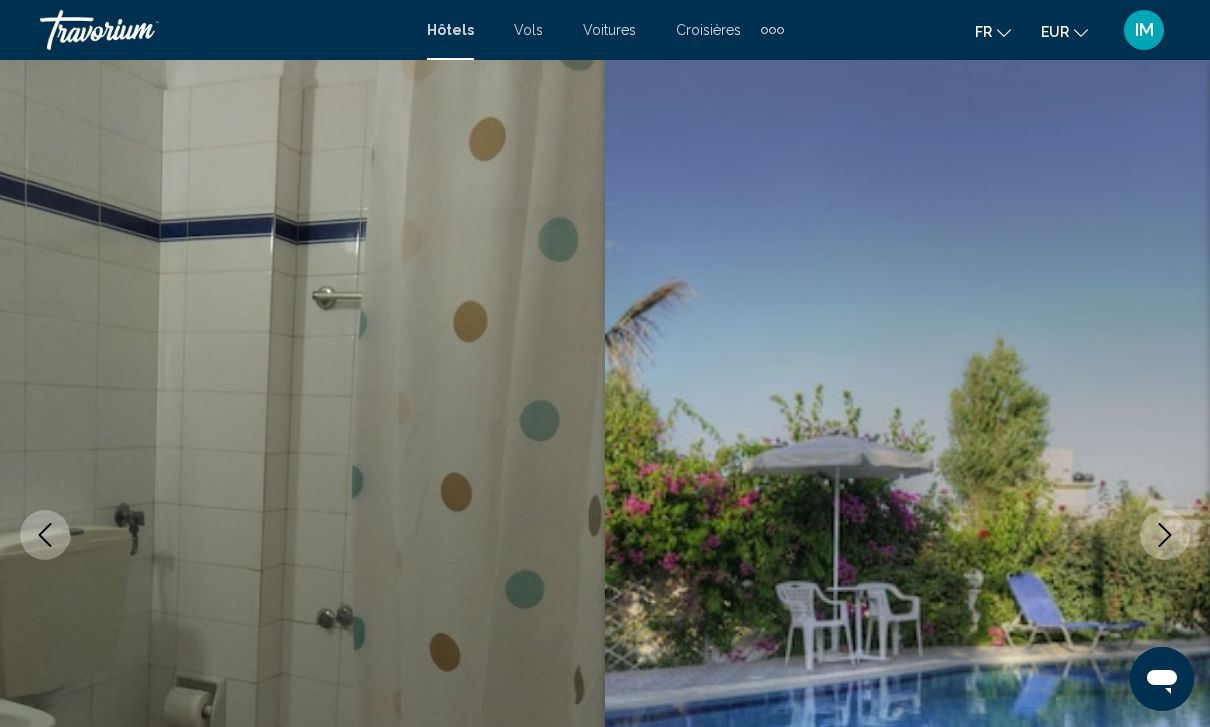 click 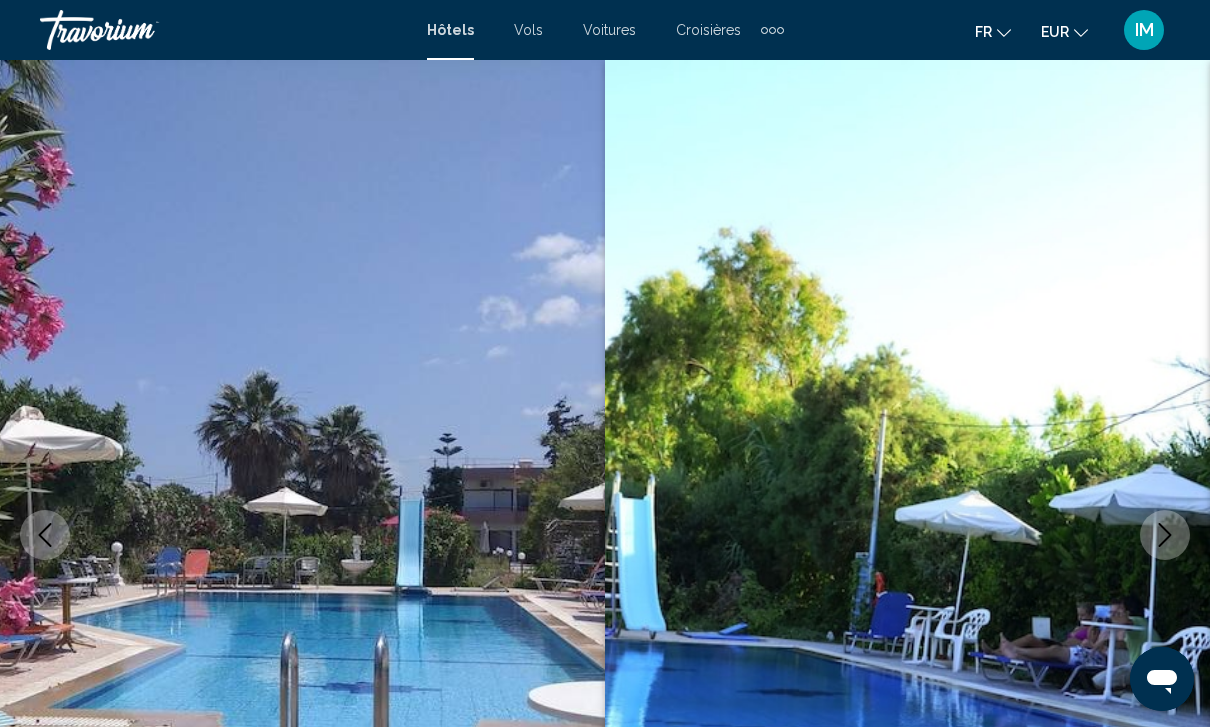click 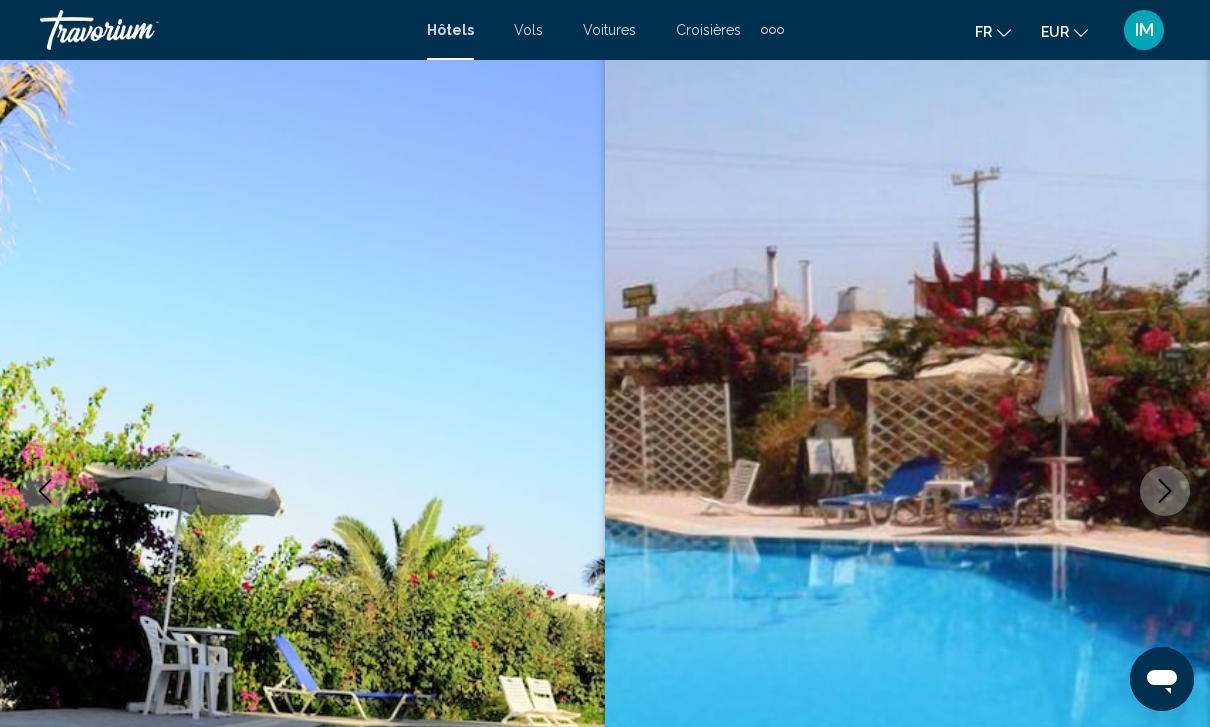 scroll, scrollTop: 53, scrollLeft: 0, axis: vertical 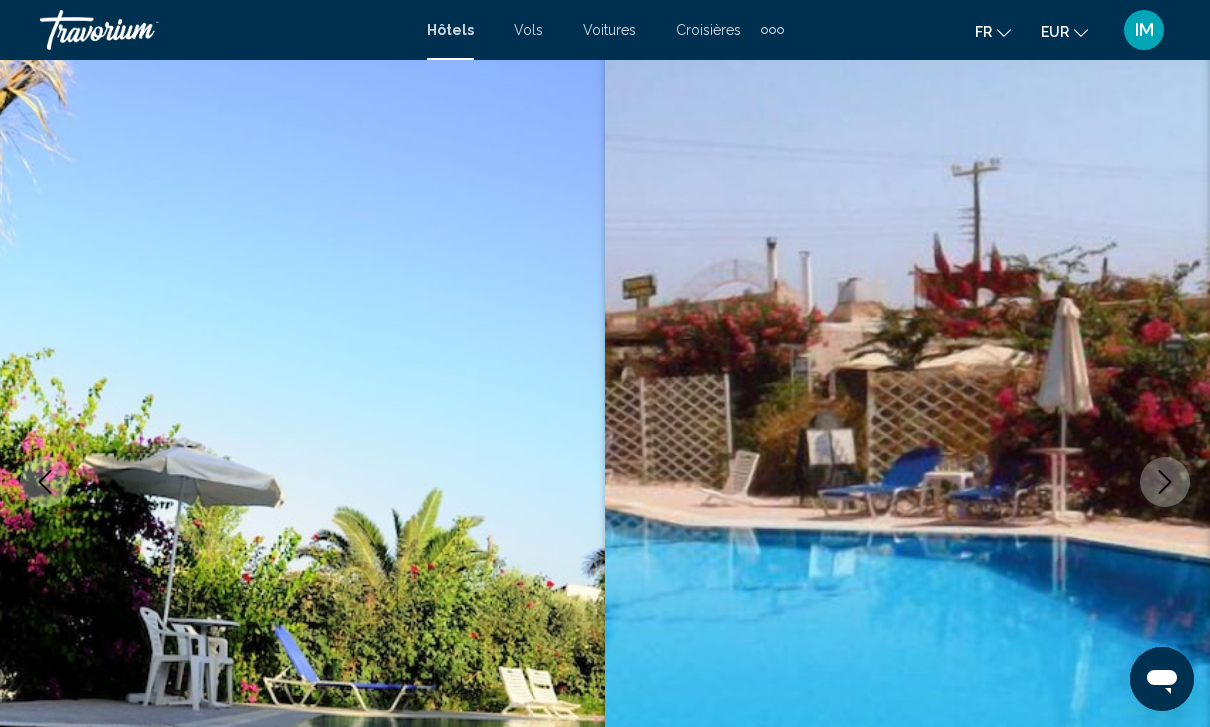 click at bounding box center (1165, 482) 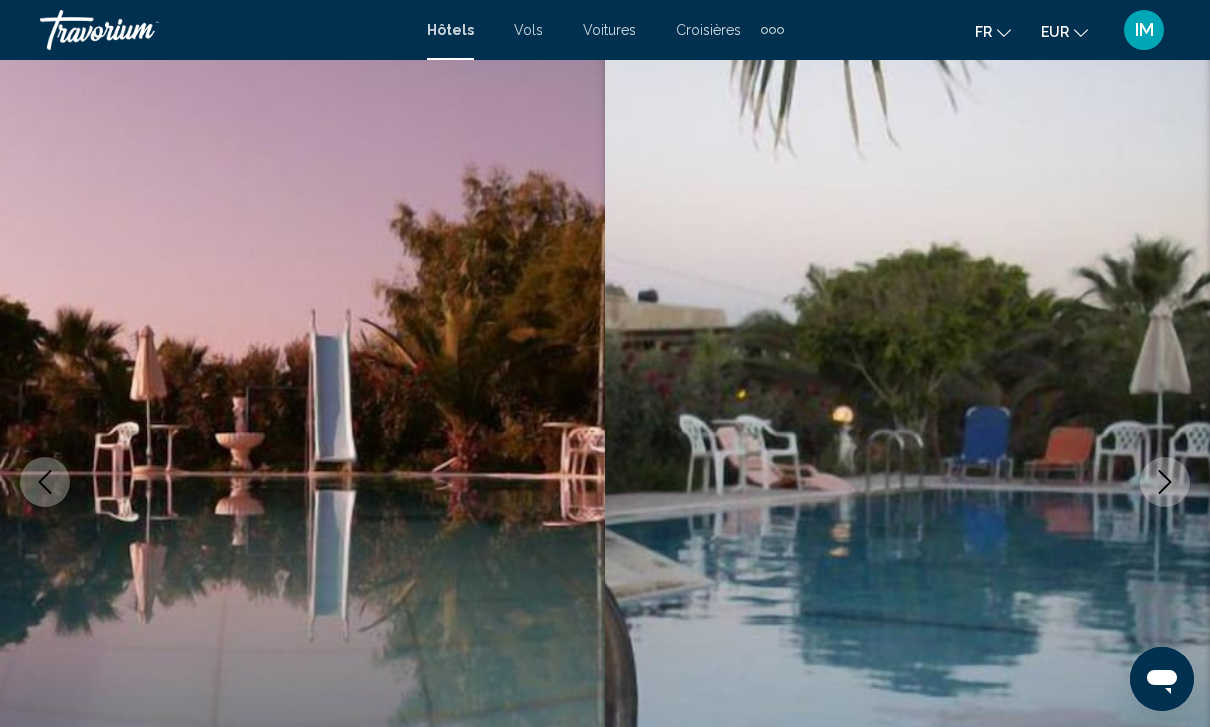 click 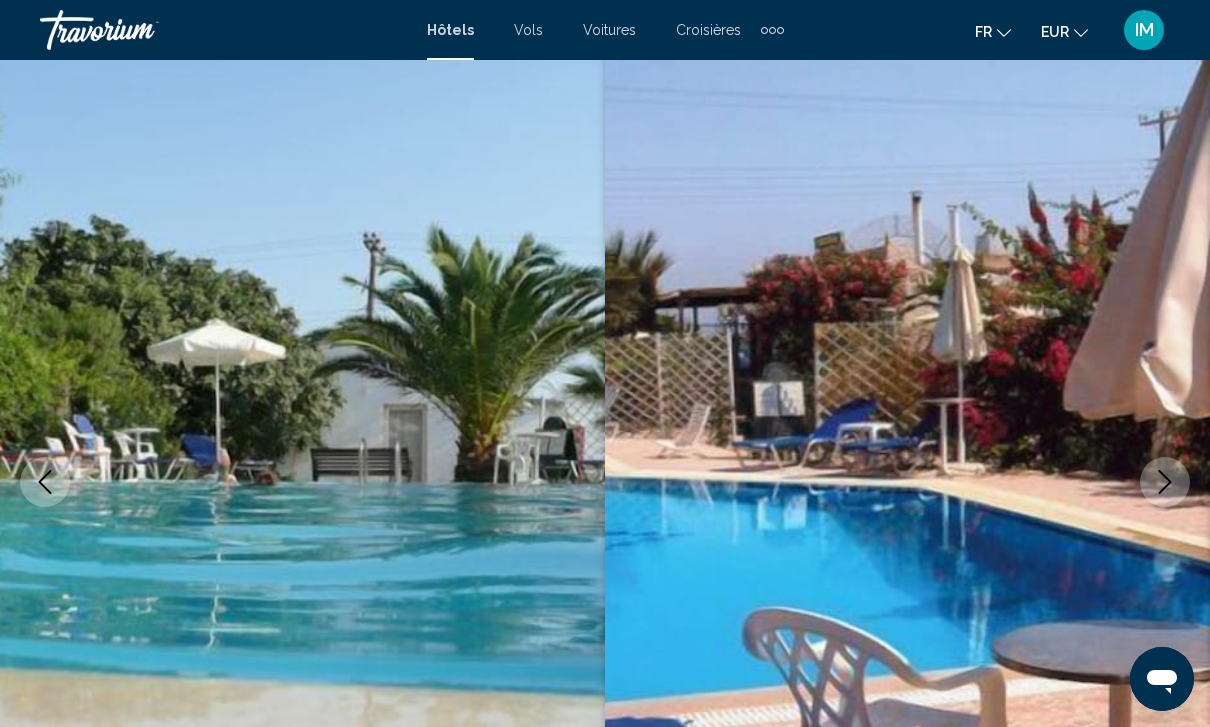 click at bounding box center (1165, 482) 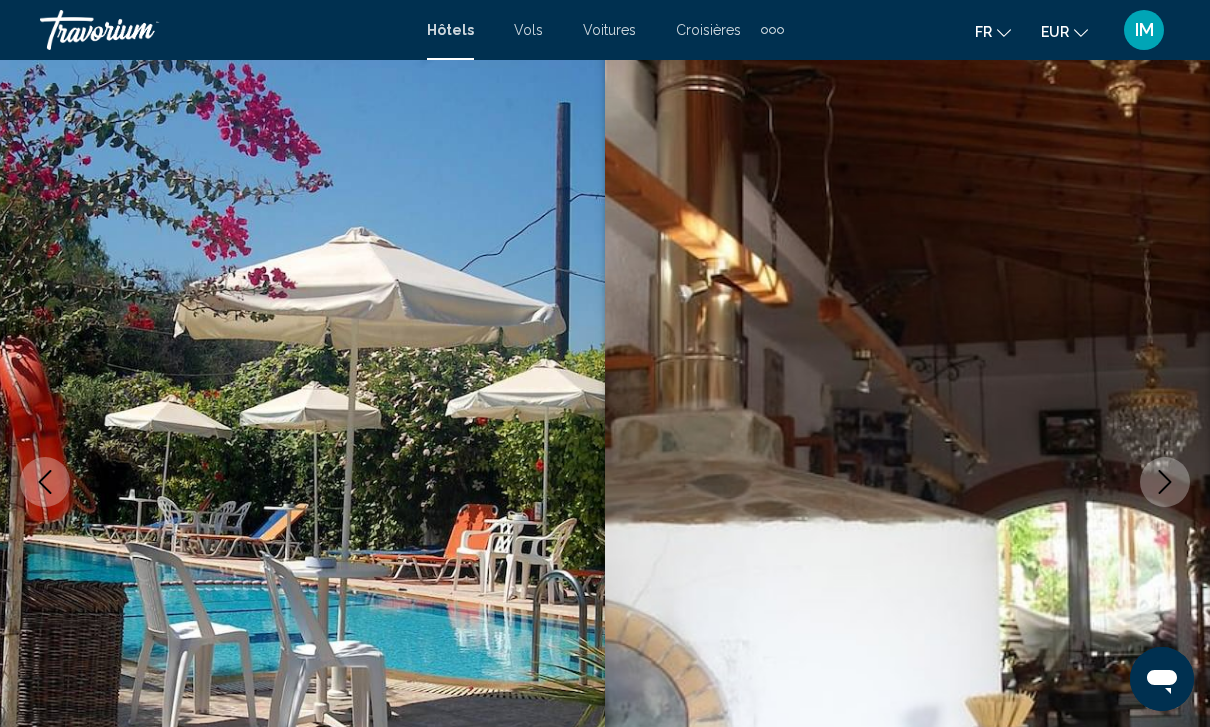 click 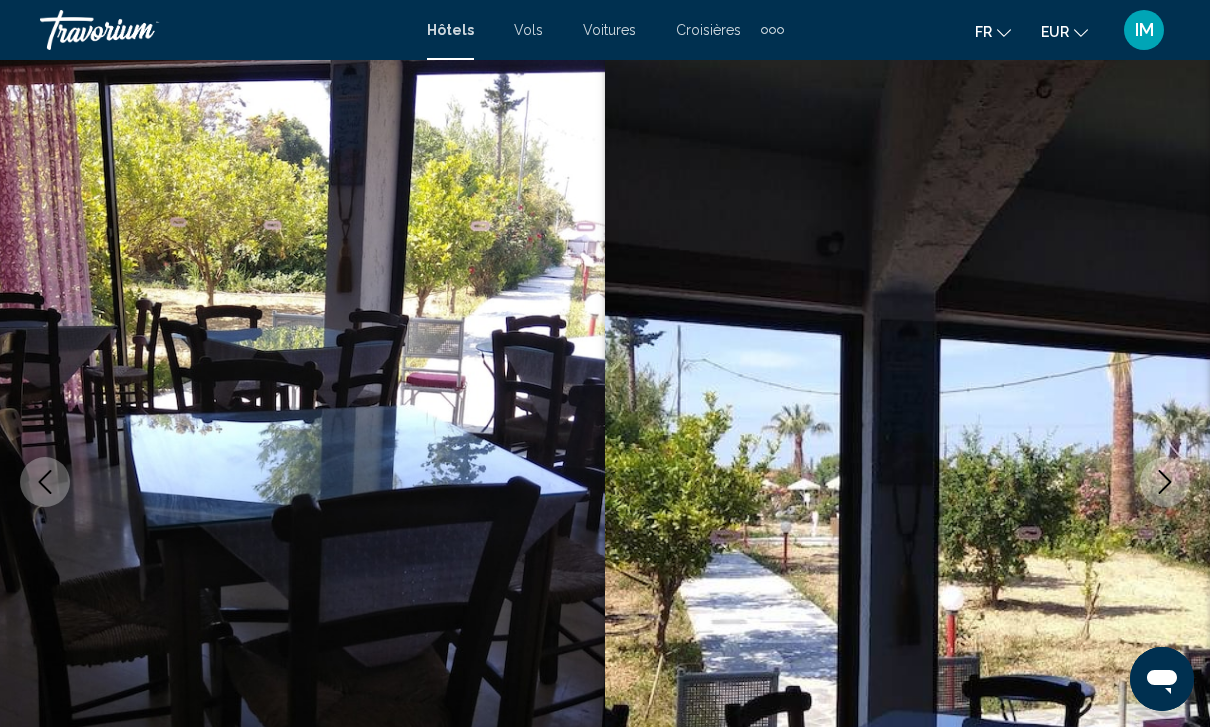 click 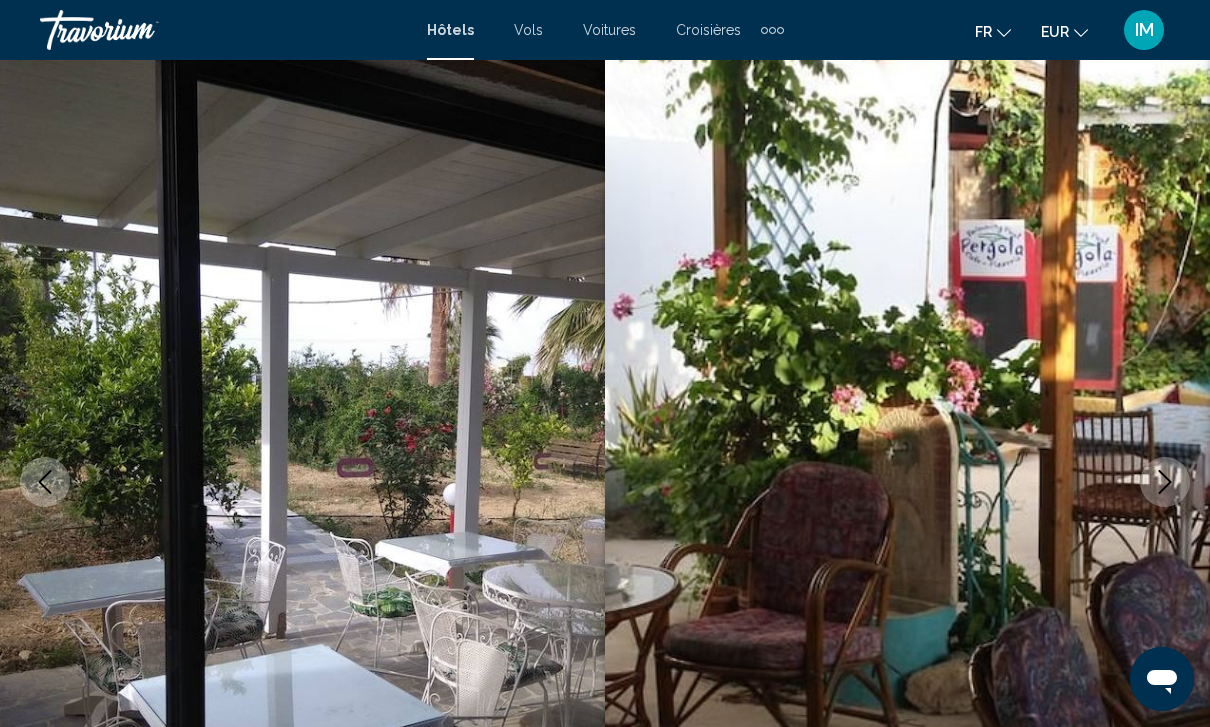 click 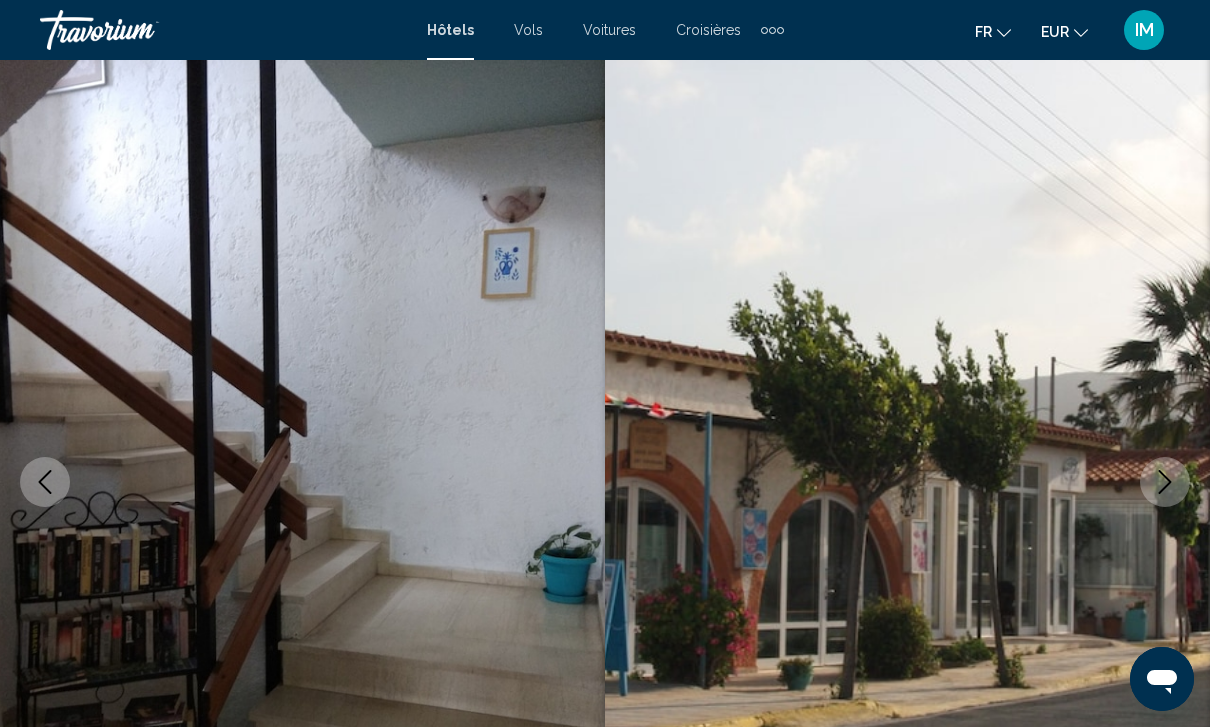 click 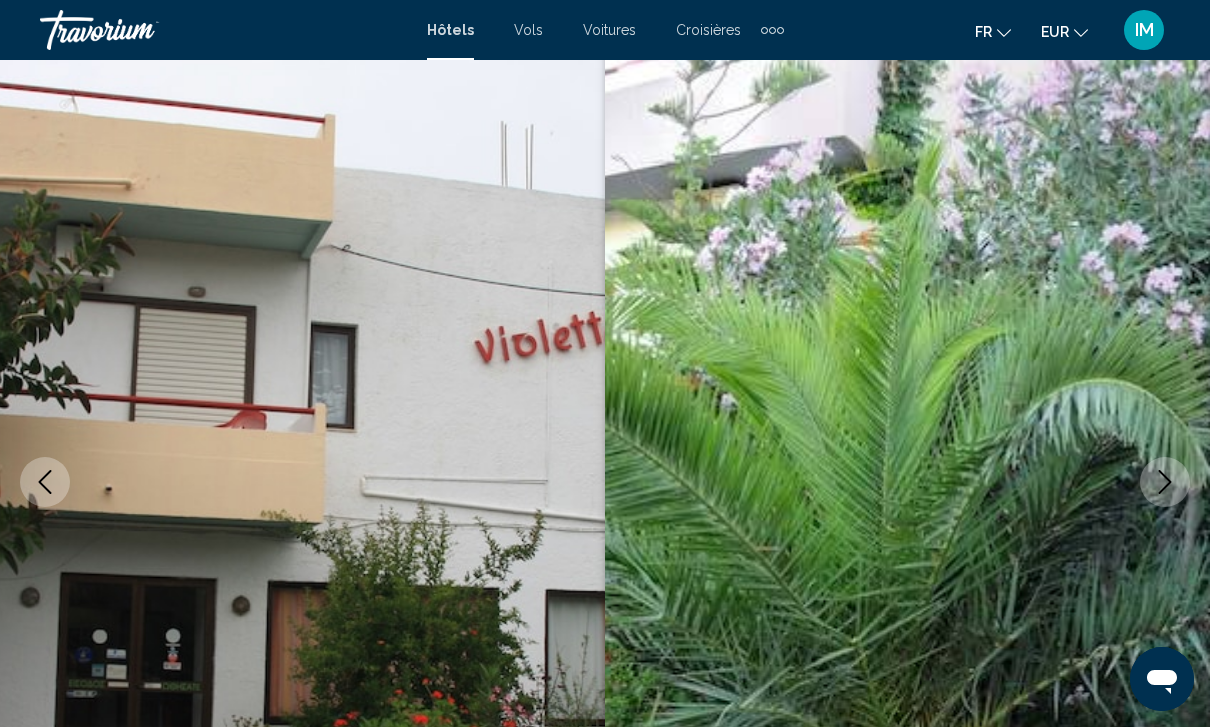 click at bounding box center (1165, 482) 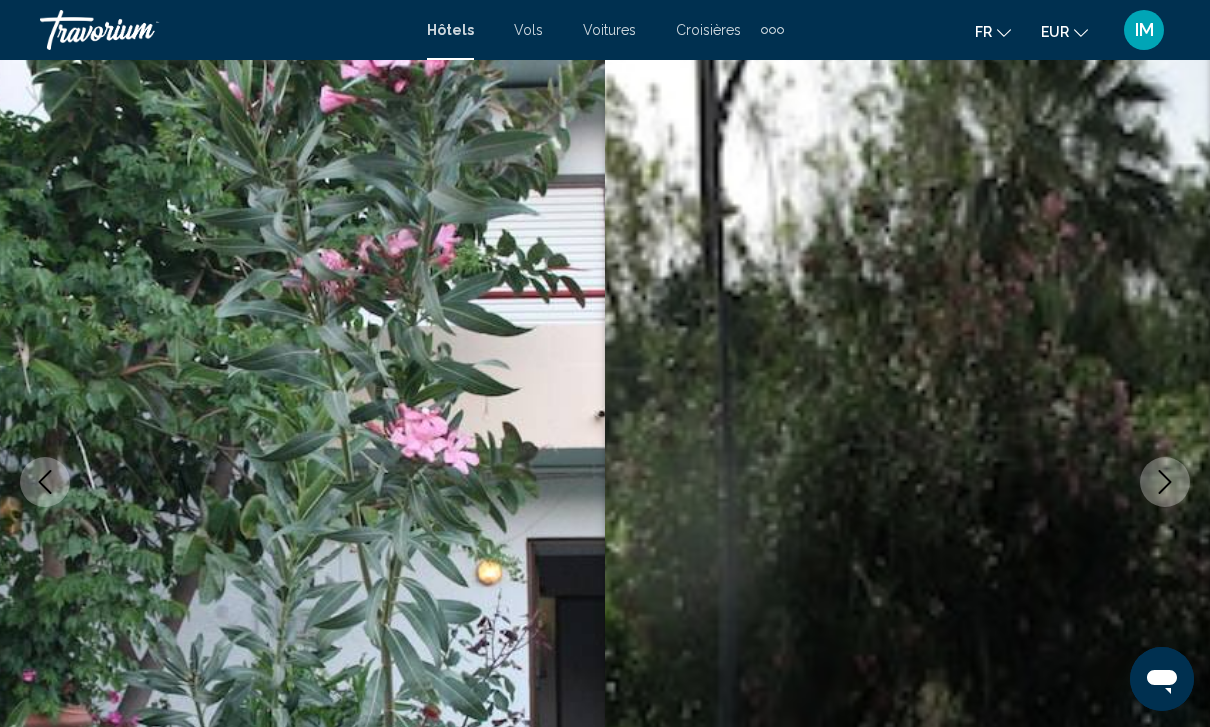 click 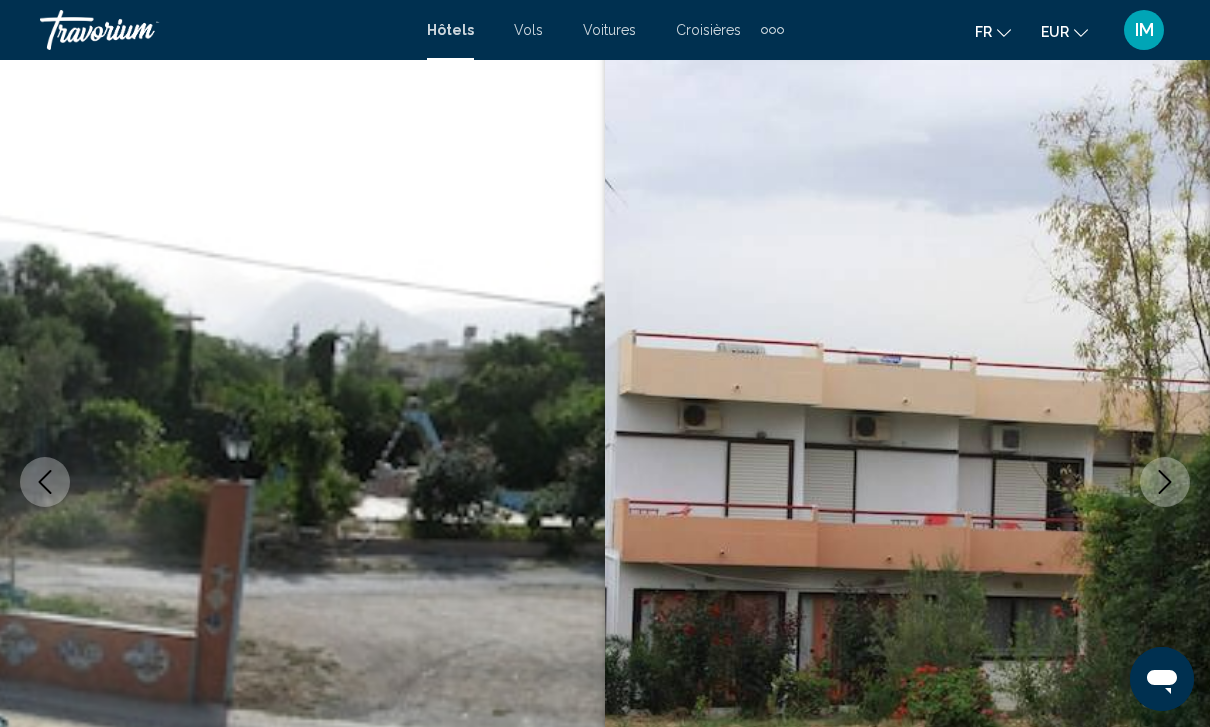 click at bounding box center [1165, 482] 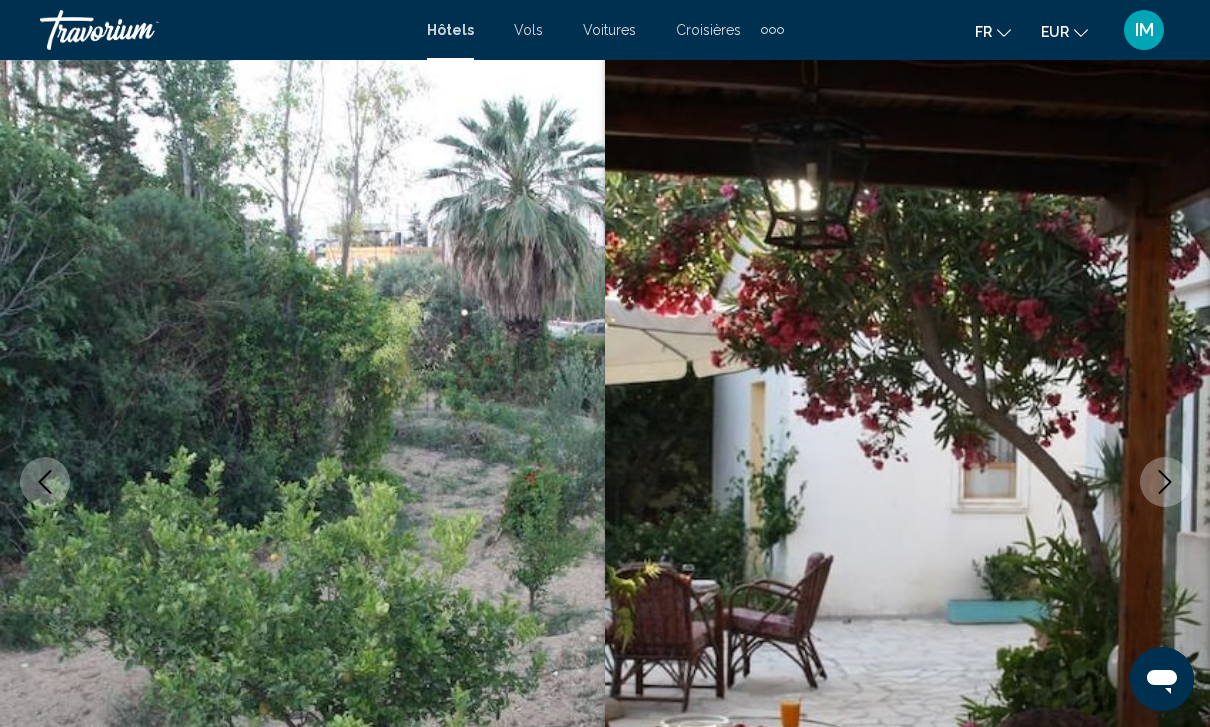 click at bounding box center [1165, 482] 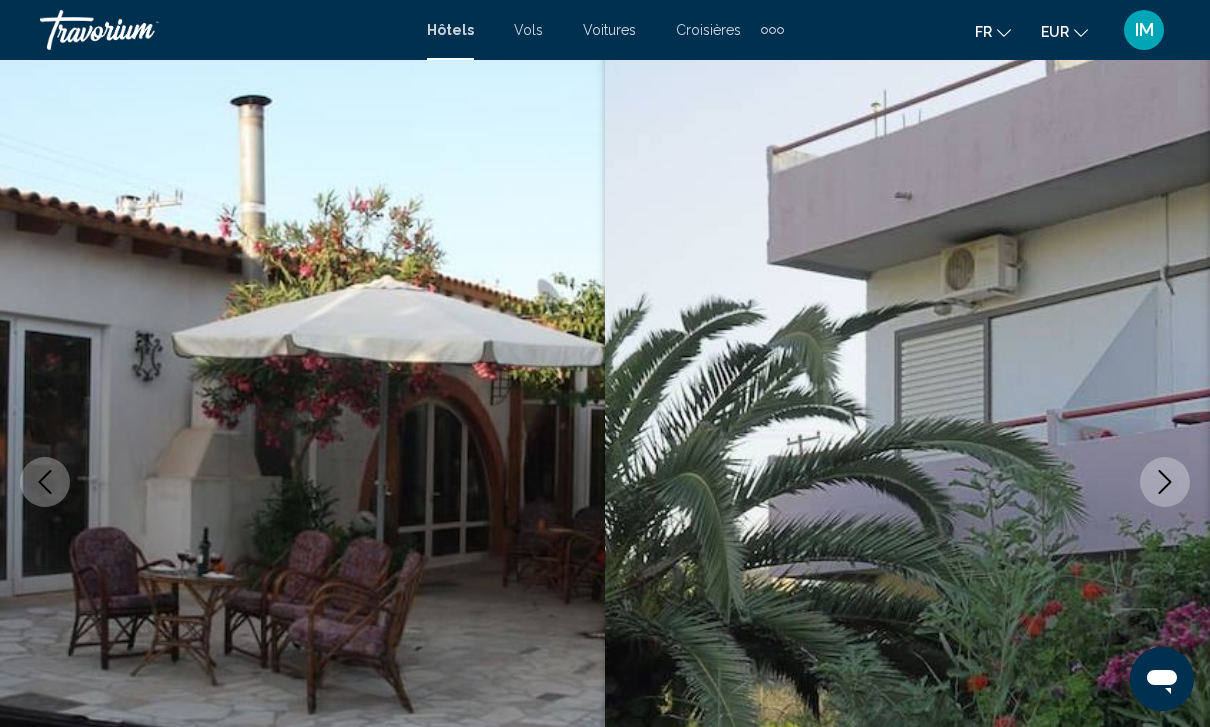 click at bounding box center (1165, 482) 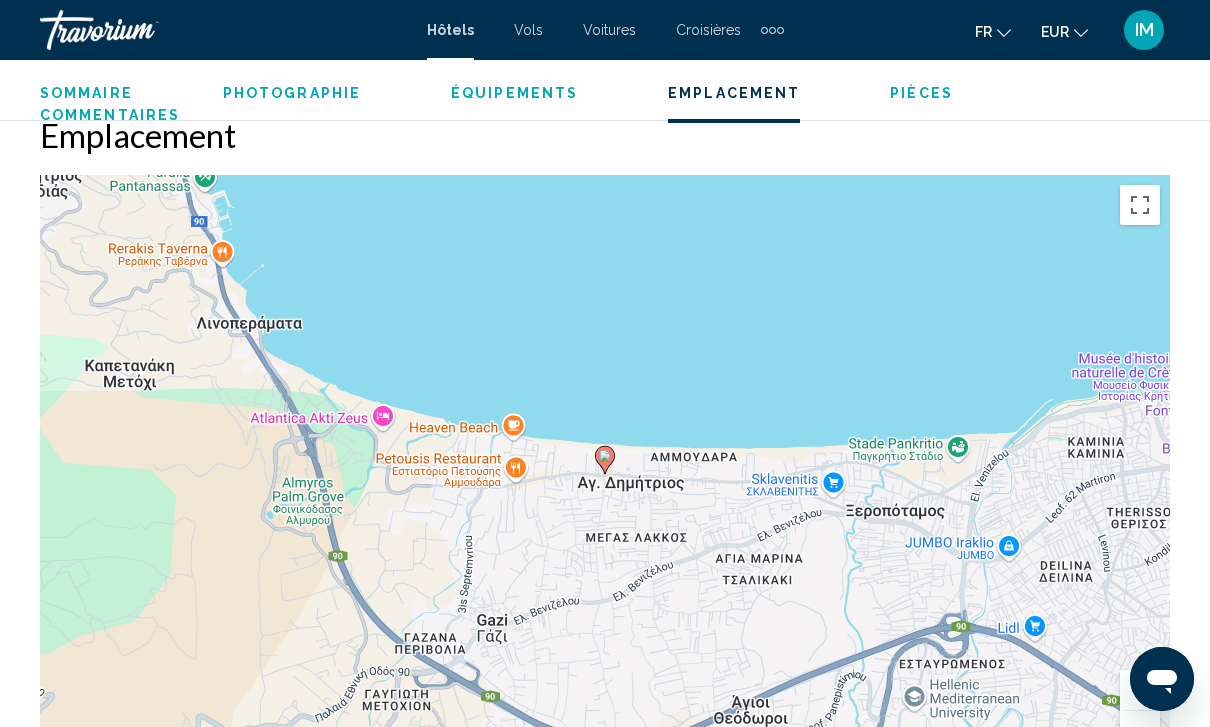 scroll, scrollTop: 2192, scrollLeft: 0, axis: vertical 